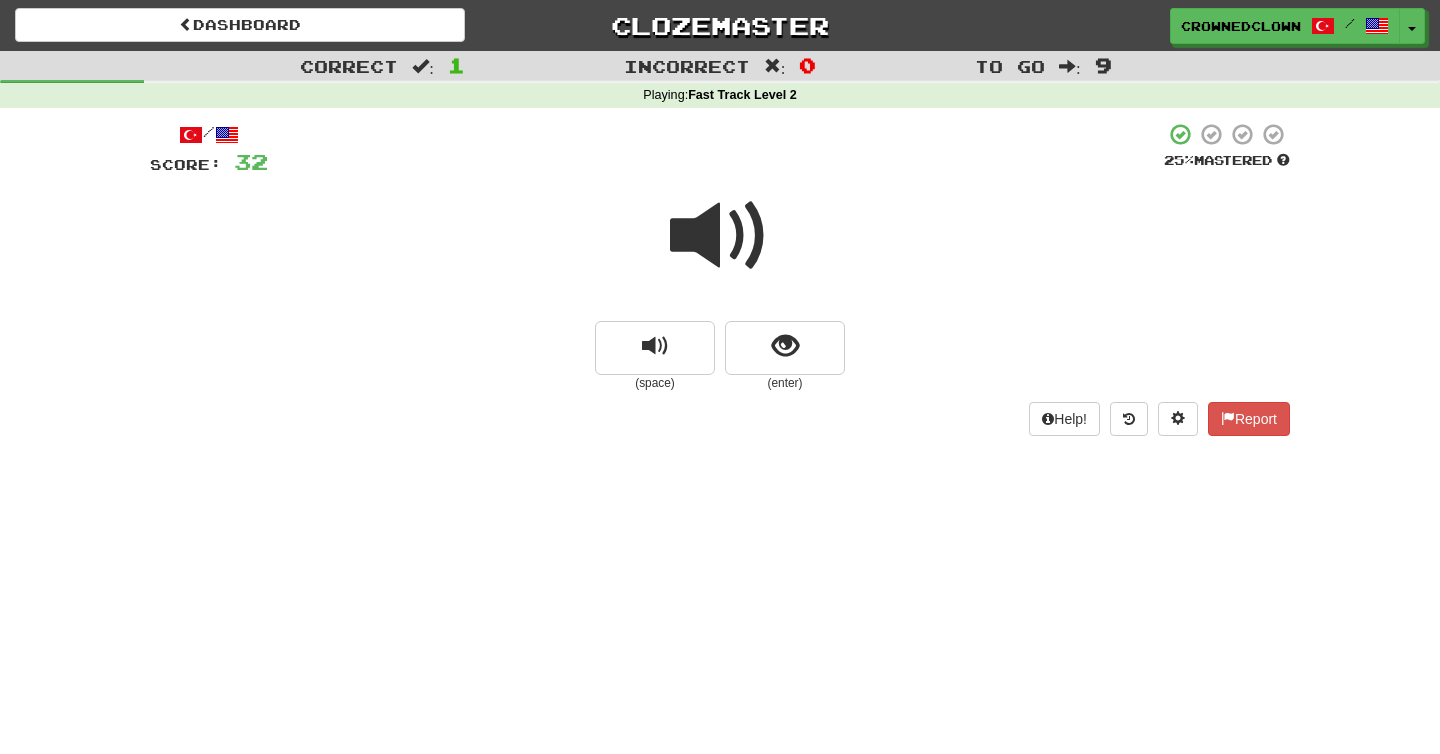scroll, scrollTop: 0, scrollLeft: 0, axis: both 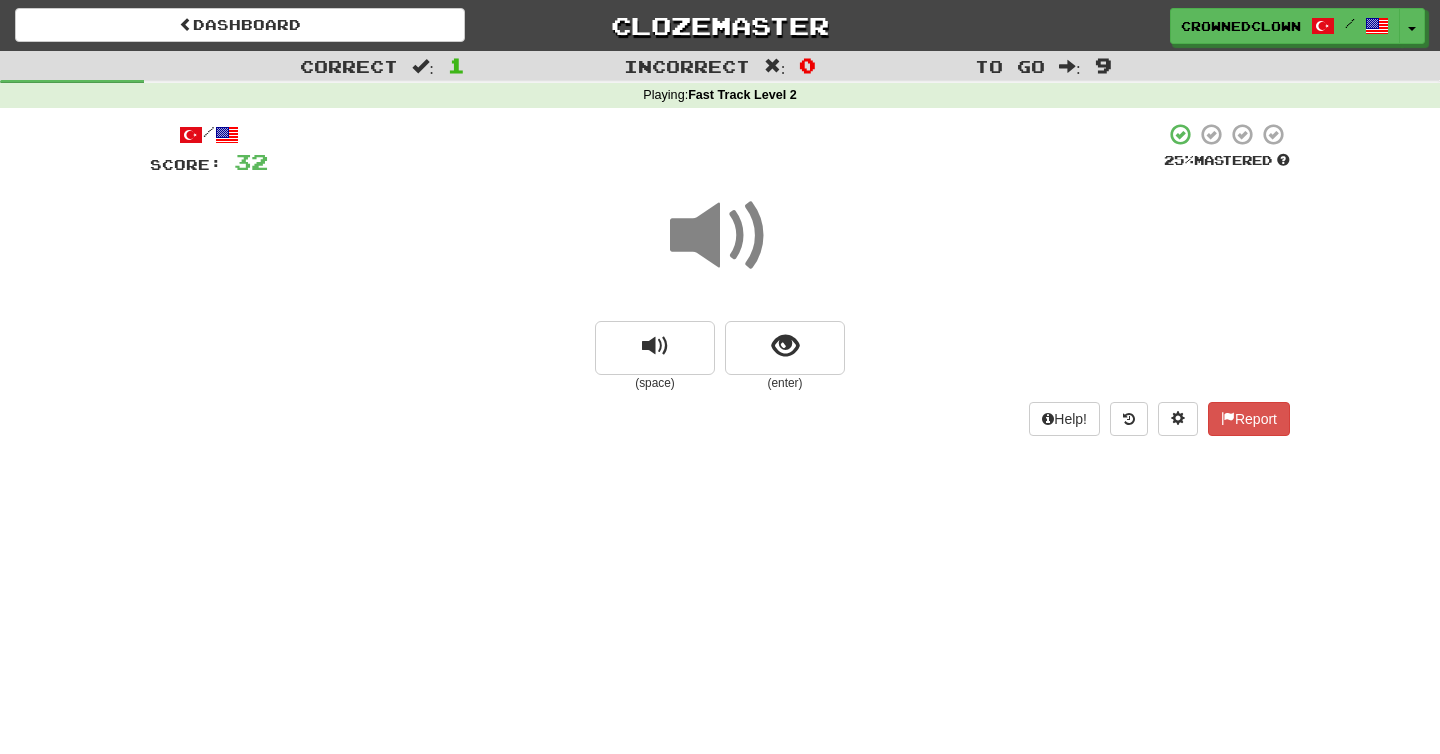click at bounding box center [720, 236] 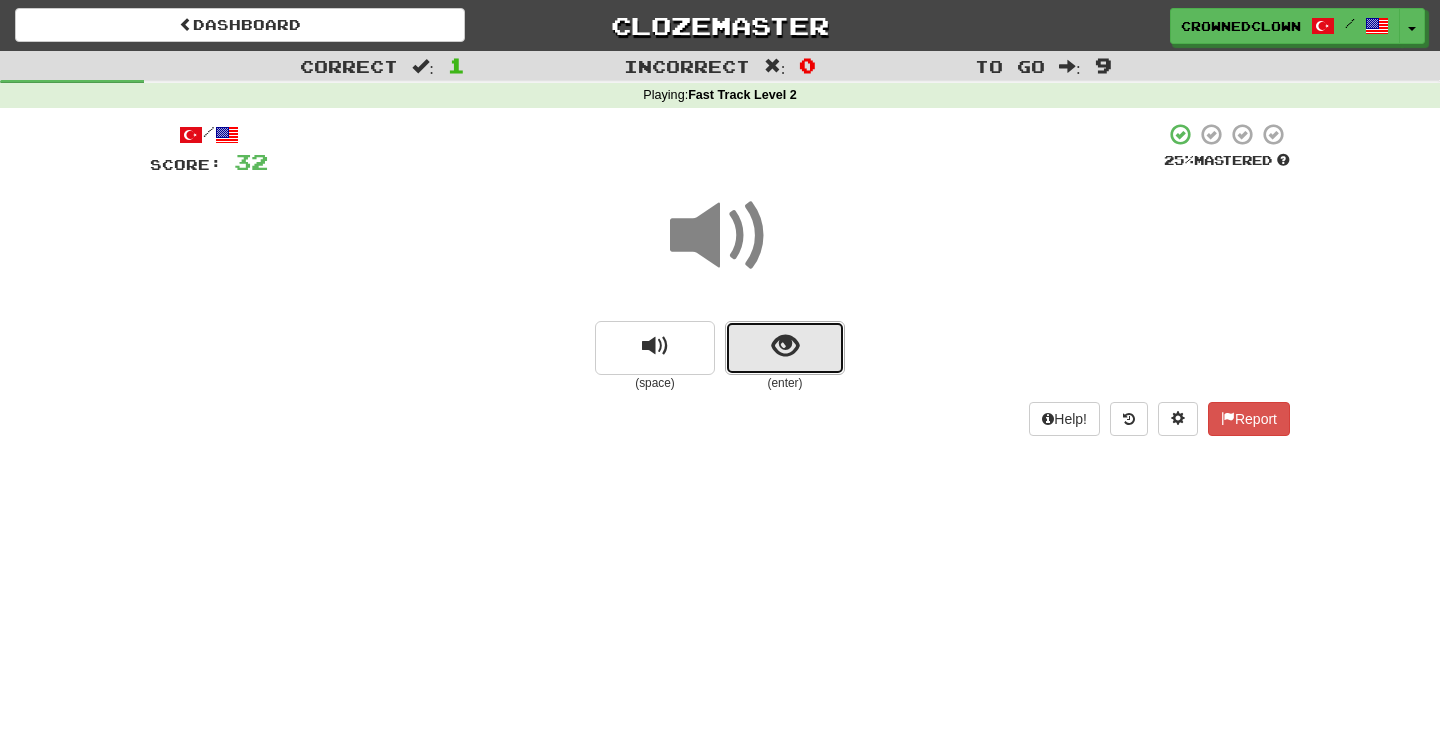 click at bounding box center (785, 348) 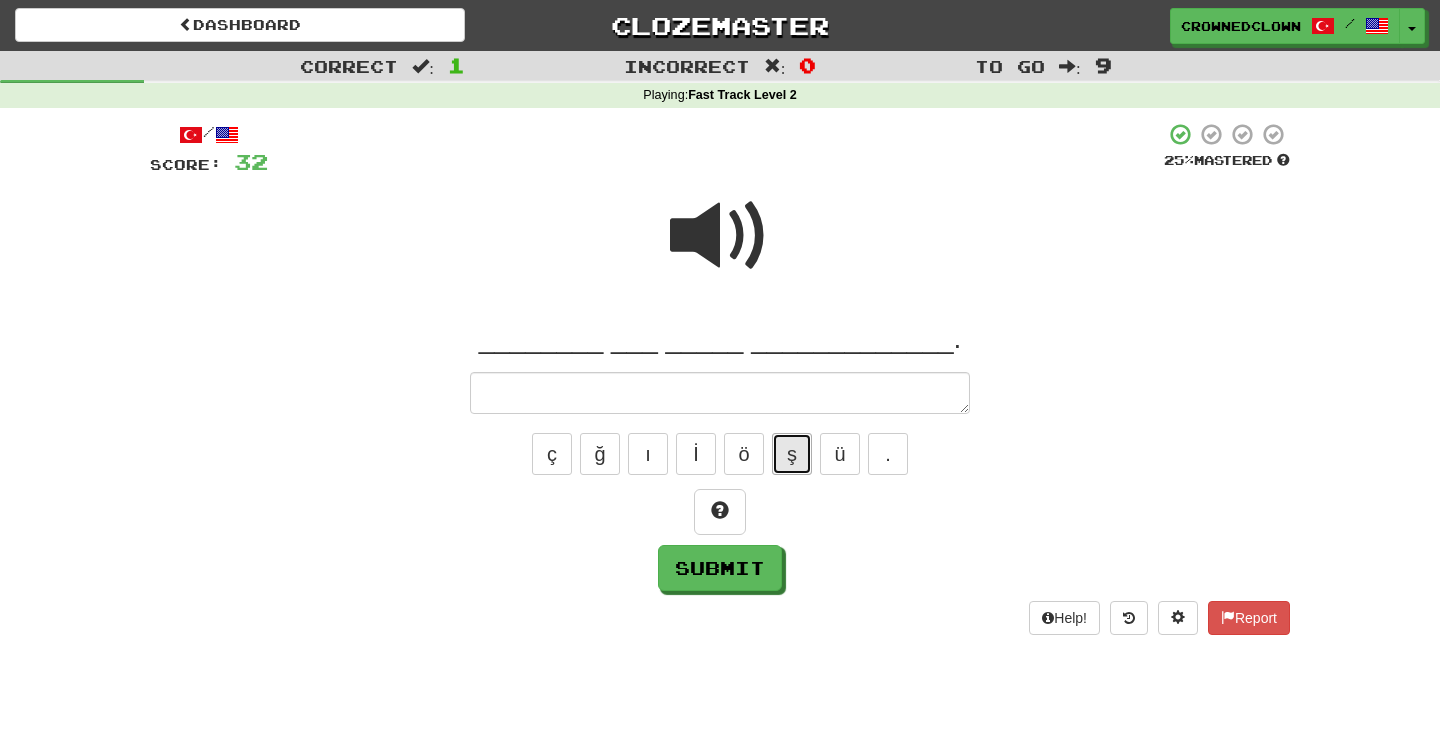 click on "ş" at bounding box center (792, 454) 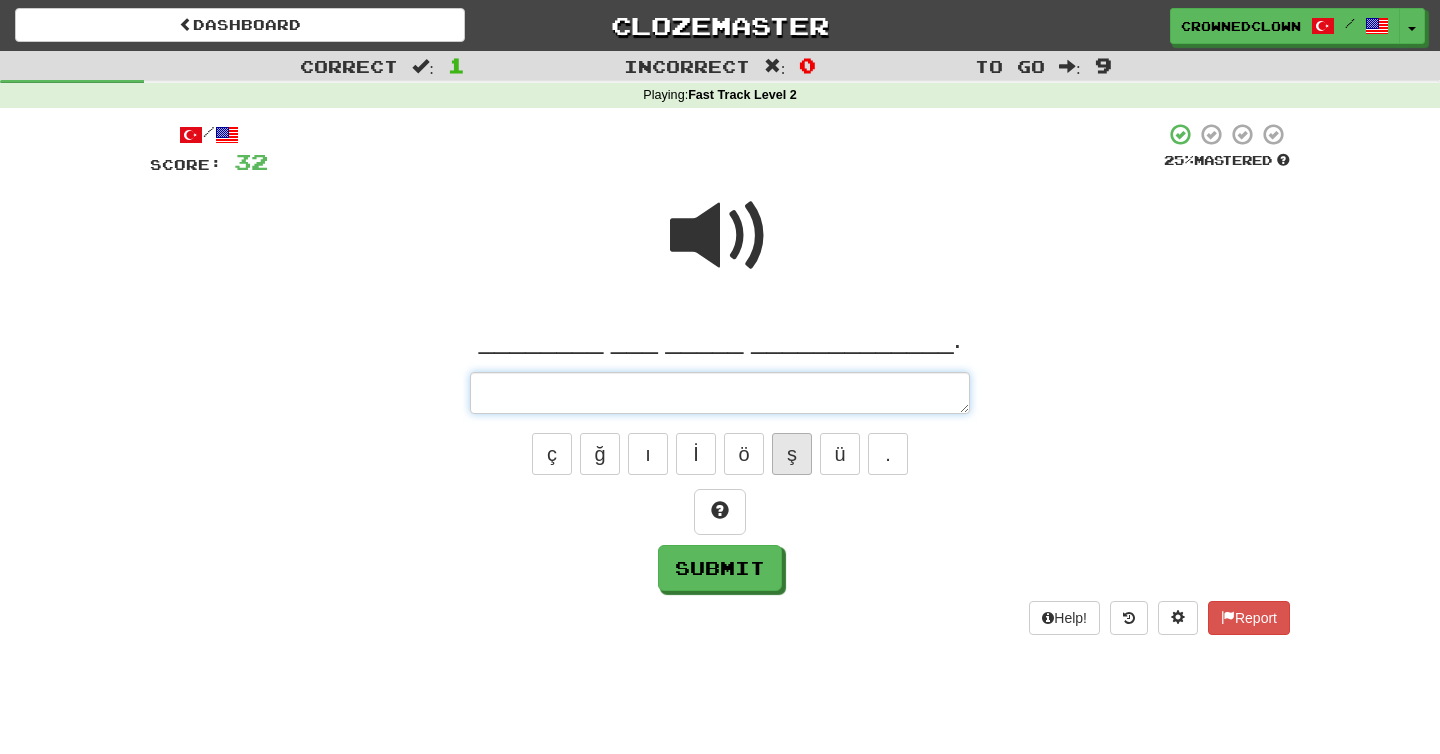type on "*" 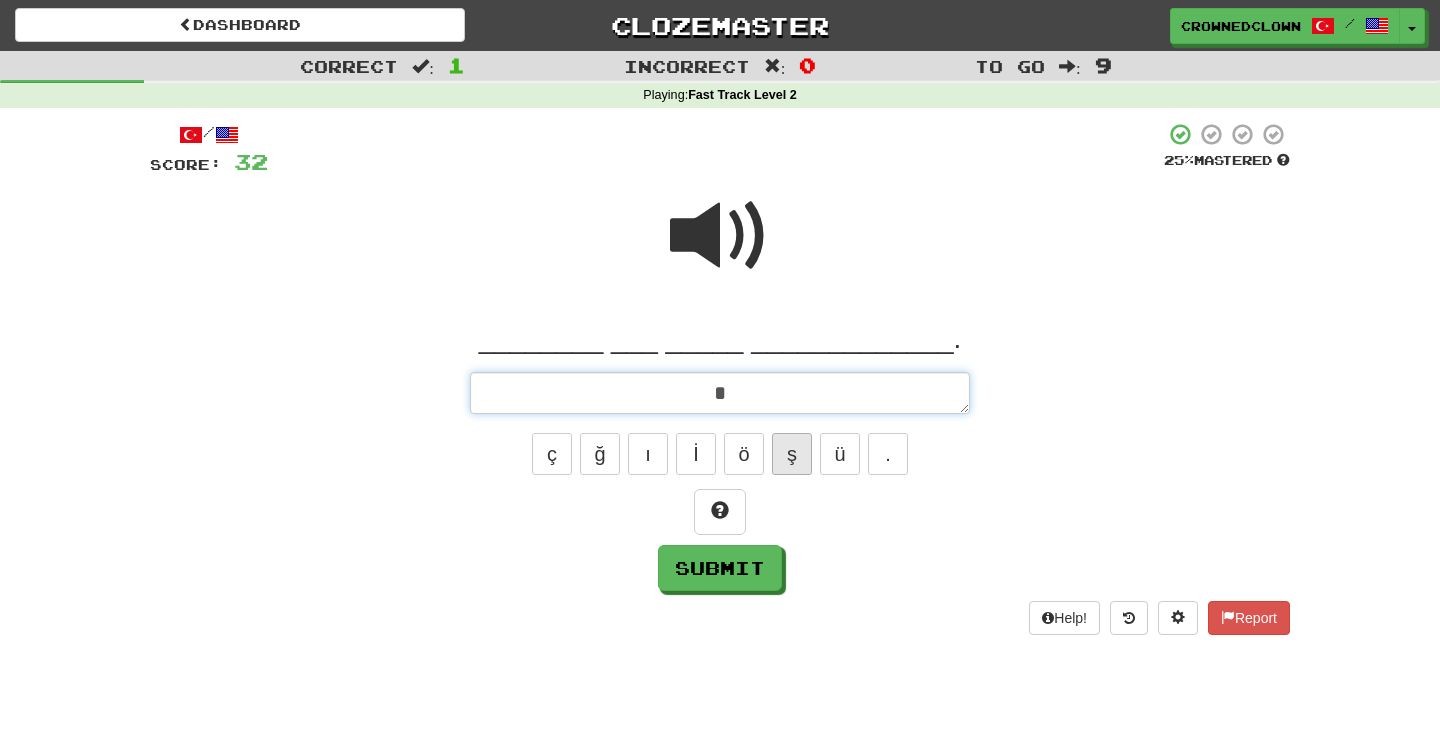 type on "*" 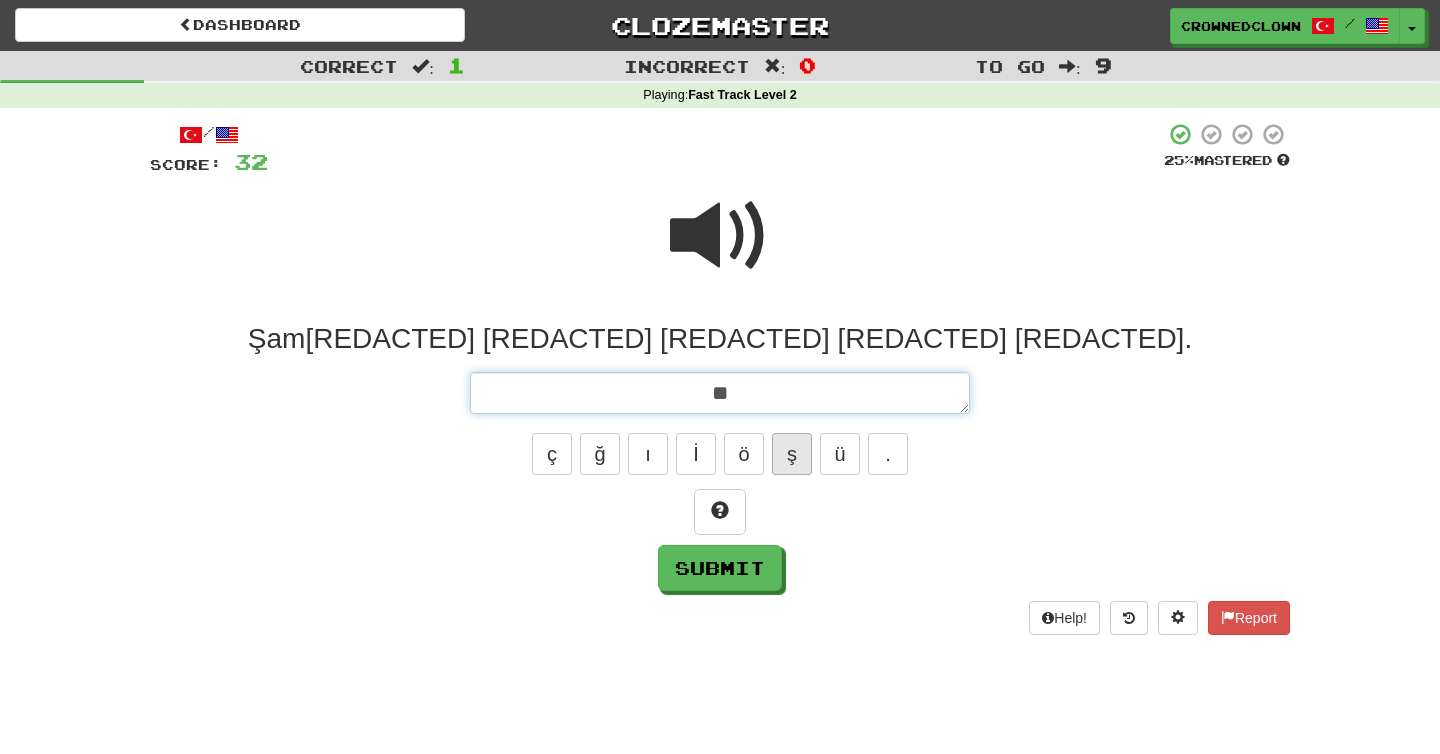 type on "*" 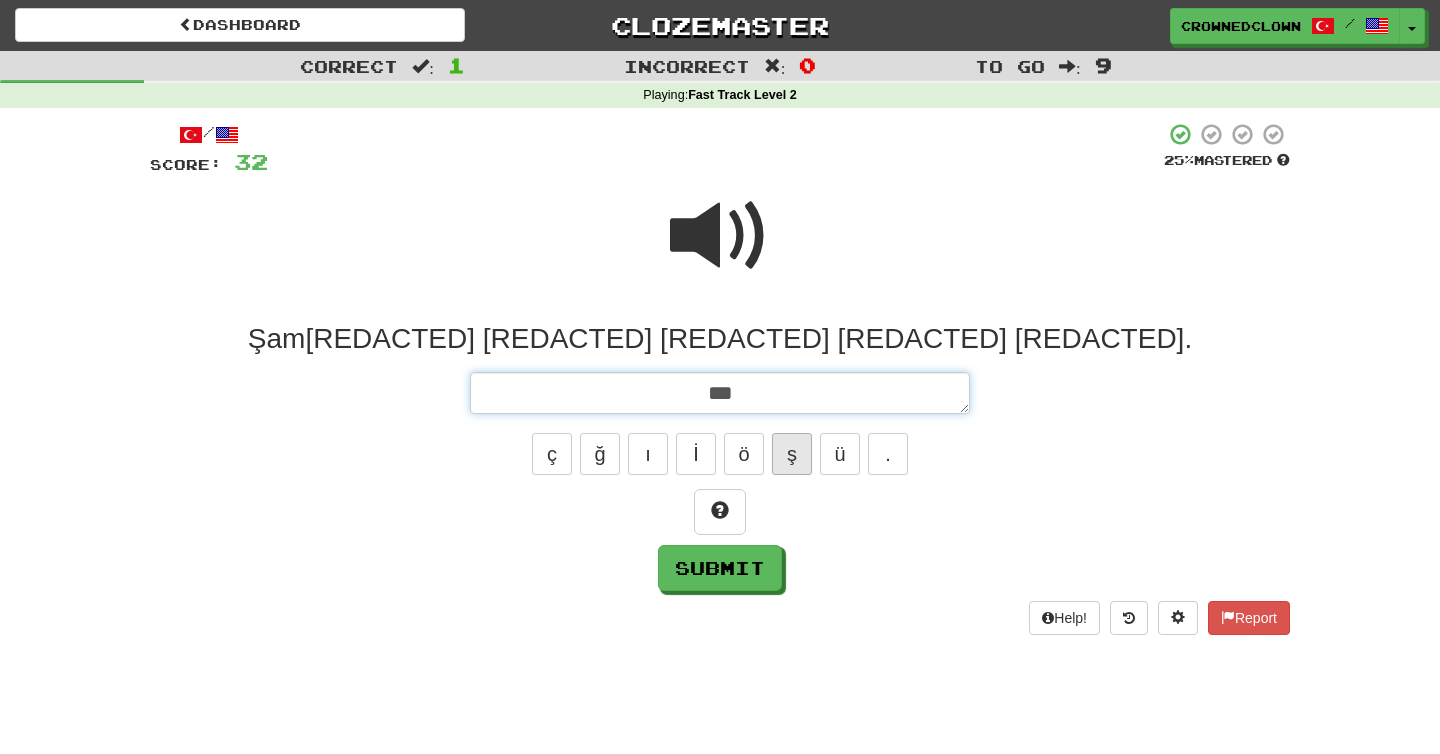 type on "*" 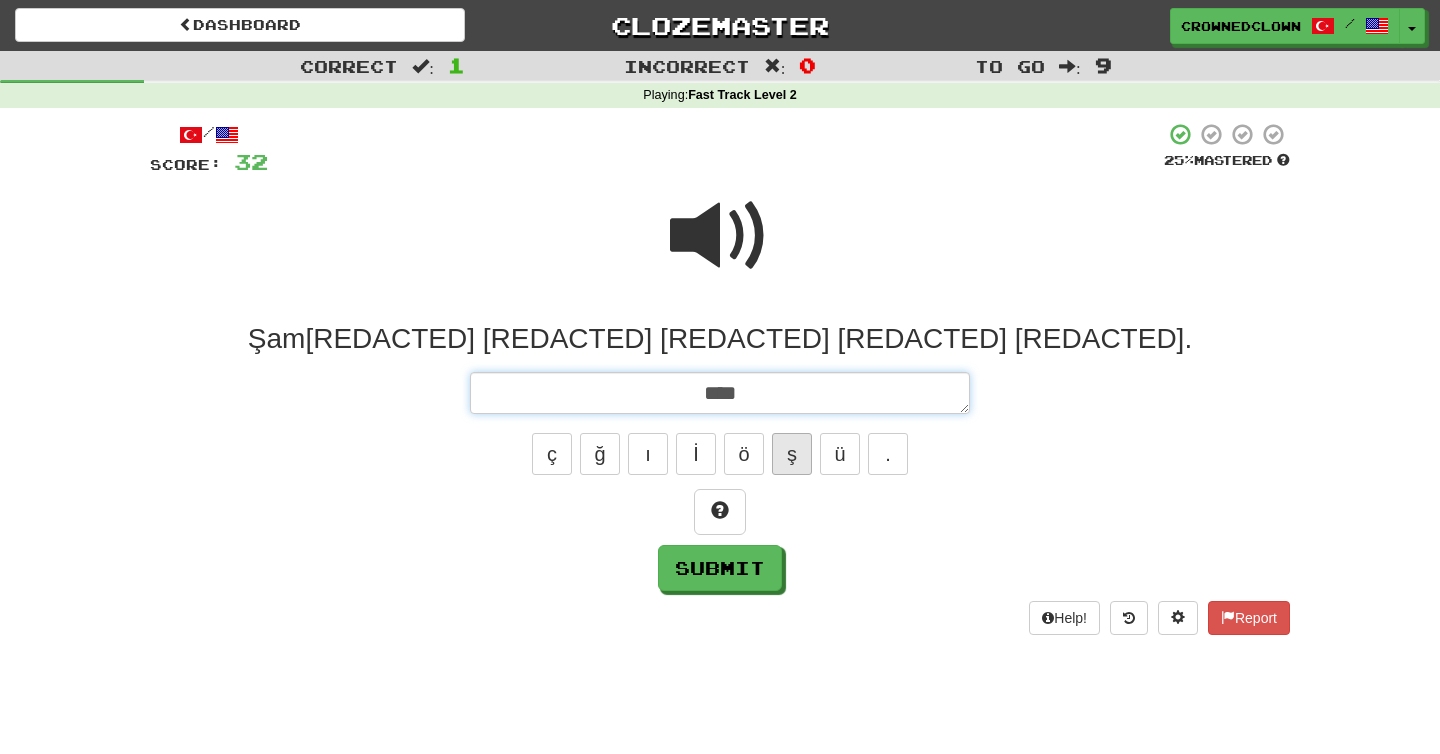 type on "*****" 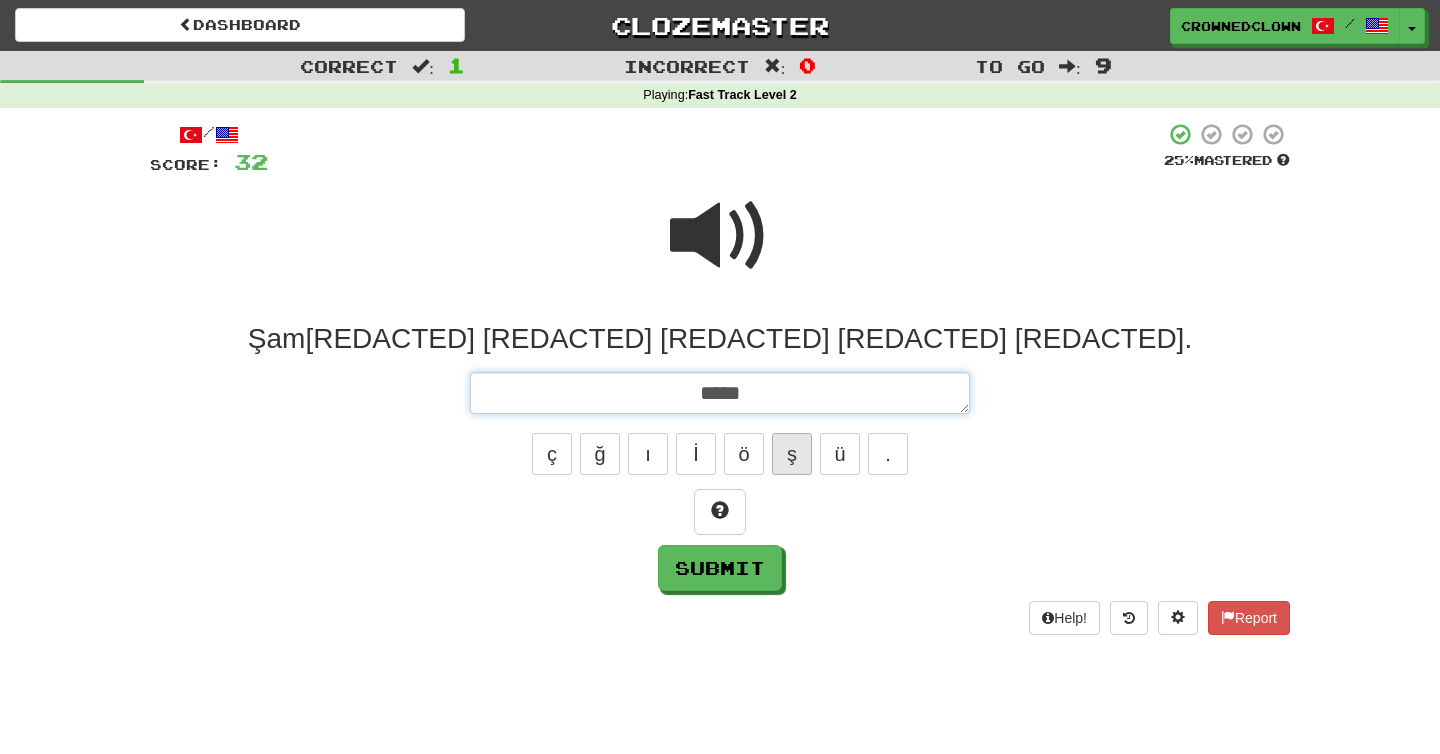 type on "*" 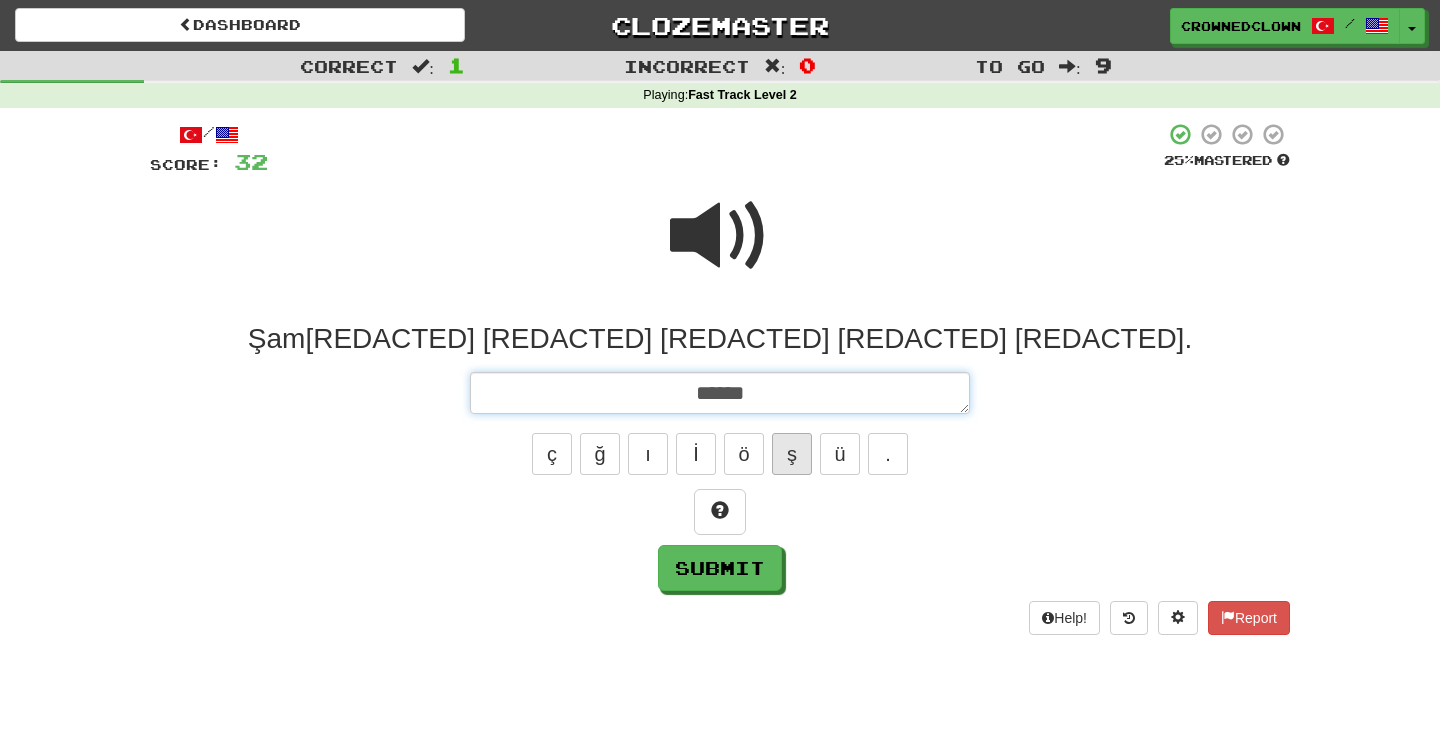 type on "*" 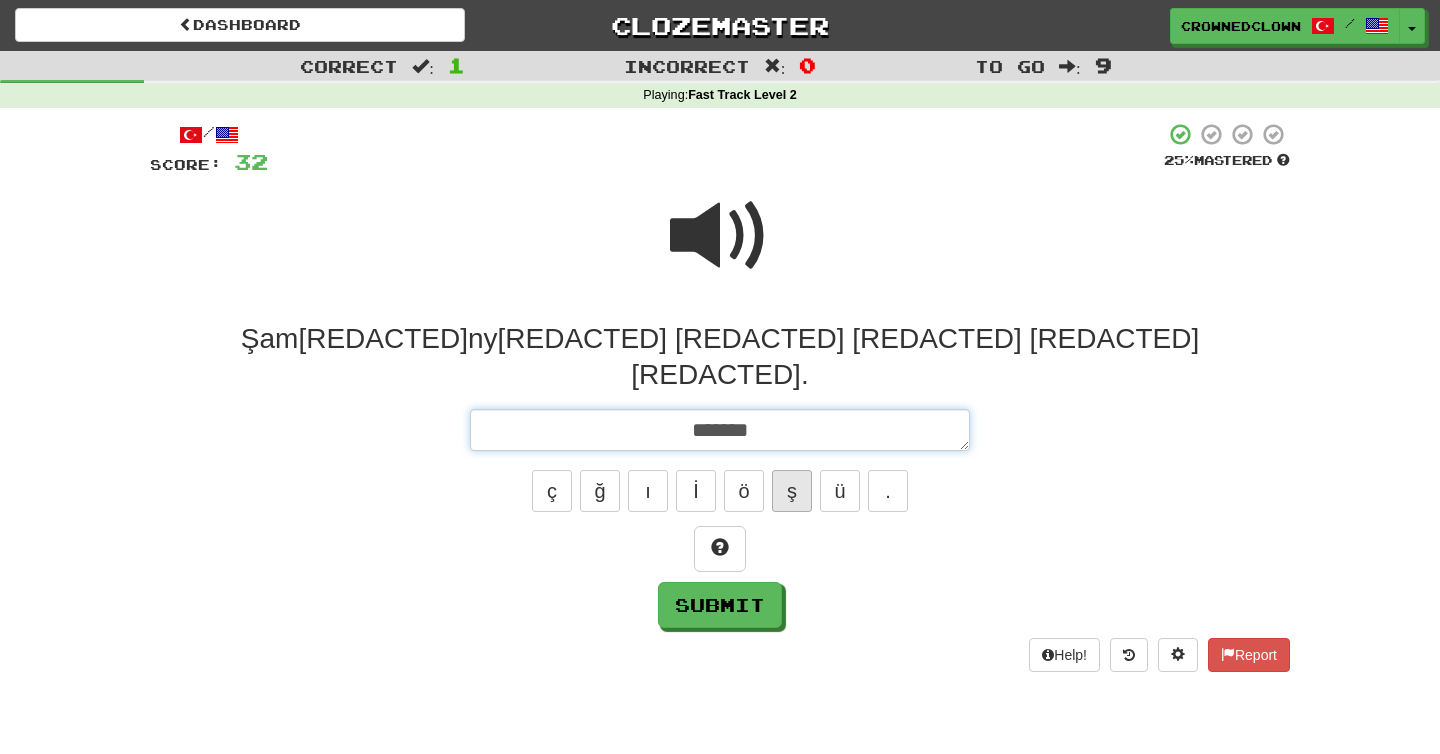 type on "*" 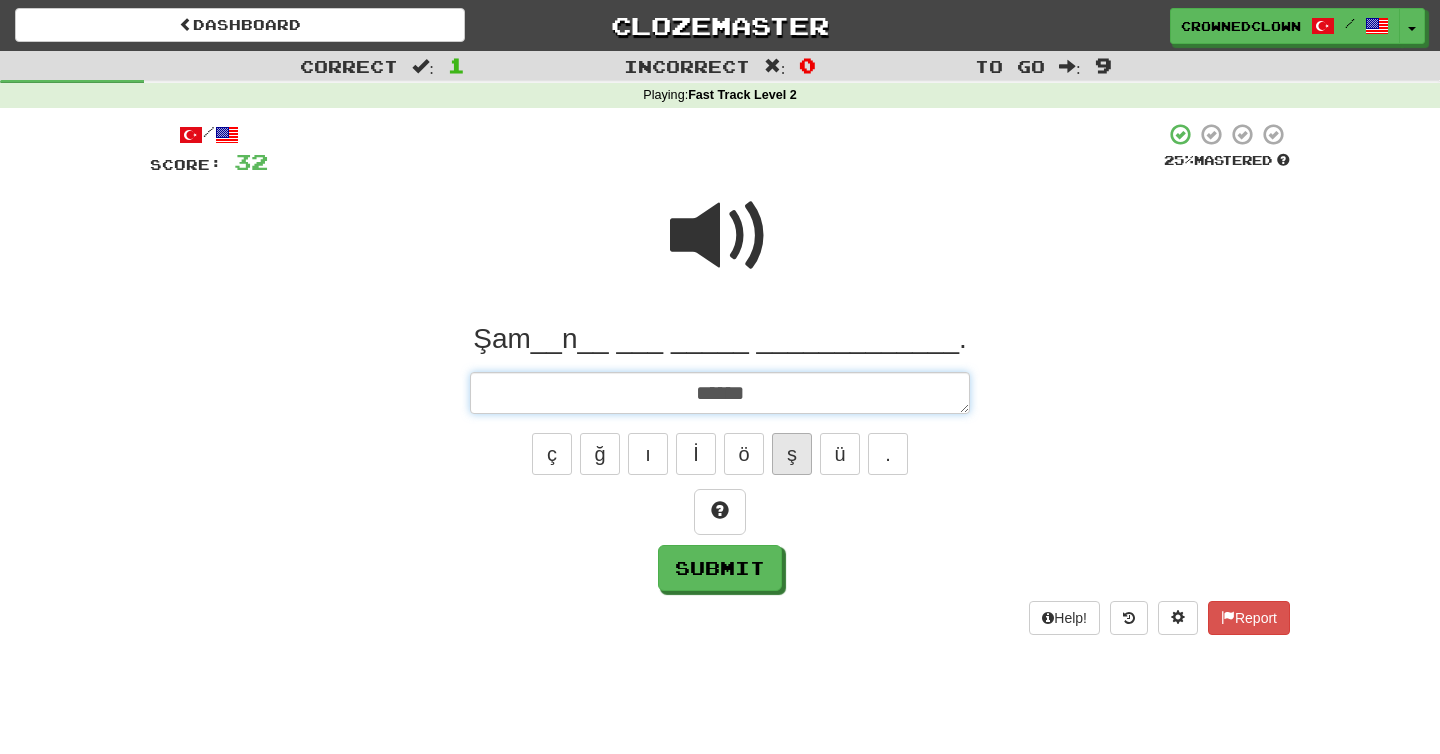 type on "*" 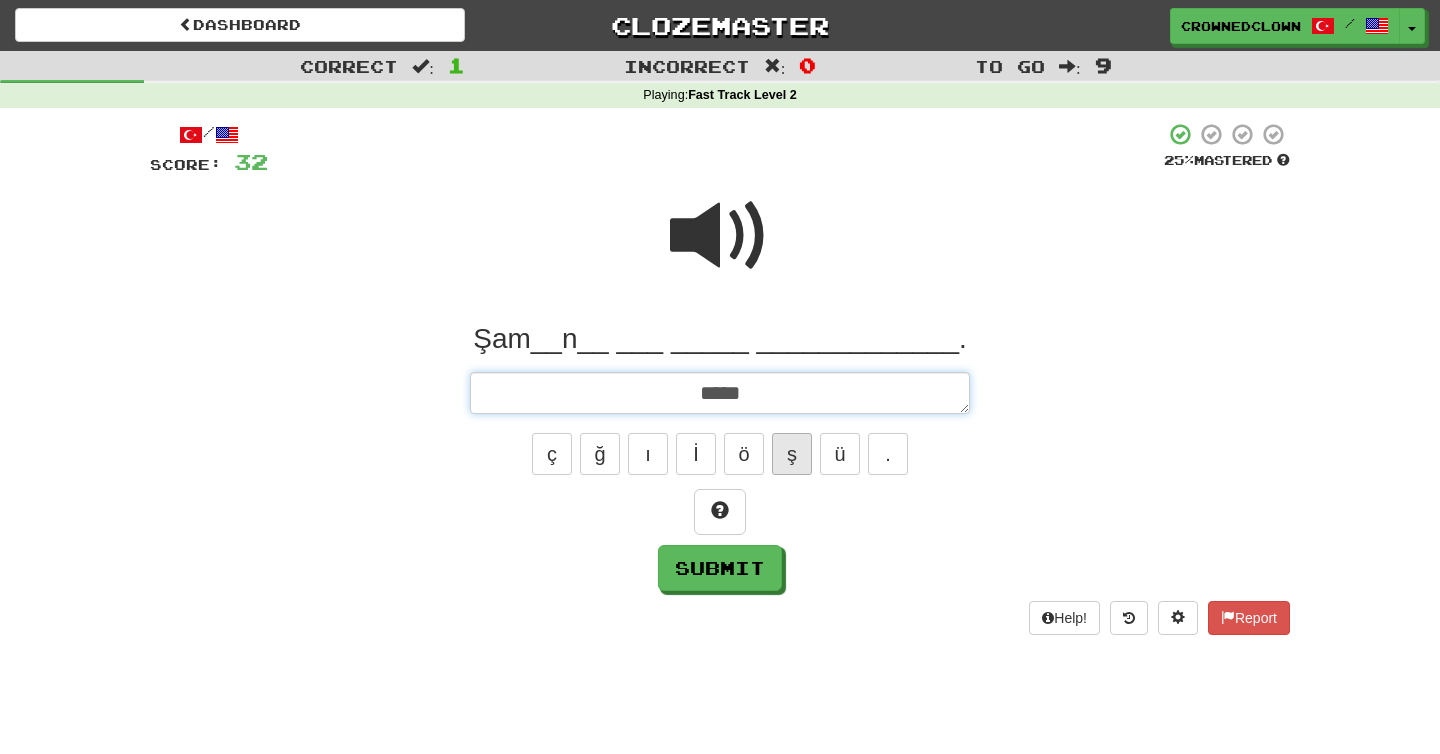 type on "*" 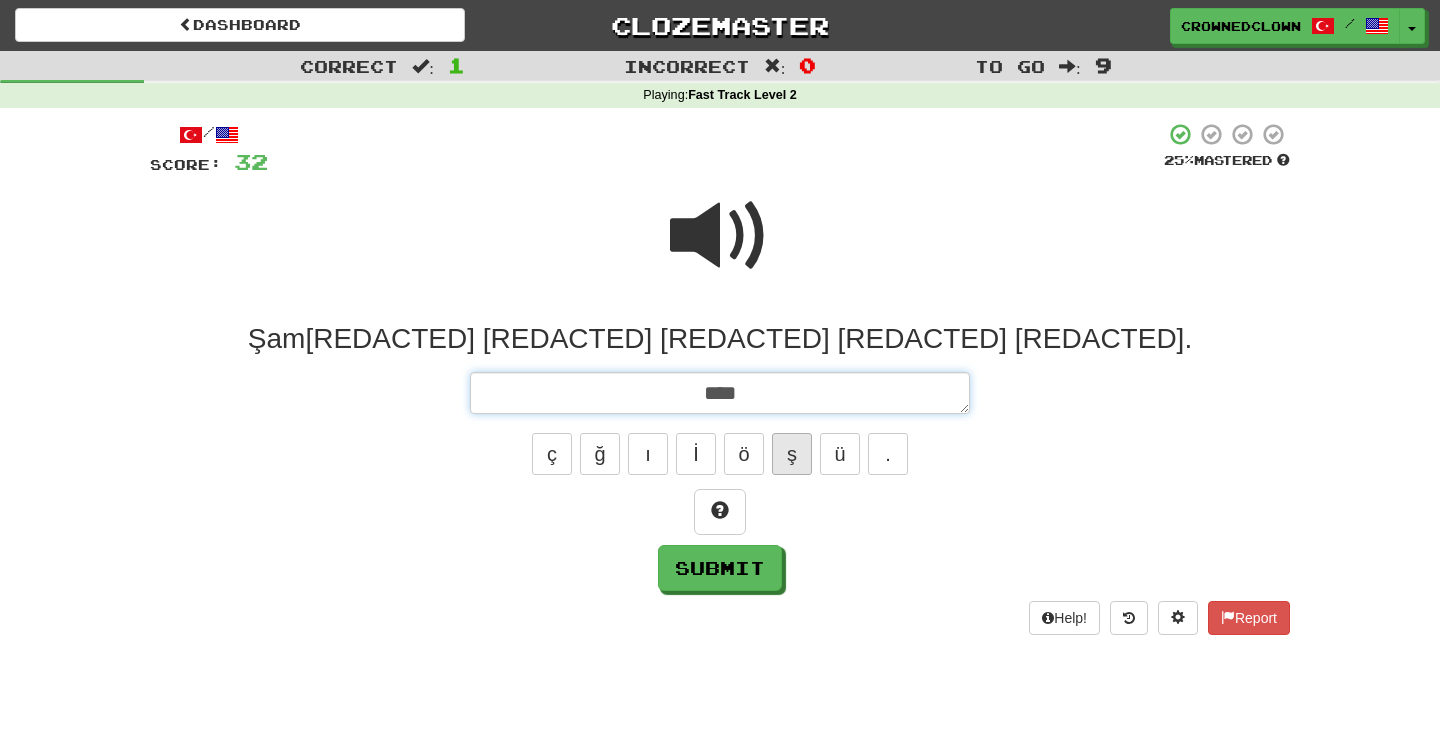 type on "*" 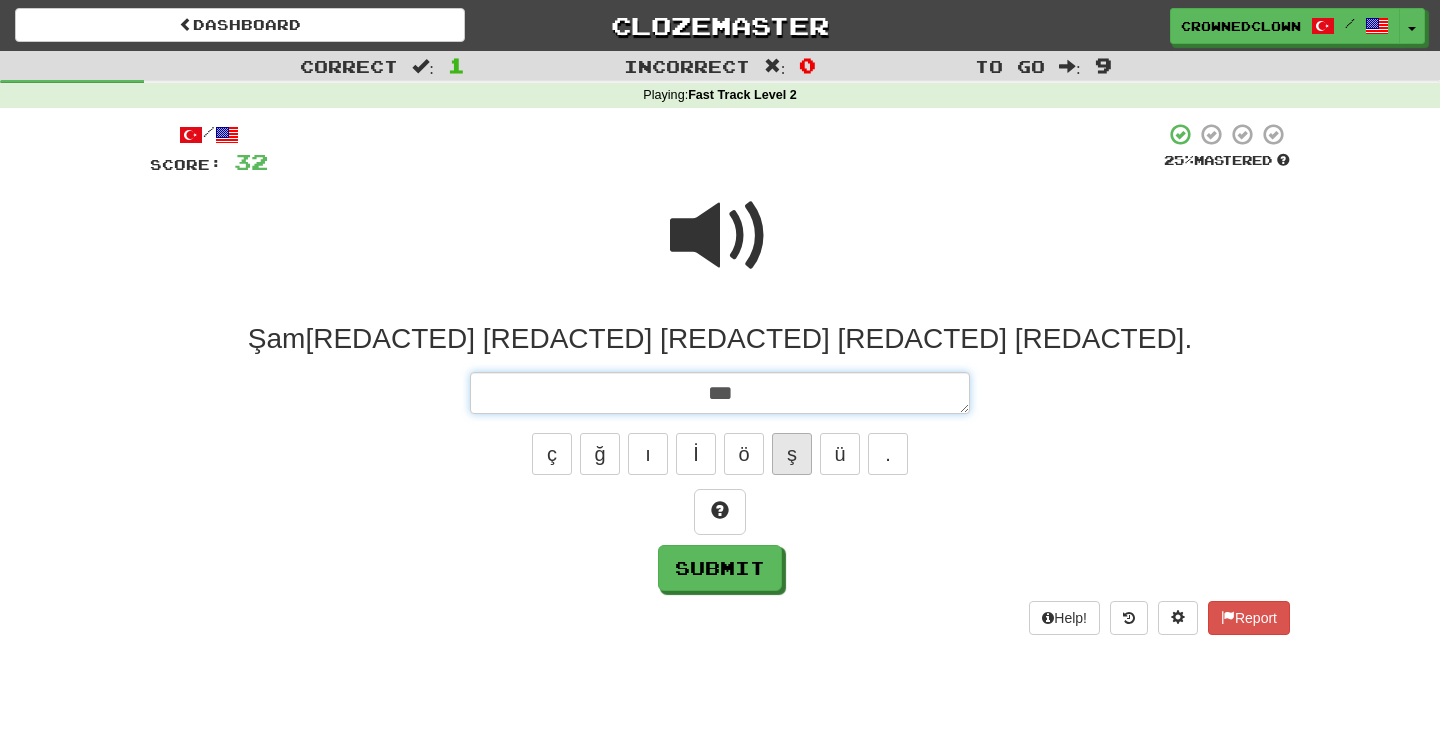 type on "*" 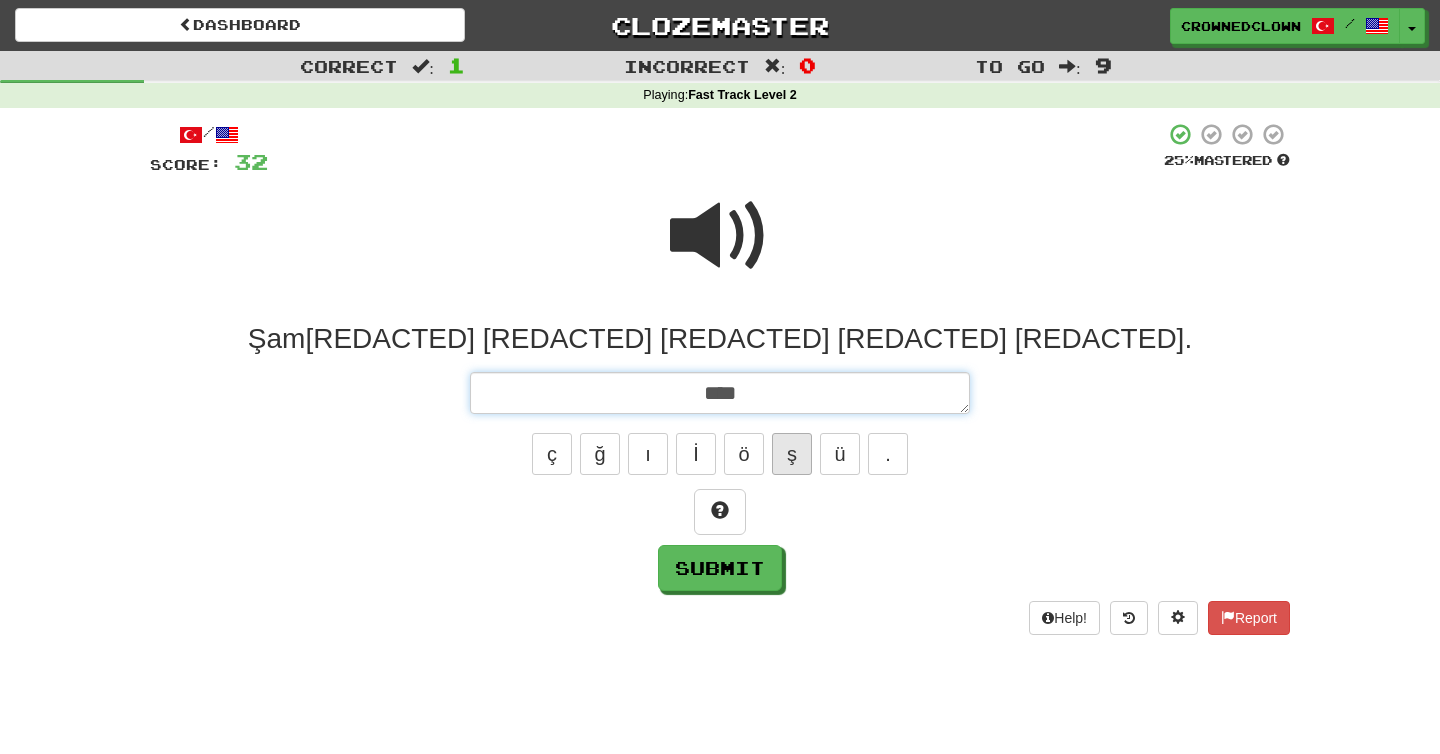 type on "*" 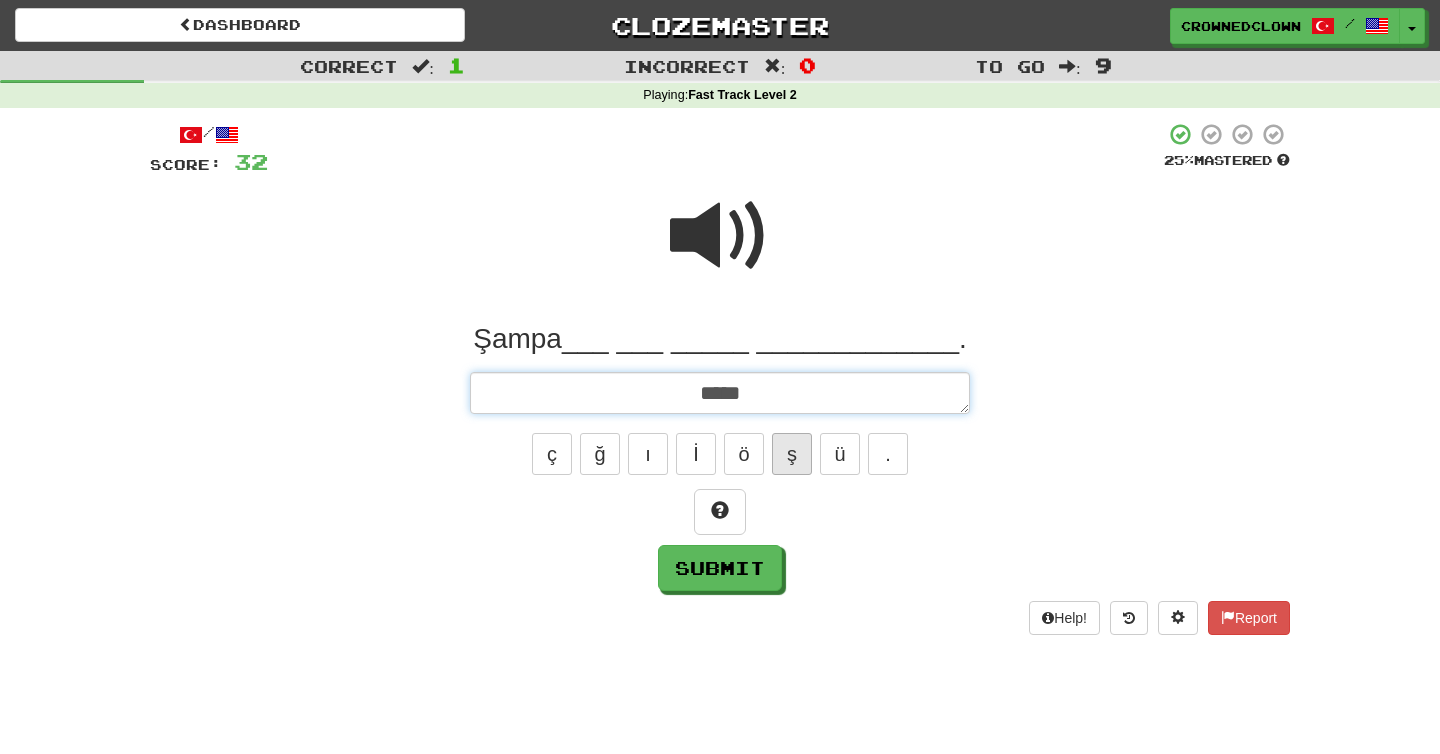 type on "*" 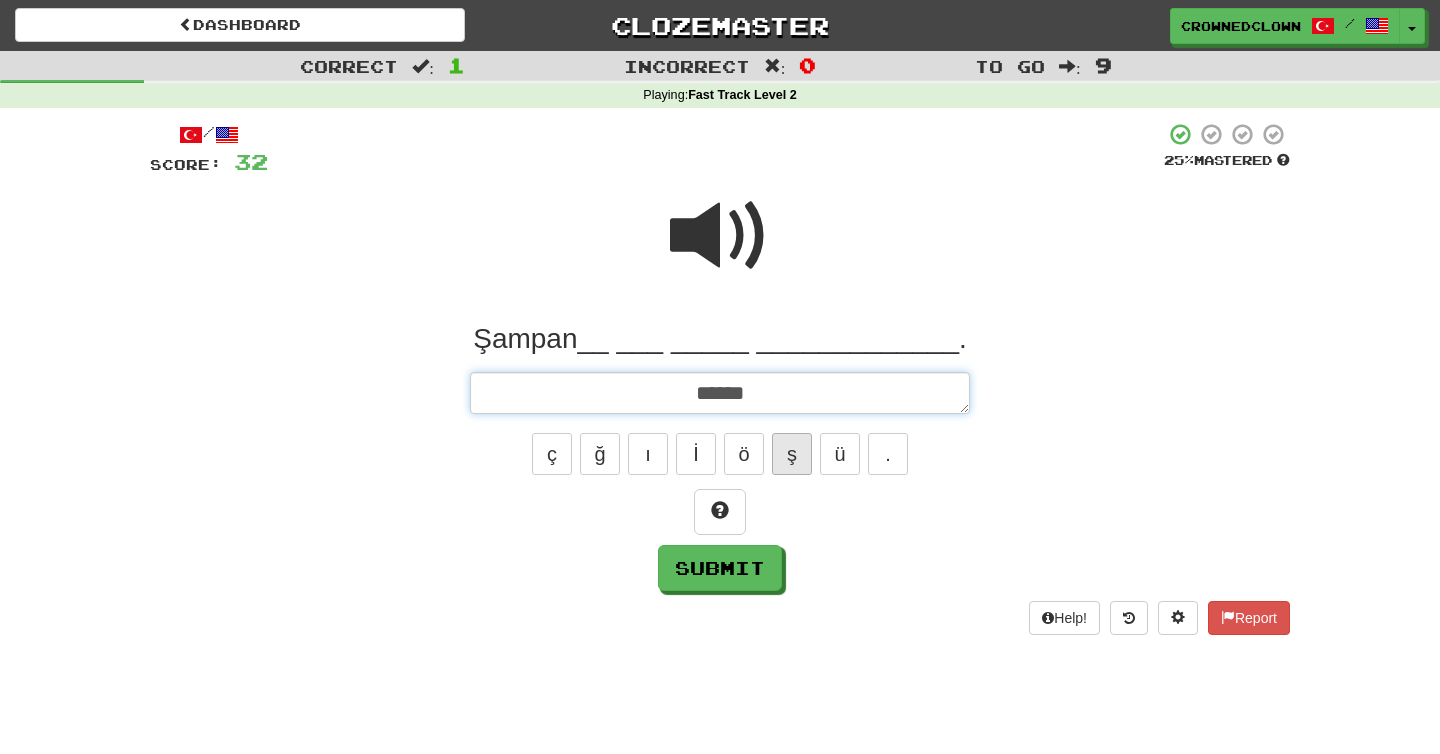 type on "*" 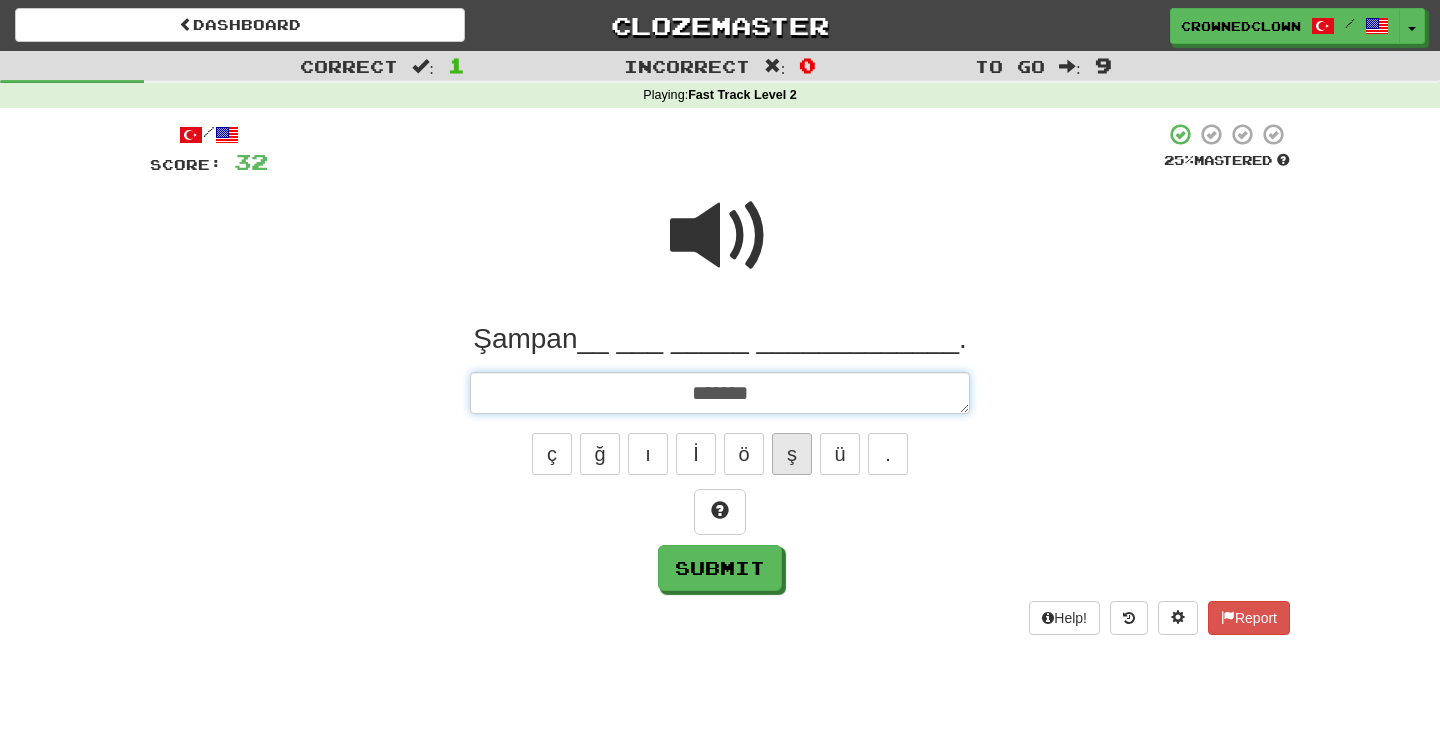 type on "*" 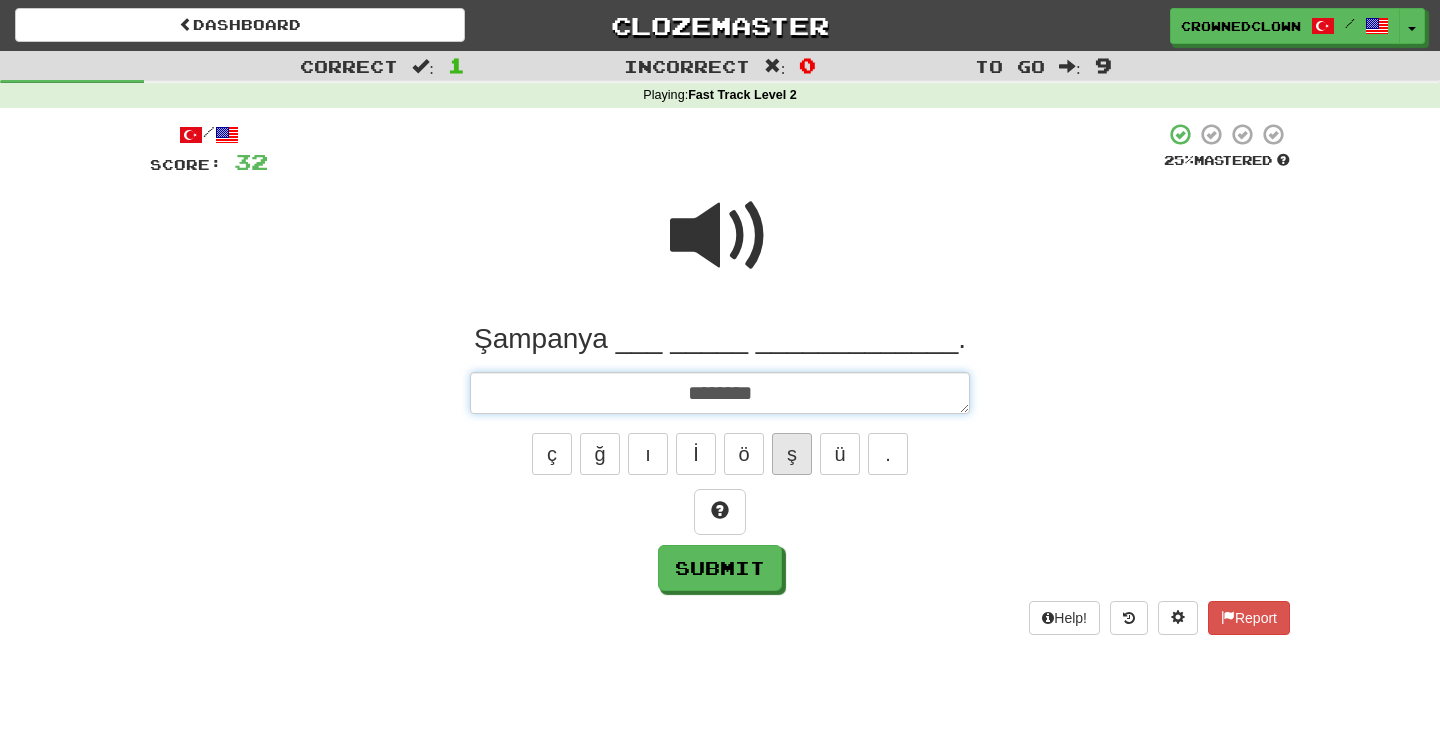 type on "*" 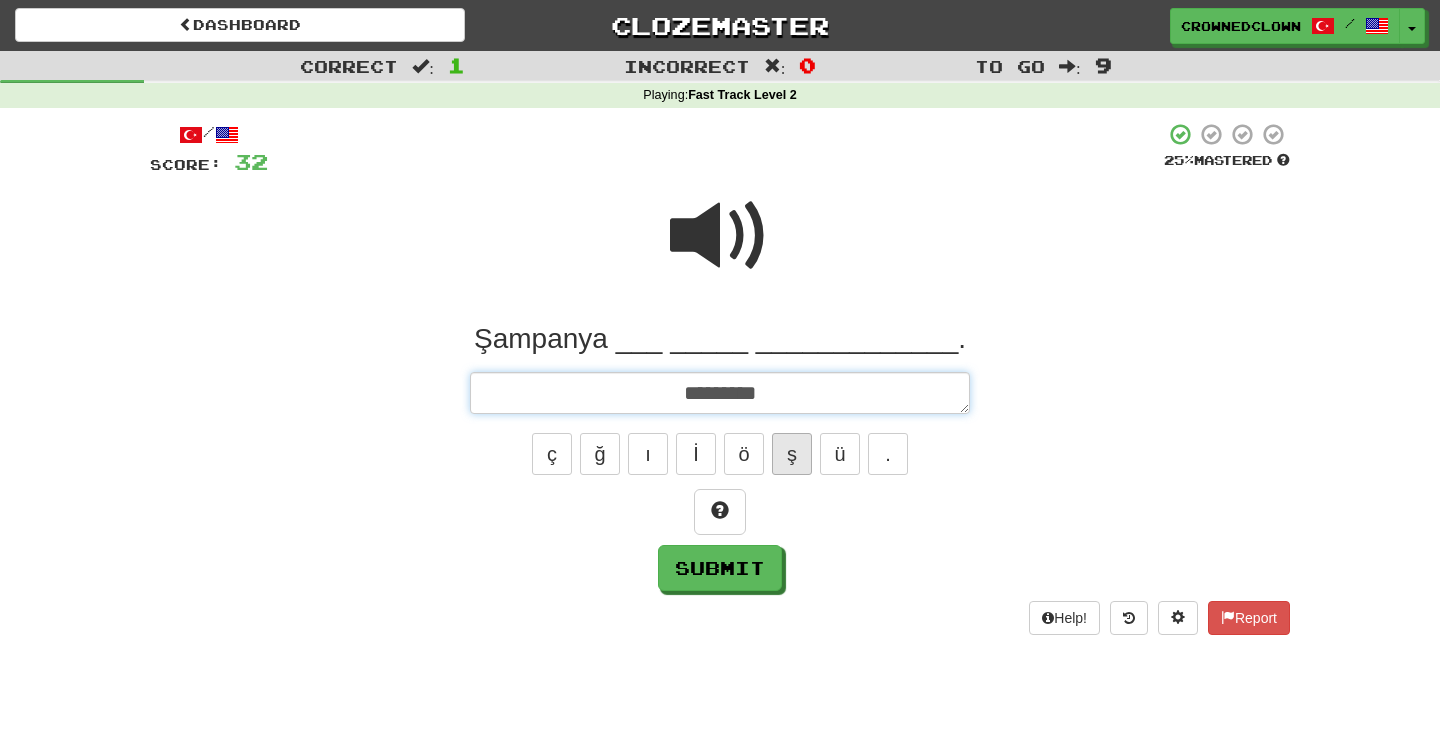 type on "*" 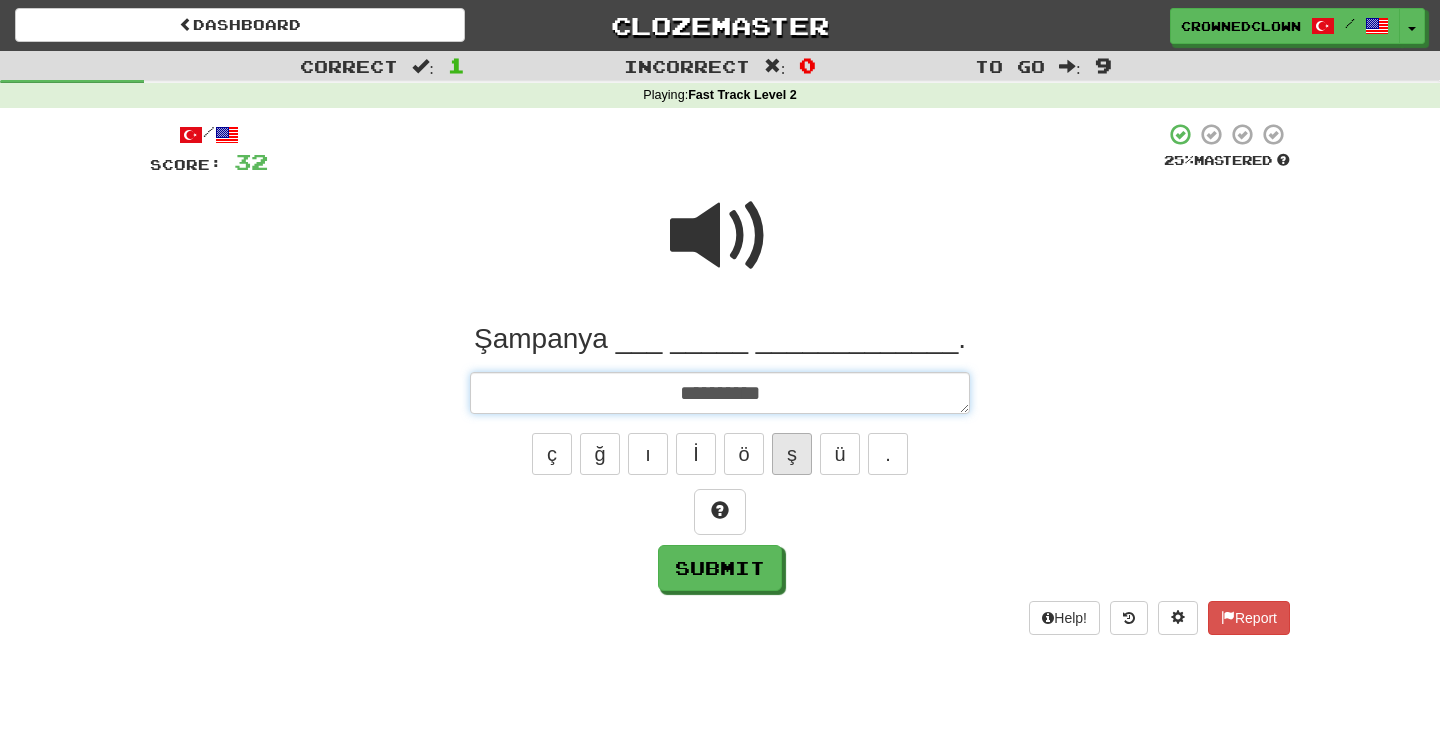 type on "*" 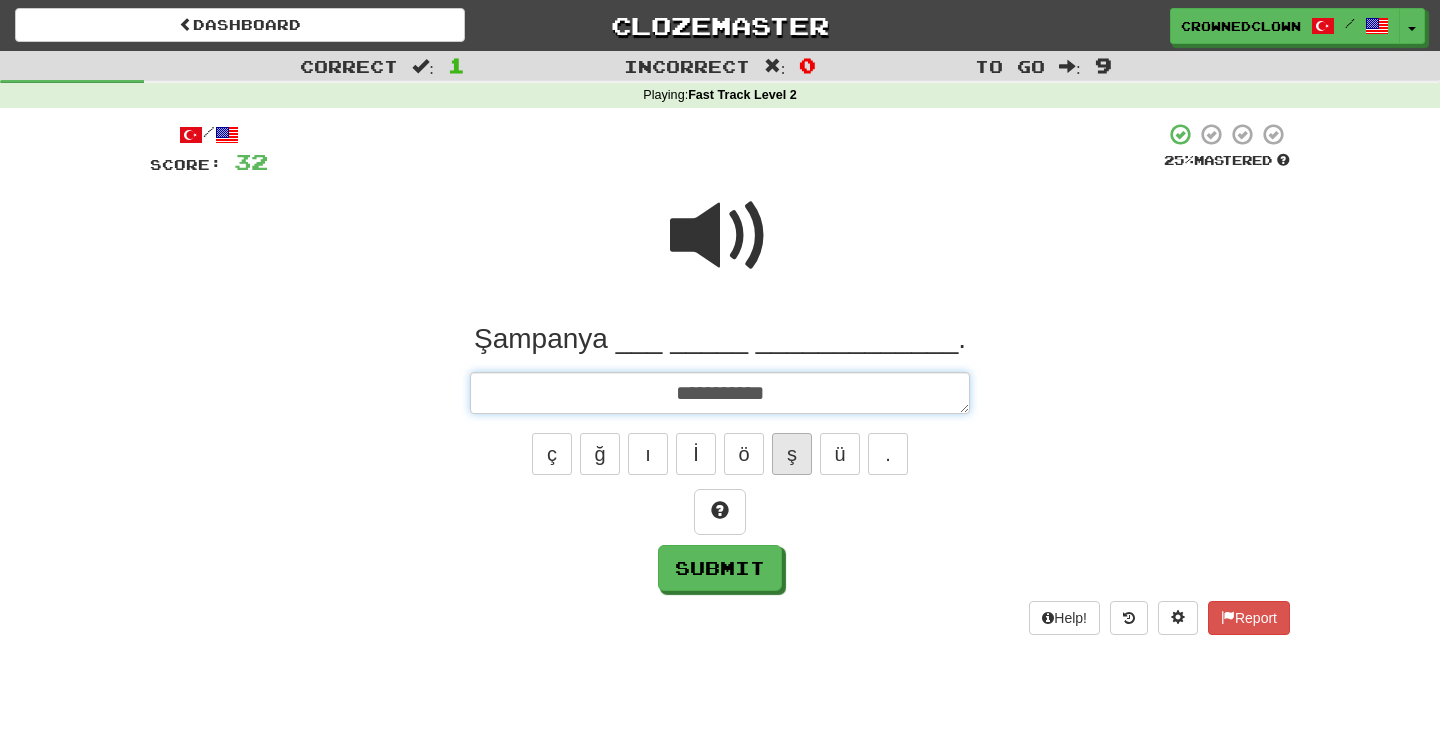 type on "*" 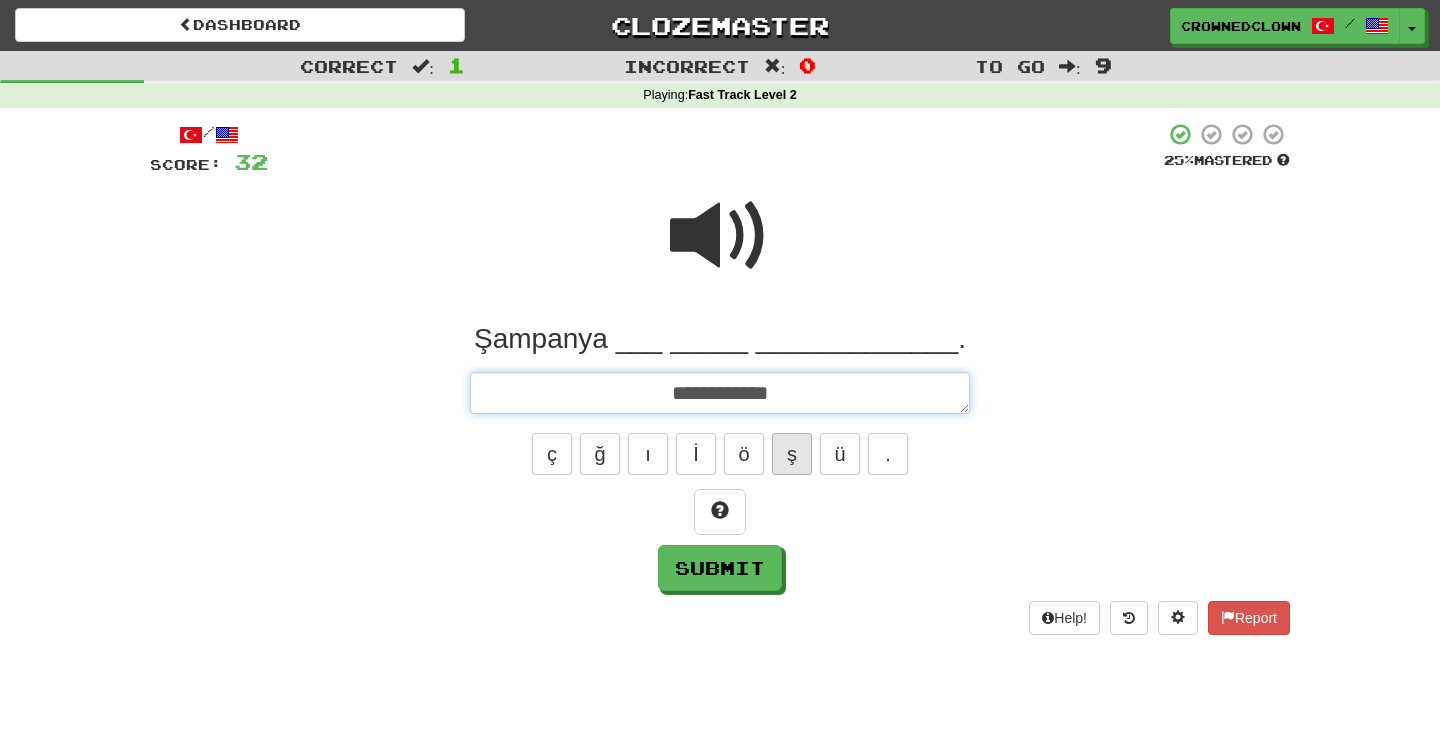 type on "*" 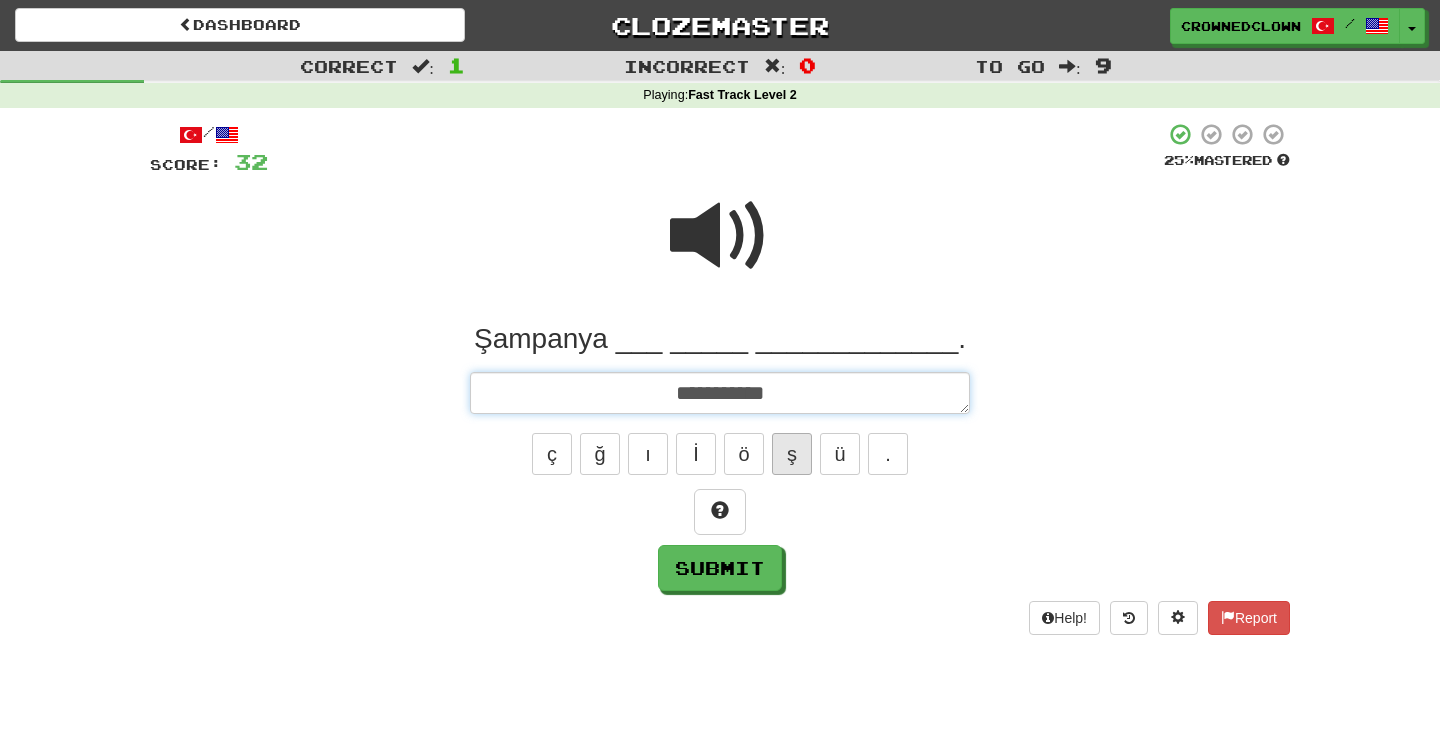 type on "*" 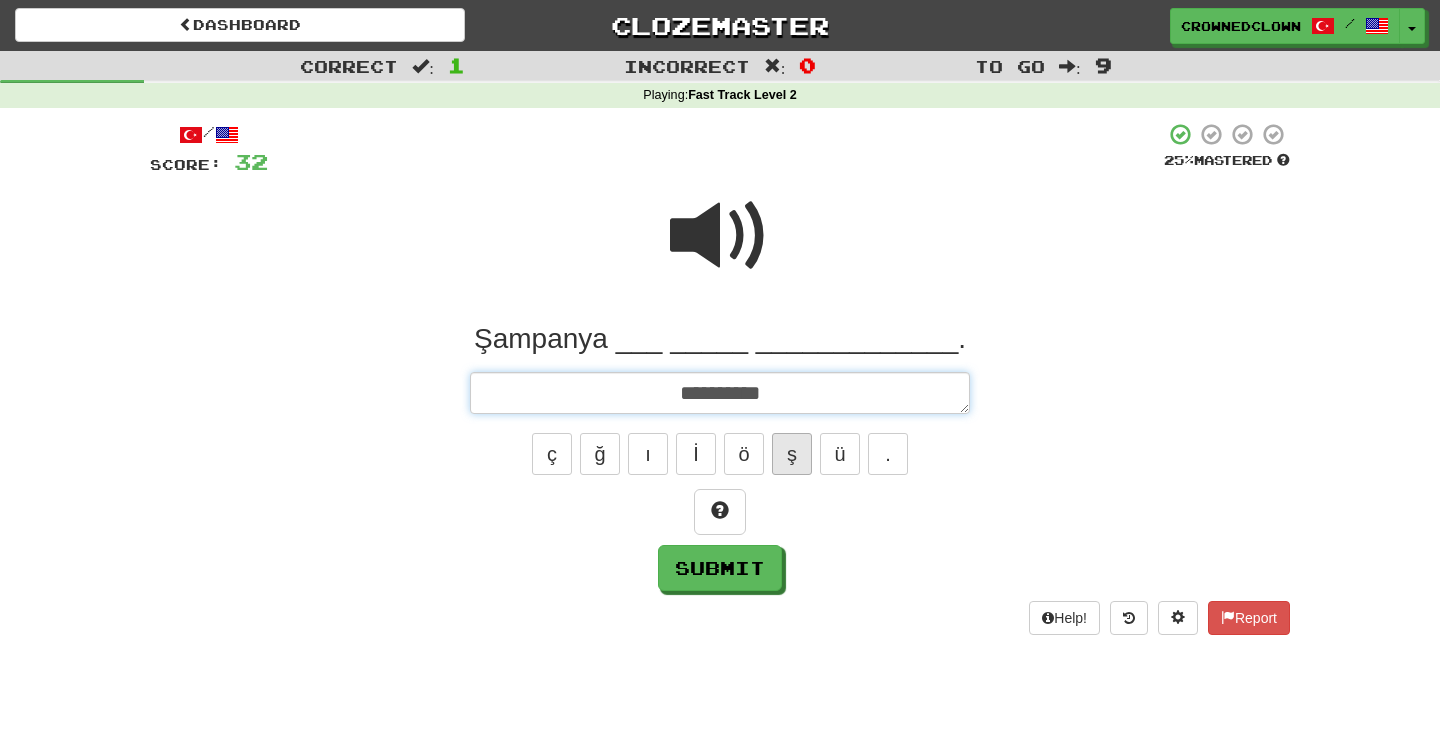 type on "*" 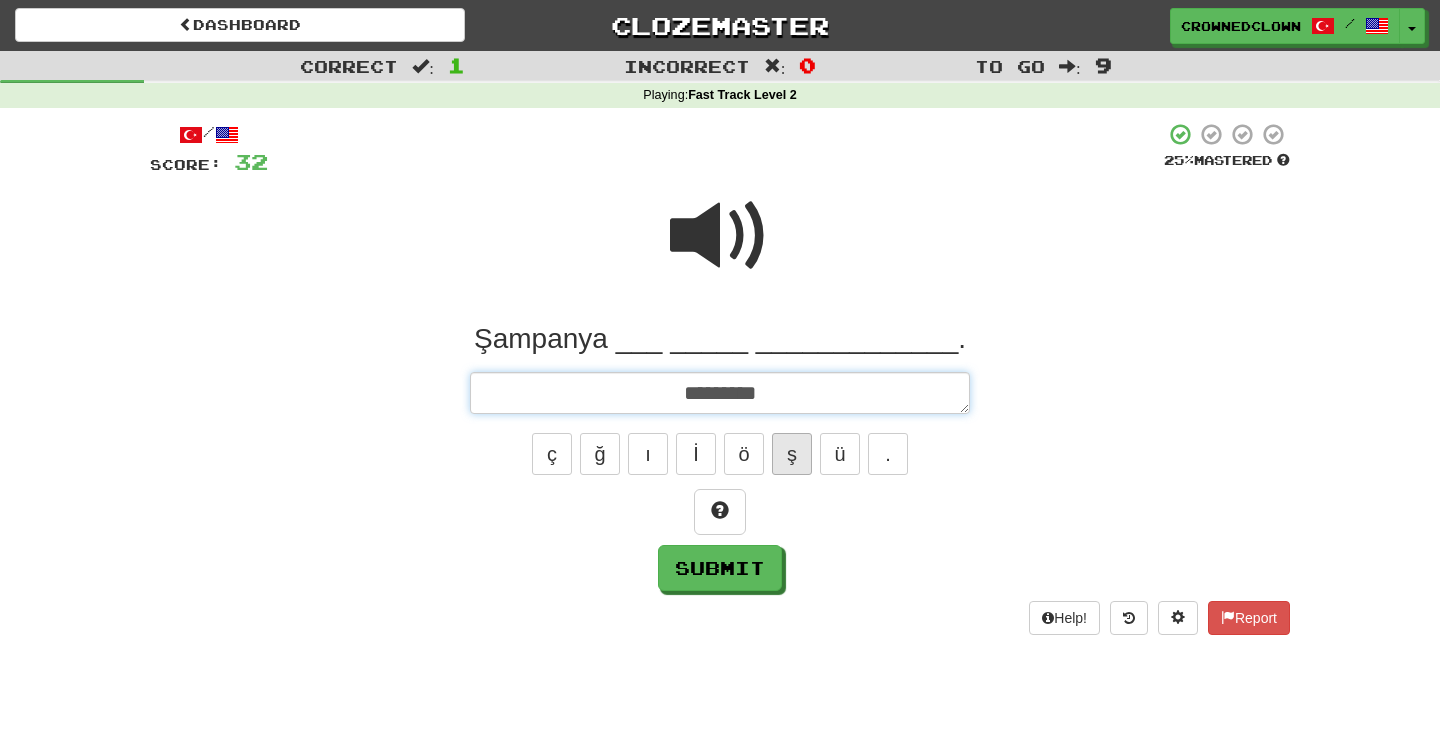 type on "*" 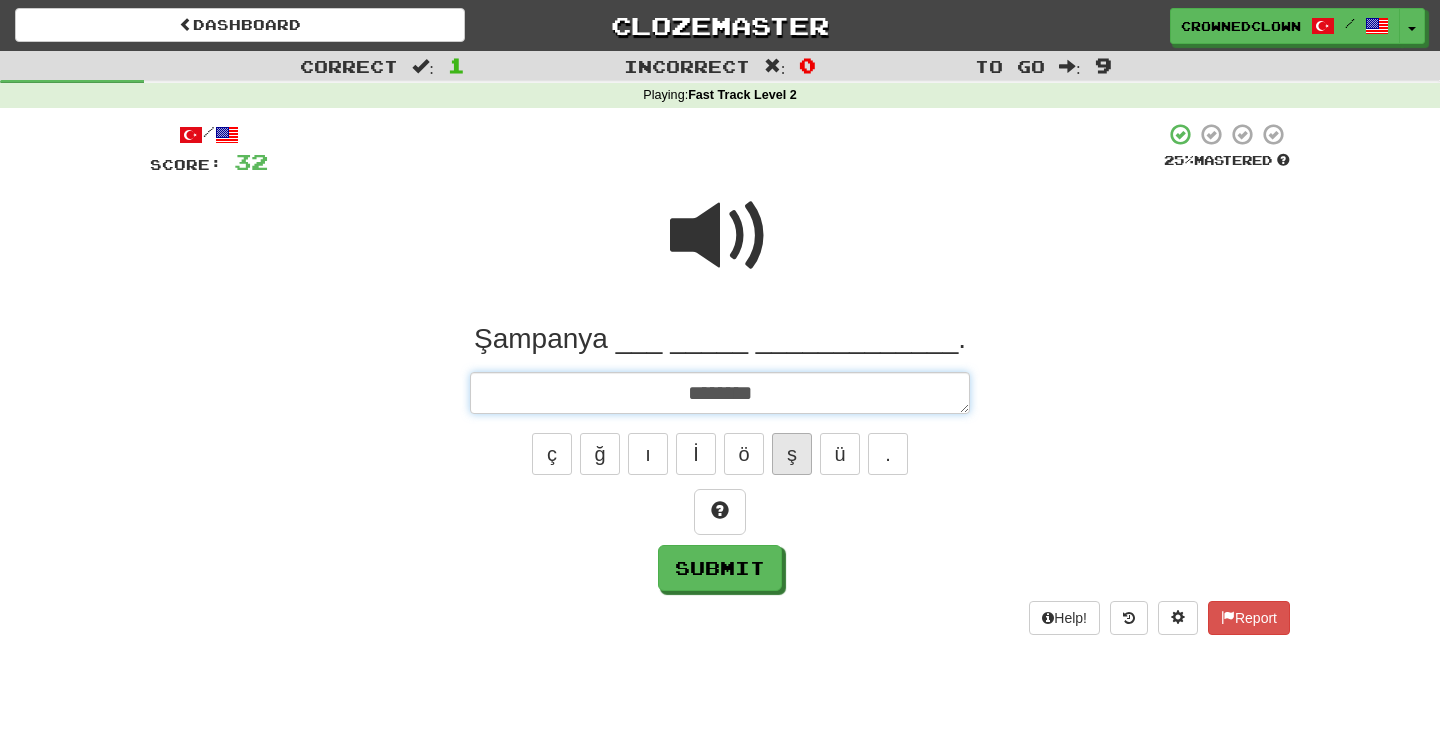 type on "*" 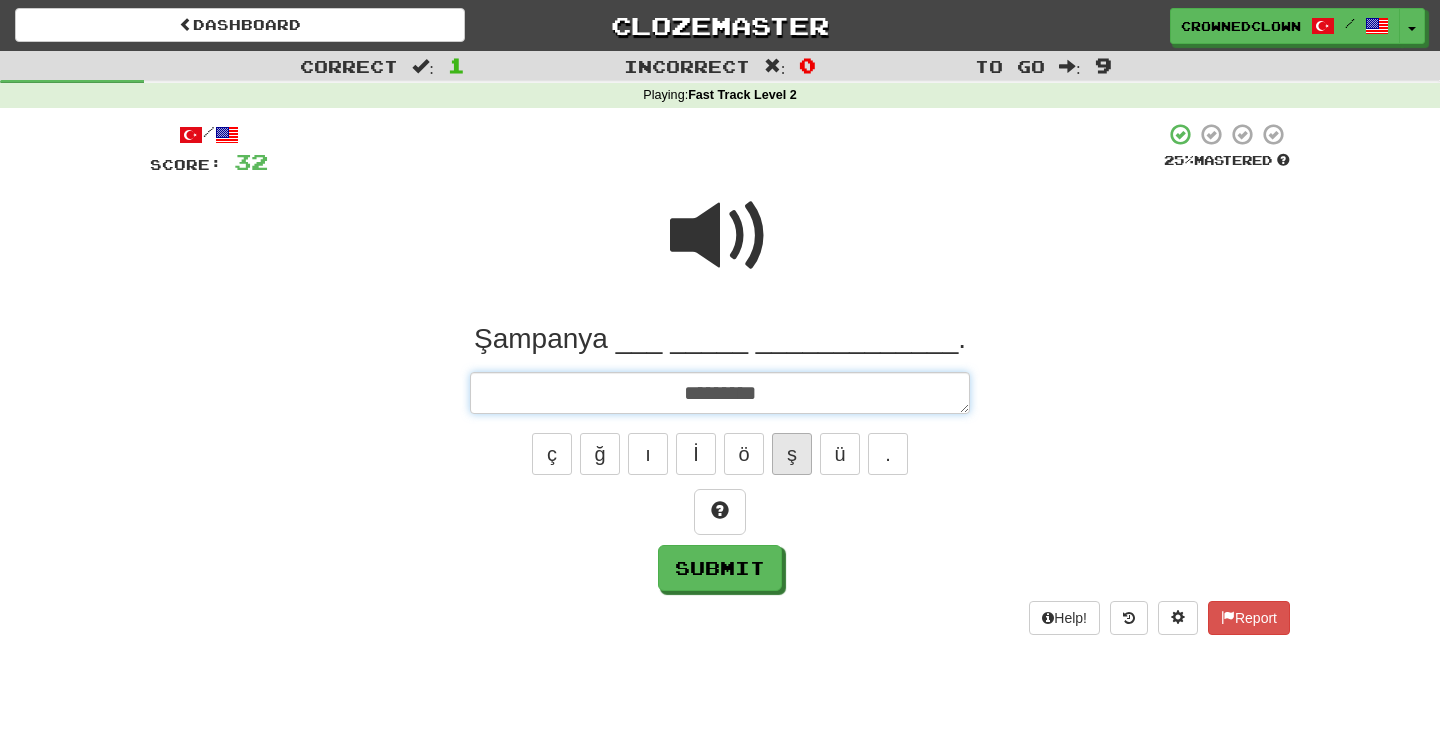 type on "*" 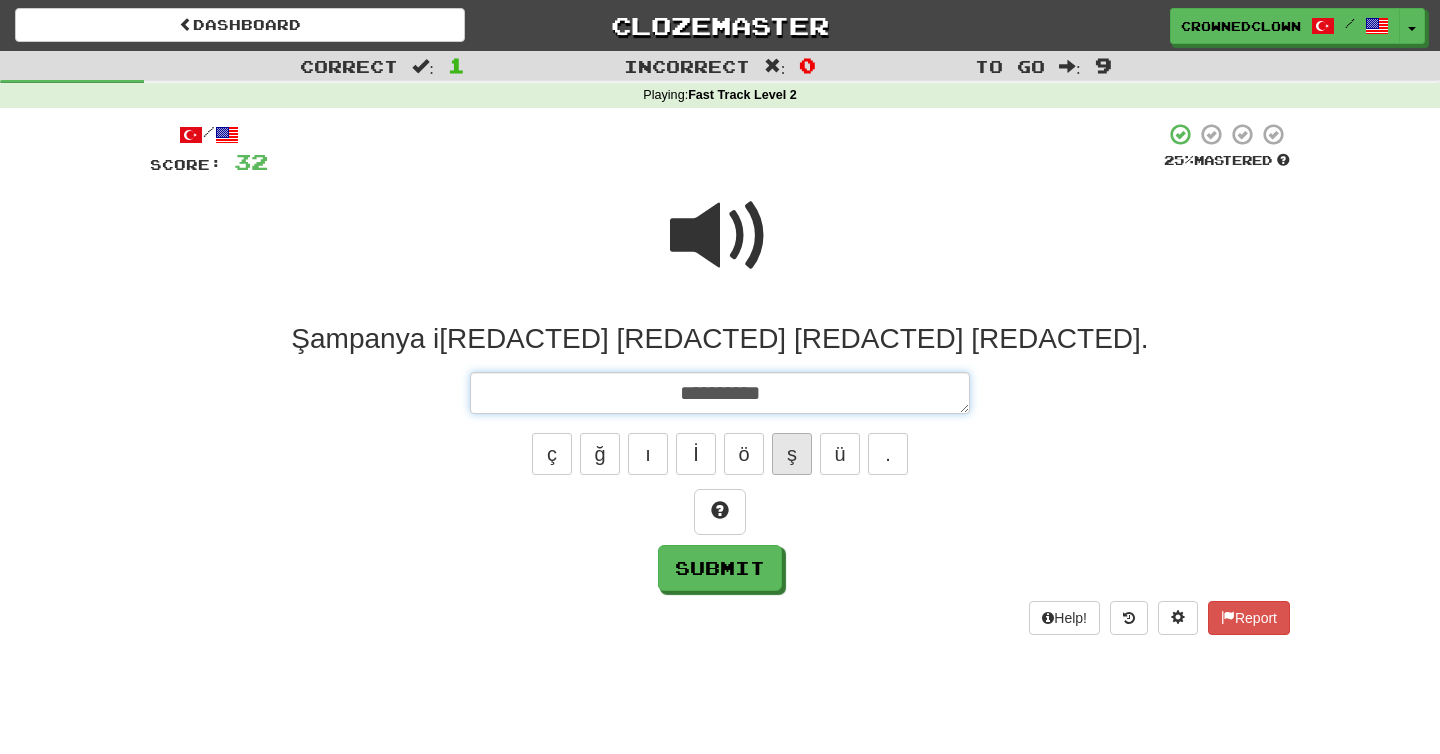 type on "*" 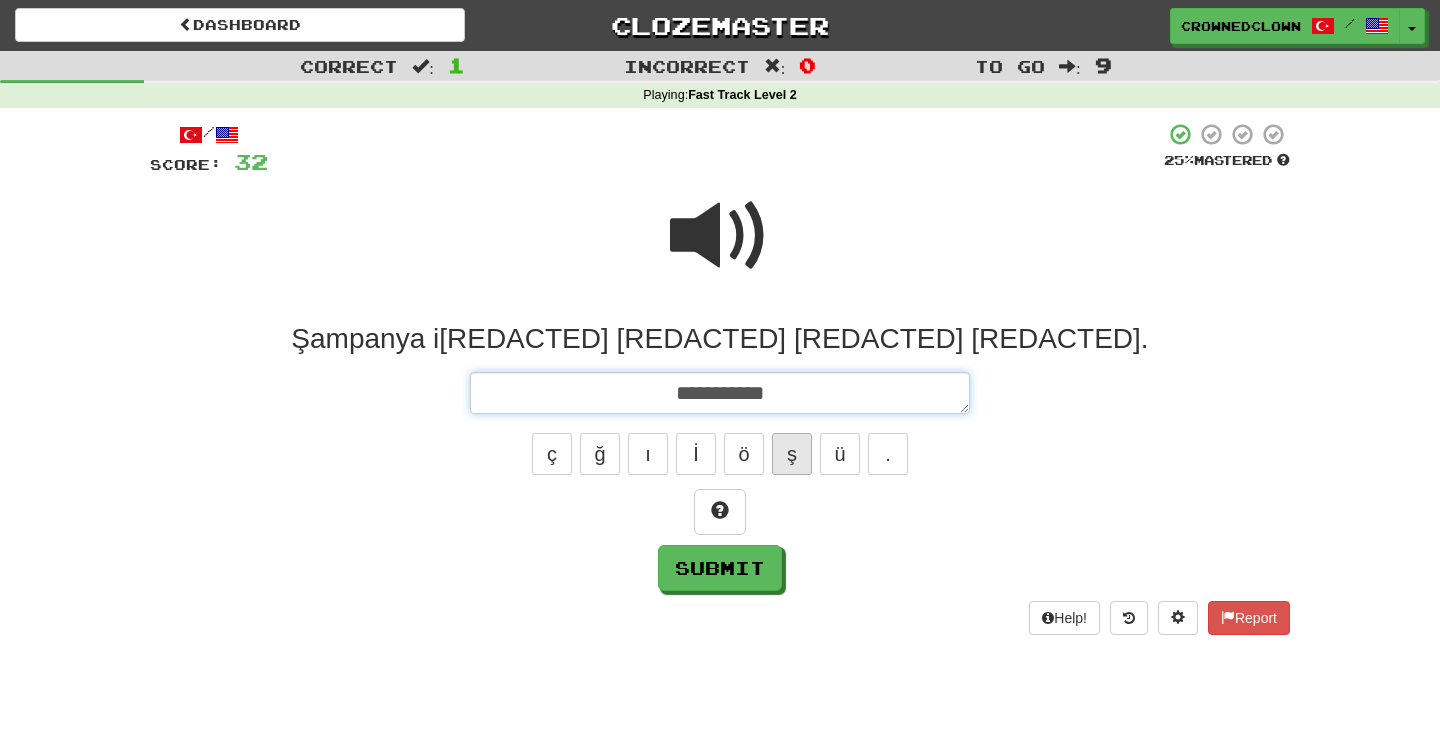 type on "**********" 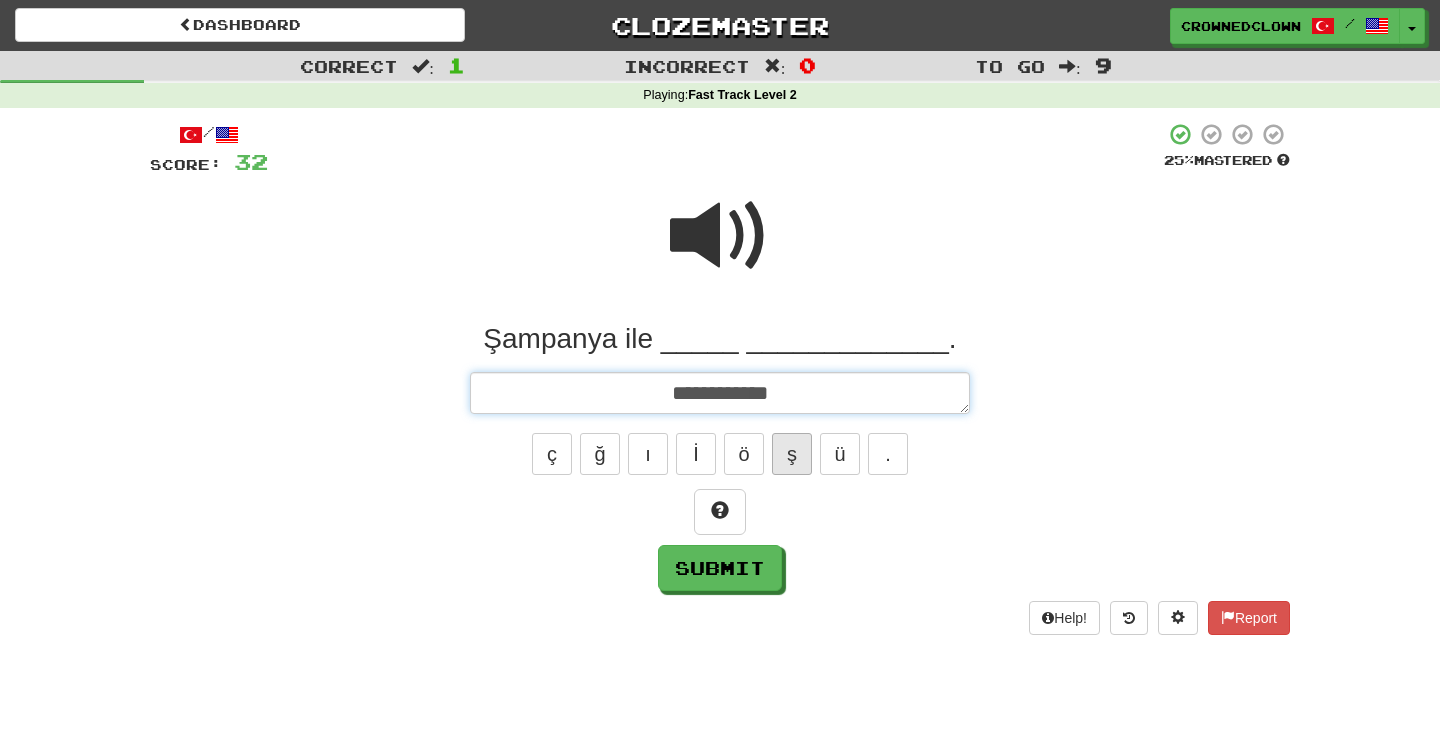 type on "*" 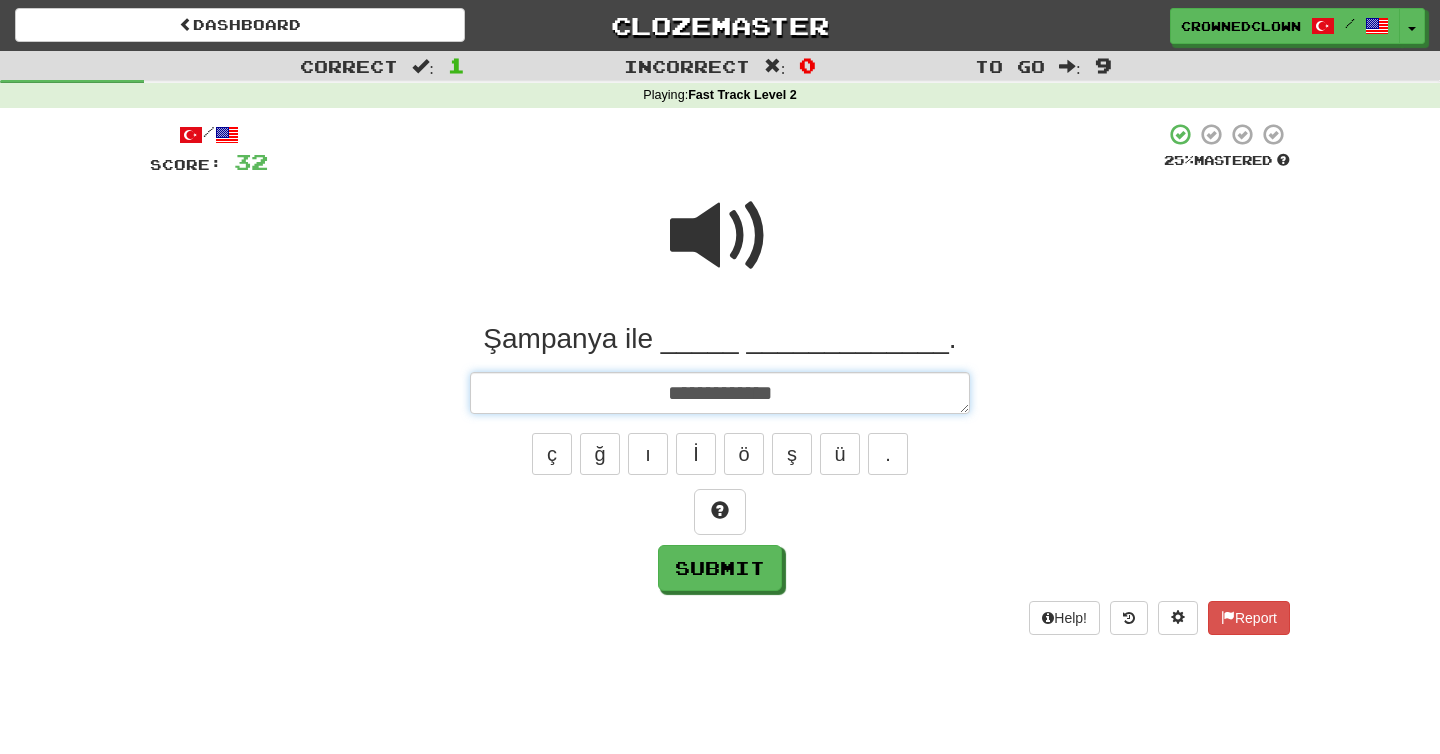 type on "**********" 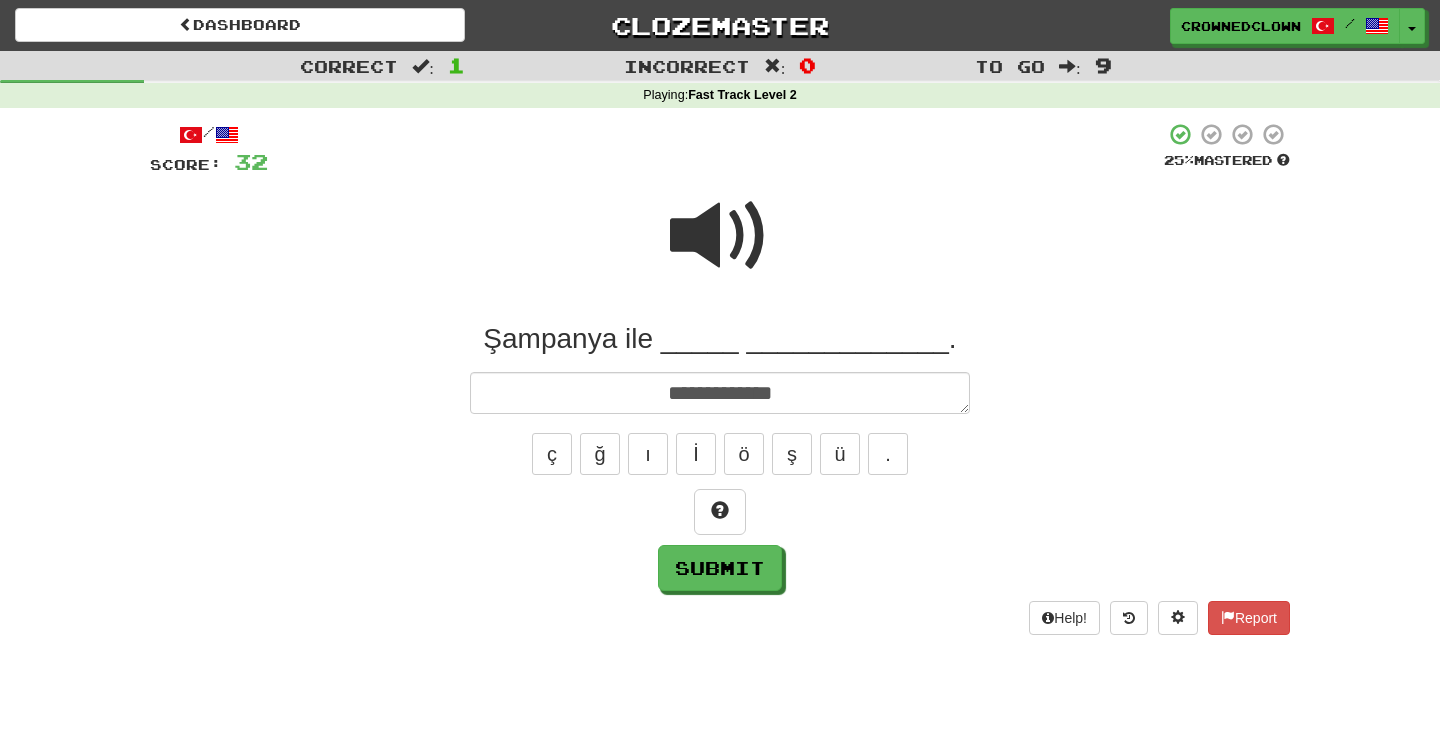 click at bounding box center (720, 236) 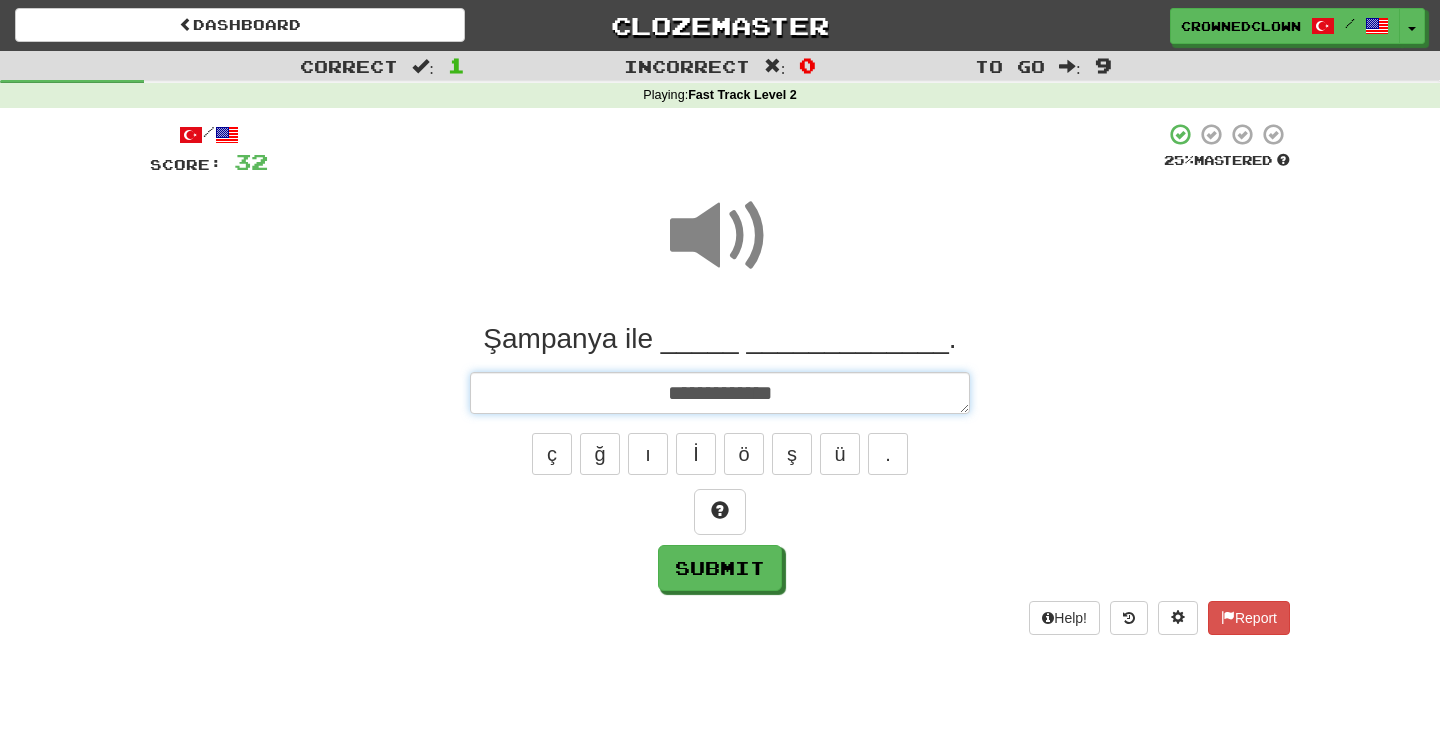click on "**********" at bounding box center (720, 393) 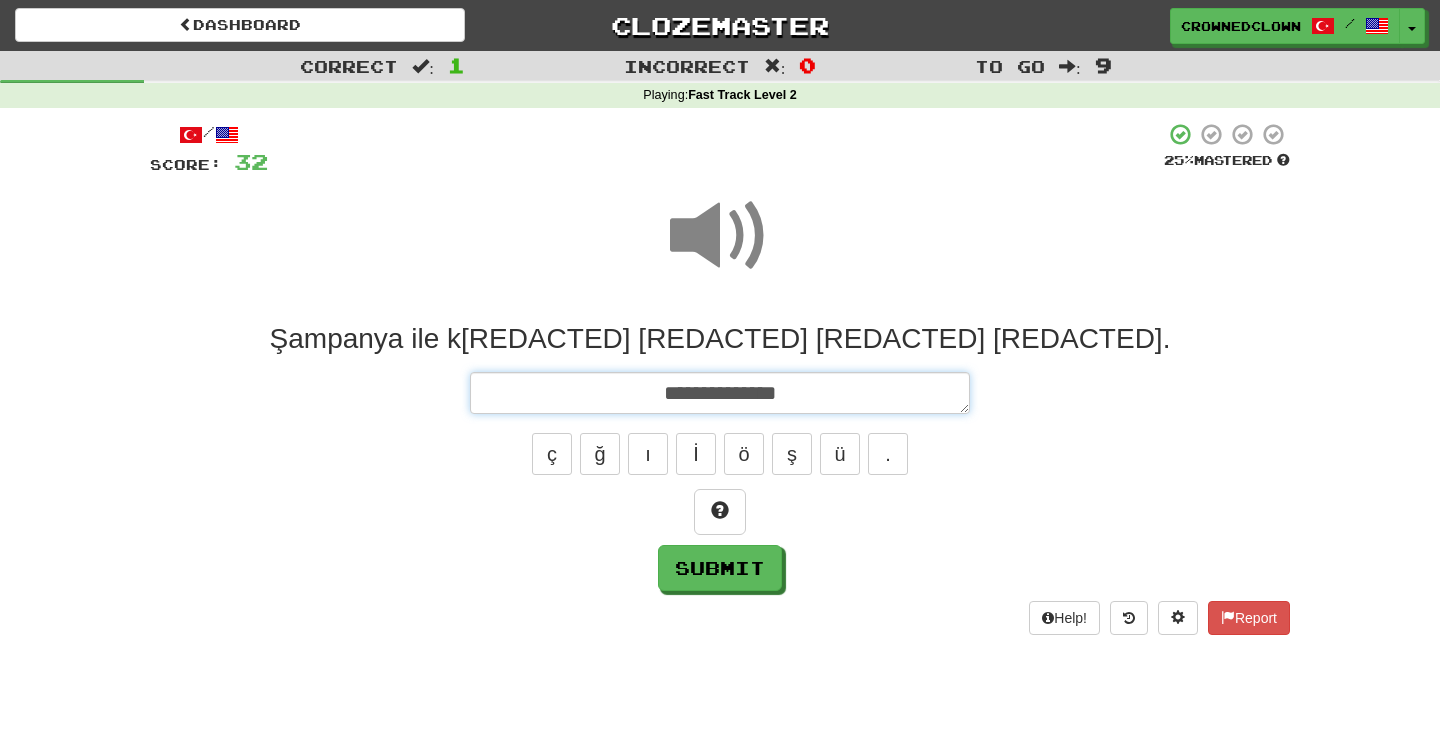 type on "*" 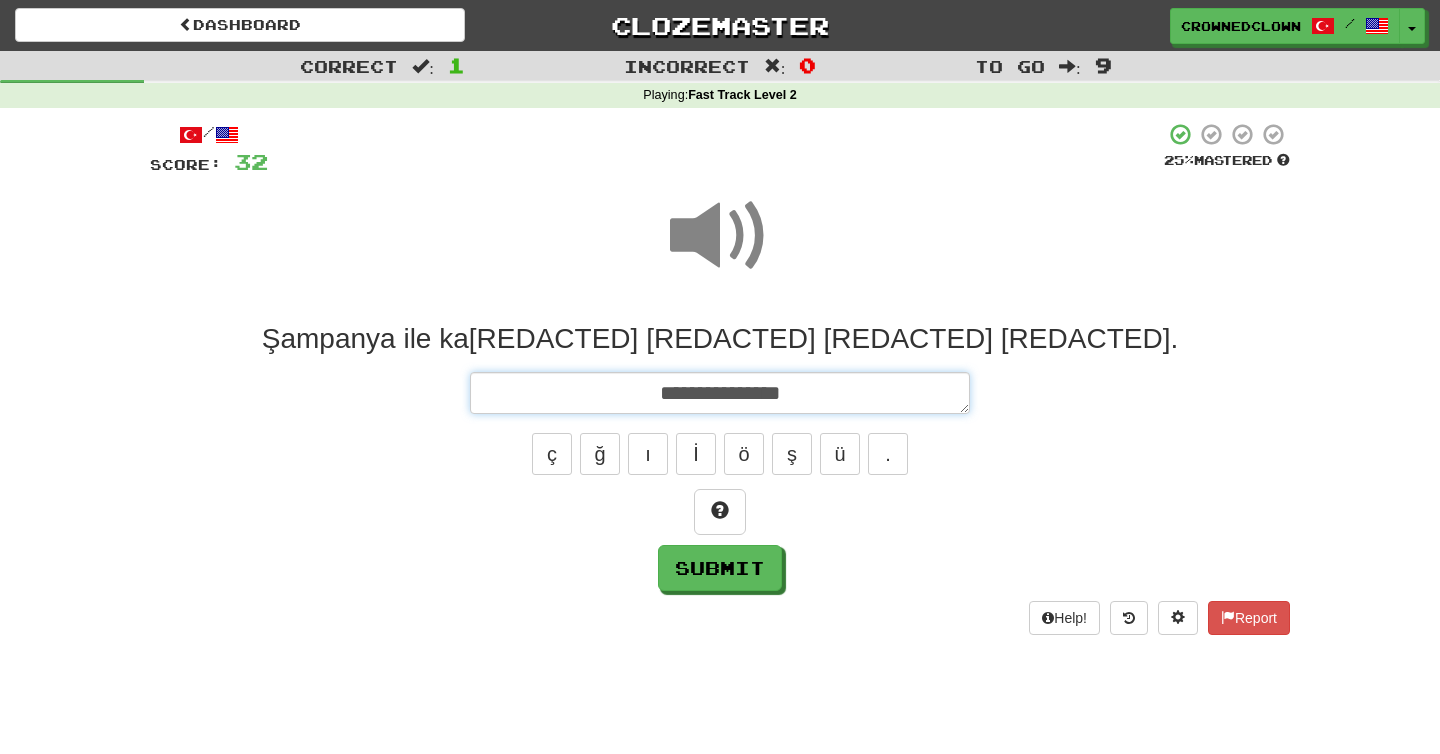 type on "*" 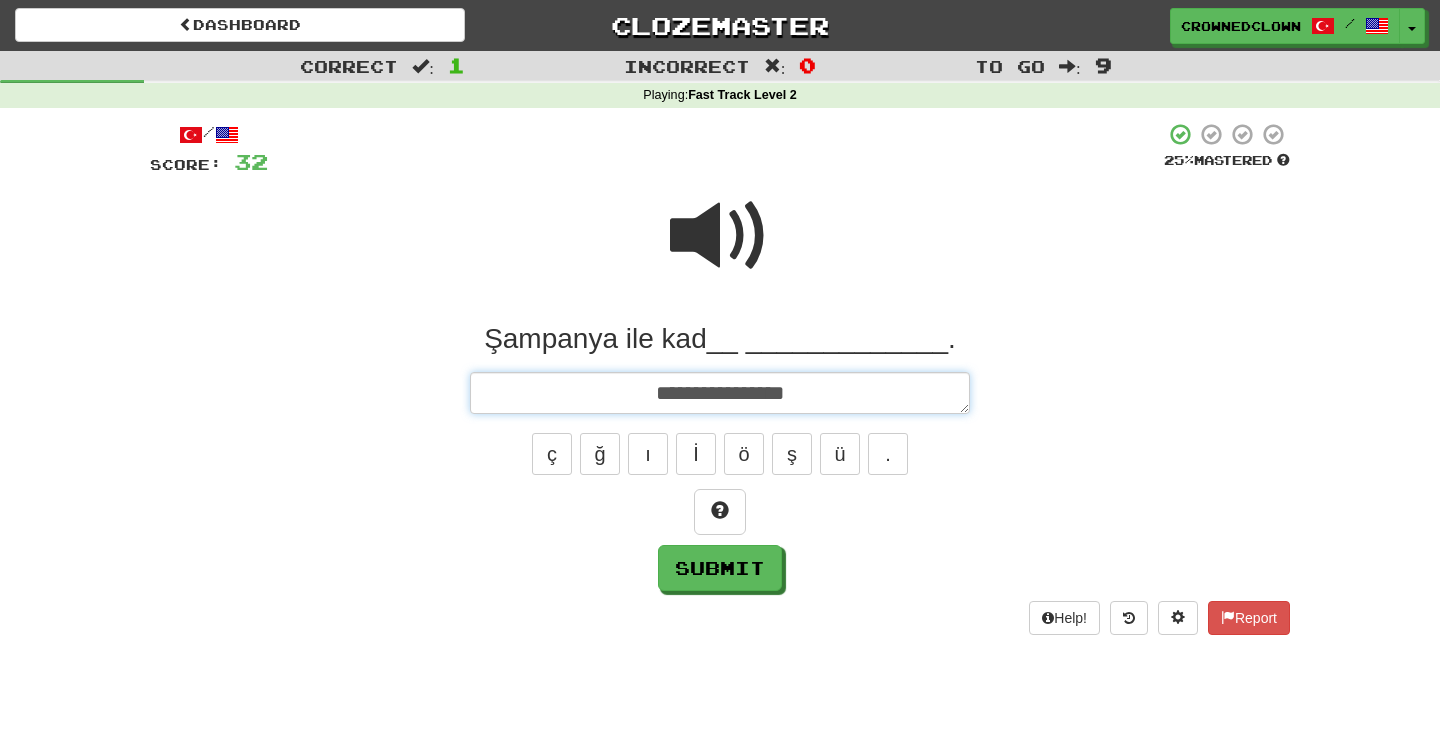 type on "*" 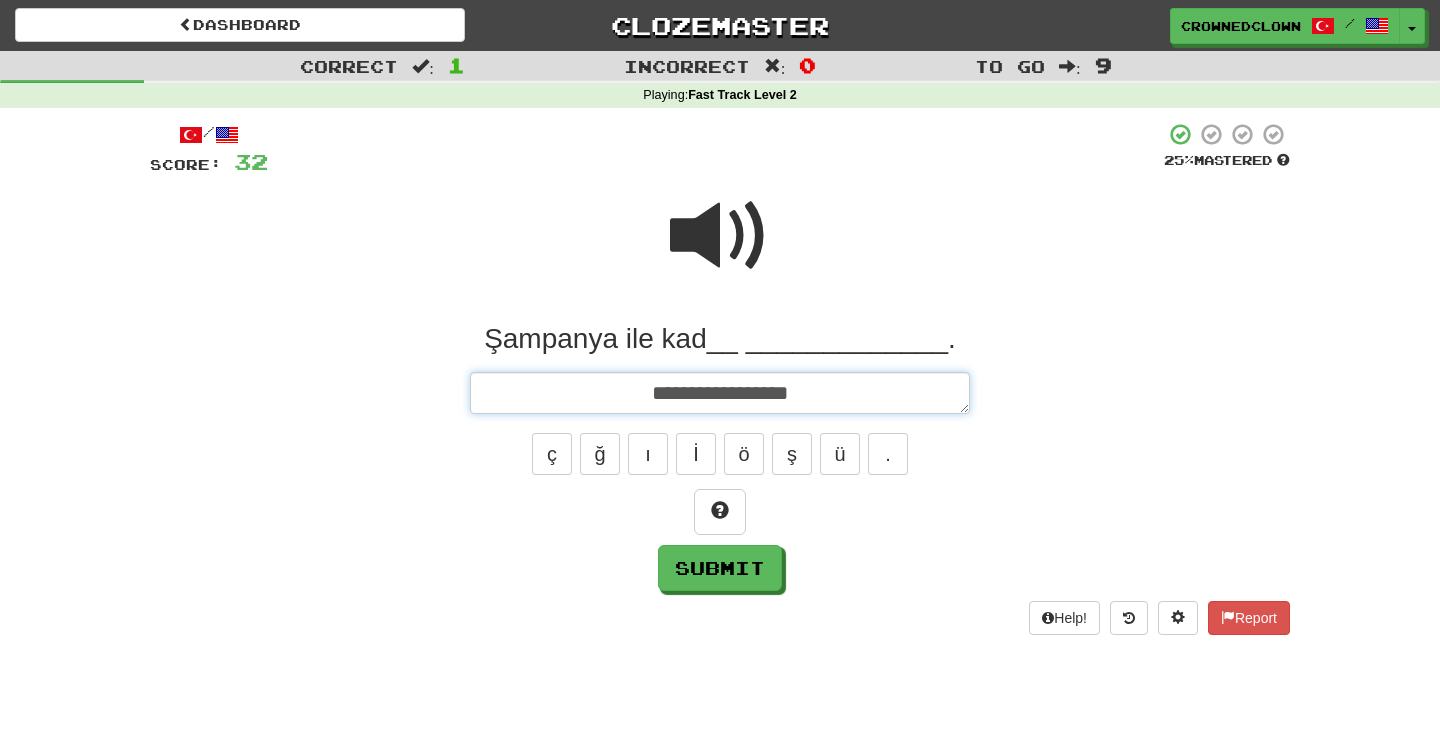 type on "*" 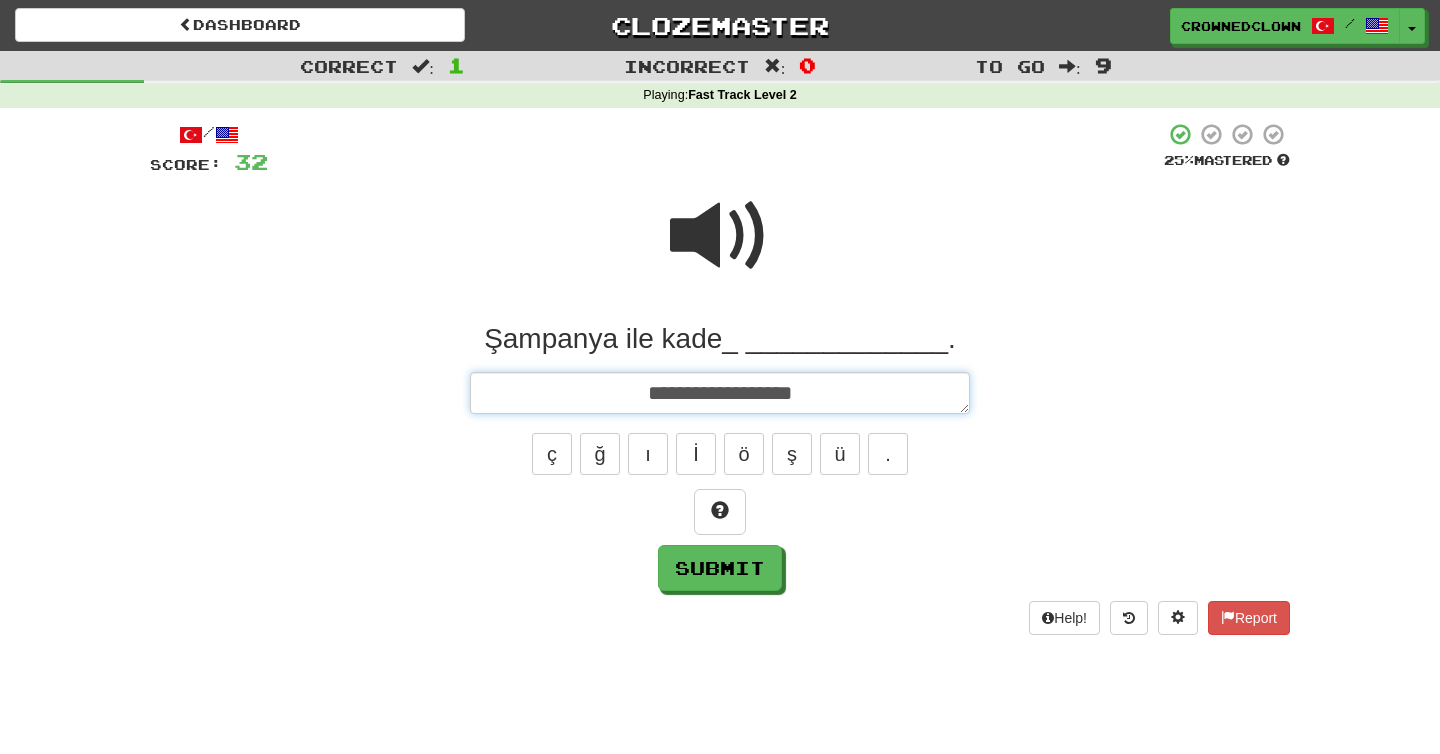 type on "*" 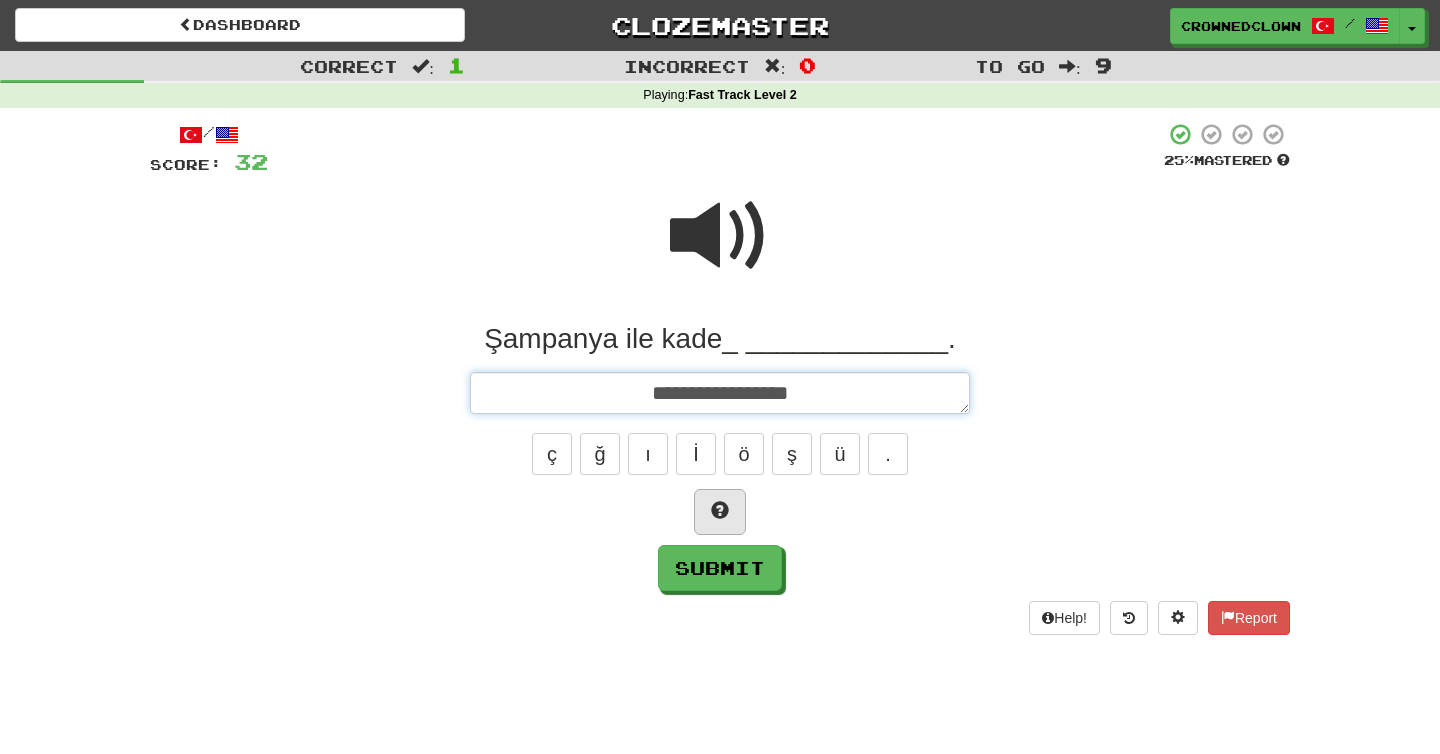 type on "**********" 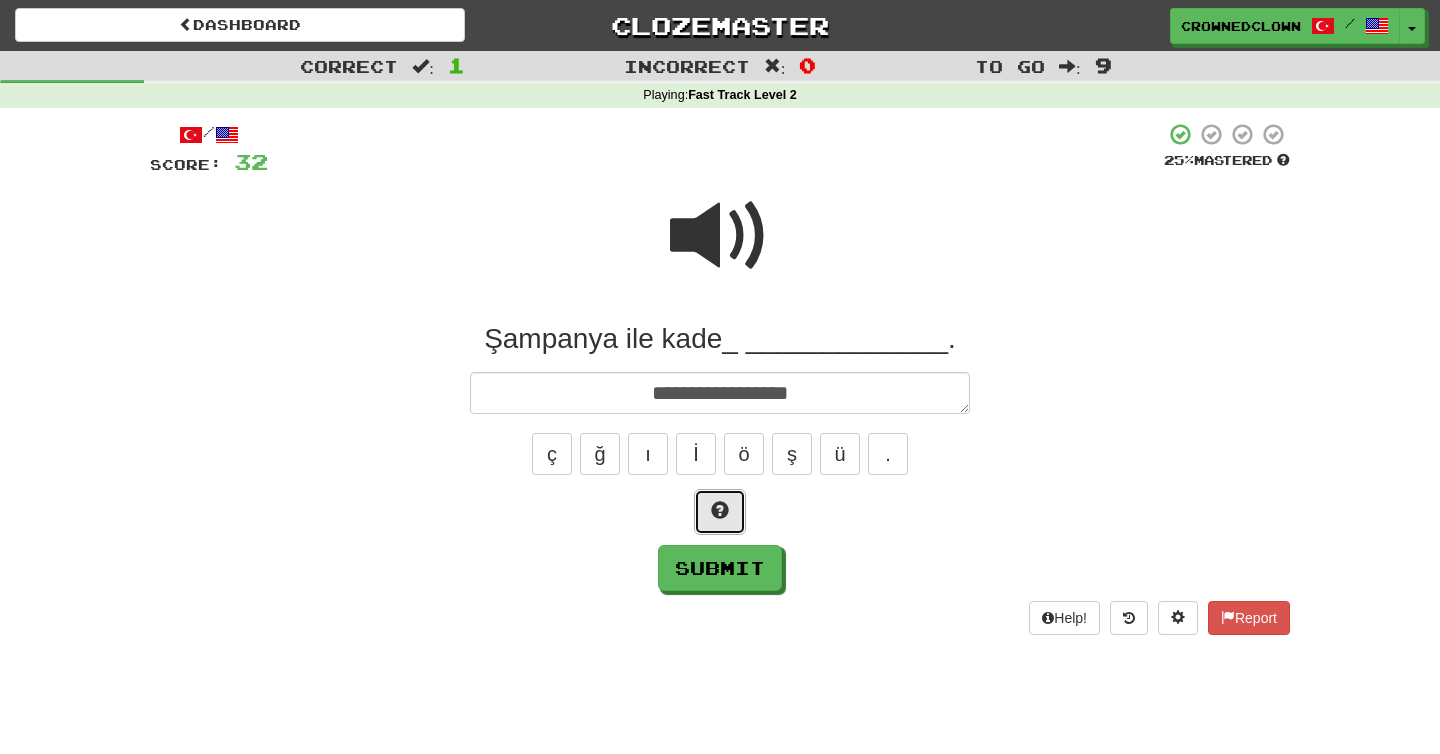 click at bounding box center (720, 512) 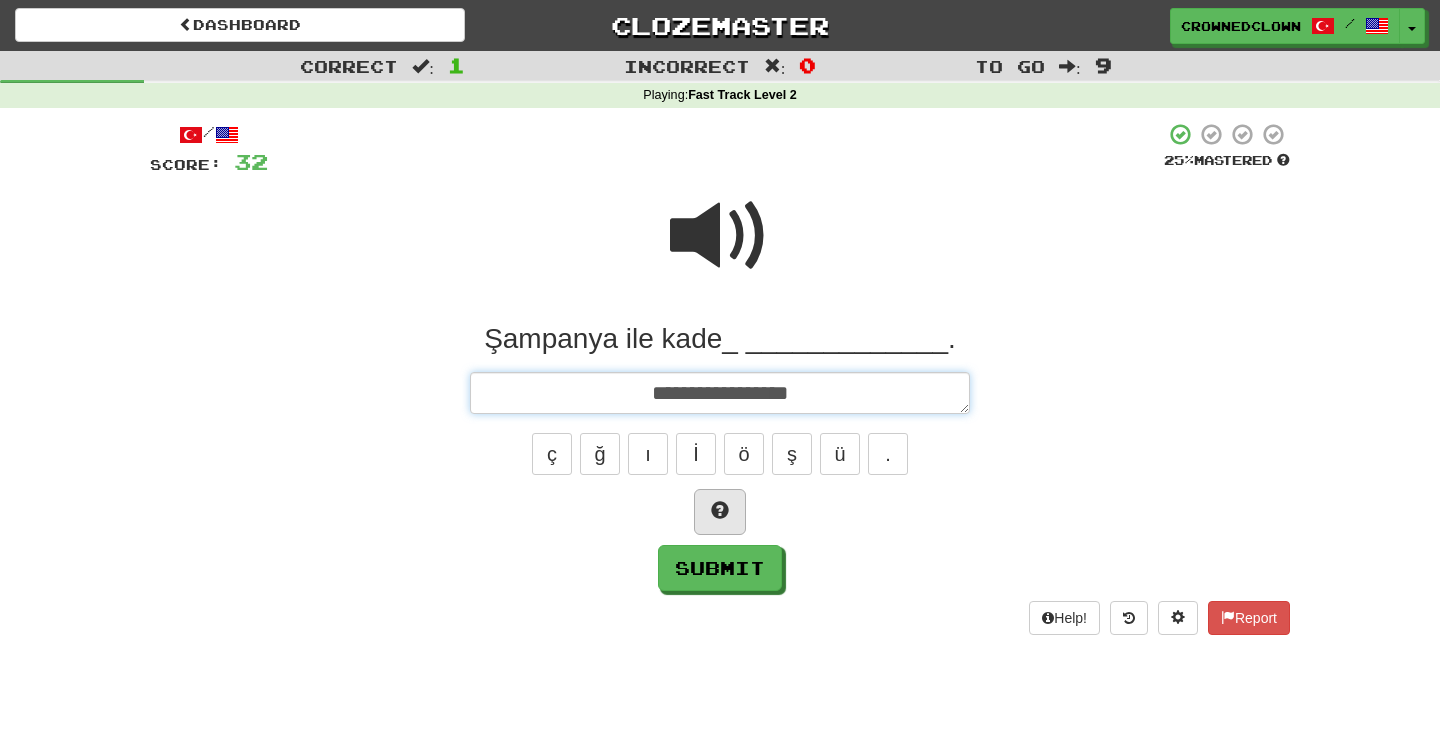 type on "*" 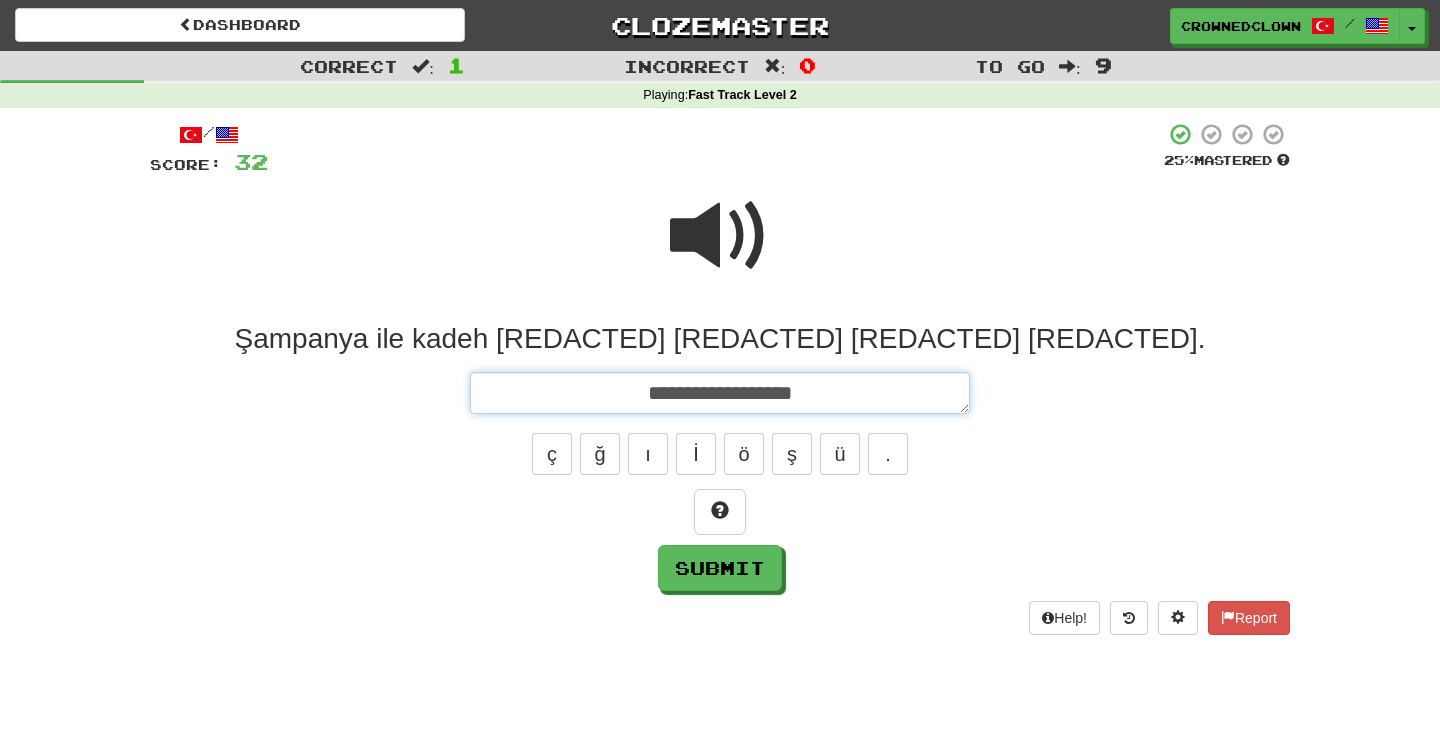 type on "*" 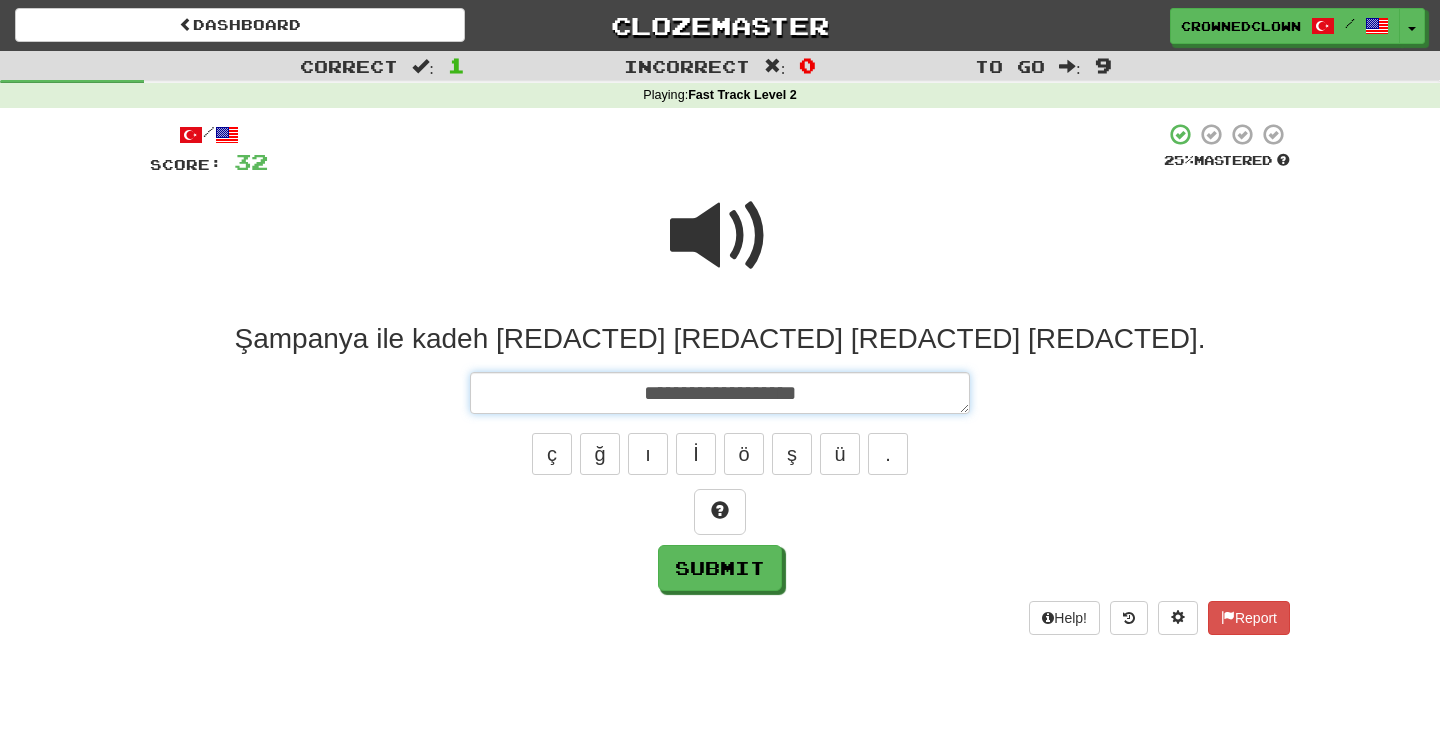 type on "*" 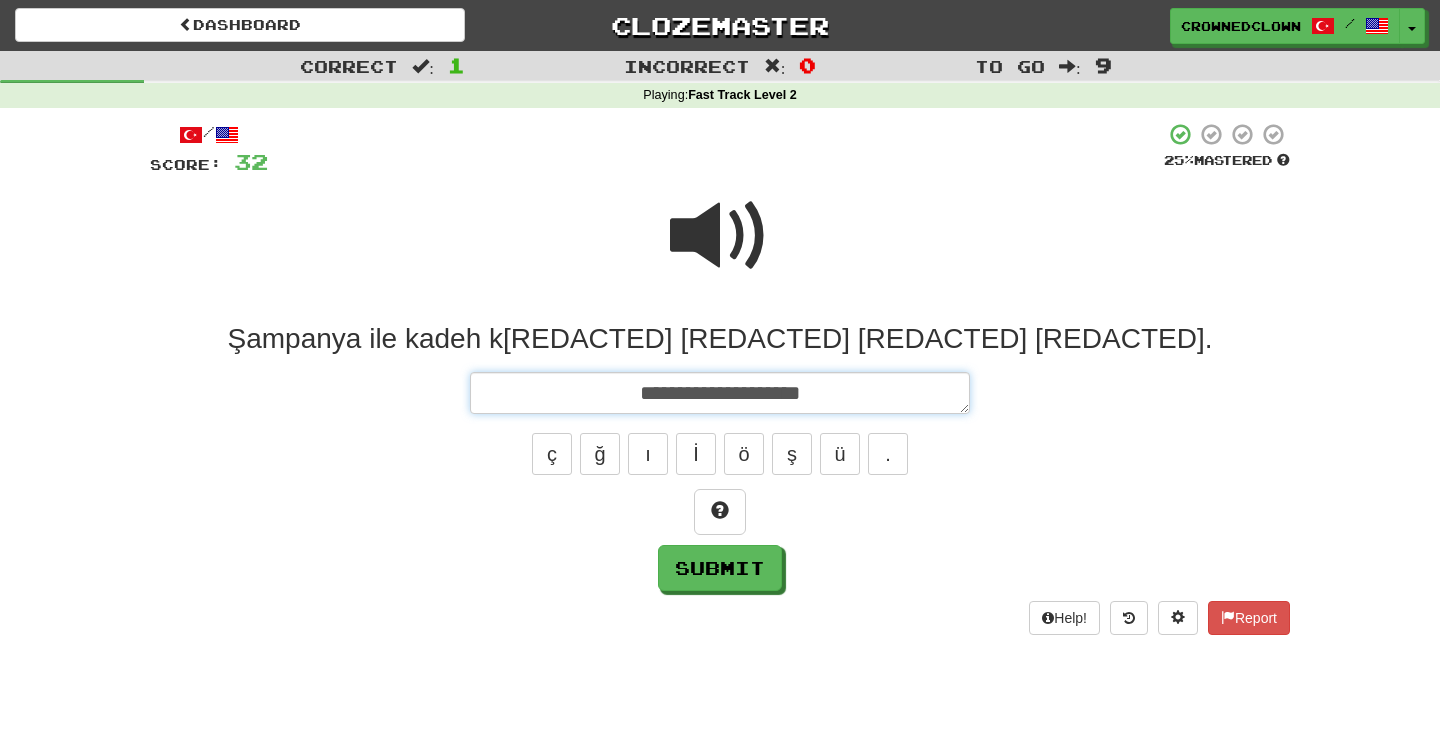type on "*" 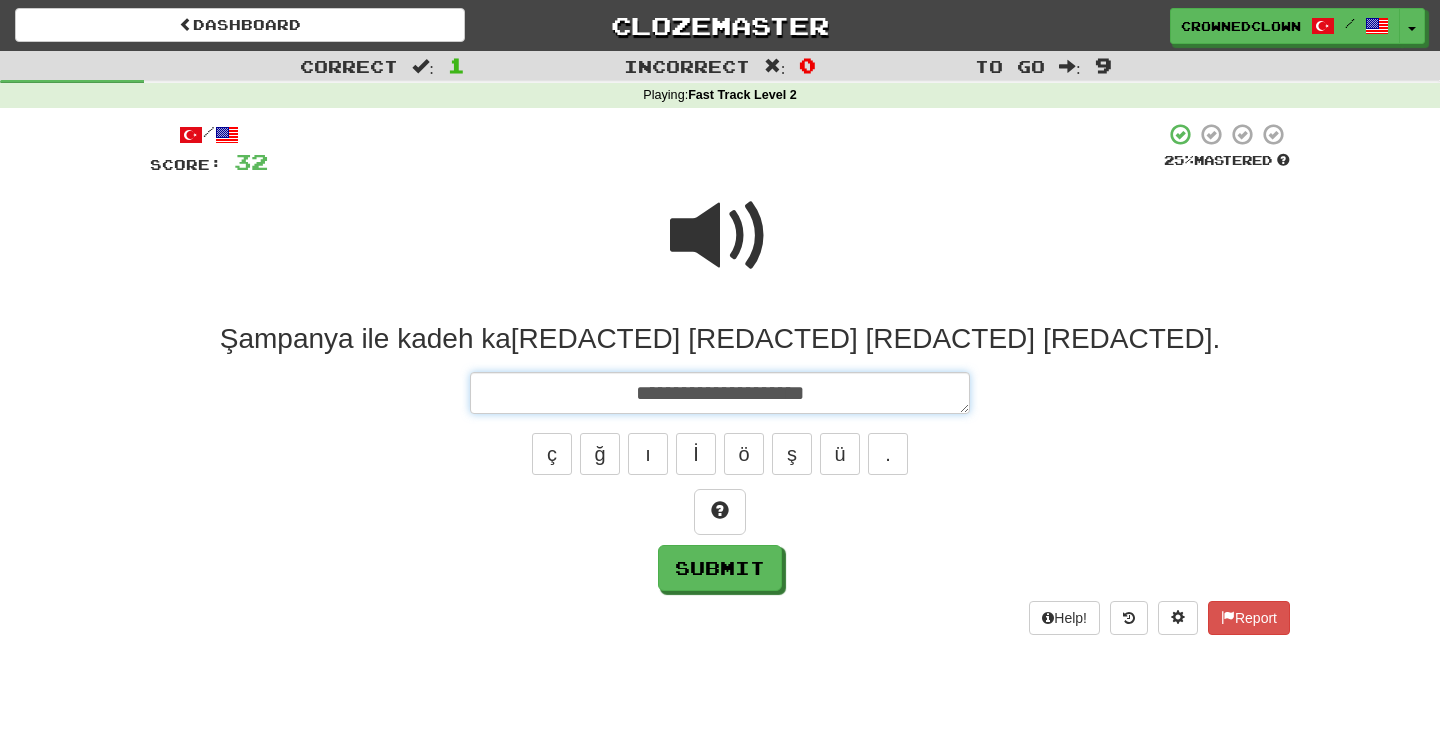 type on "*" 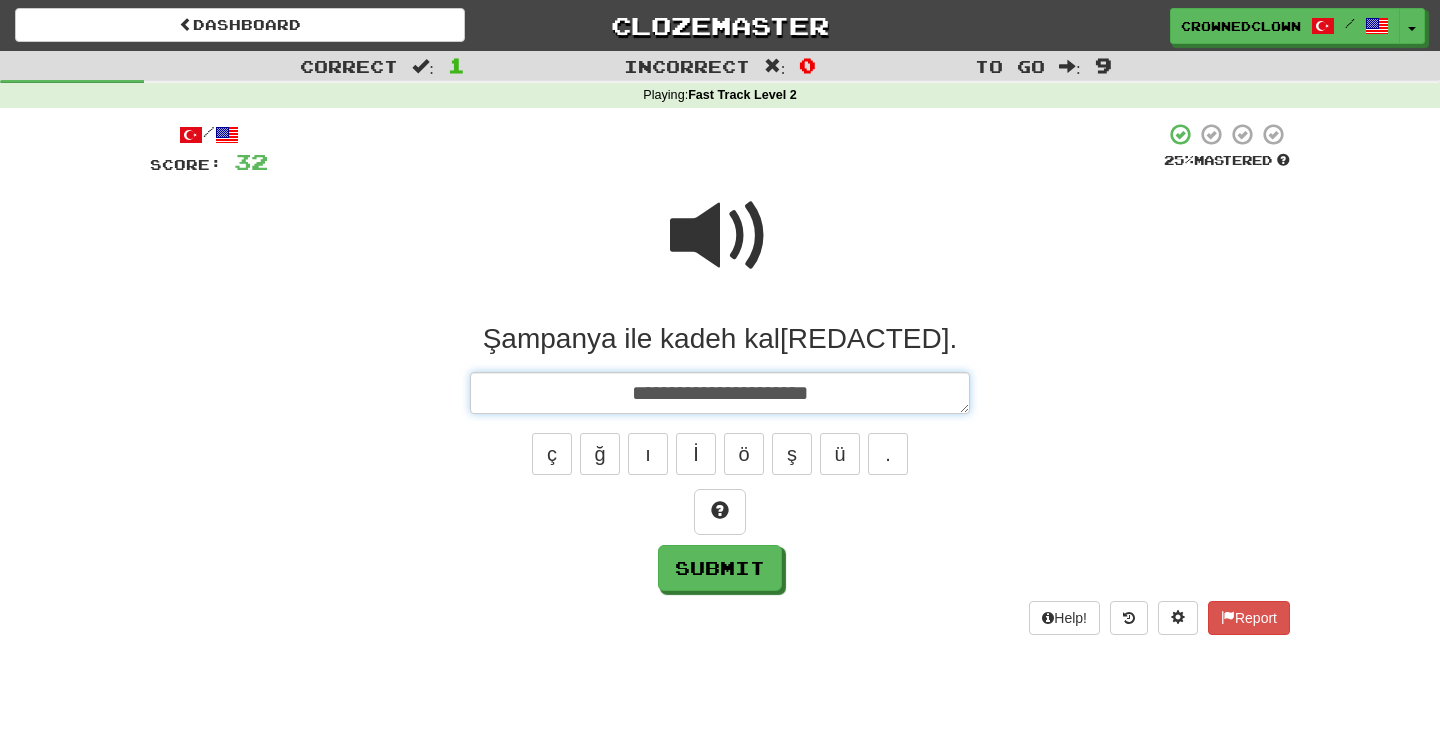 type on "*" 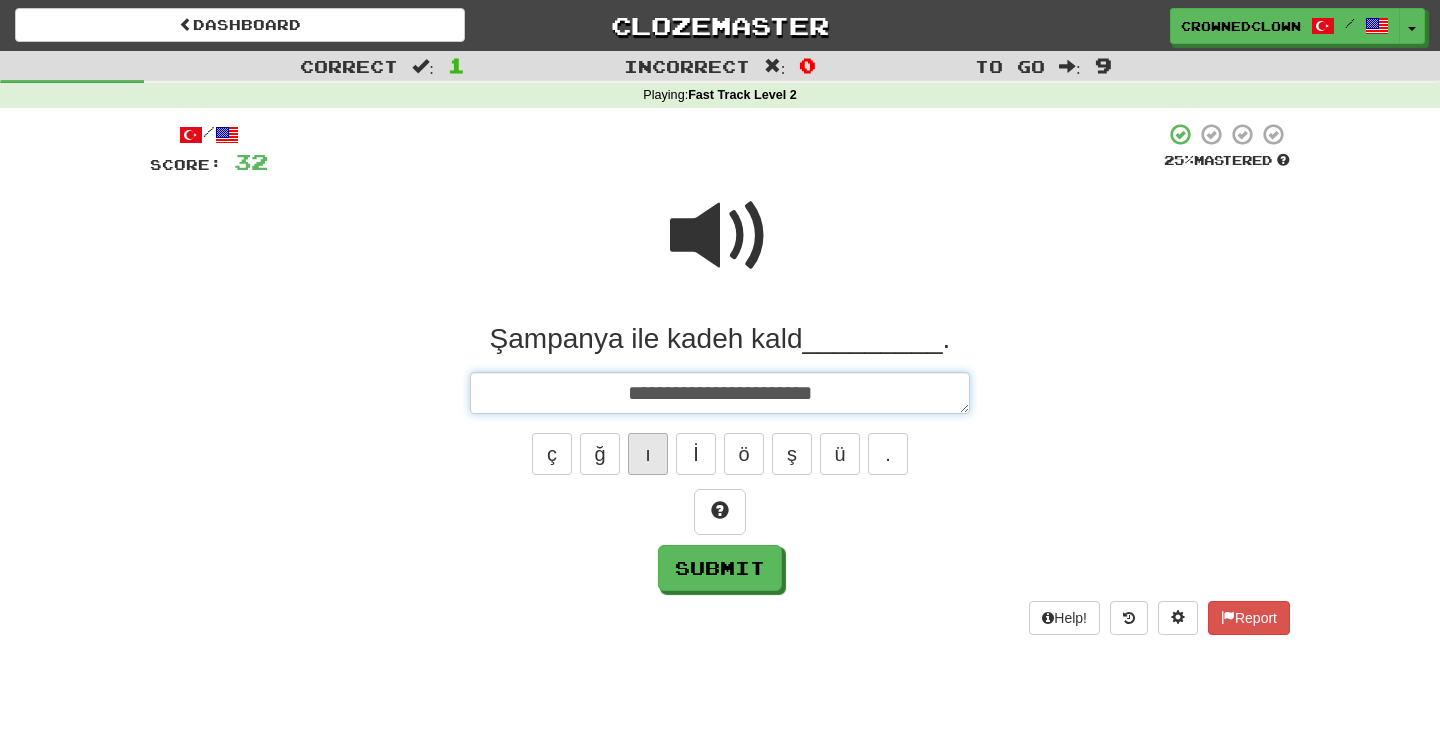 type on "**********" 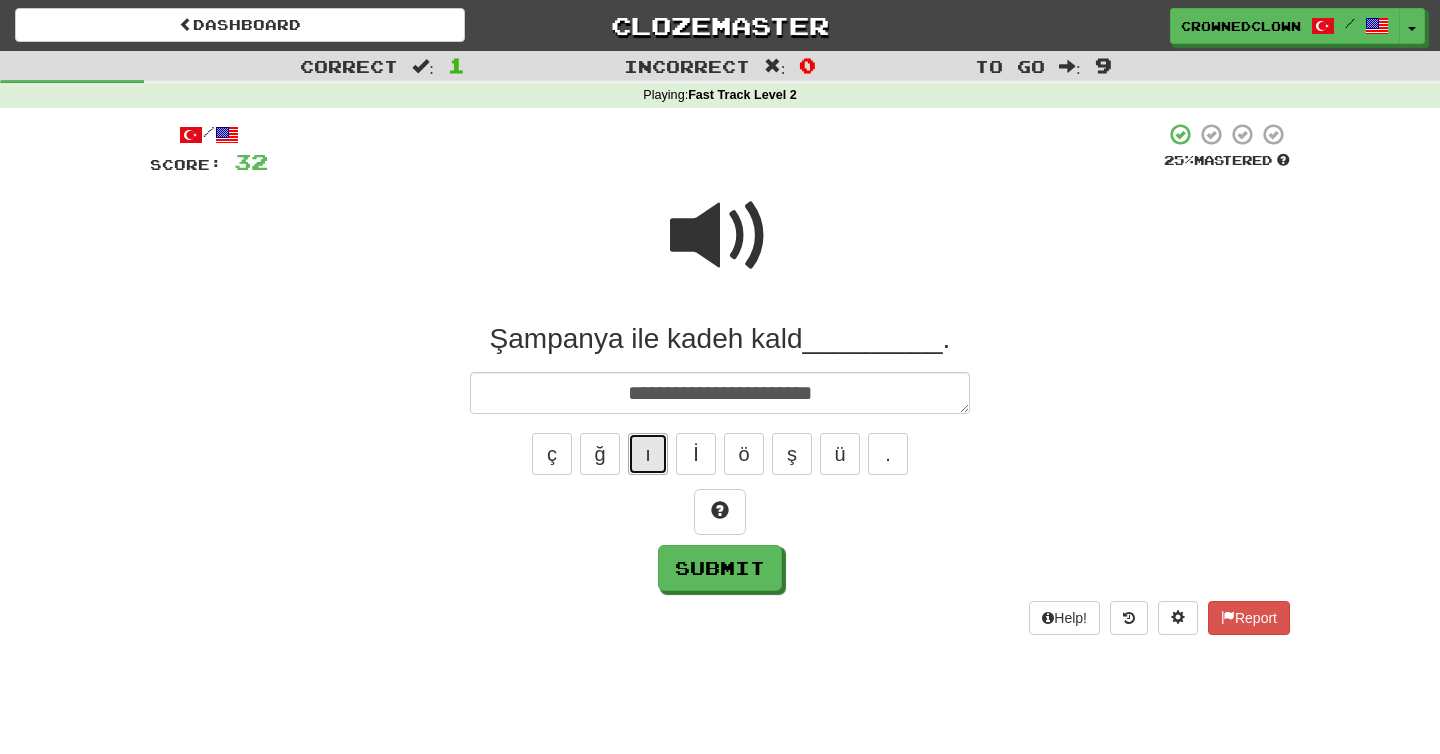 click on "ı" at bounding box center [648, 454] 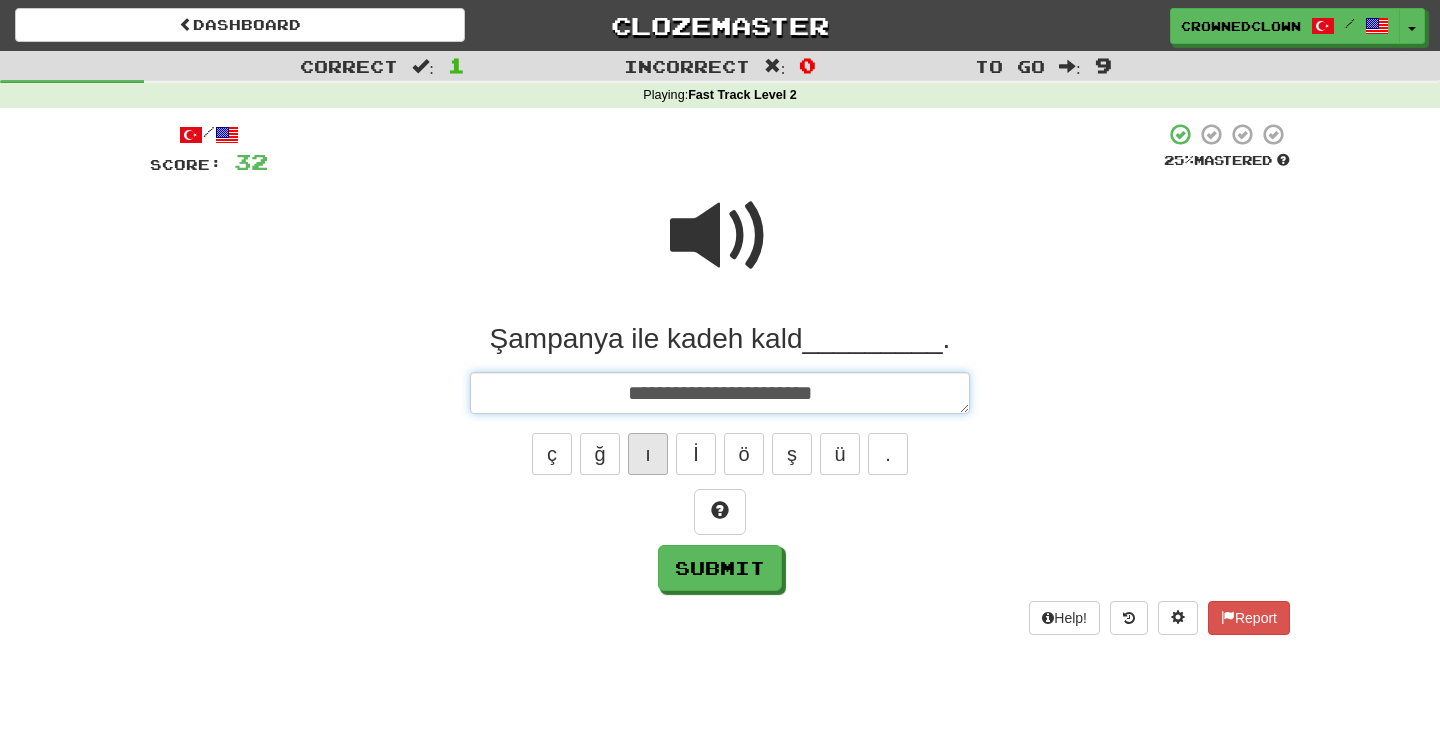 type on "*" 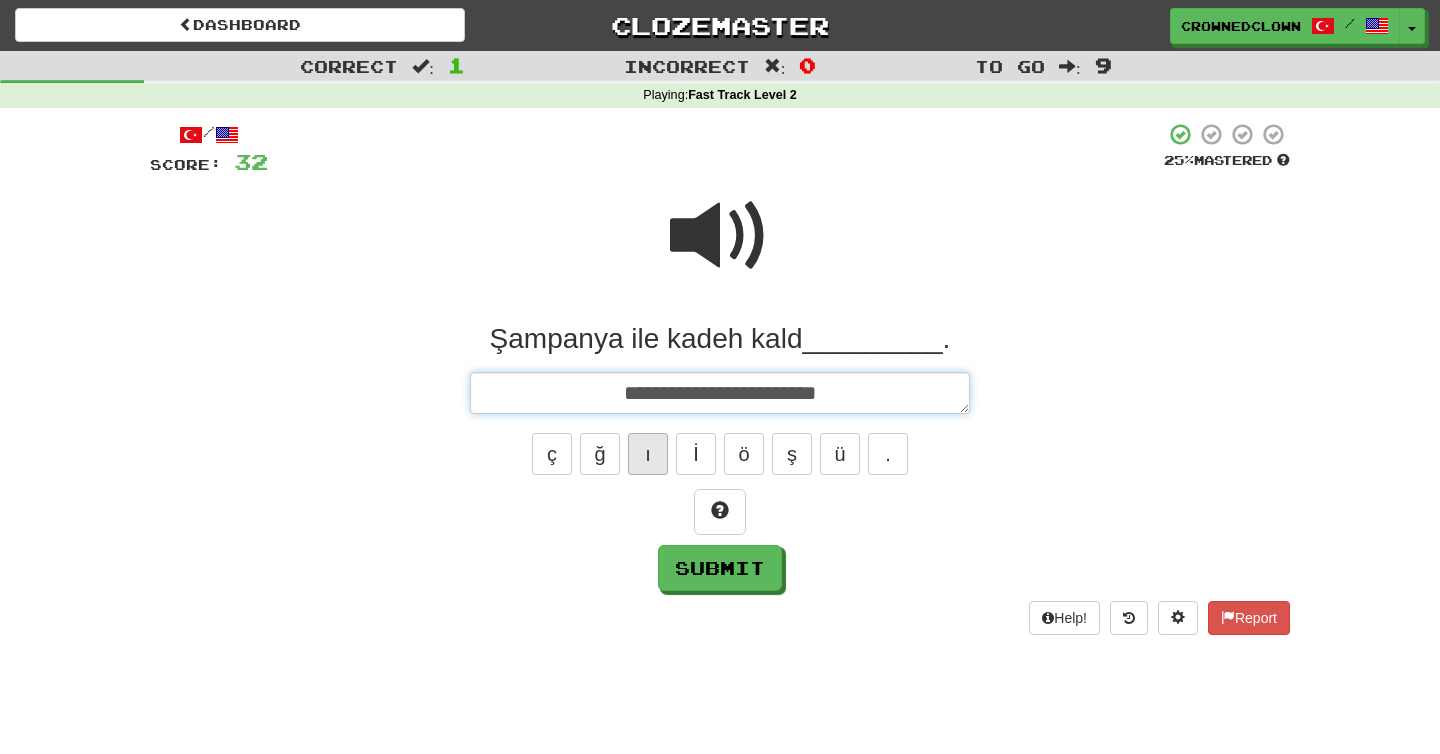 type on "*" 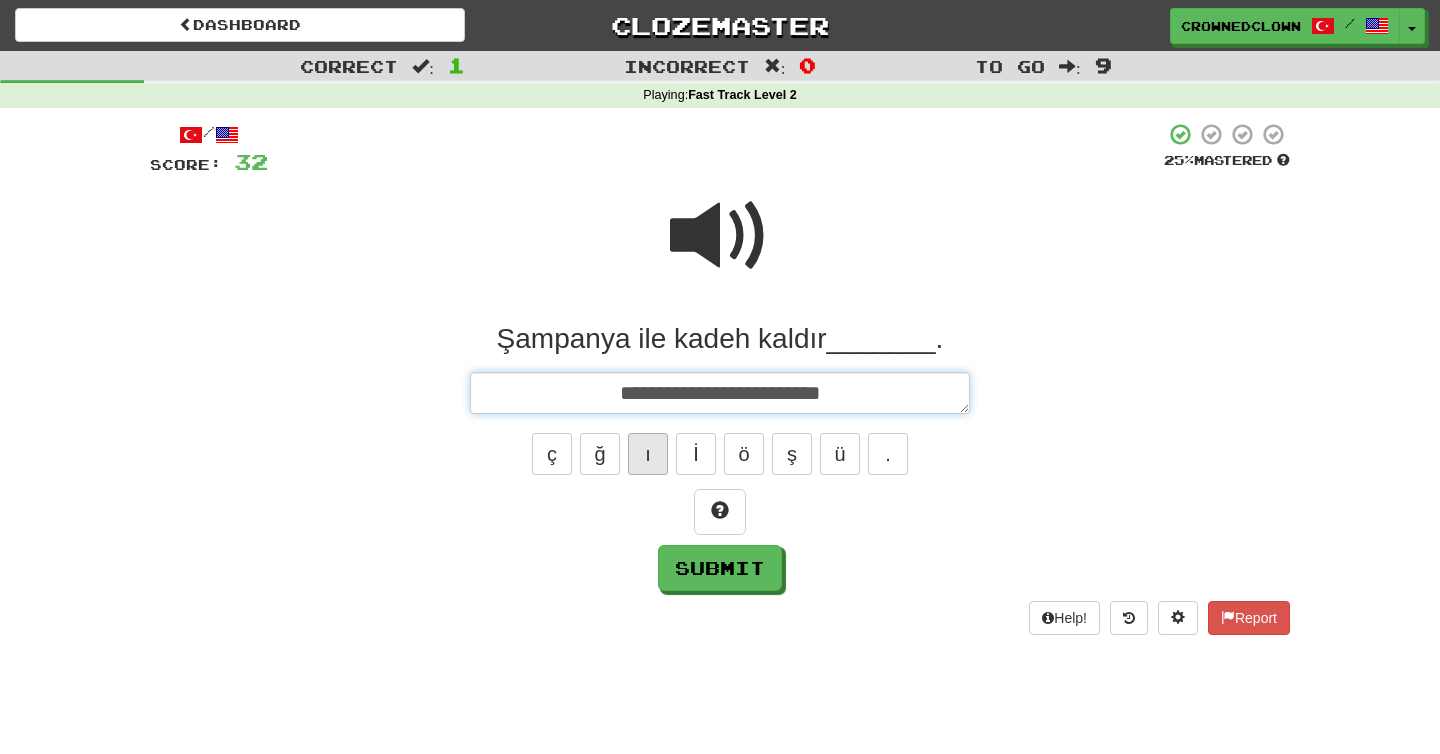 type on "**********" 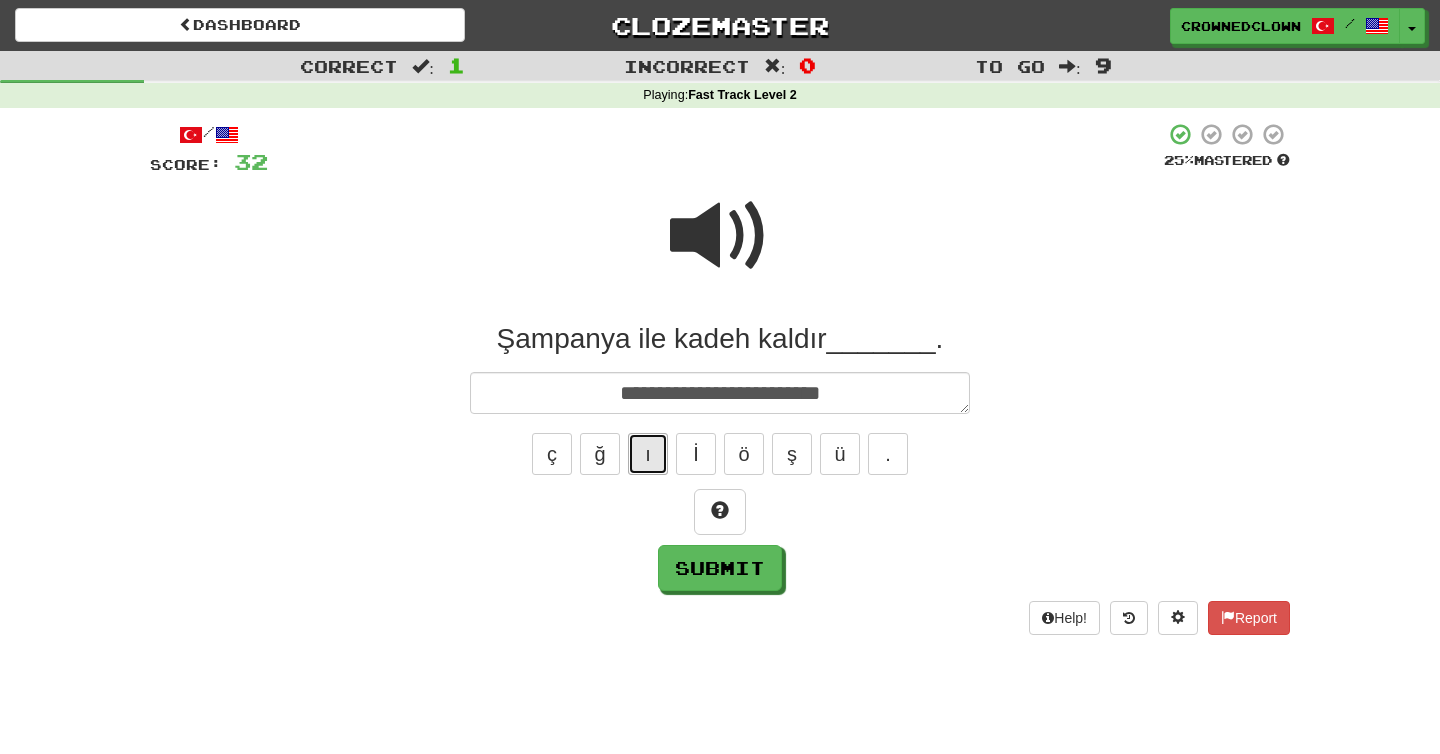 click on "ı" at bounding box center (648, 454) 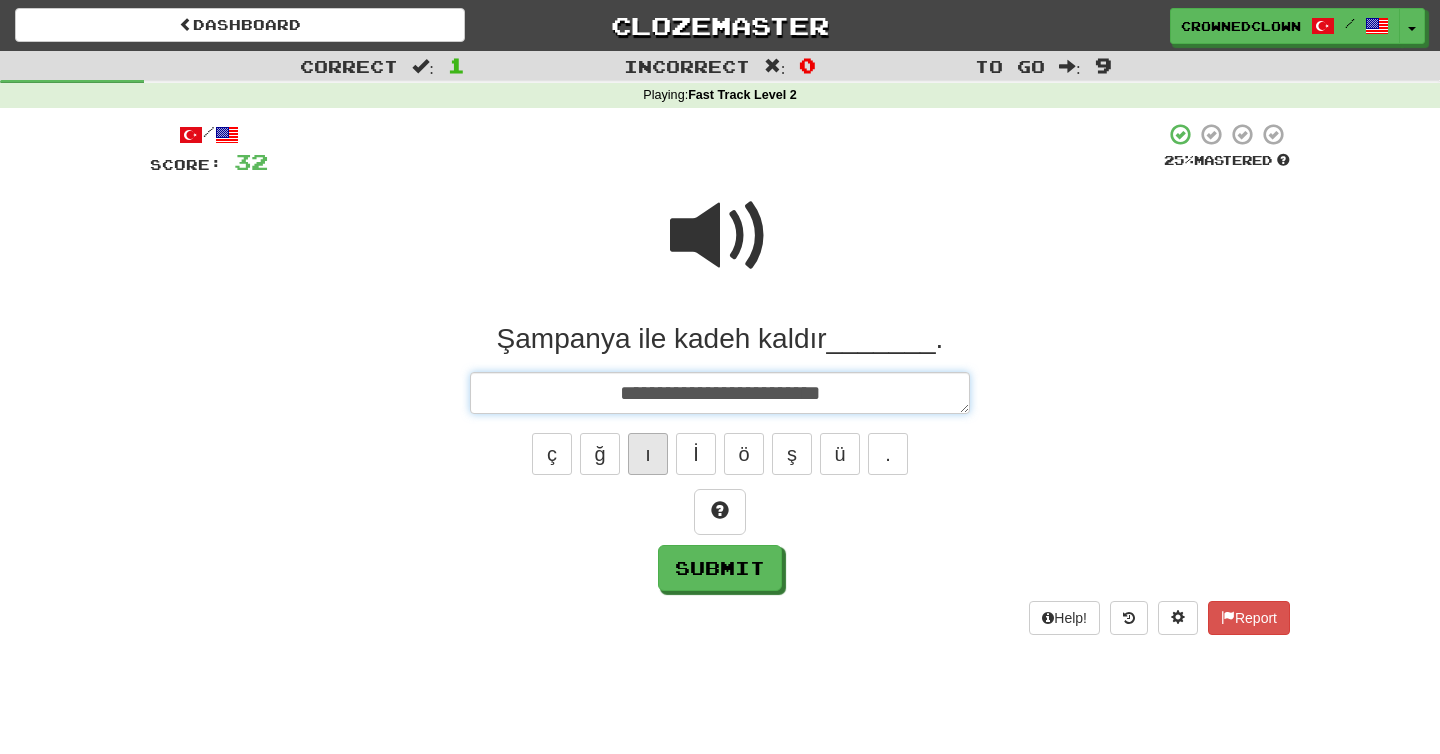 type on "*" 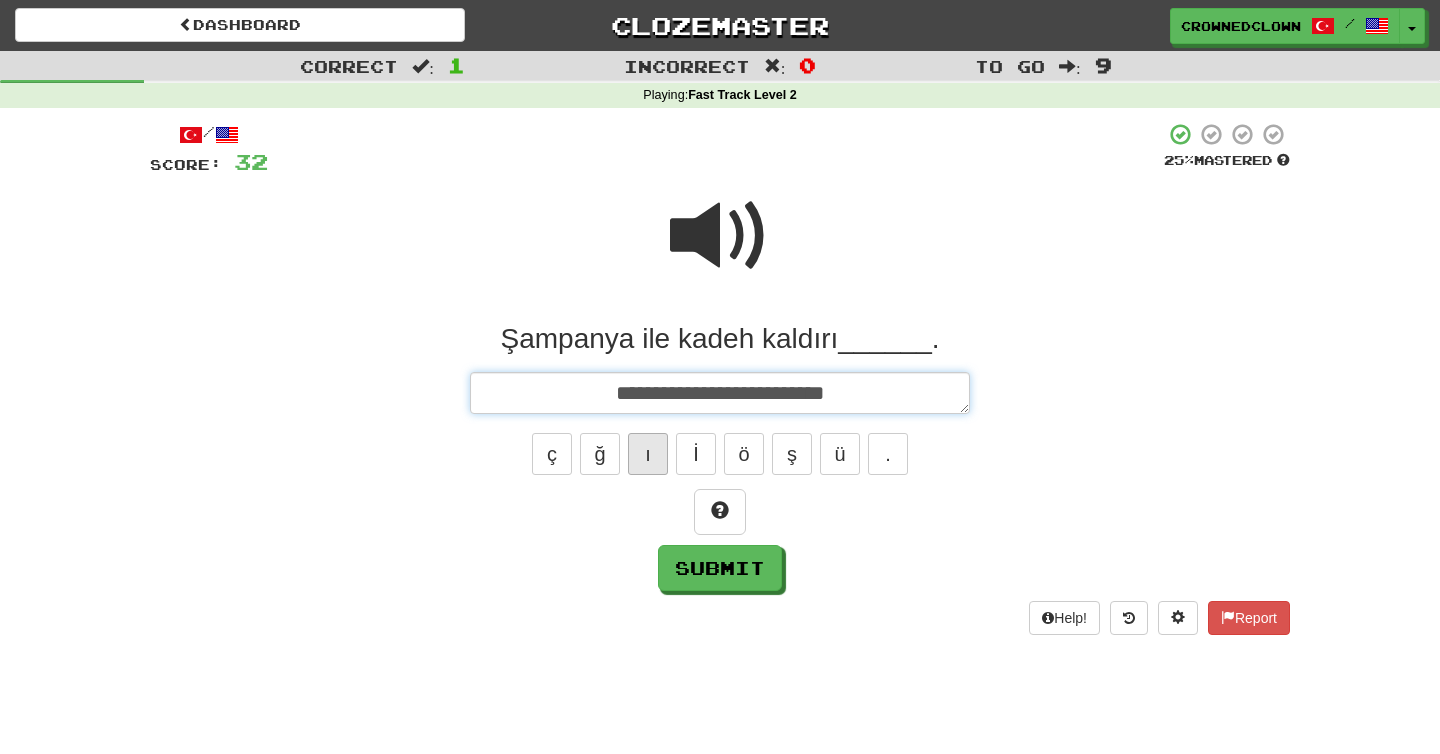 type on "*" 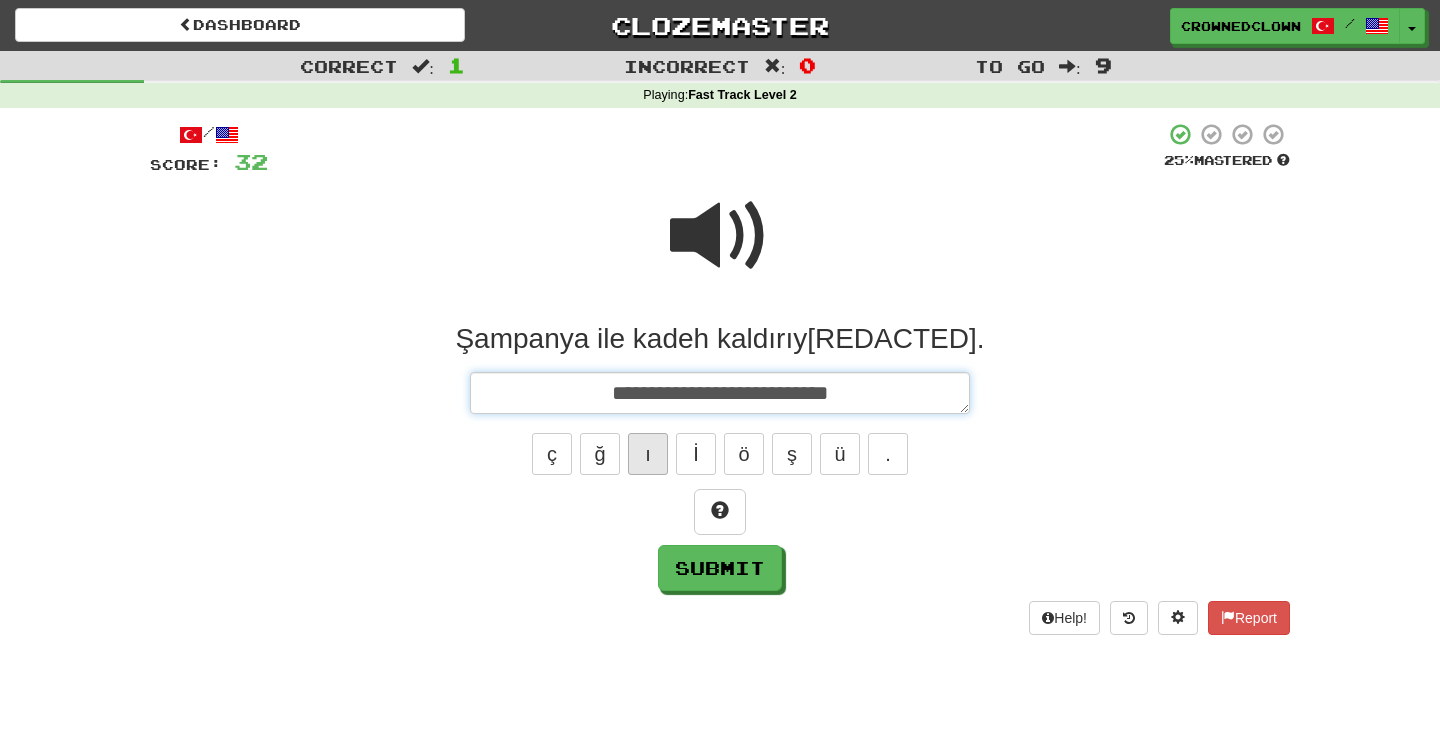 type on "*" 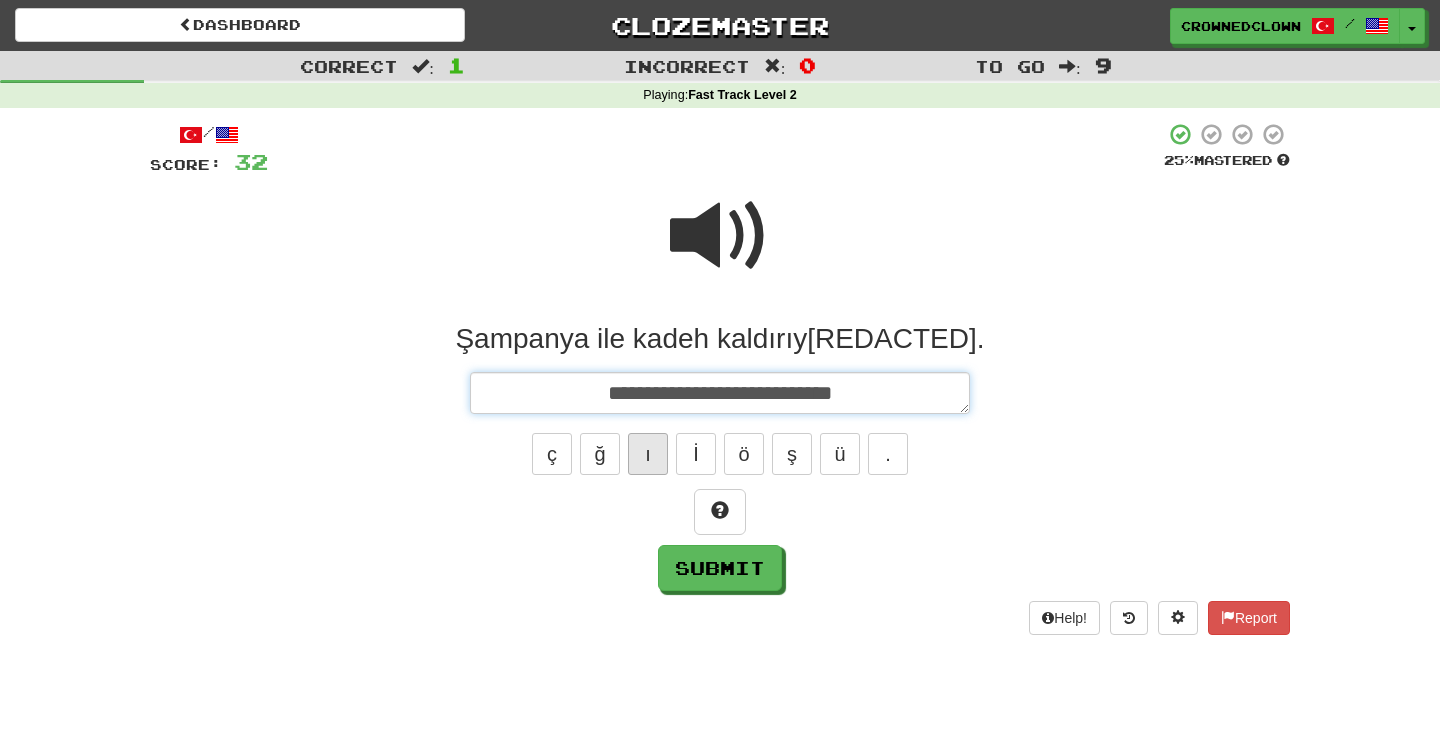 type on "*" 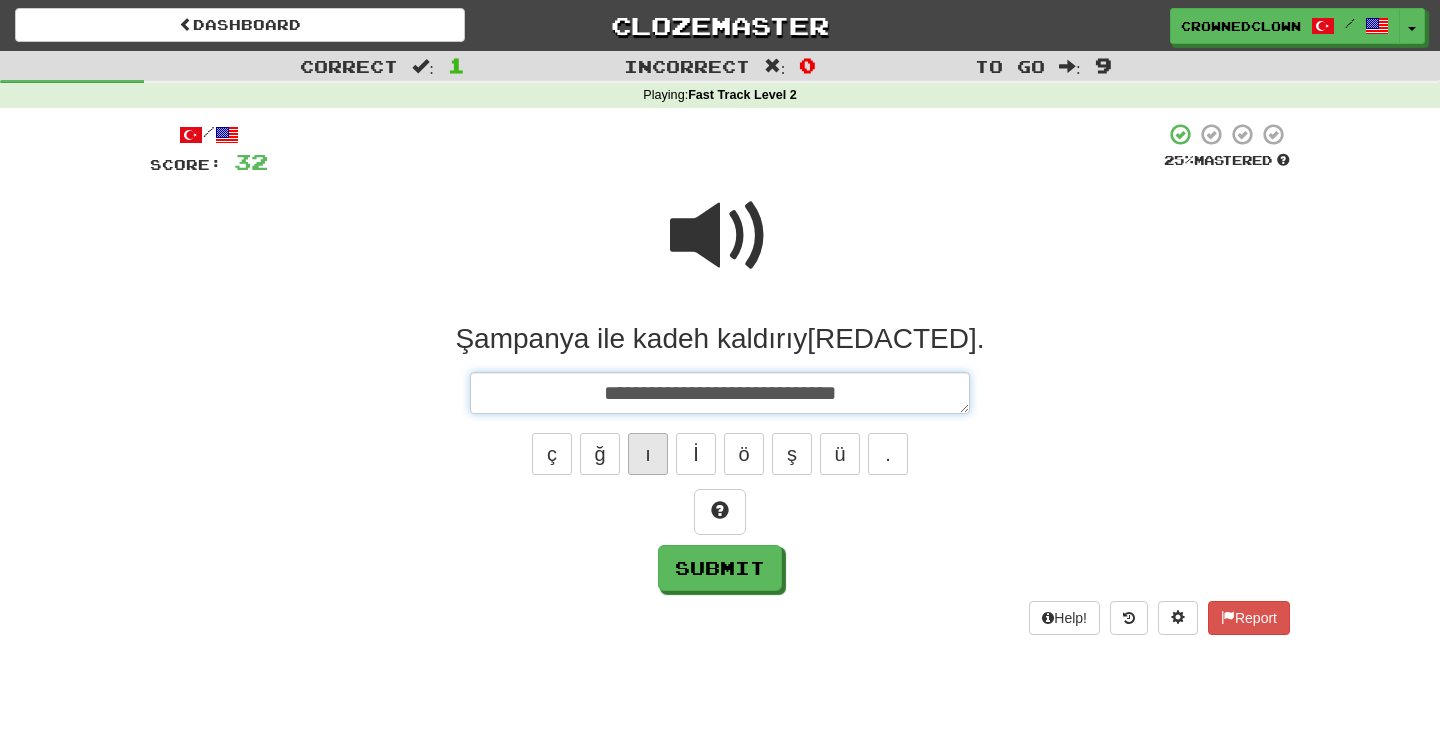 type on "*" 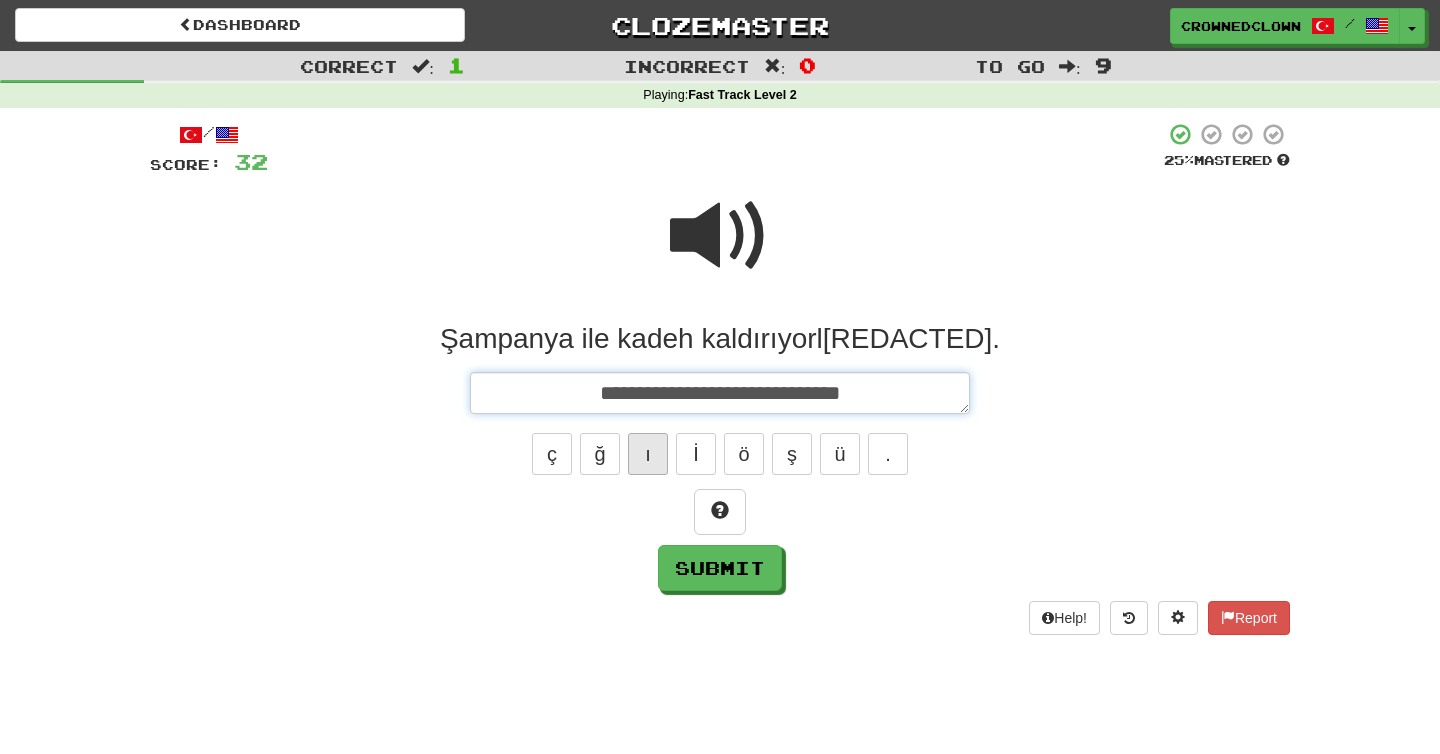 type on "*" 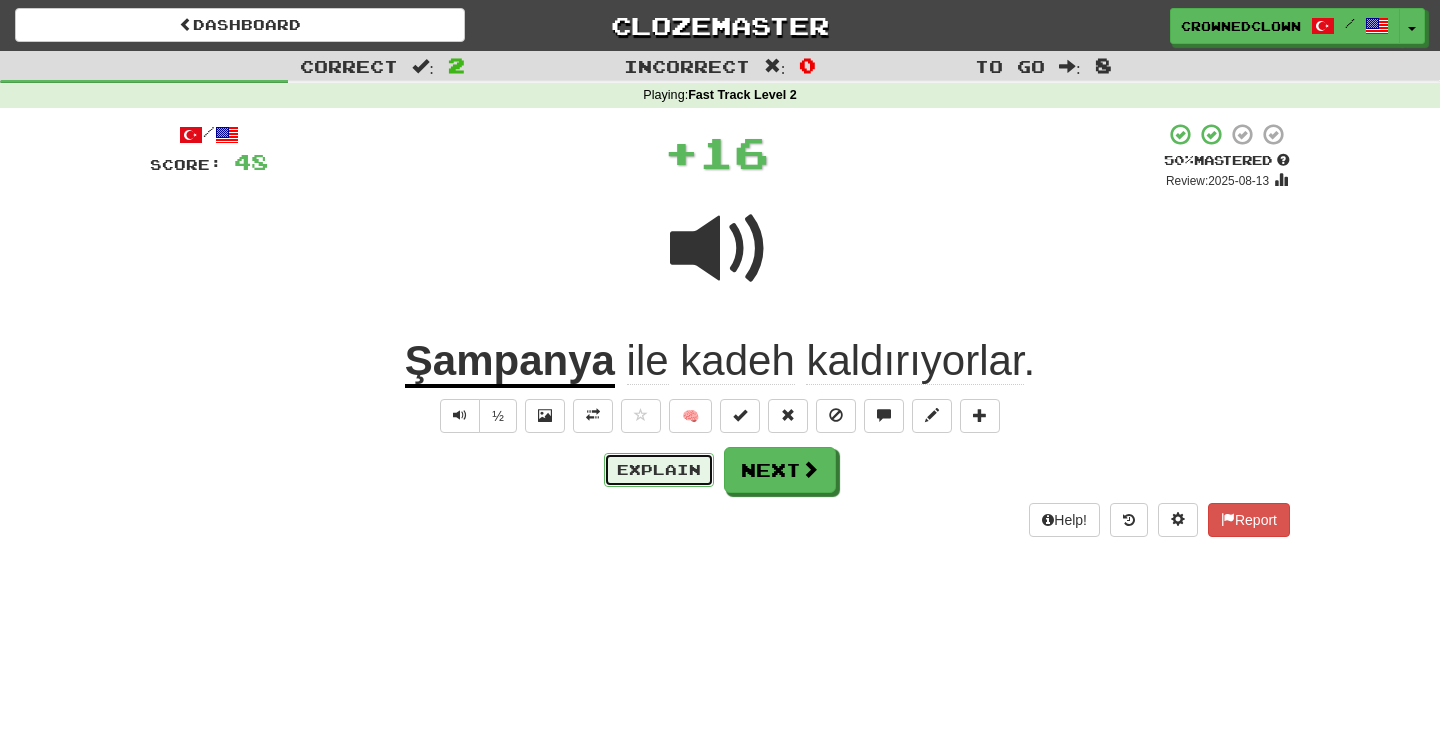 click on "Explain" at bounding box center [659, 470] 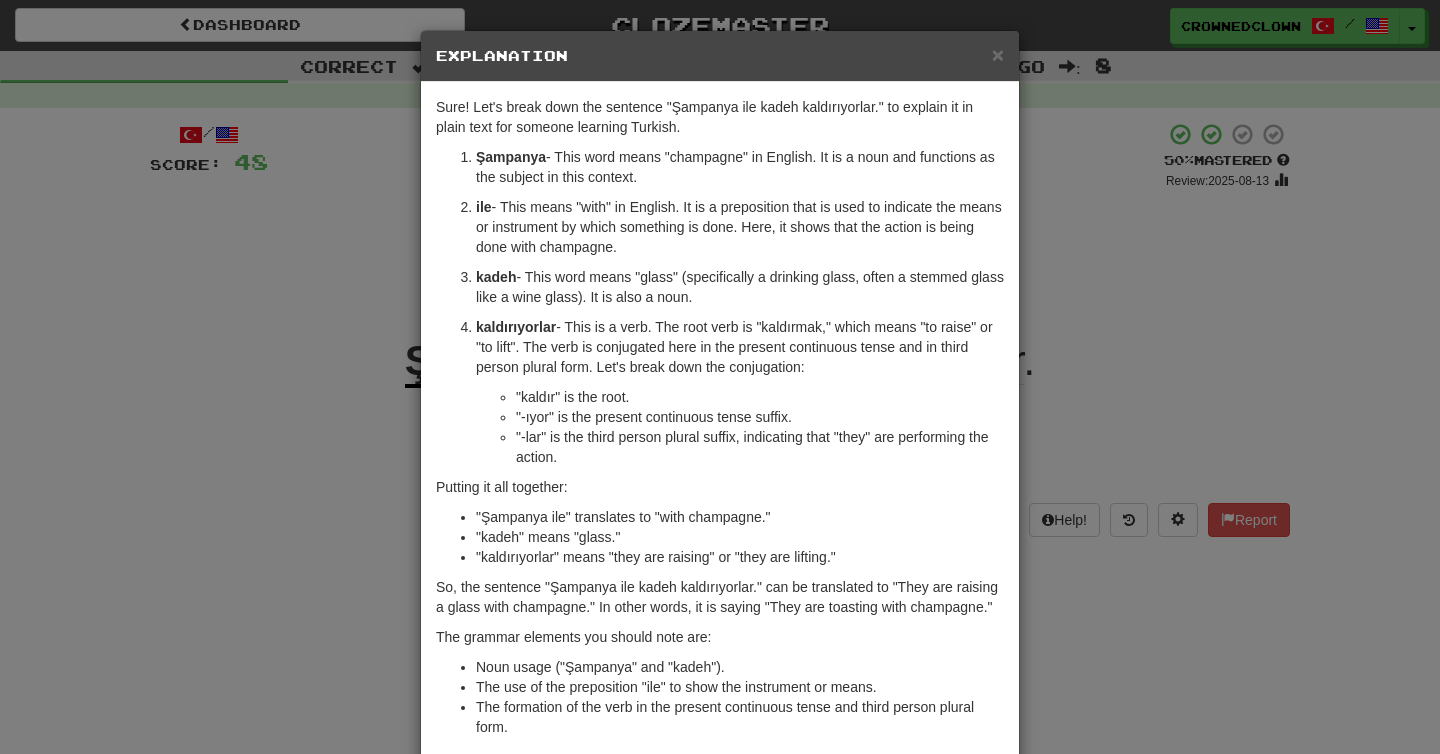 scroll, scrollTop: 30, scrollLeft: 0, axis: vertical 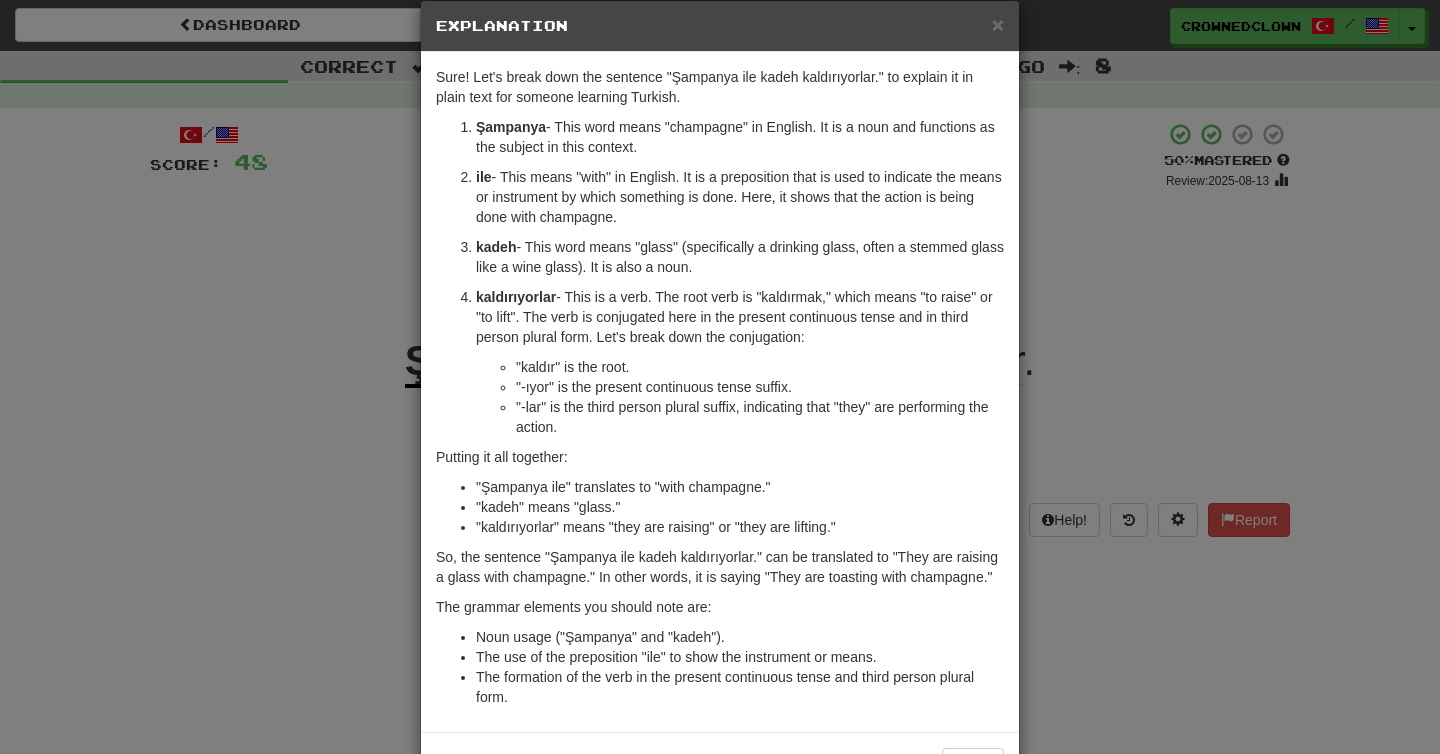click on "× Explanation Sure! Let's break down the sentence "Şampanya ile kadeh kaldırıyorlar." to explain it in plain text for someone learning Turkish.
Şampanya  - This word means "champagne" in English. It is a noun and functions as the subject in this context.
ile  - This means "with" in English. It is a preposition that is used to indicate the means or instrument by which something is done. Here, it shows that the action is being done with champagne.
kadeh  - This word means "glass" (specifically a drinking glass, often a stemmed glass like a wine glass). It is also a noun.
kaldırıyorlar  - This is a verb. The root verb is "kaldırmak," which means "to raise" or "to lift". The verb is conjugated here in the present continuous tense and in third person plural form. Let's break down the conjugation:
"kaldır" is the root.
"-ıyor" is the present continuous tense suffix.
"-lar" is the third person plural suffix, indicating that "they" are performing the action." at bounding box center [720, 377] 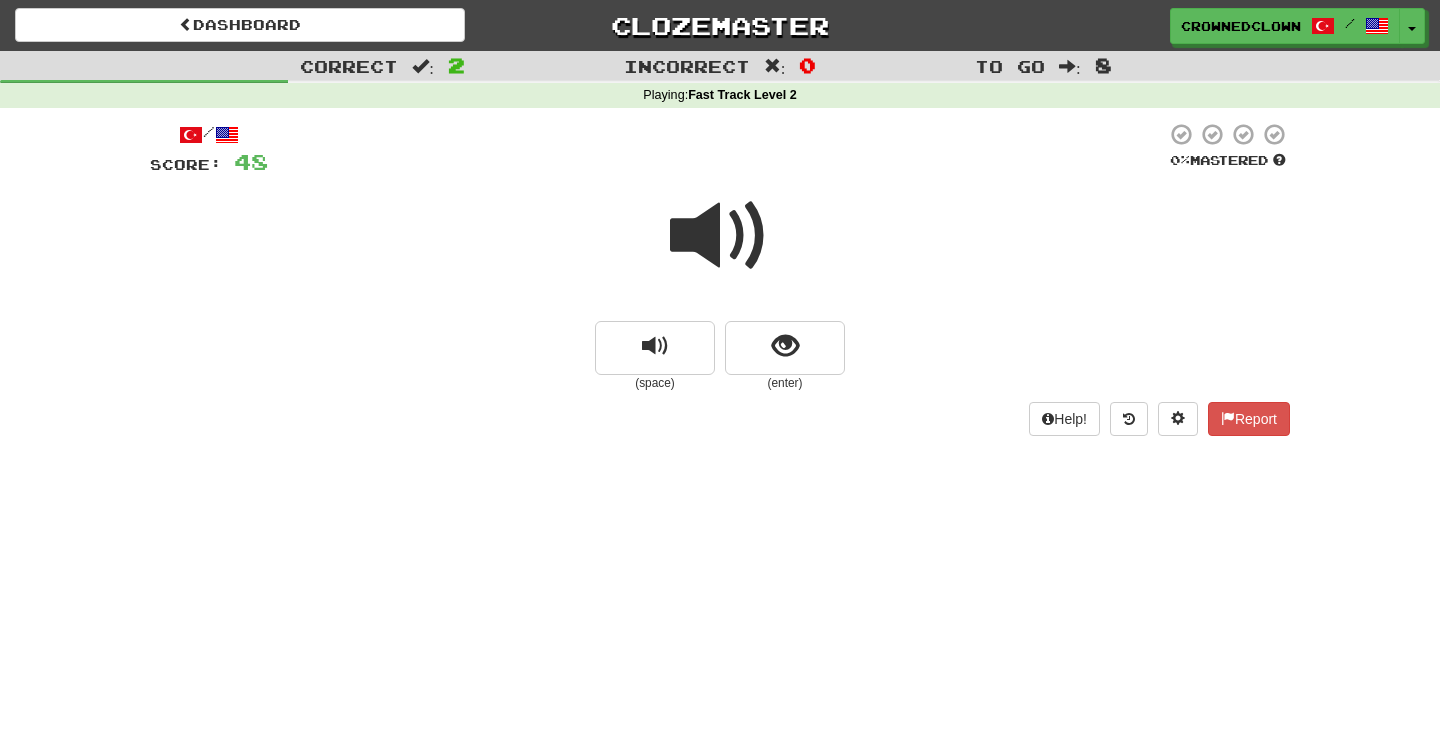click at bounding box center (720, 236) 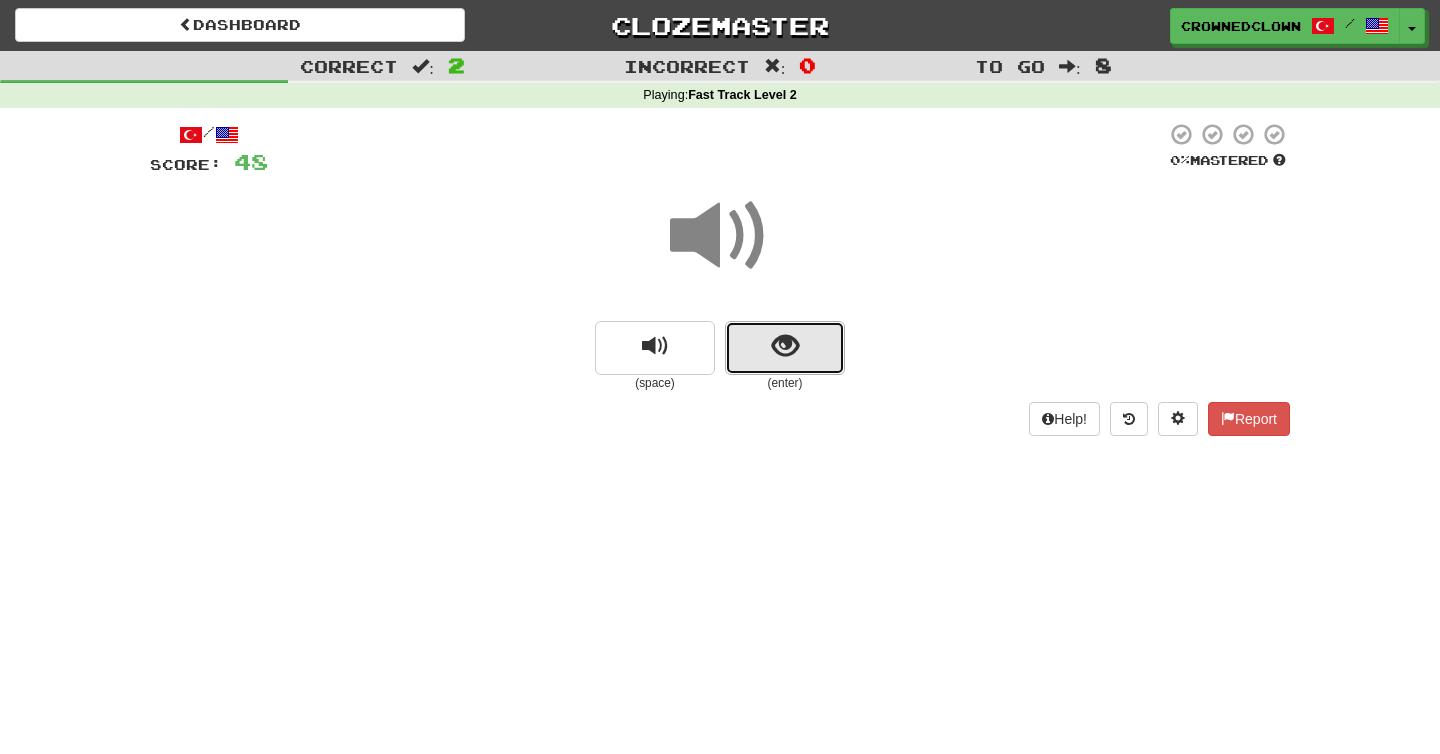 click at bounding box center [785, 348] 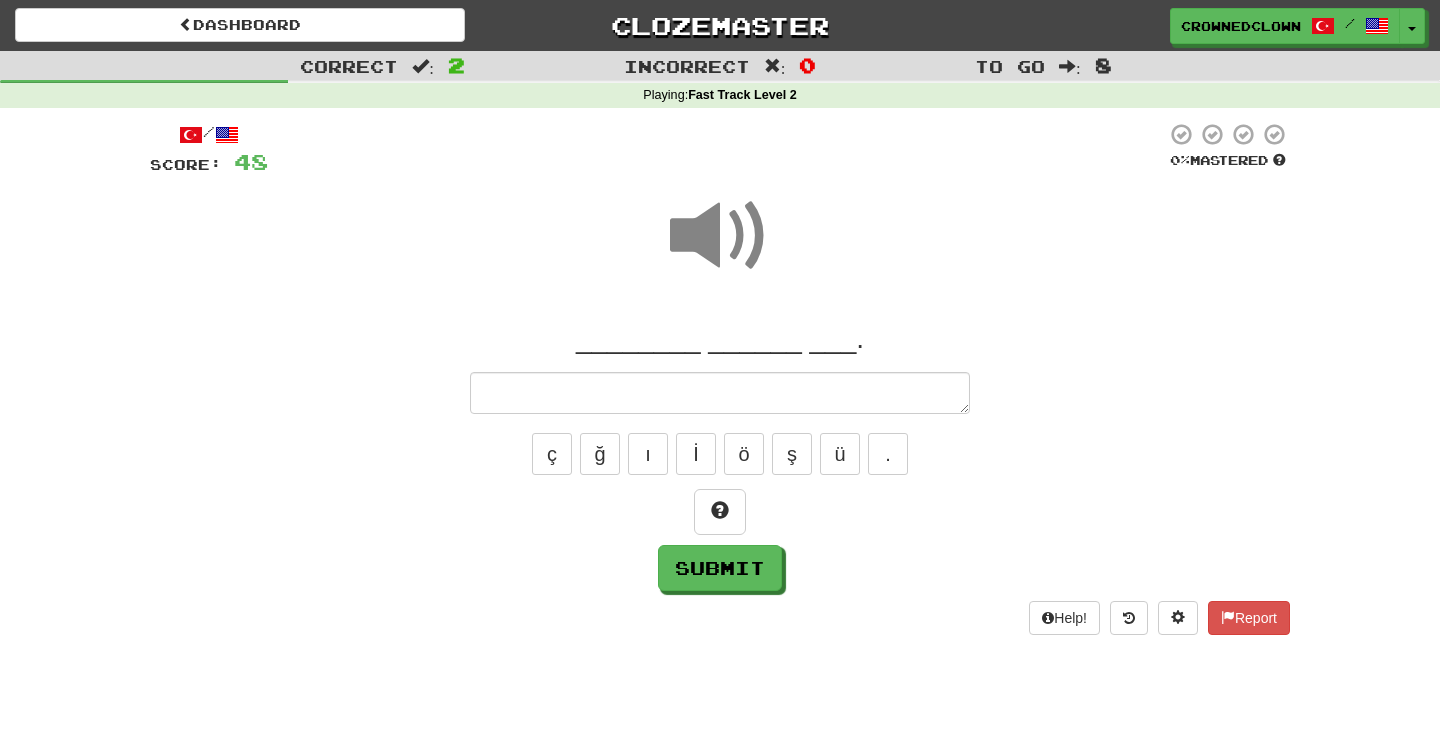 type on "*" 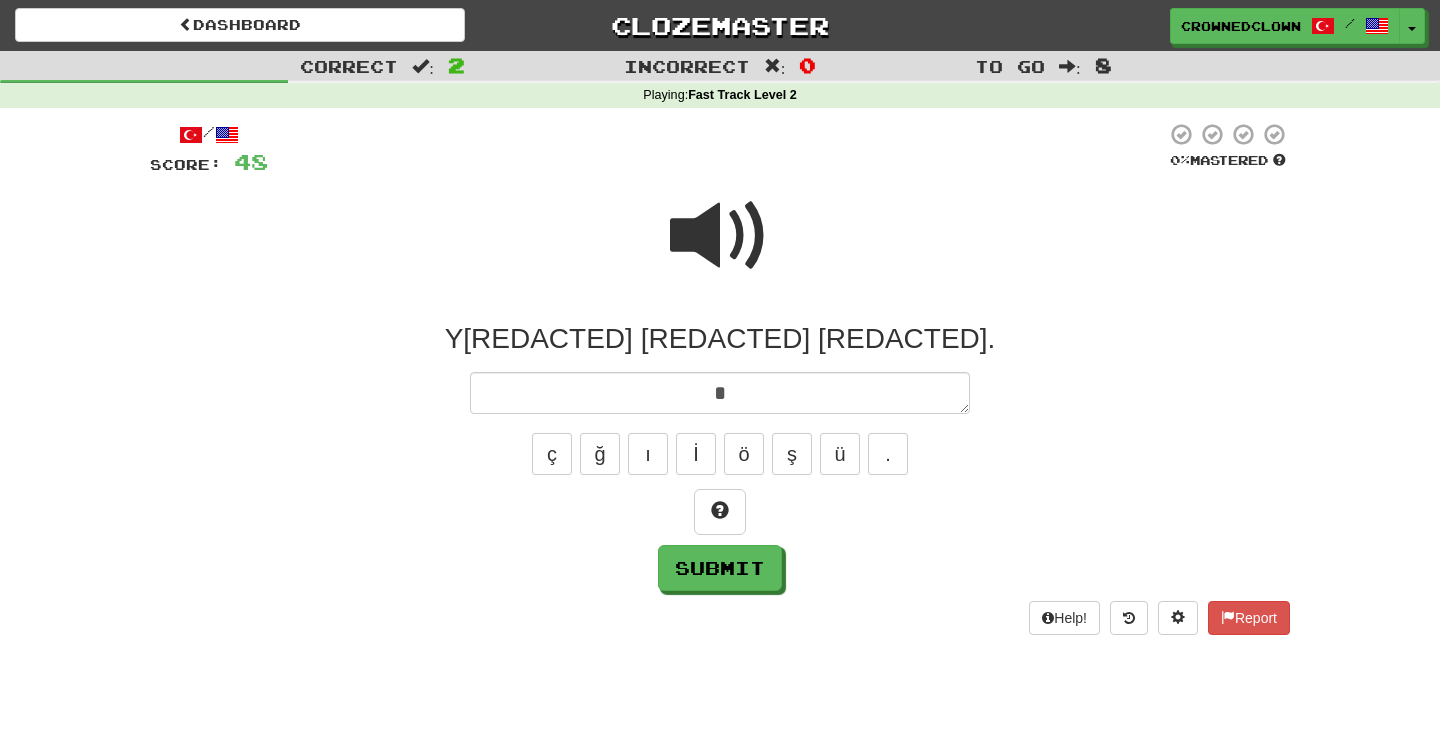 type on "*" 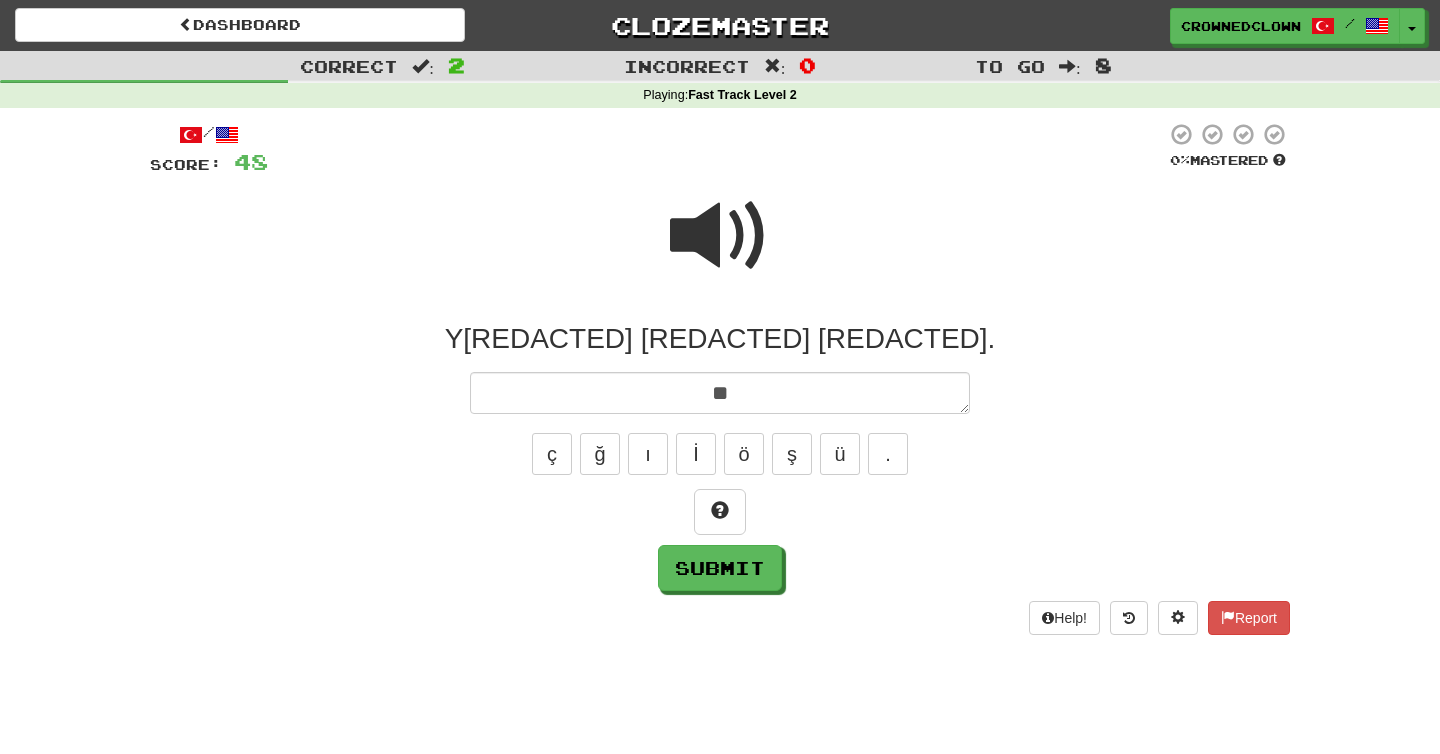 type on "*" 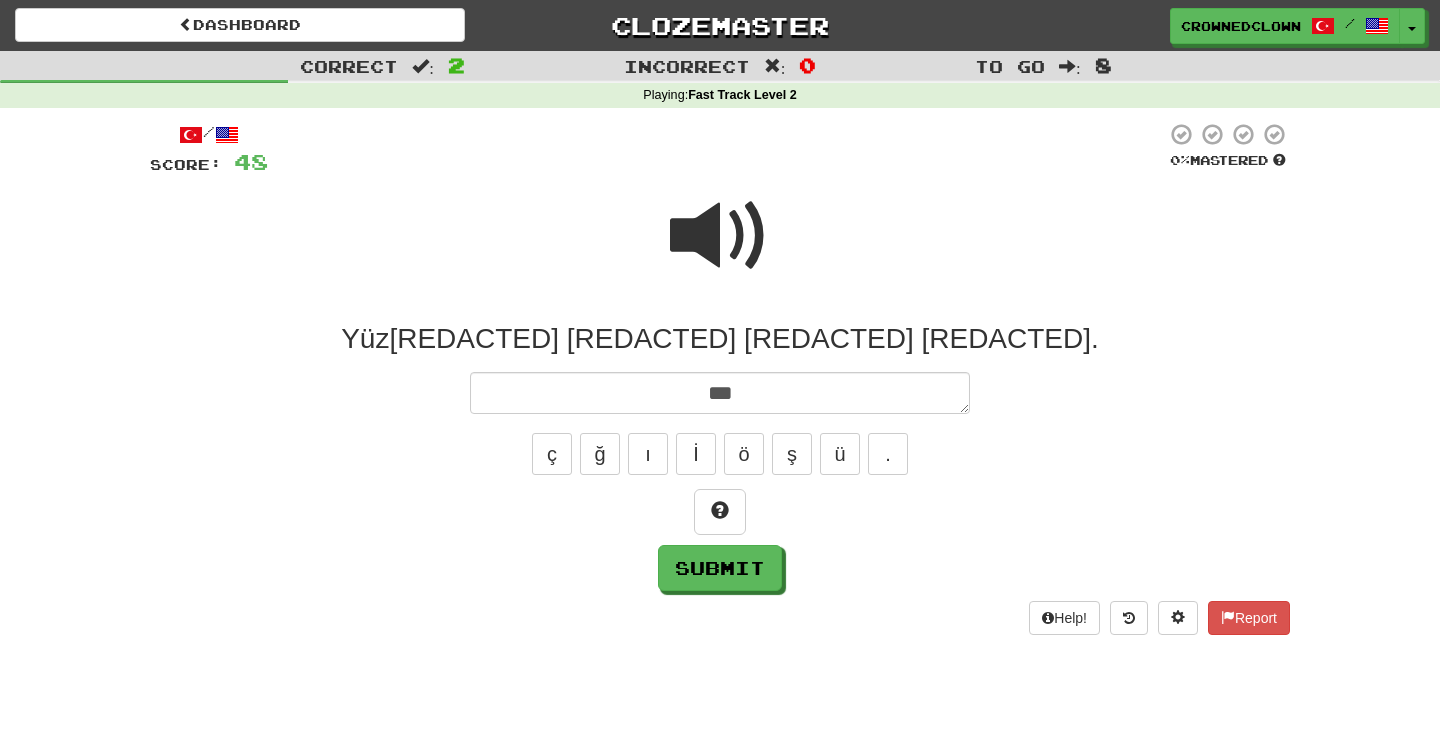 type on "*" 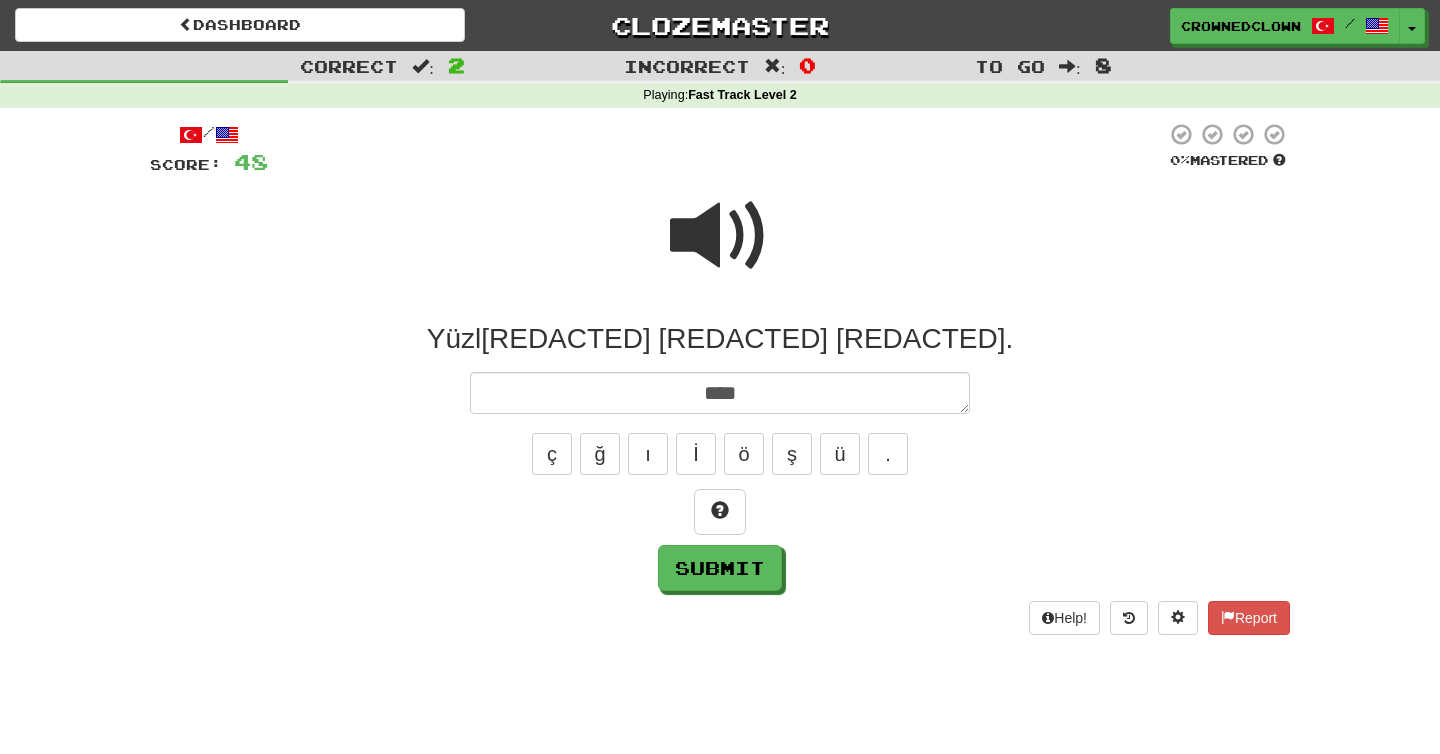 type on "*" 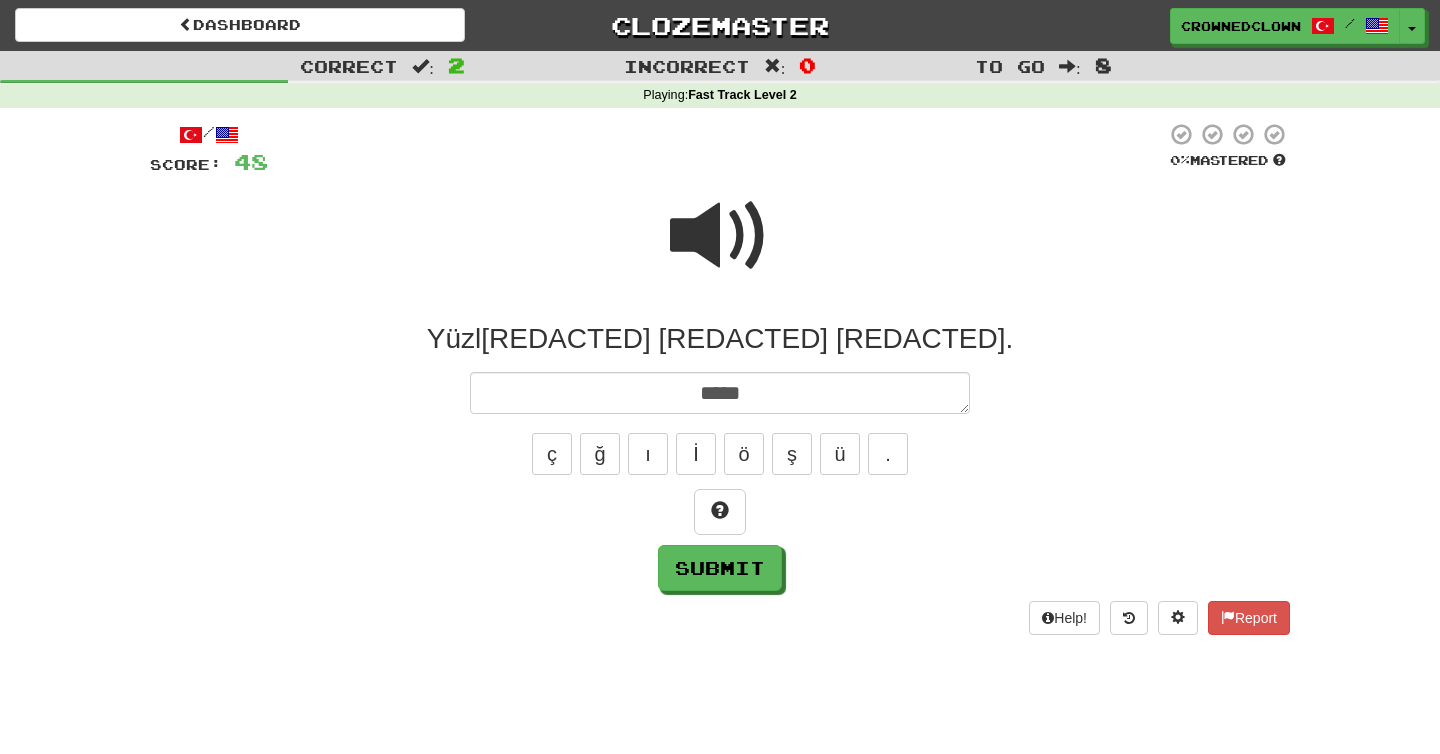 type on "*" 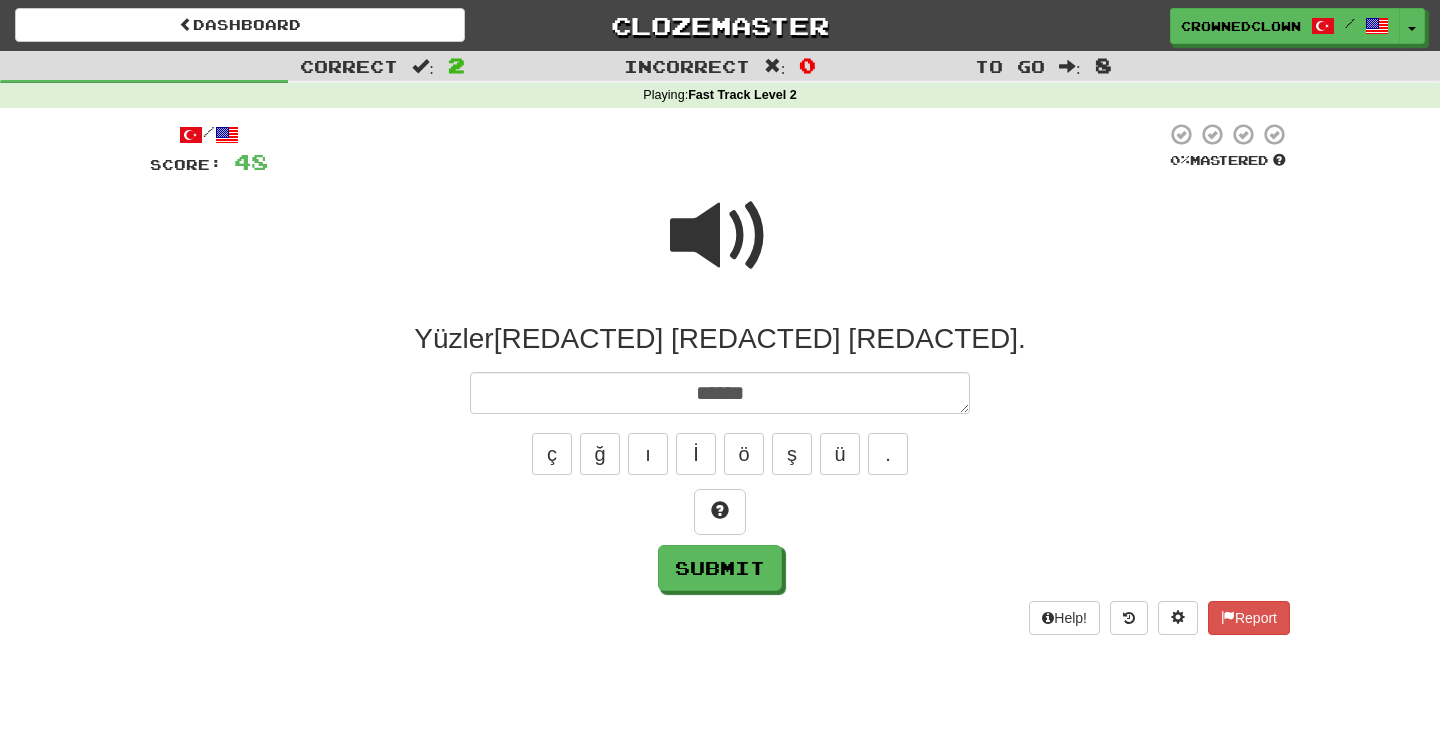 type on "*" 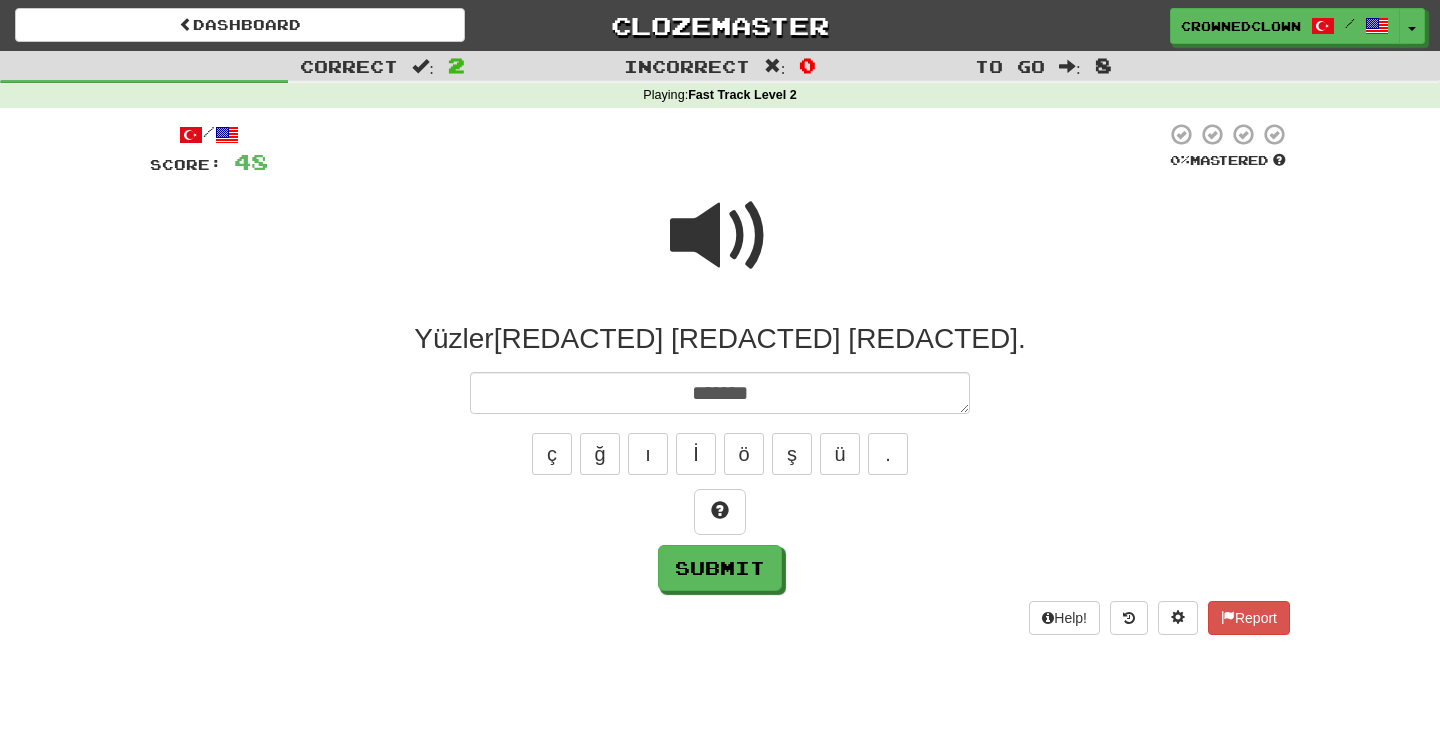 type on "*" 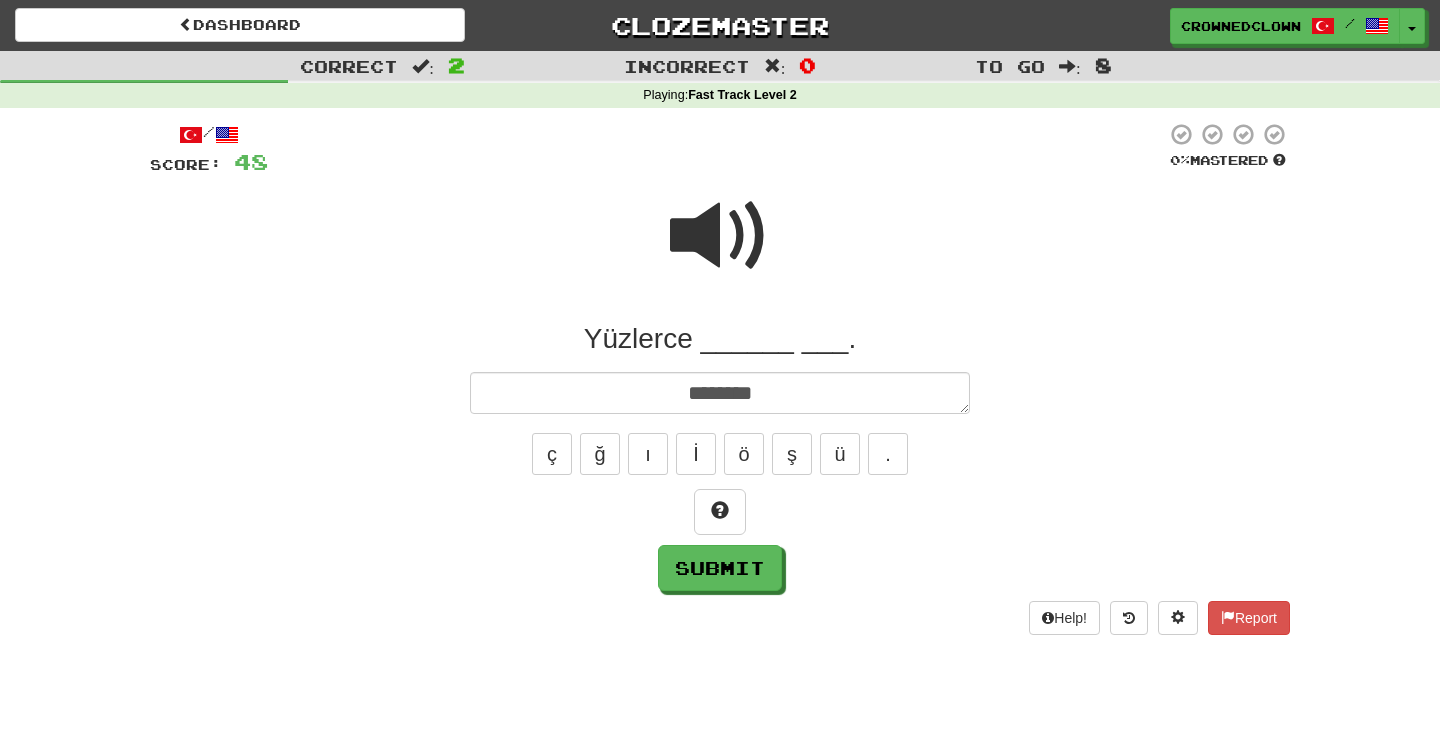 type on "*" 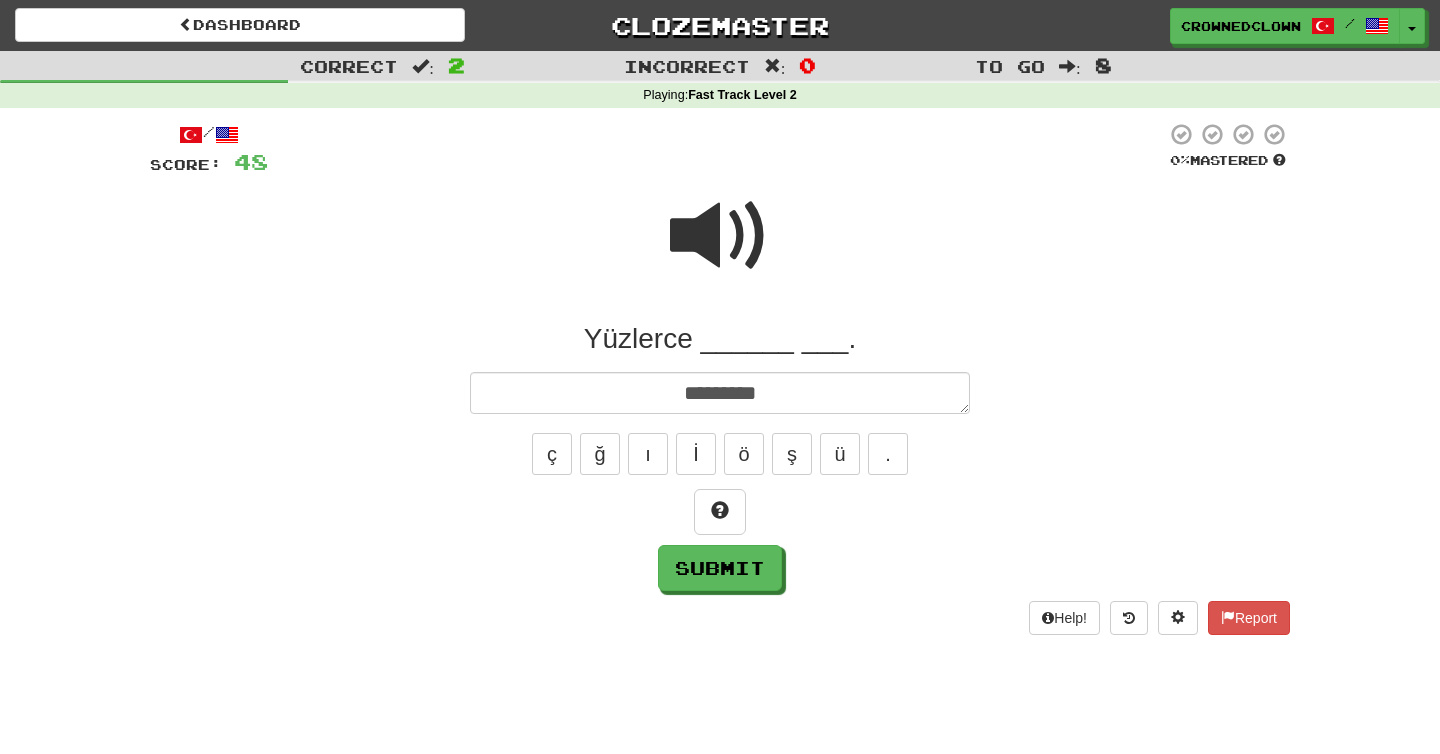 type on "*" 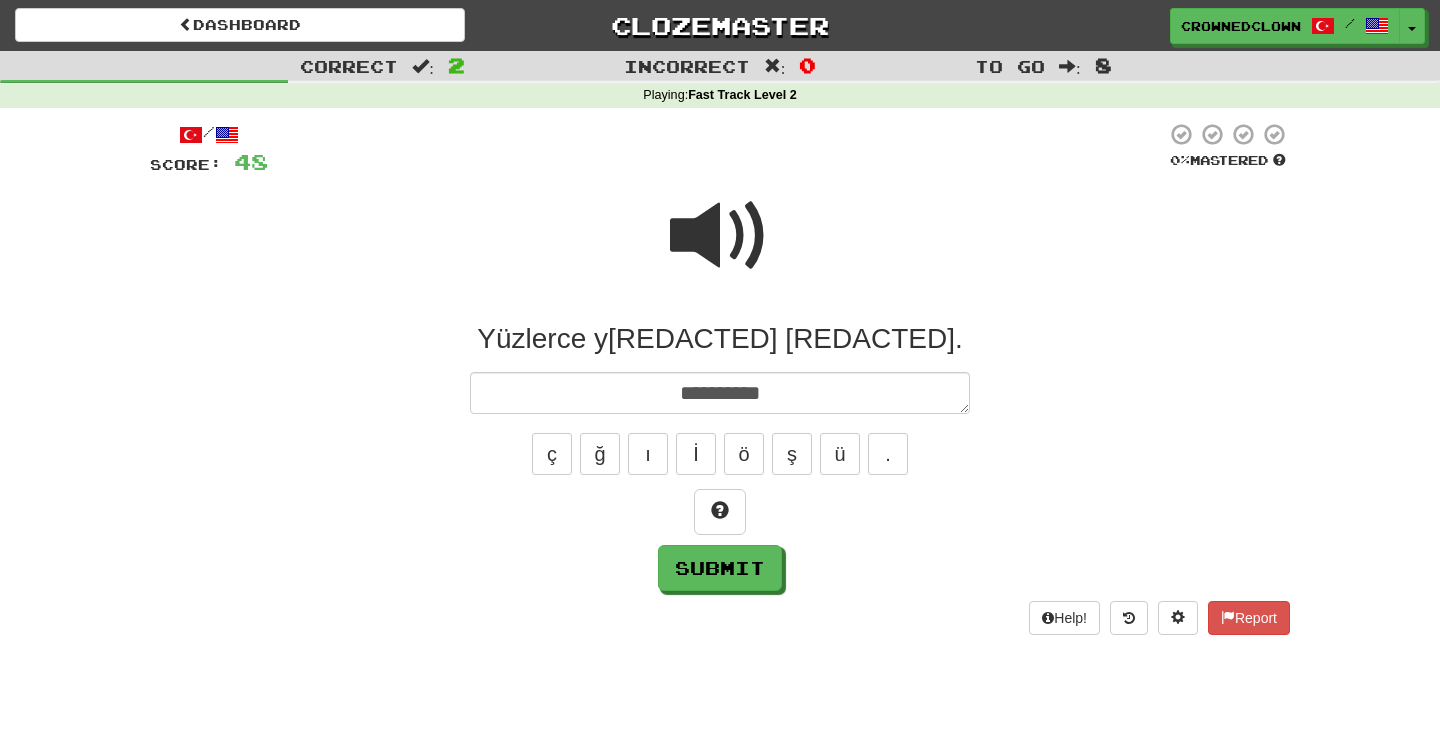 type on "**********" 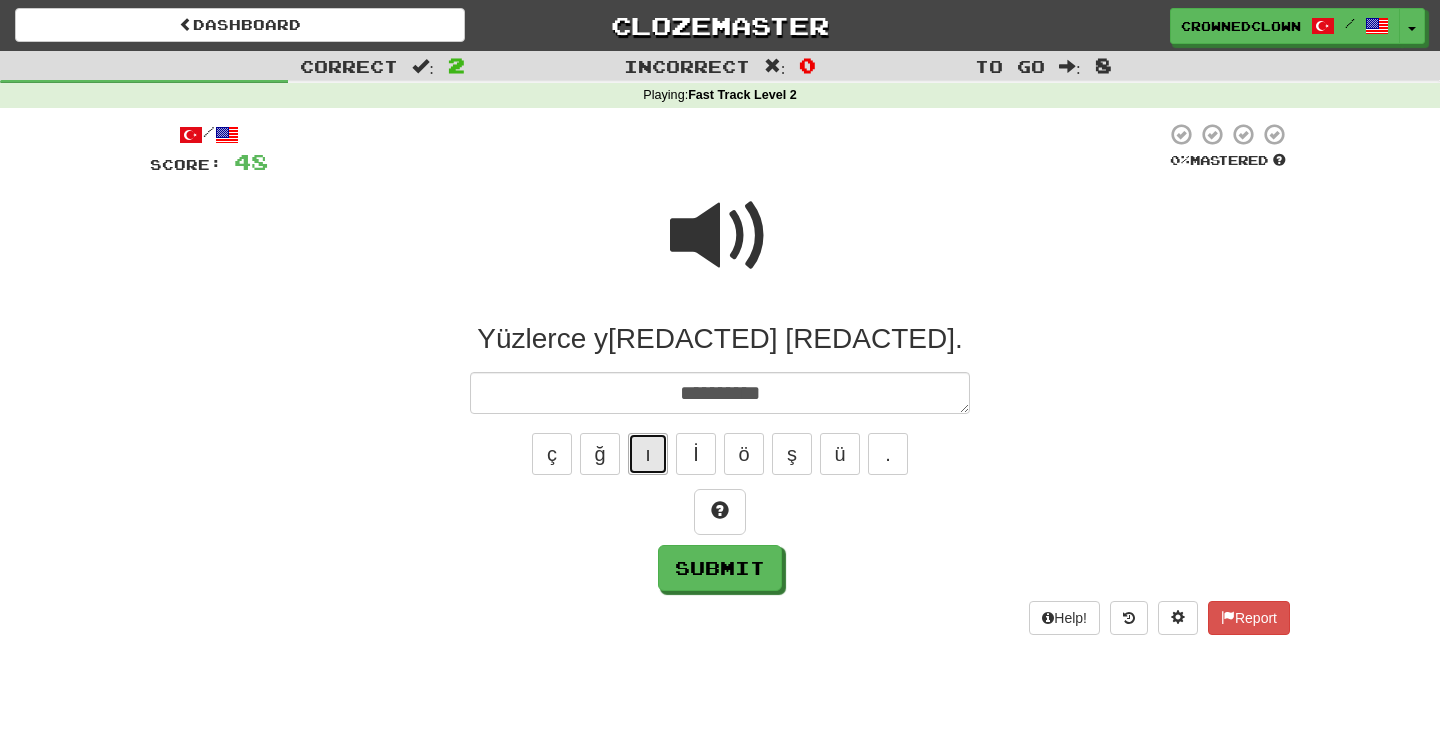 click on "ı" at bounding box center (648, 454) 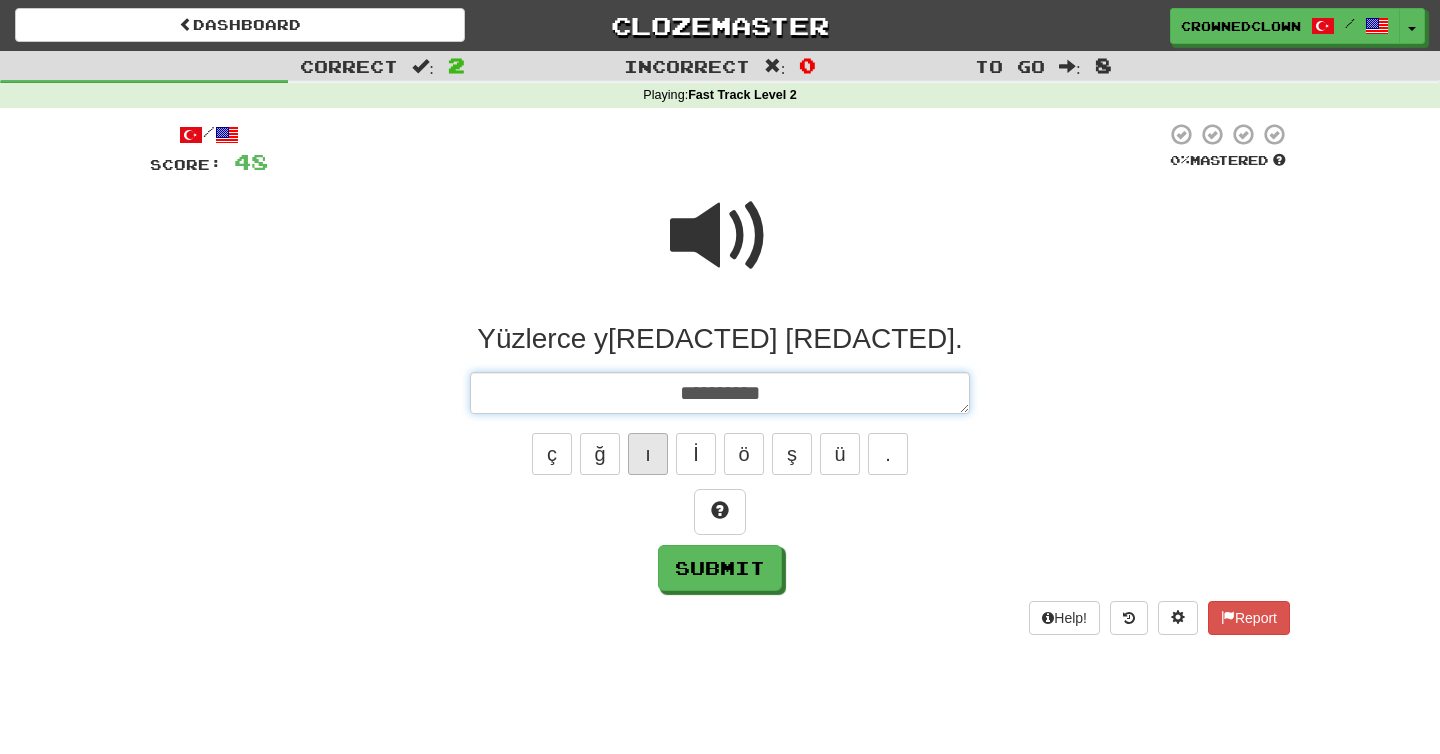 type on "*" 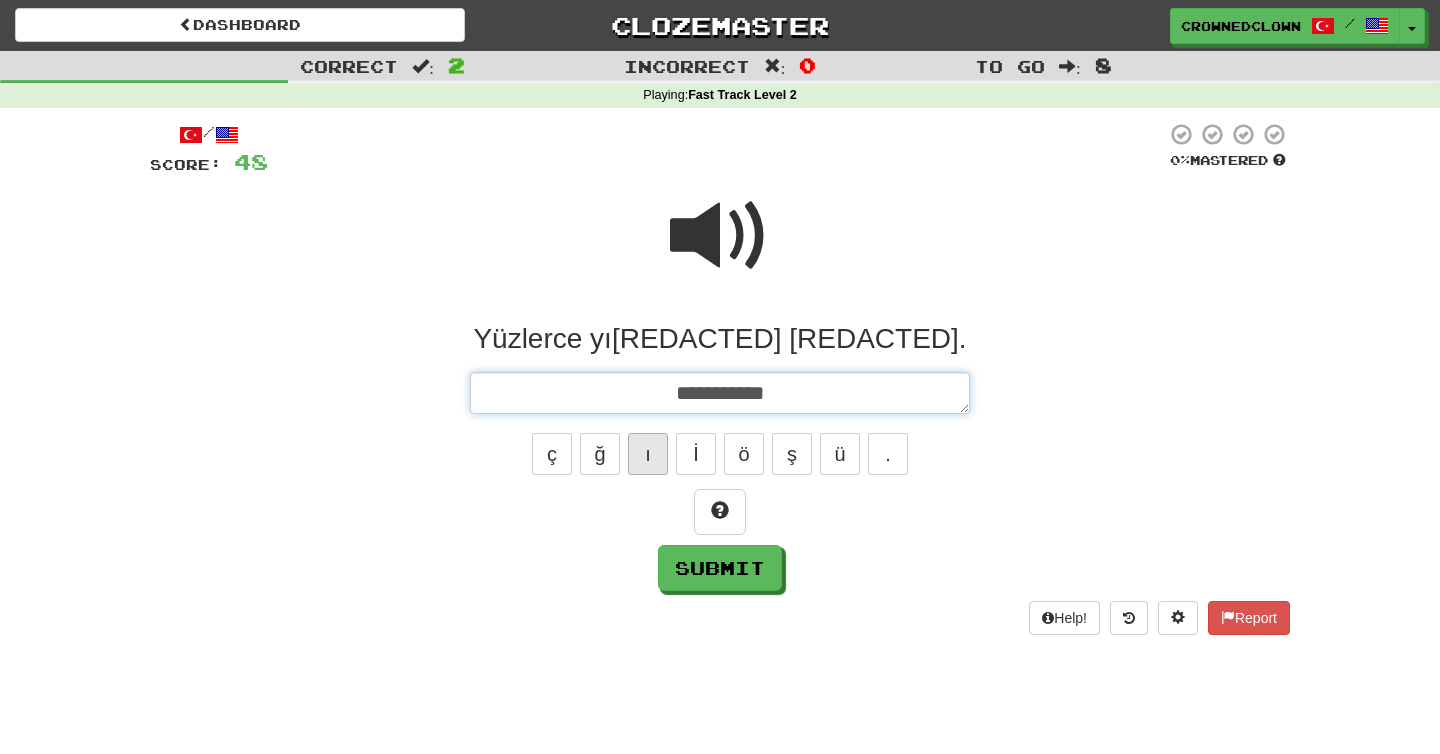 type on "*" 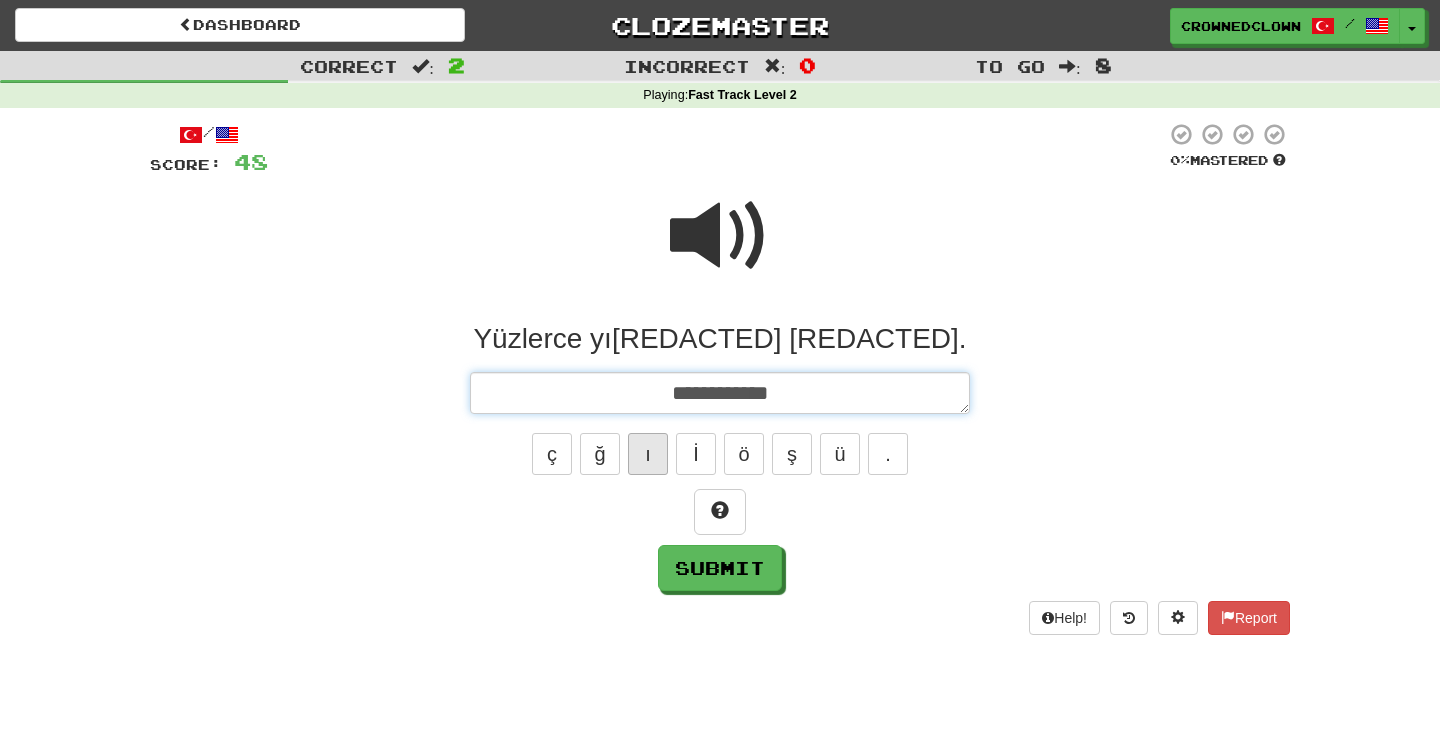 type on "*" 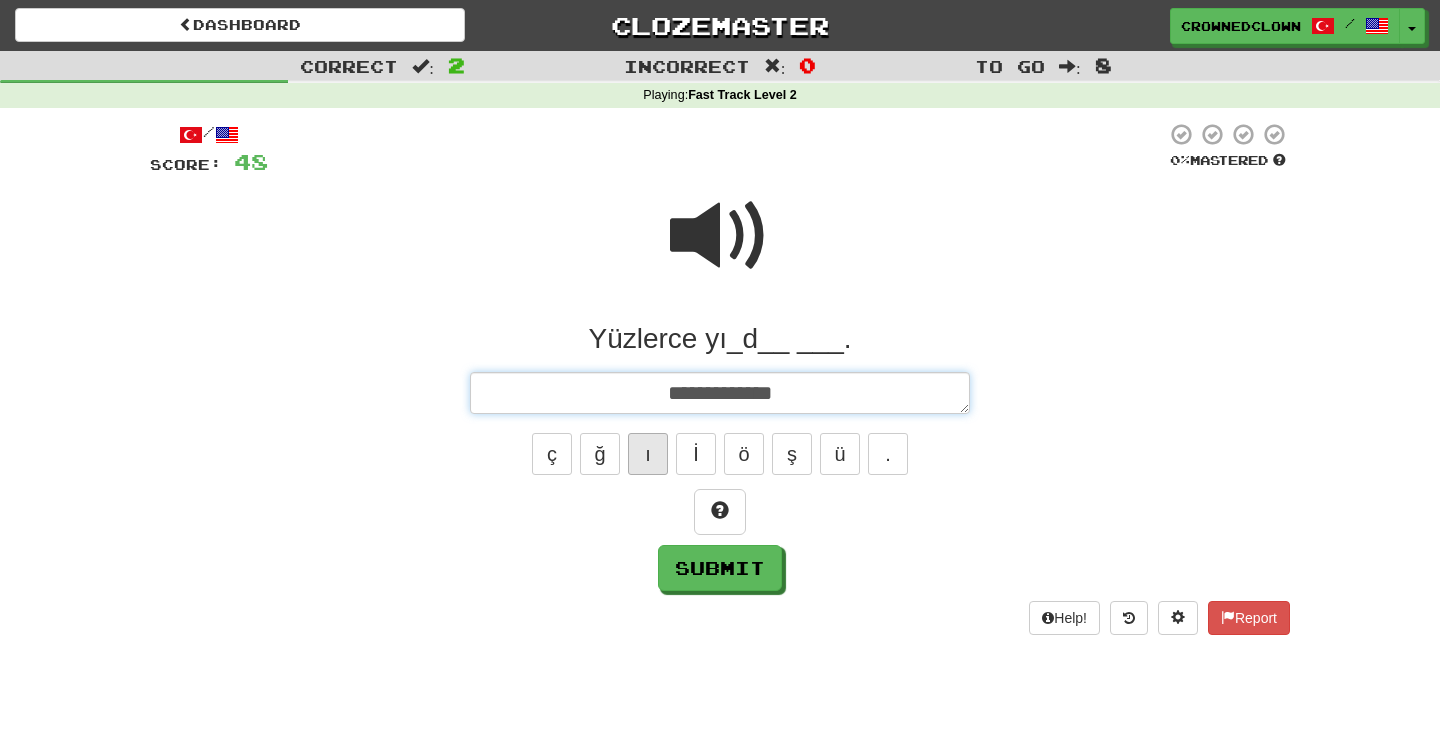 type on "*" 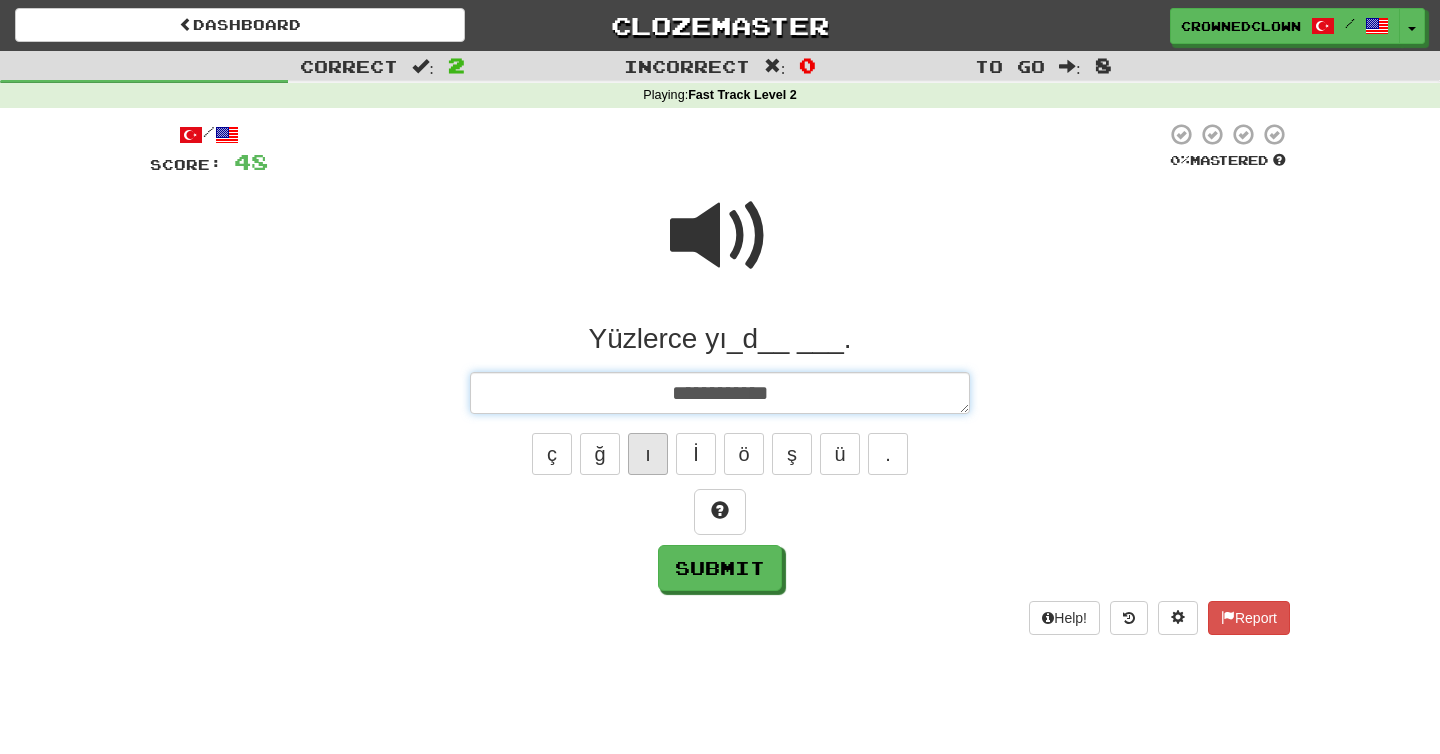 type on "*" 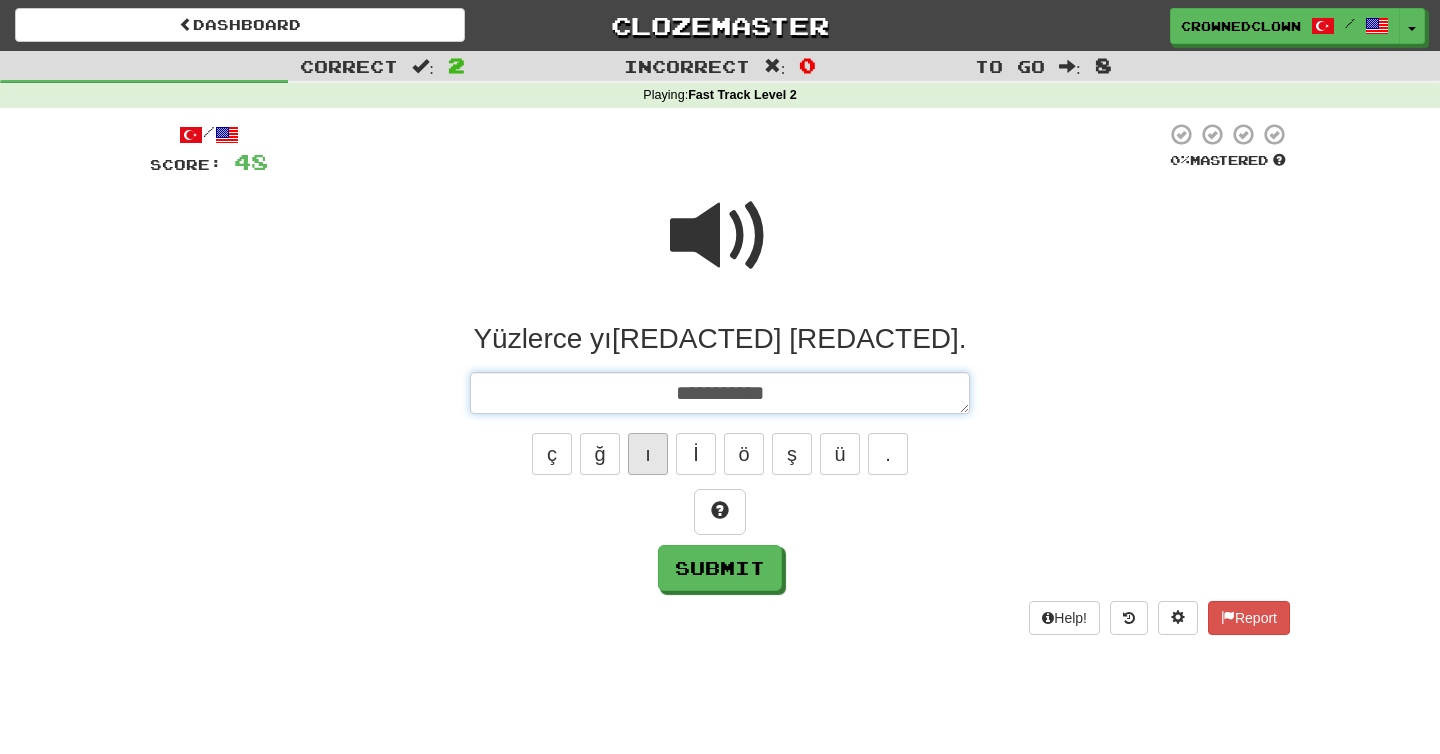 type on "*" 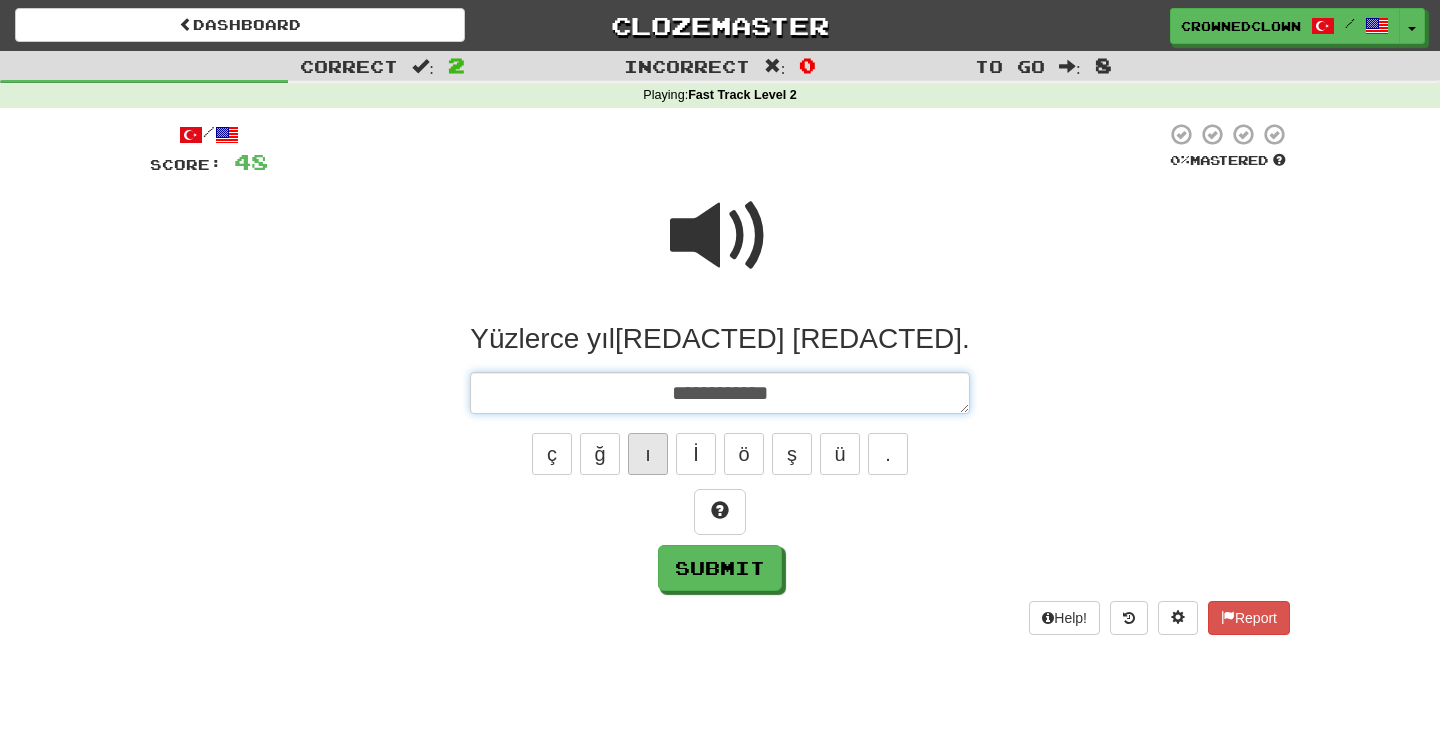 type on "*" 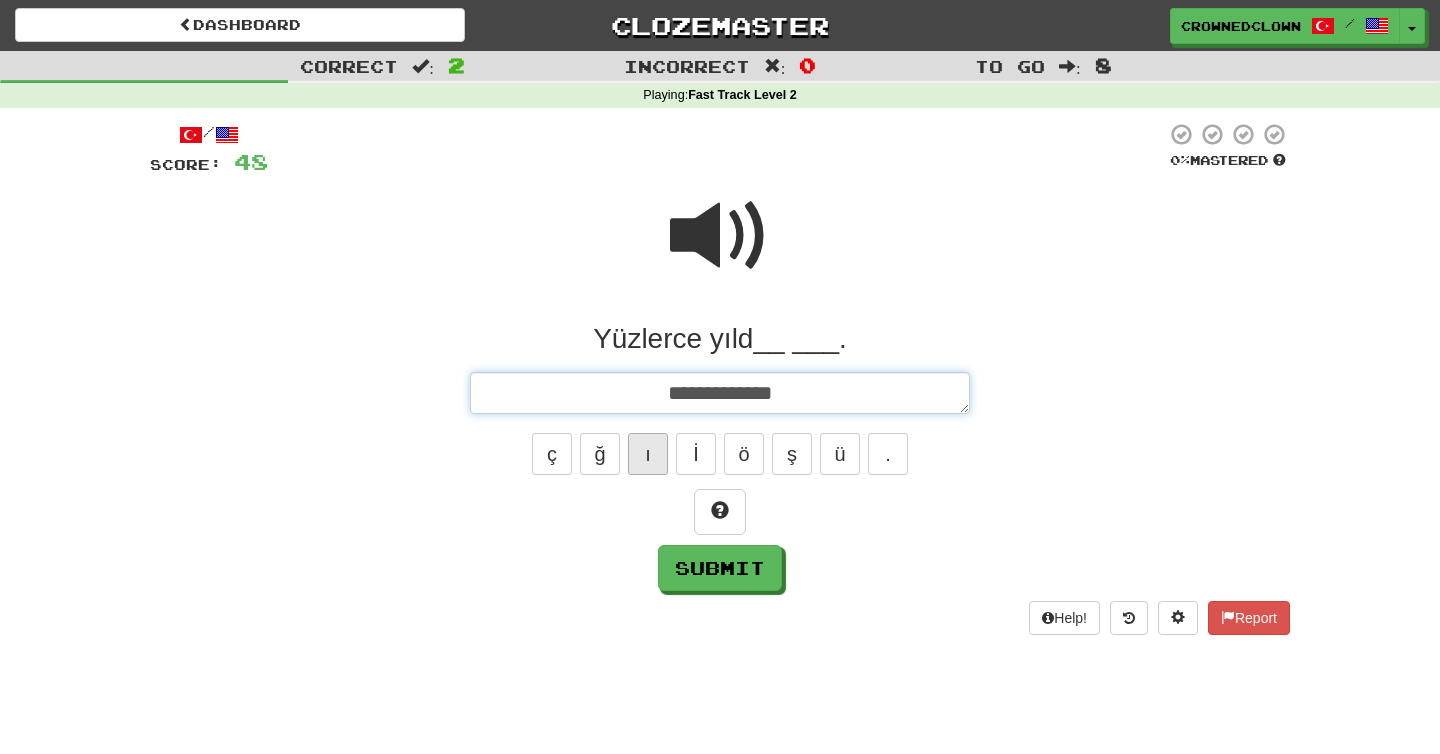 type on "**********" 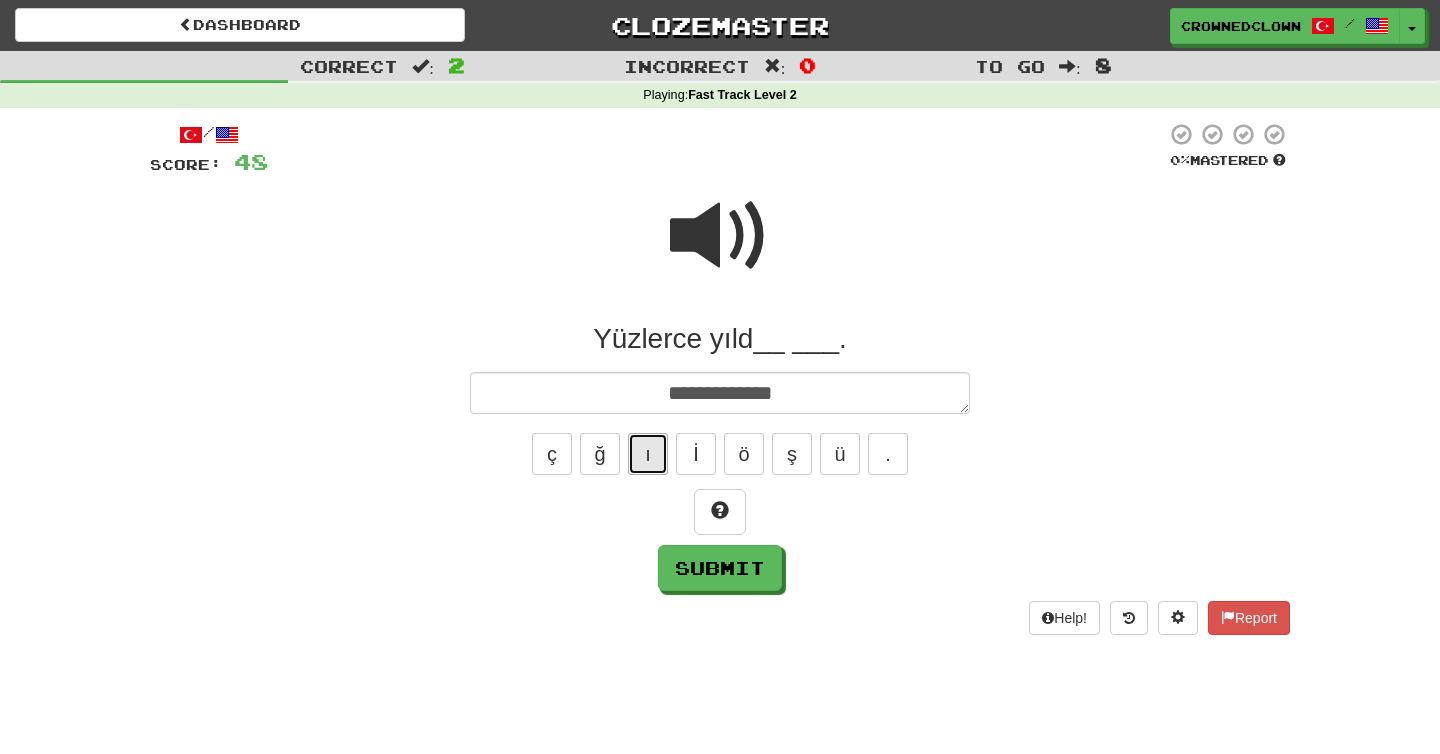 click on "ı" at bounding box center (648, 454) 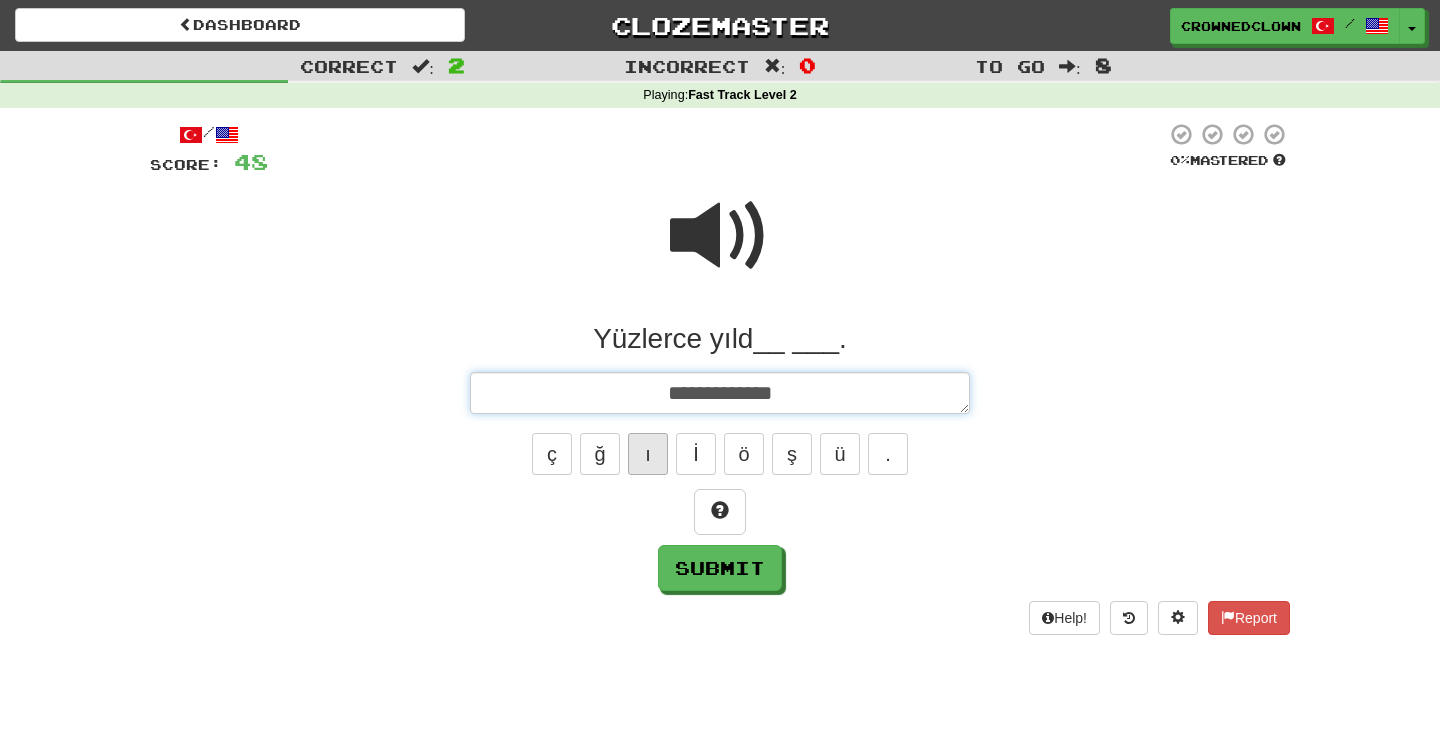 type on "*" 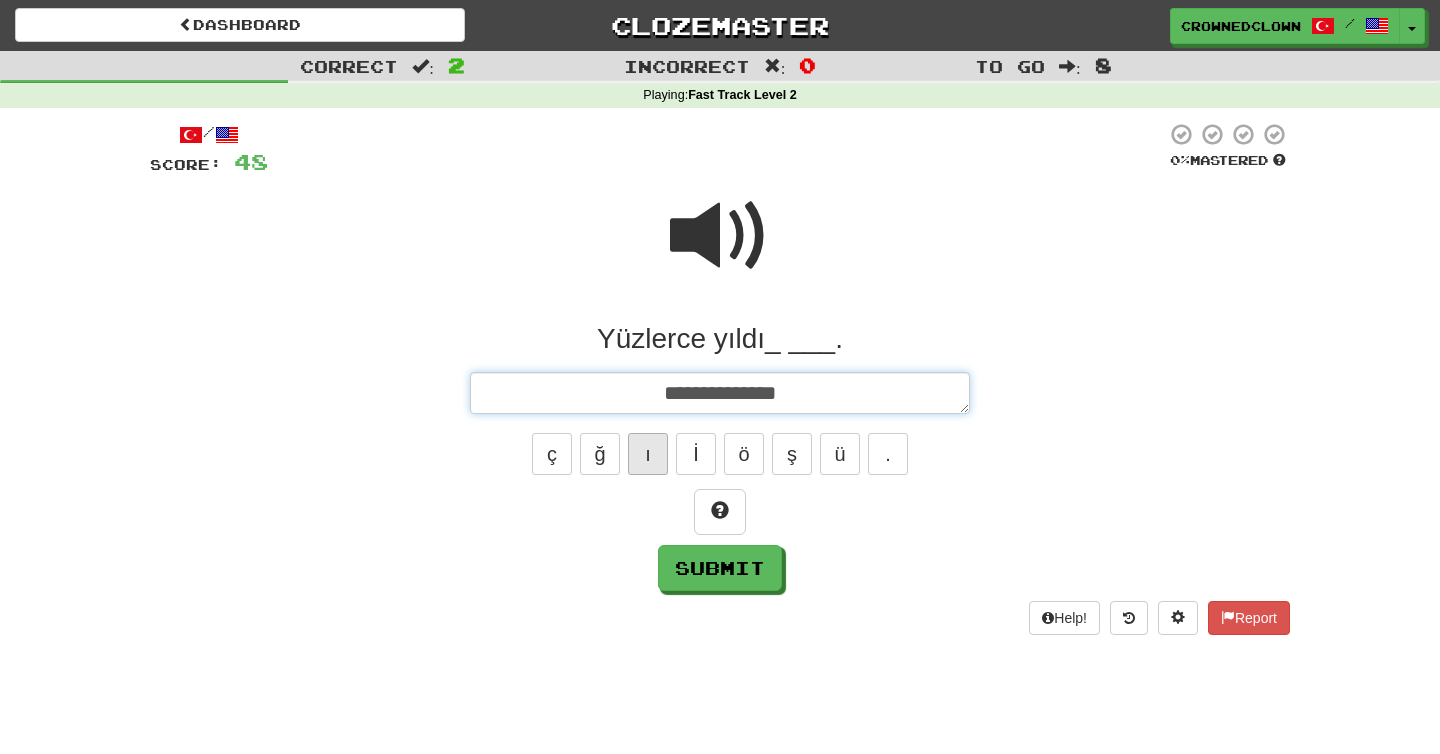 type on "*" 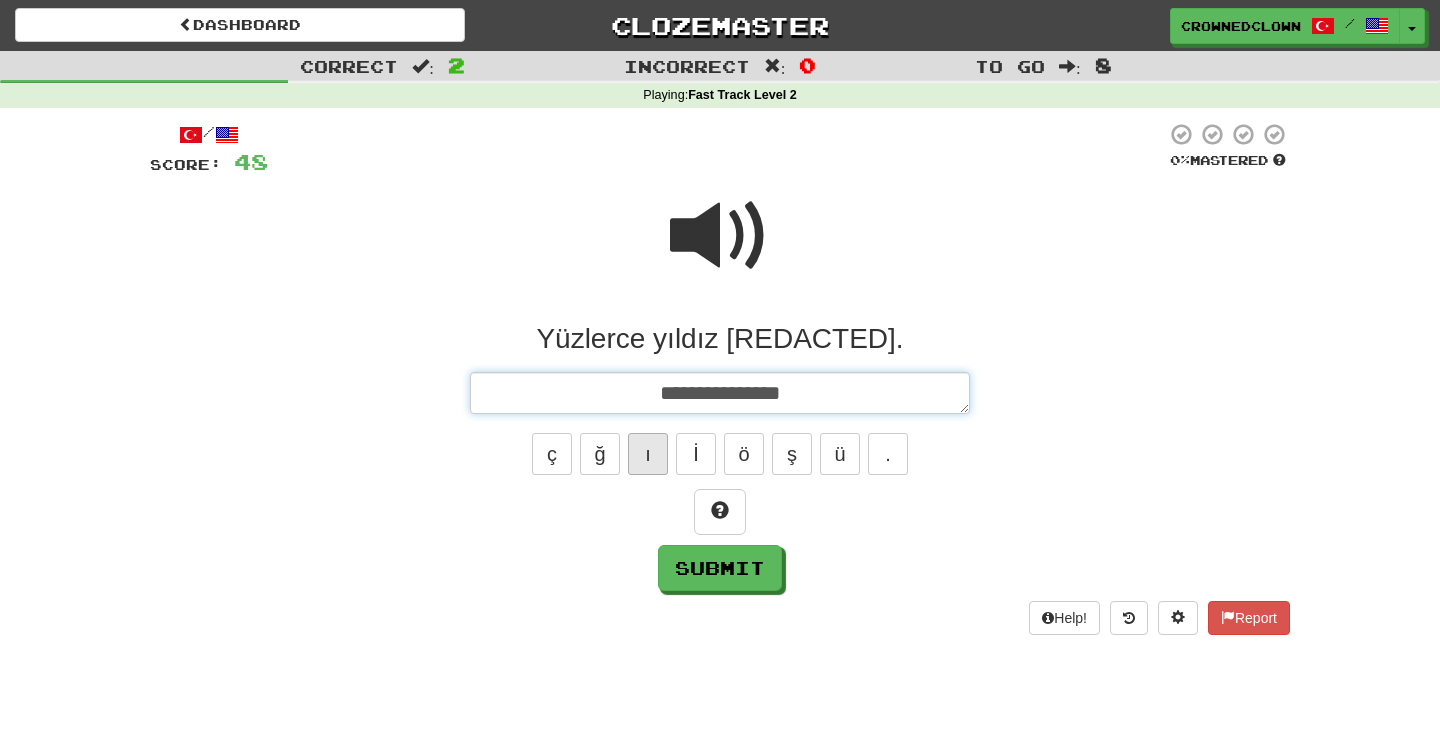 type on "*" 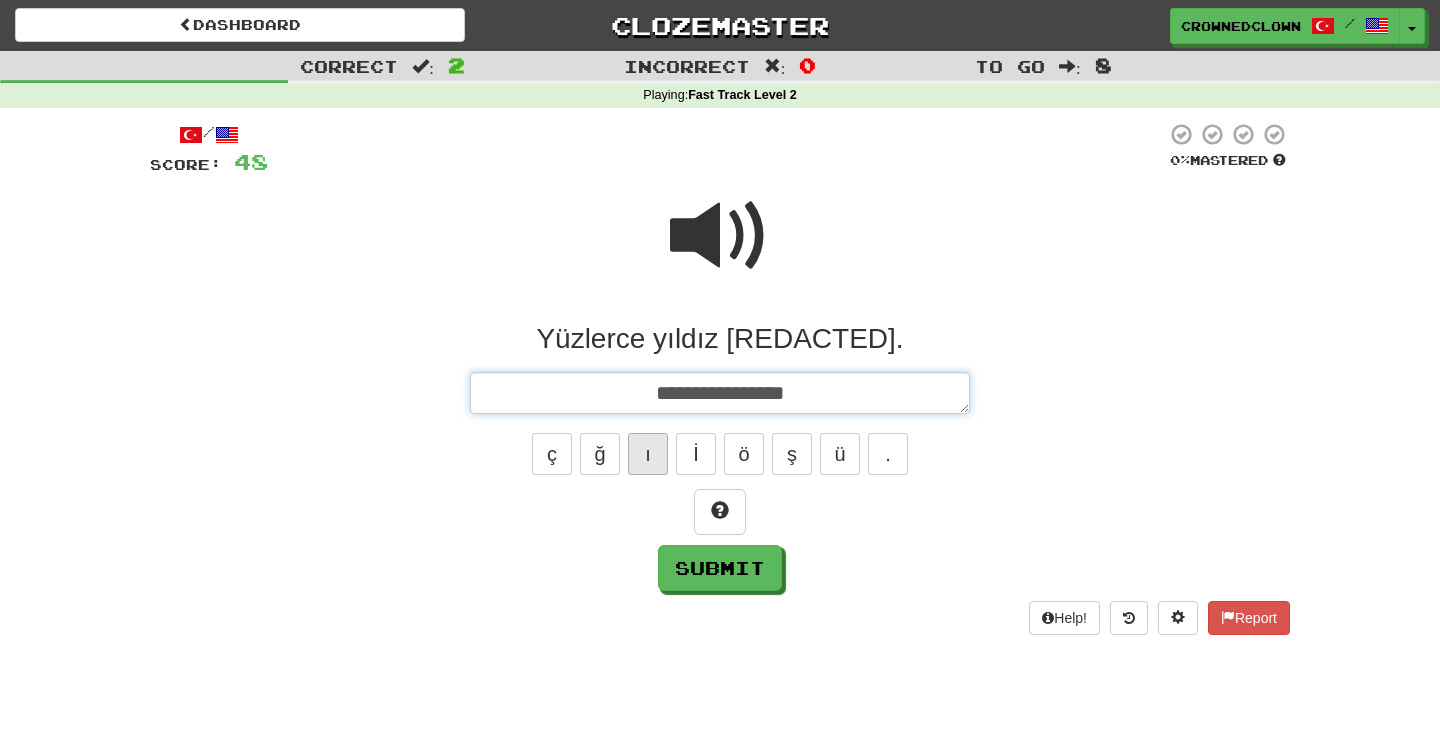 type on "*" 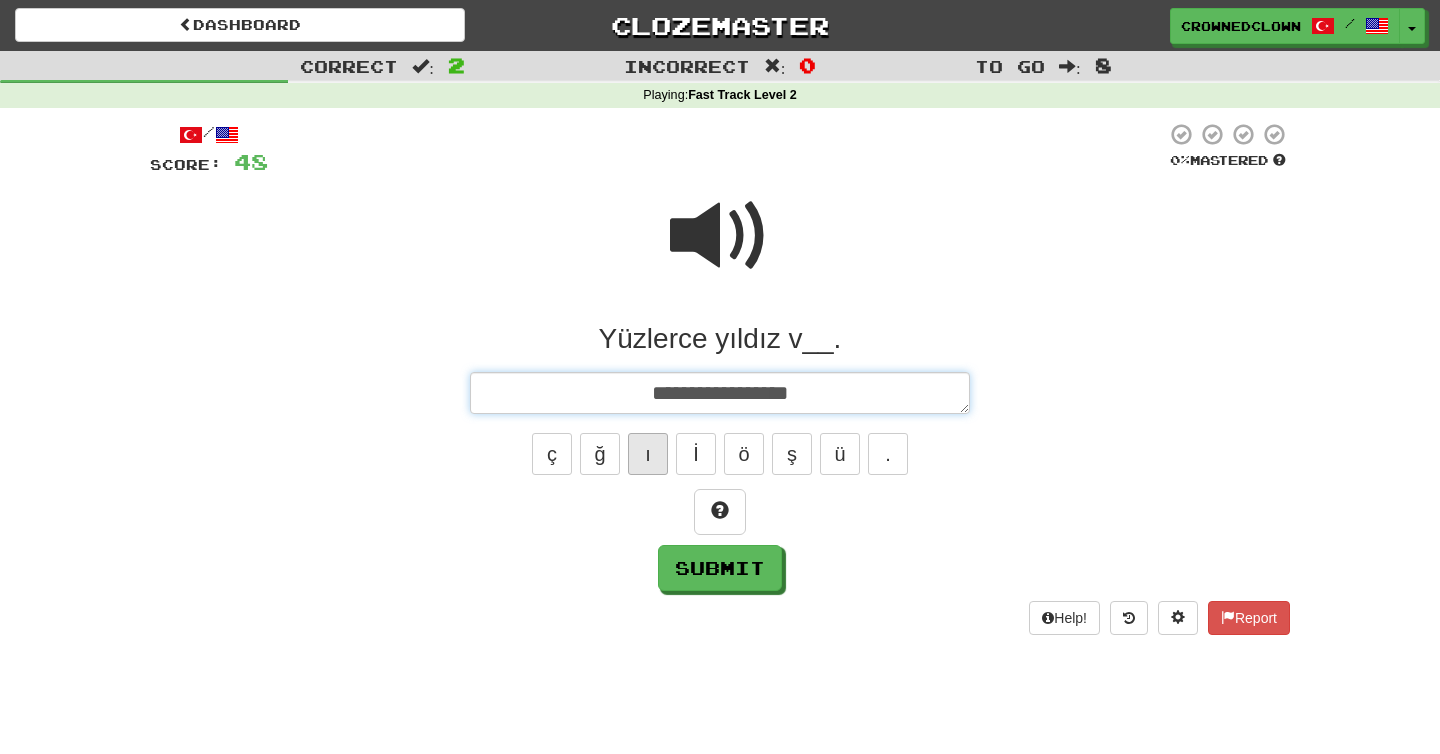 type on "*" 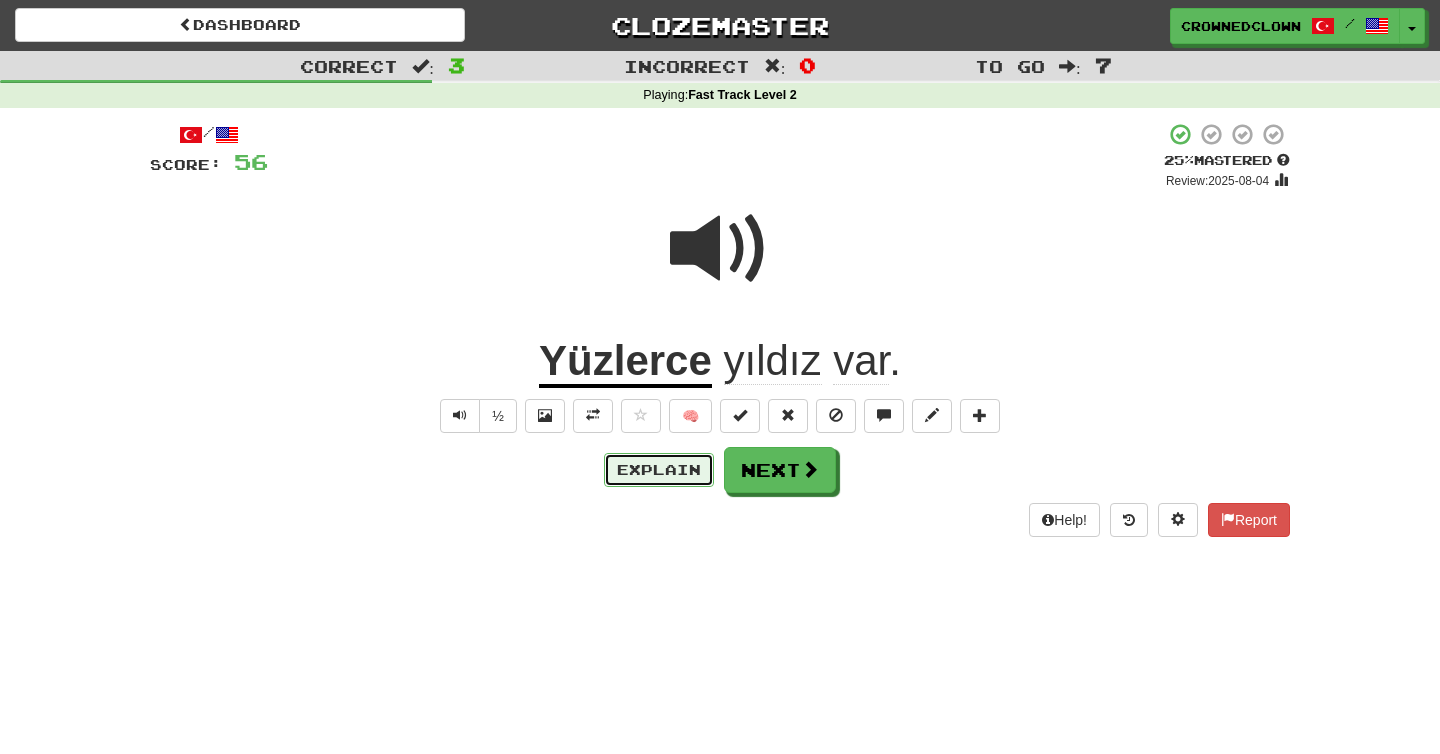 click on "Explain" at bounding box center (659, 470) 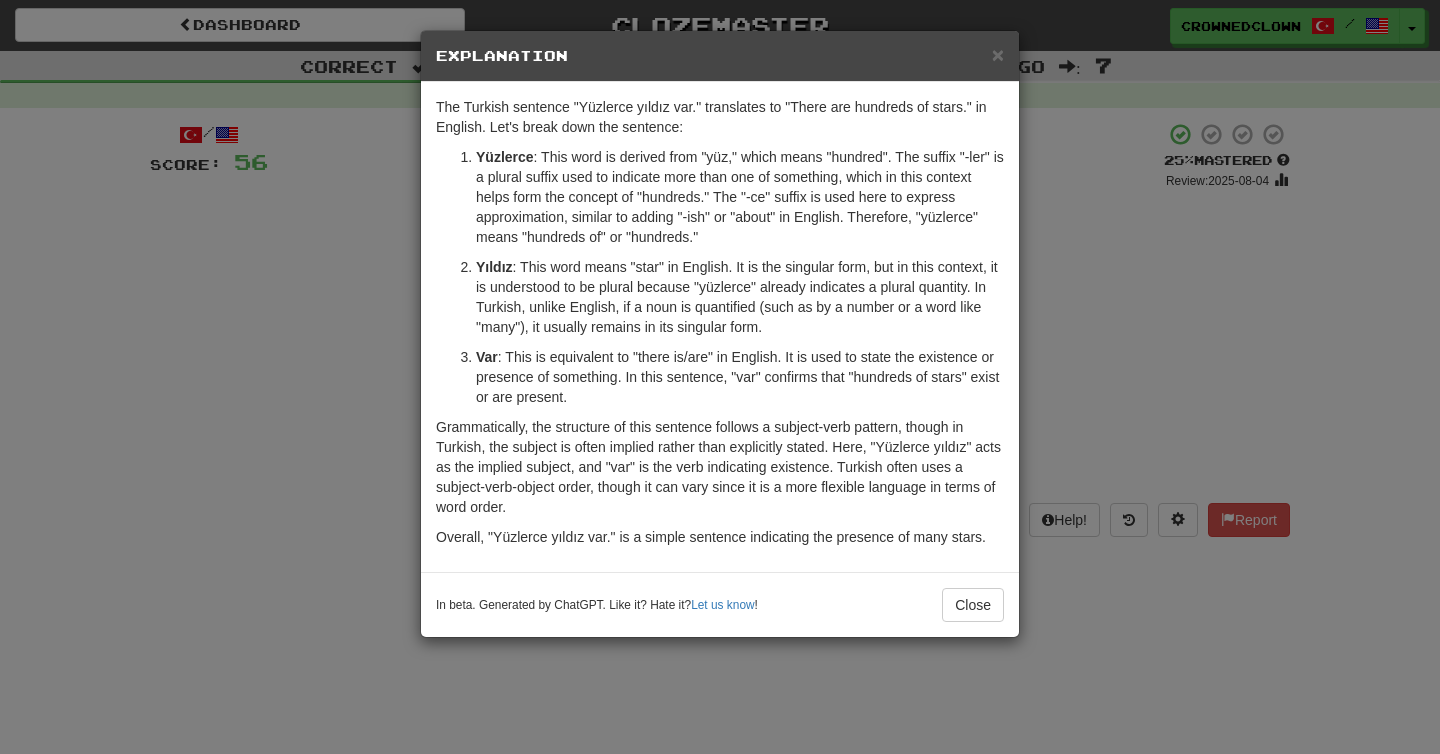 click on "× Explanation The Turkish sentence "Yüzlerce yıldız var." translates to "There are hundreds of stars." in English. Let's break down the sentence:
Yüzlerce : This word is derived from "yüz," which means "hundred". The suffix "-ler" is a plural suffix used to indicate more than one of something, which in this context helps form the concept of "hundreds." The "-ce" suffix is used here to express approximation, similar to adding "-ish" or "about" in English. Therefore, "yüzlerce" means "hundreds of" or "hundreds."
Yıldız : This word means "star" in English. It is the singular form, but in this context, it is understood to be plural because "yüzlerce" already indicates a plural quantity. In Turkish, unlike English, if a noun is quantified (such as by a number or a word like "many"), it usually remains in its singular form.
Var
Overall, "Yüzlerce yıldız var." is a simple sentence indicating the presence of many stars. In beta. Generated by ChatGPT. Like it? Hate it?  ! Close" at bounding box center (720, 377) 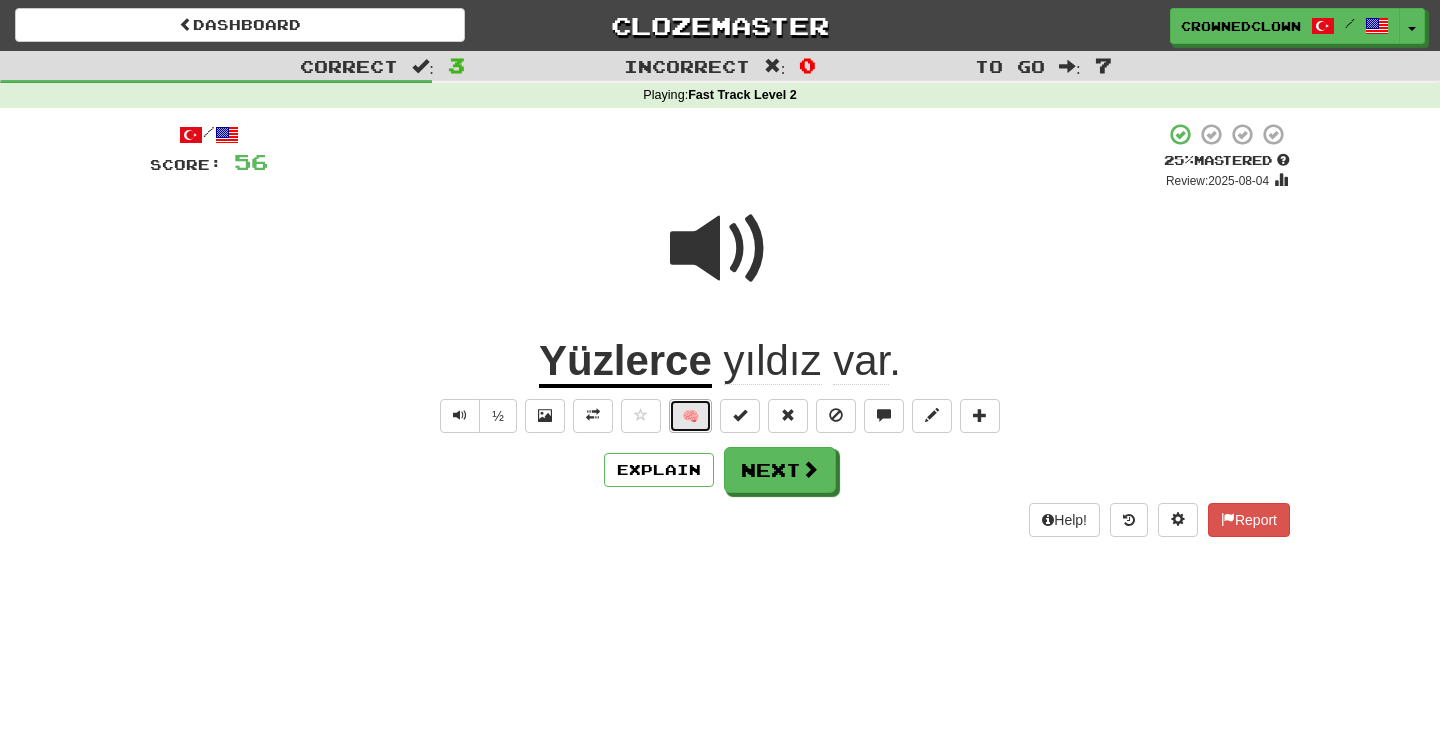 click on "🧠" at bounding box center [690, 416] 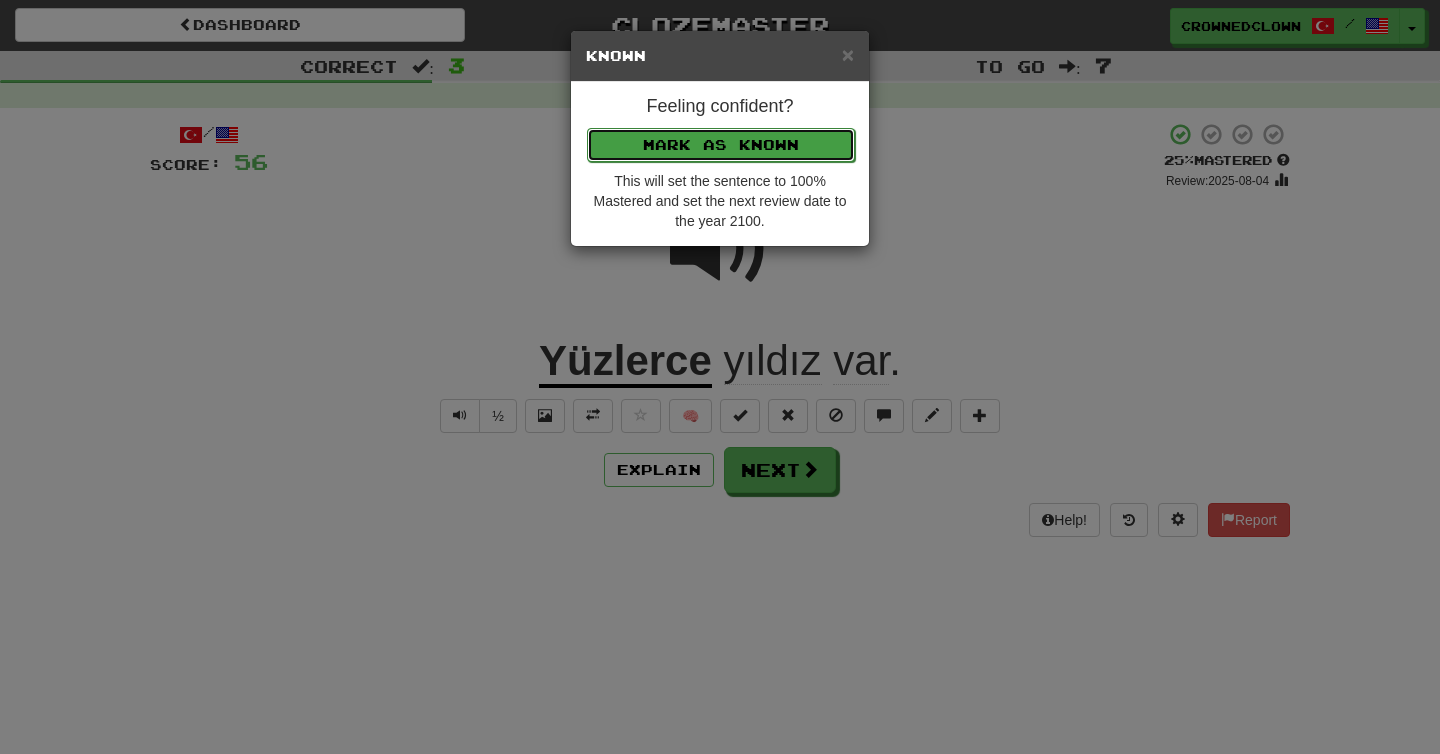 click on "Mark as Known" at bounding box center (721, 145) 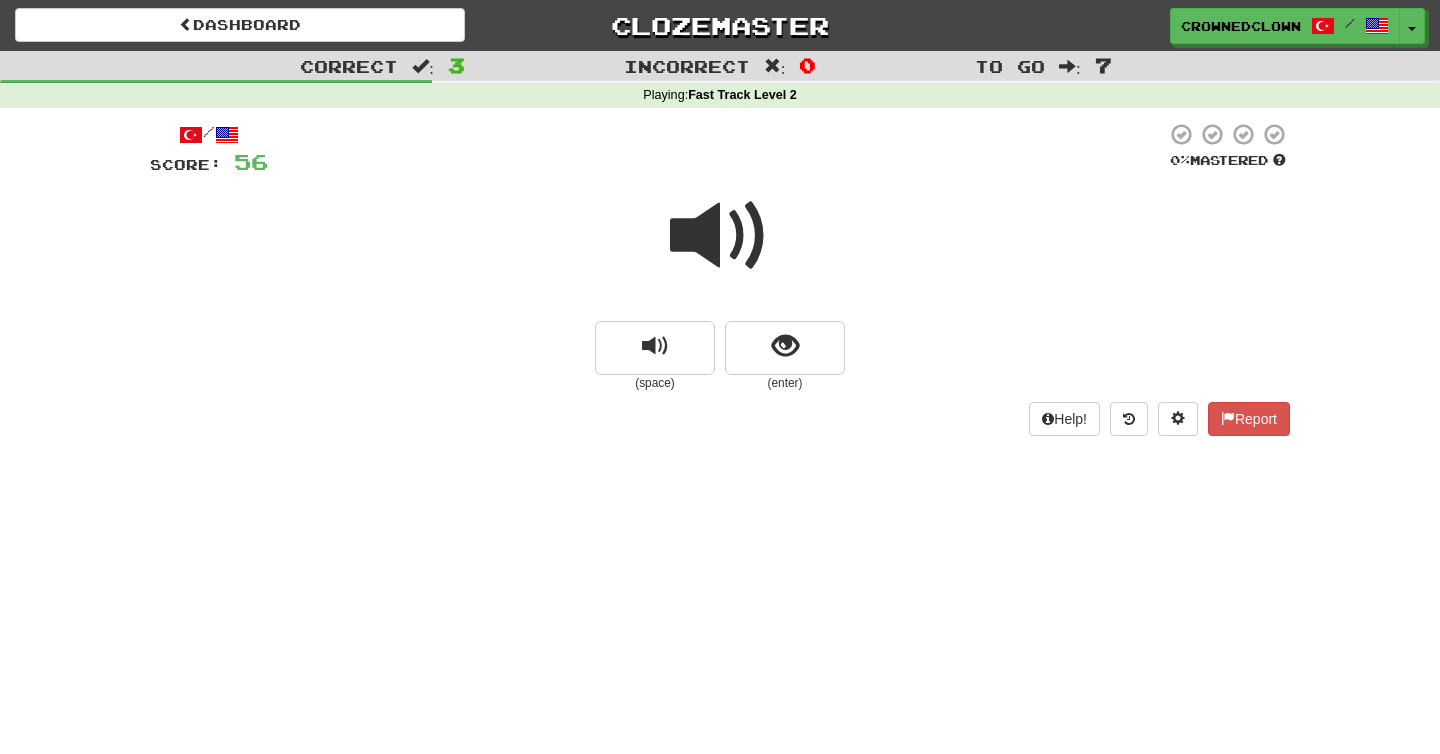 click at bounding box center [720, 236] 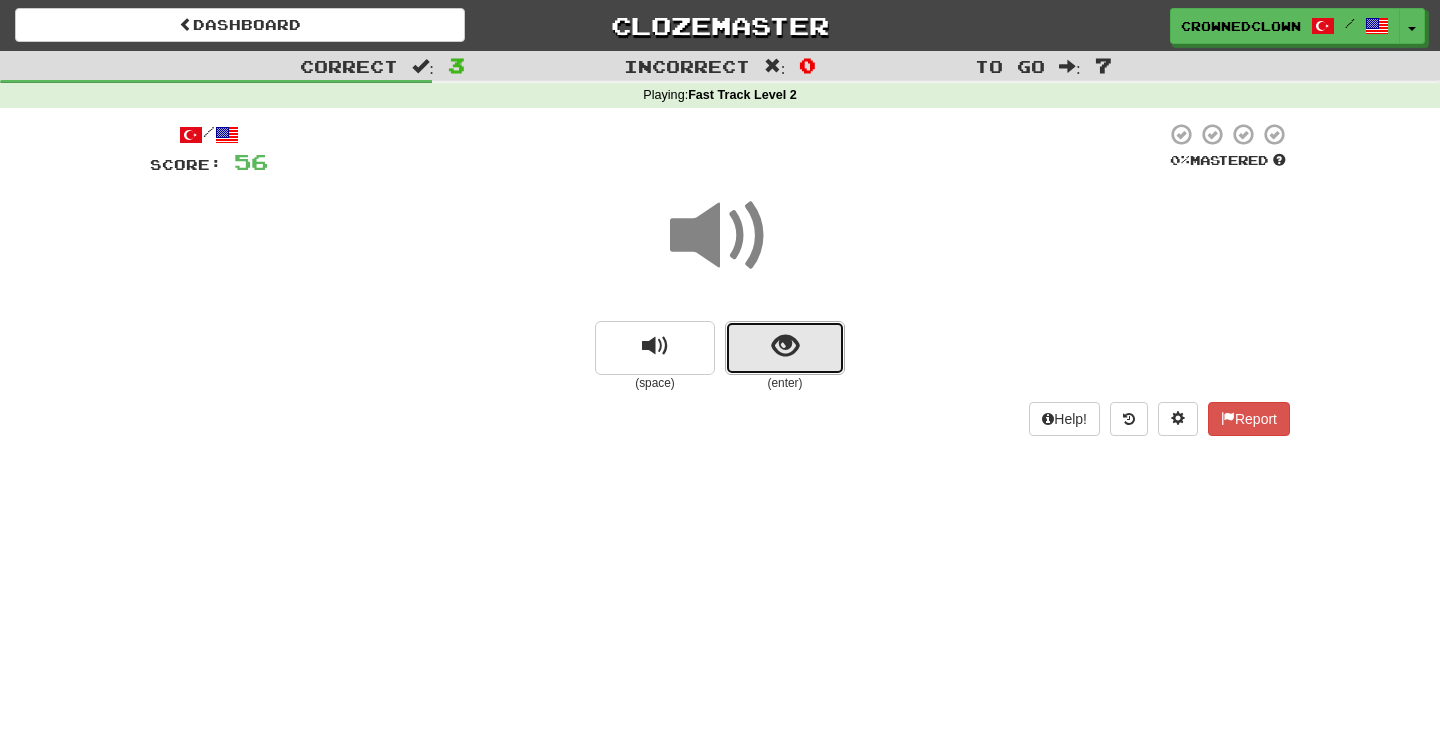 click at bounding box center (785, 348) 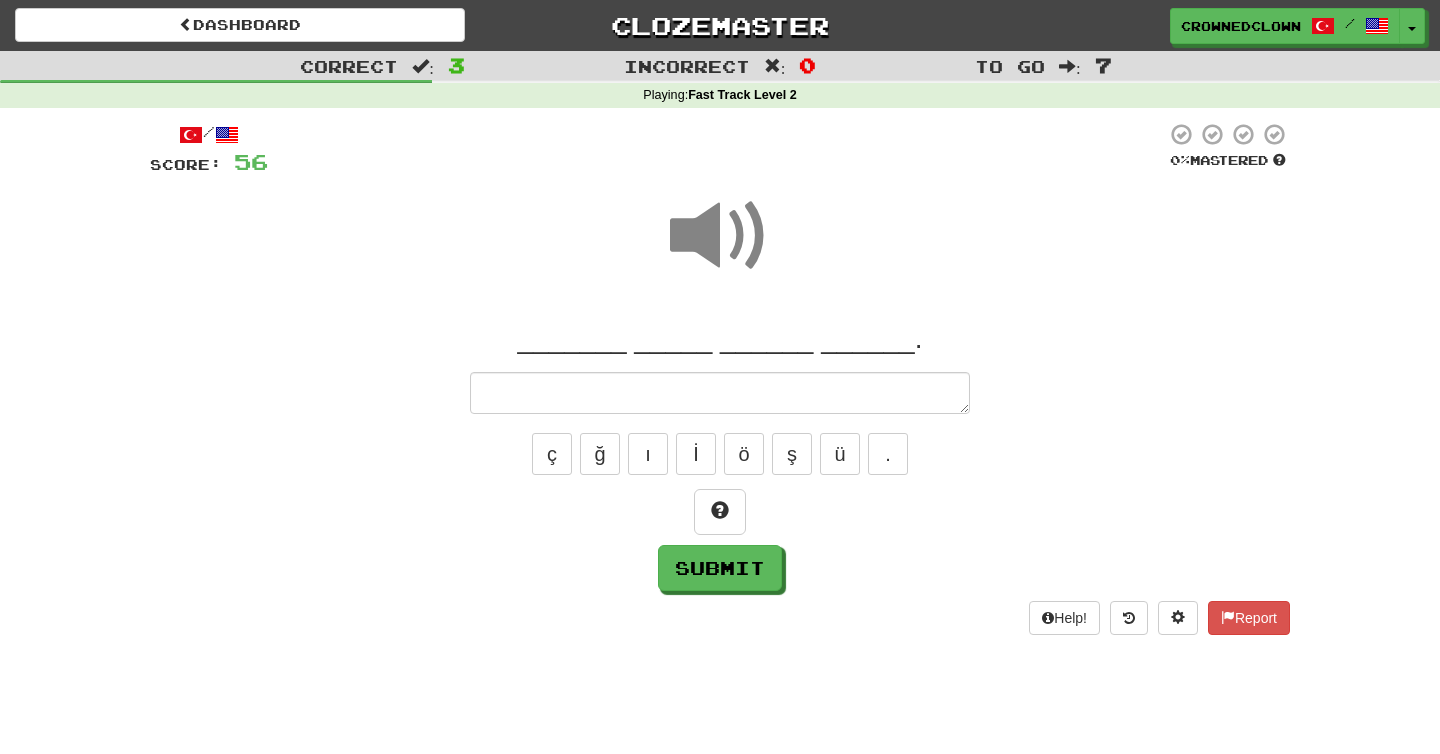 click at bounding box center [720, 393] 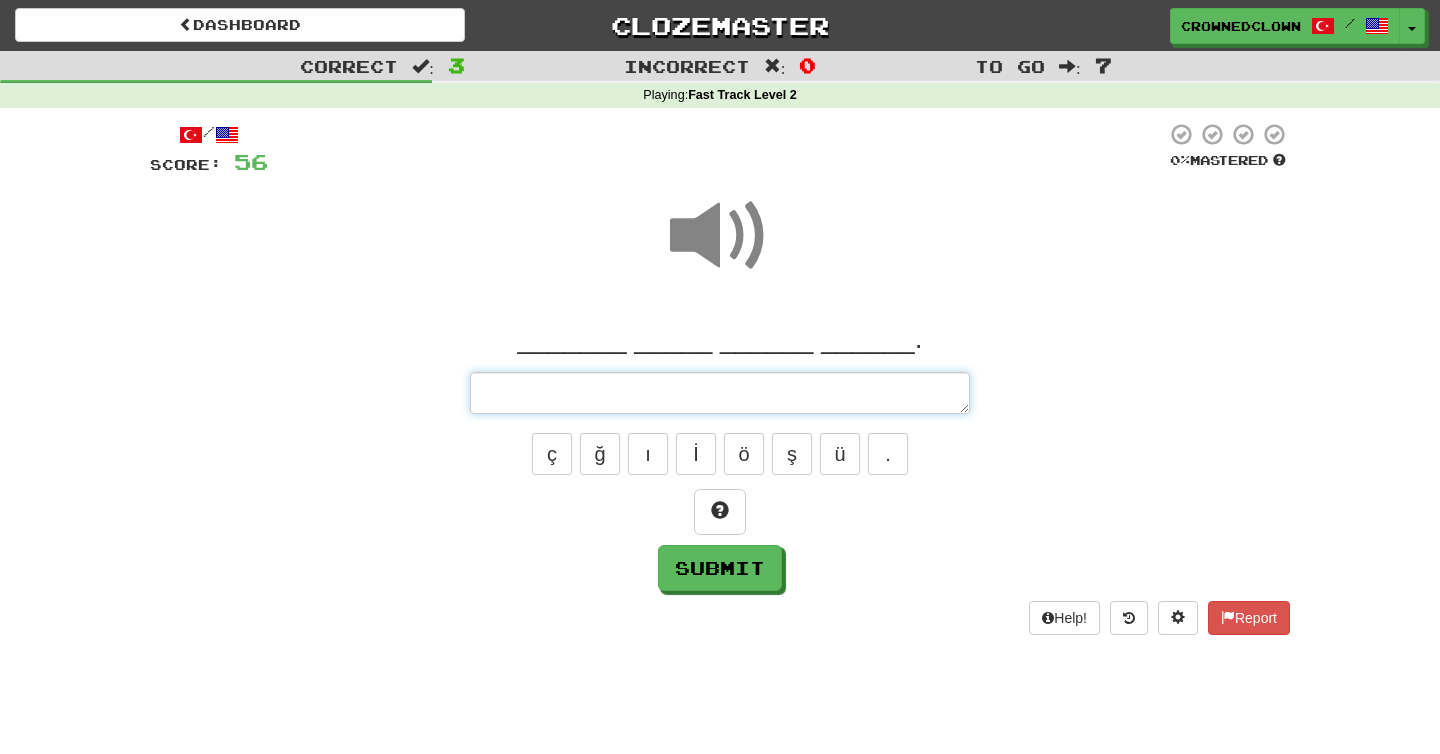 type on "*" 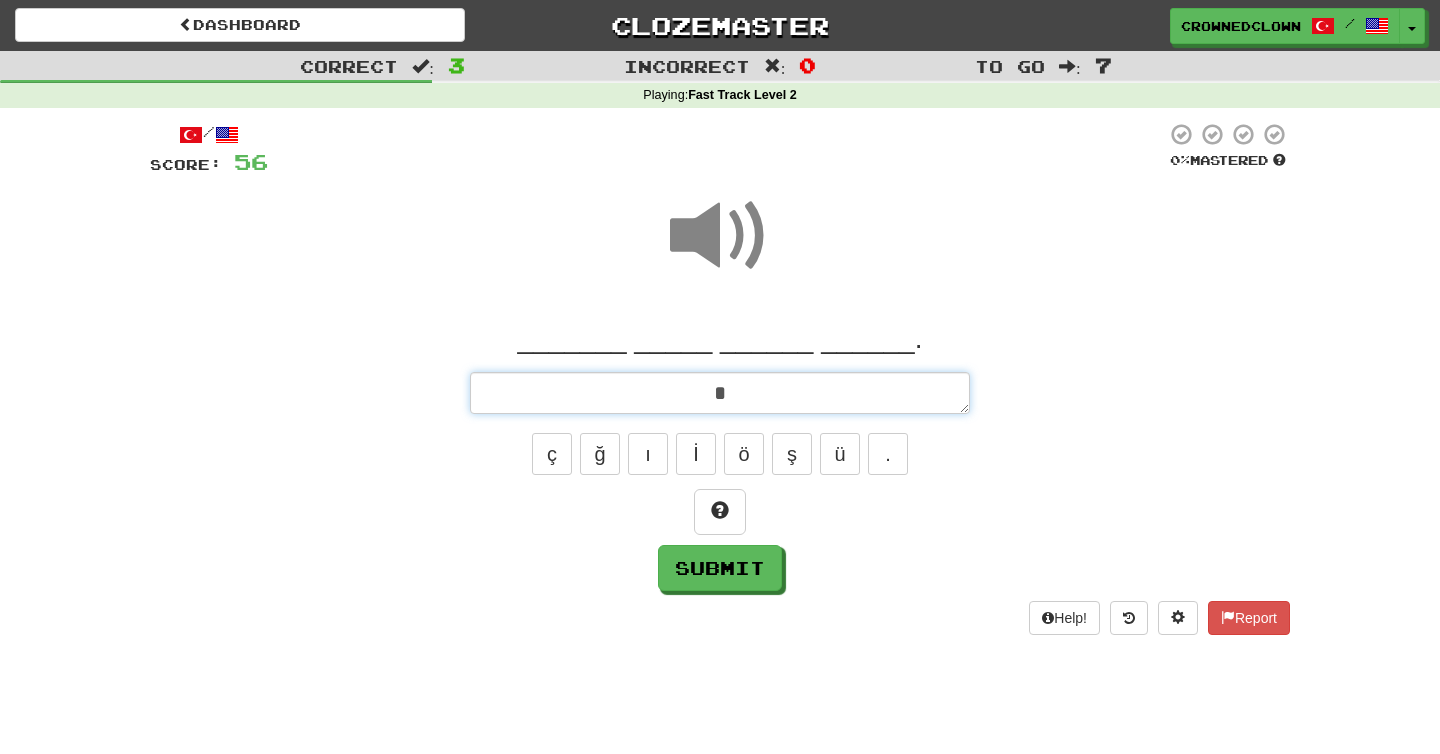 click on "*" at bounding box center (720, 393) 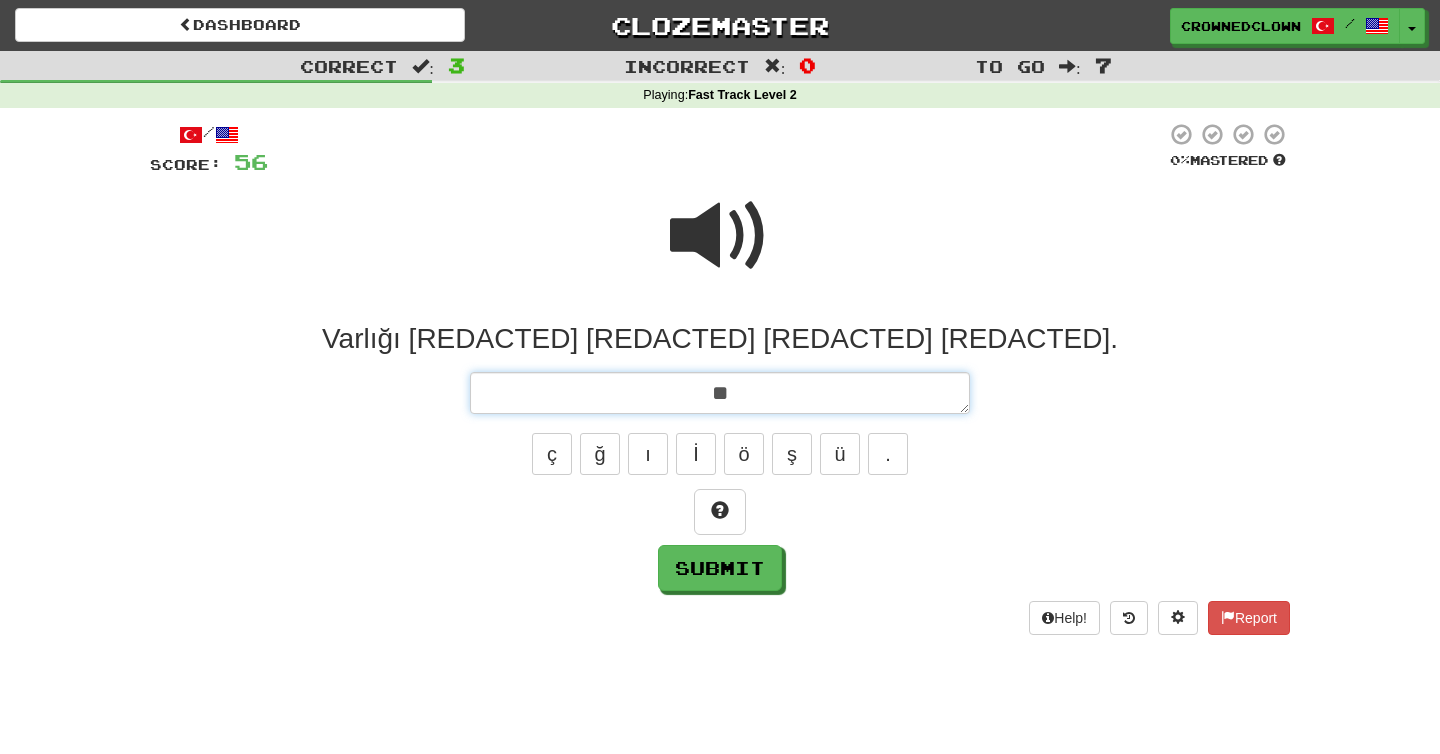 type on "*" 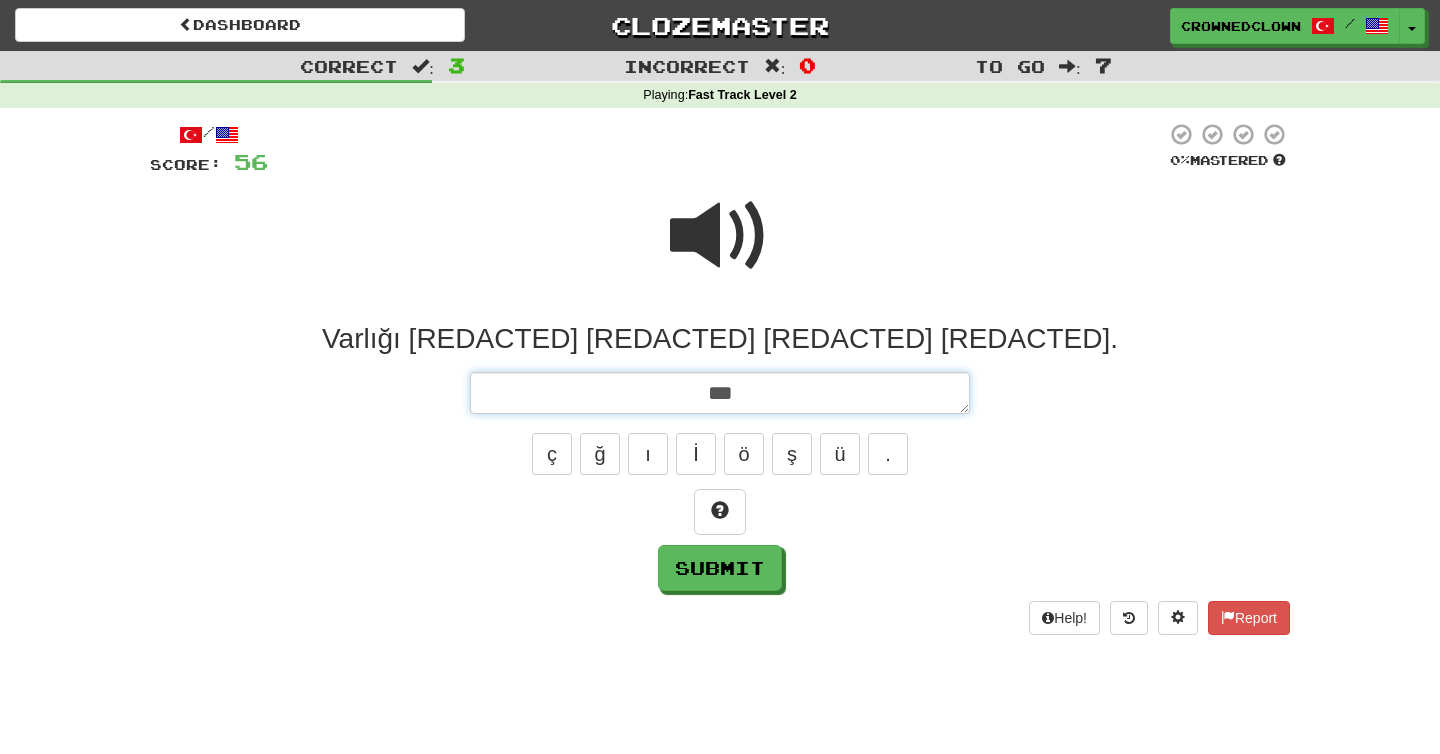 type on "*" 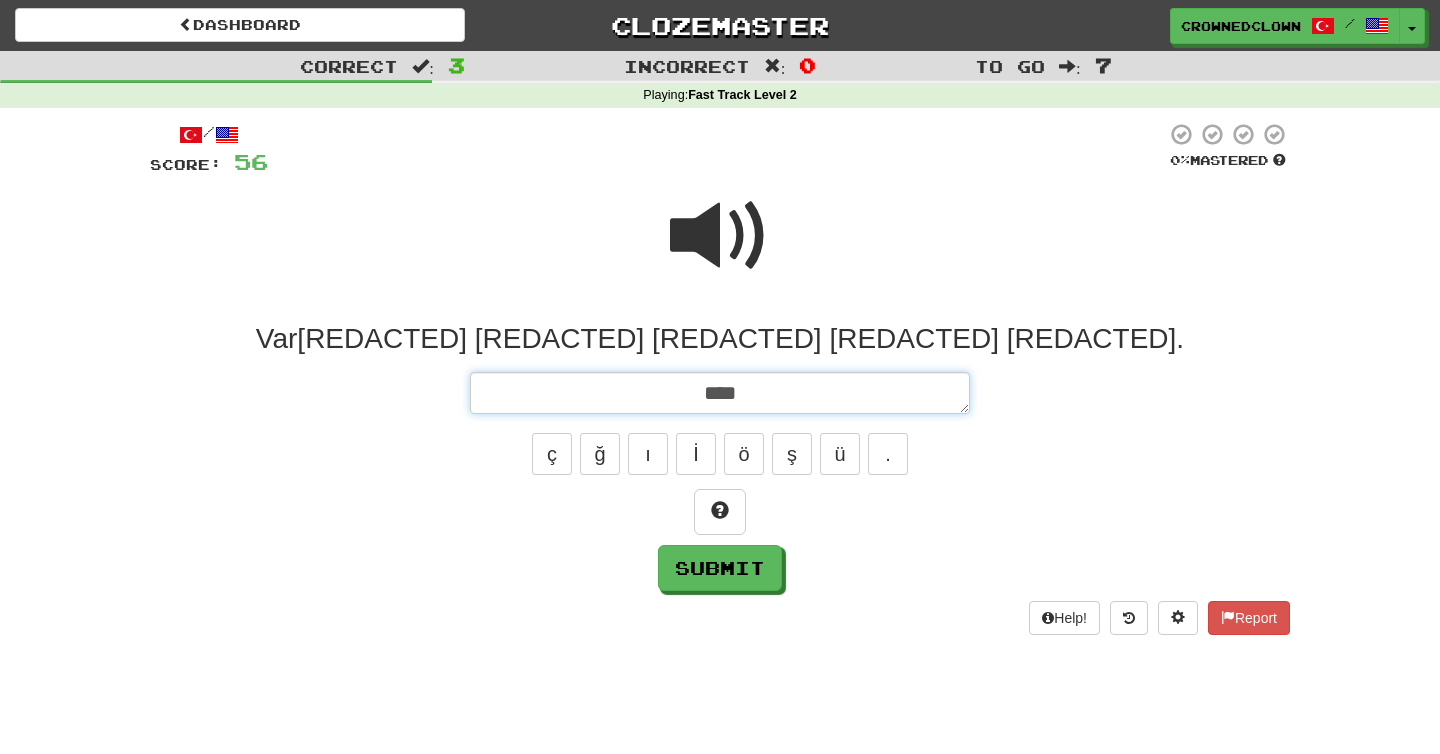 type on "*" 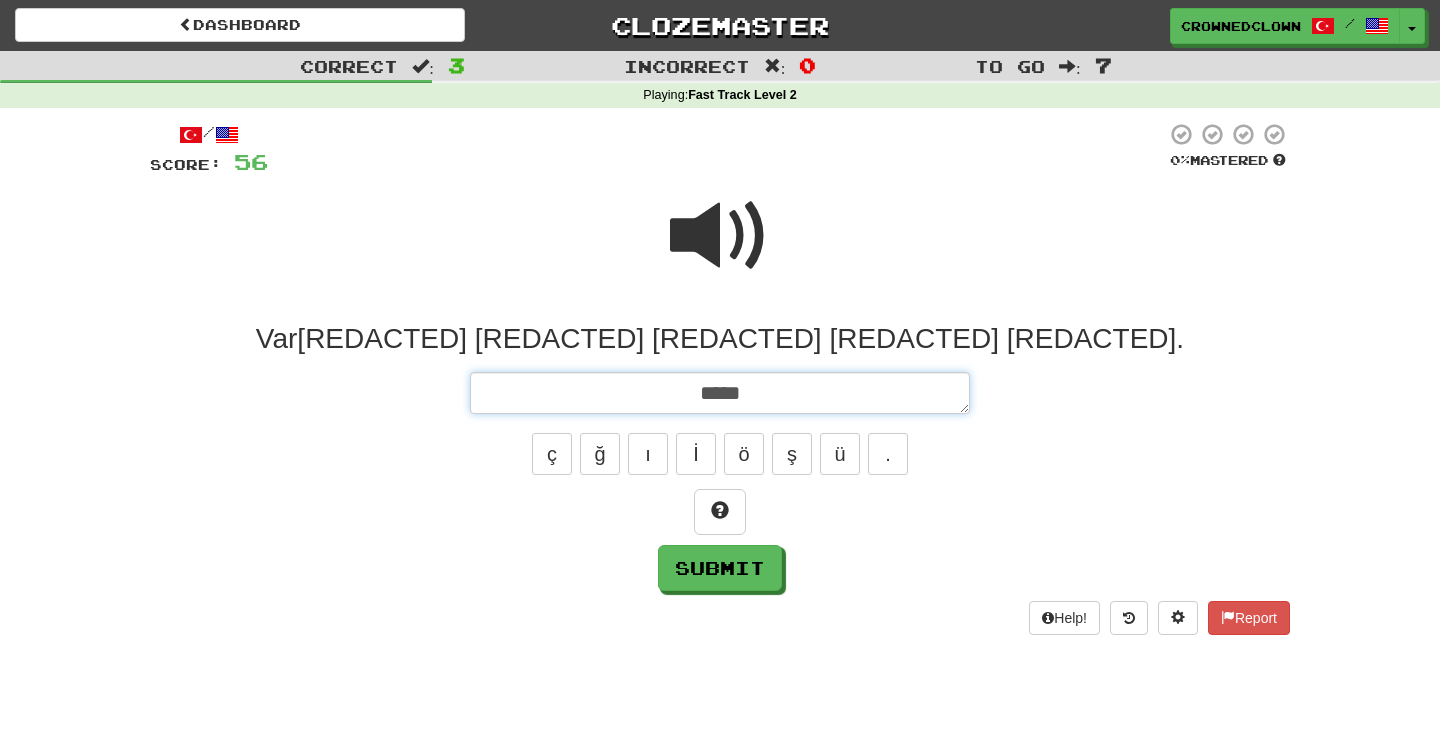 type on "*" 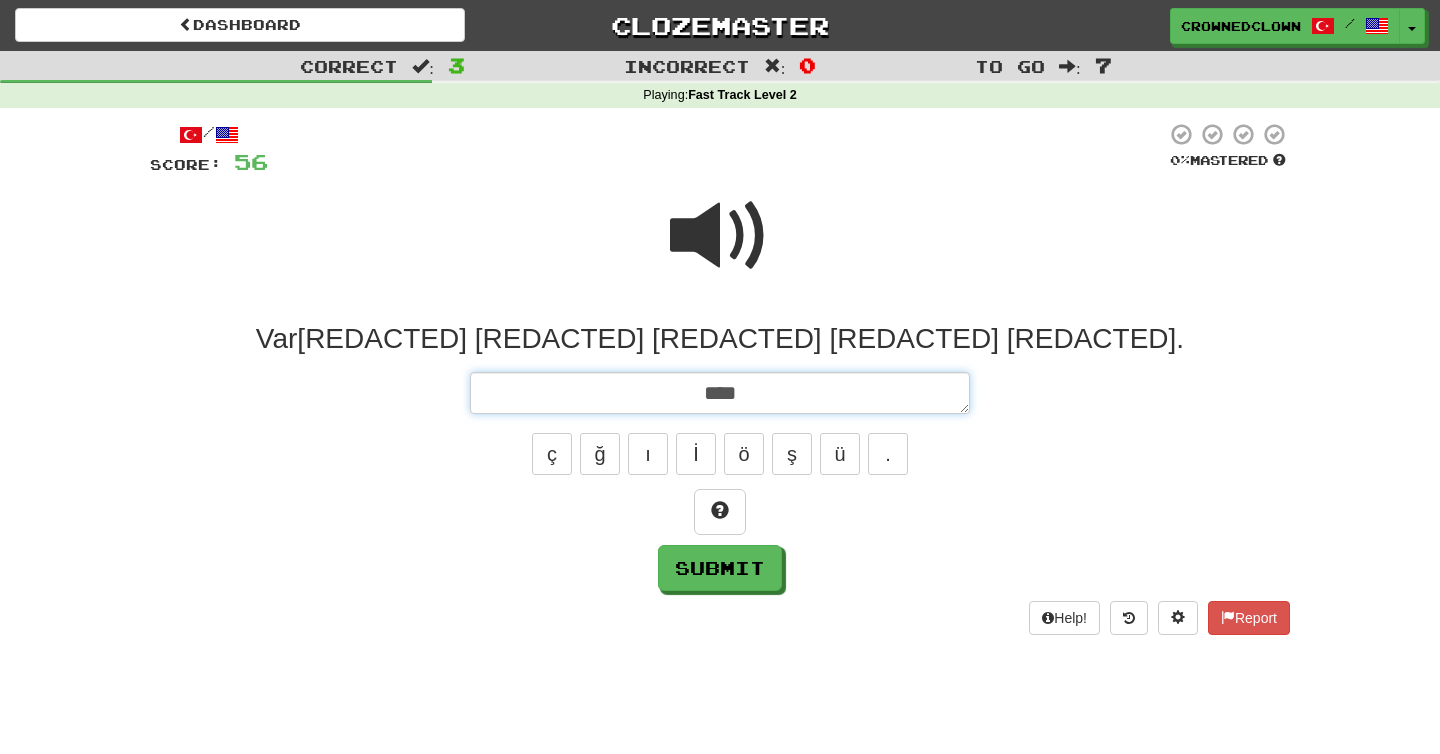type on "*" 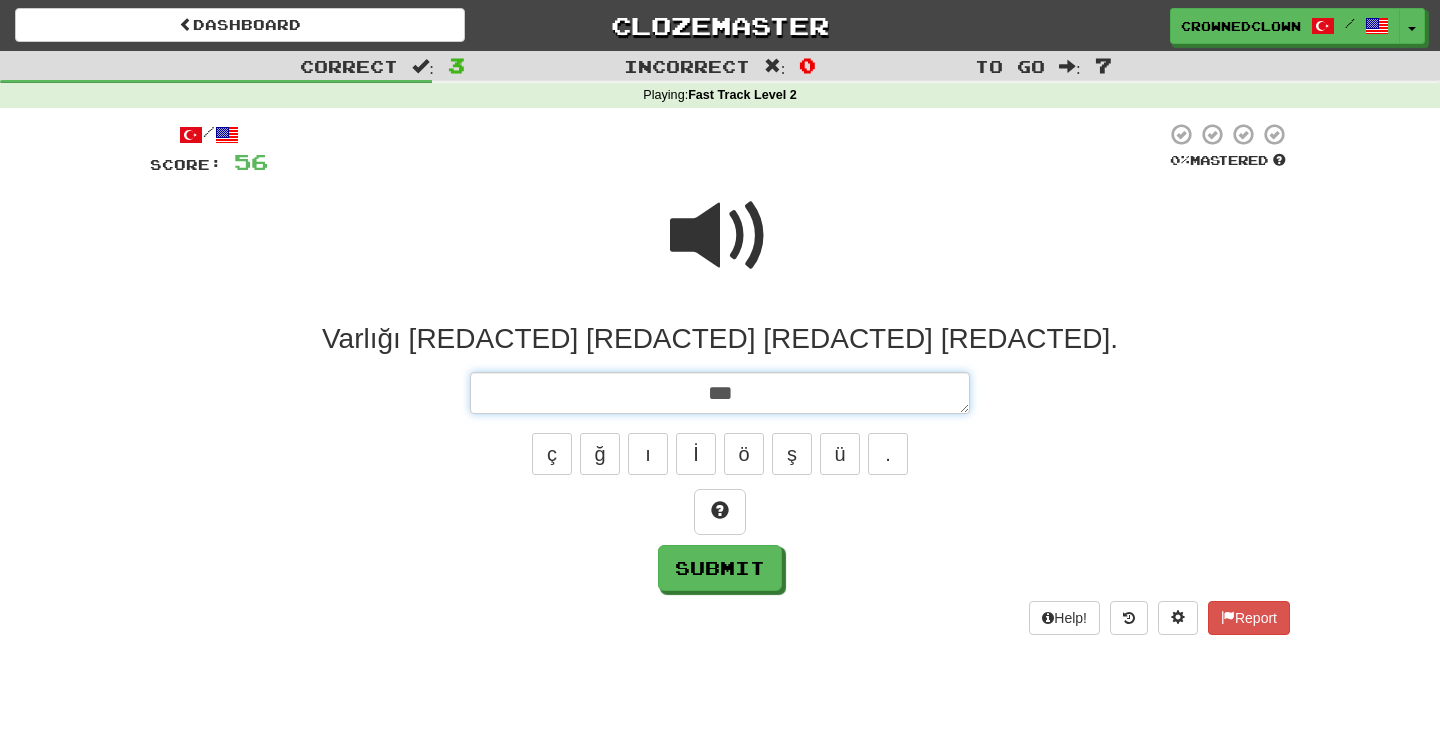 type on "*" 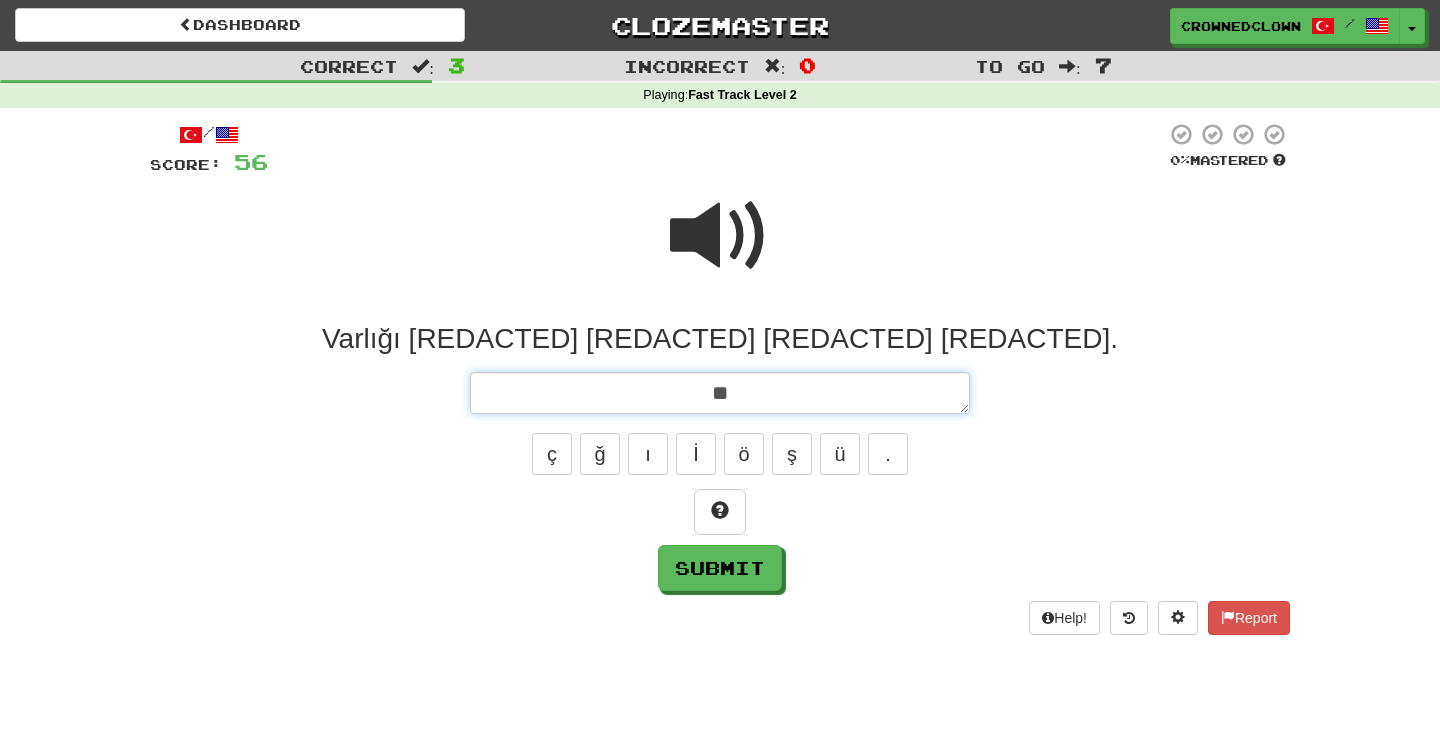 type on "**" 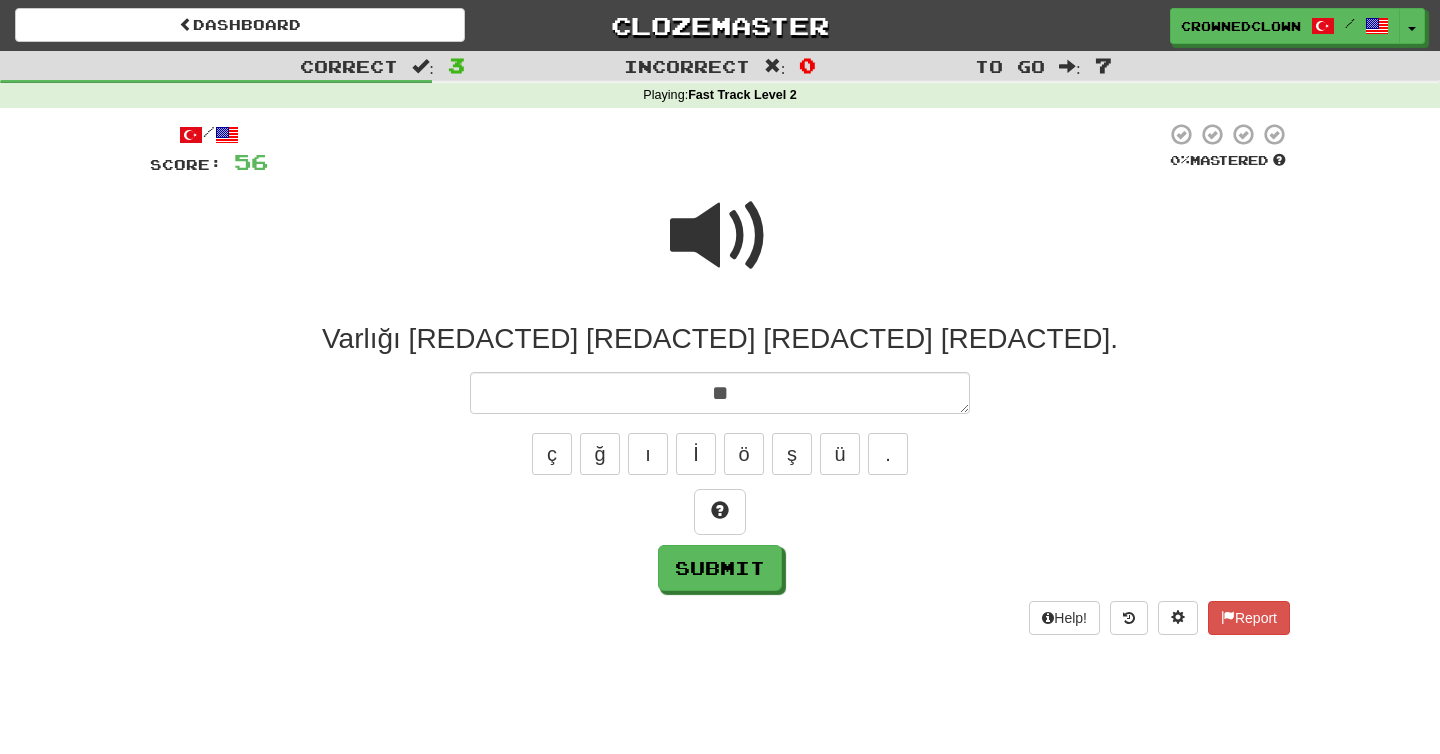 click at bounding box center (720, 236) 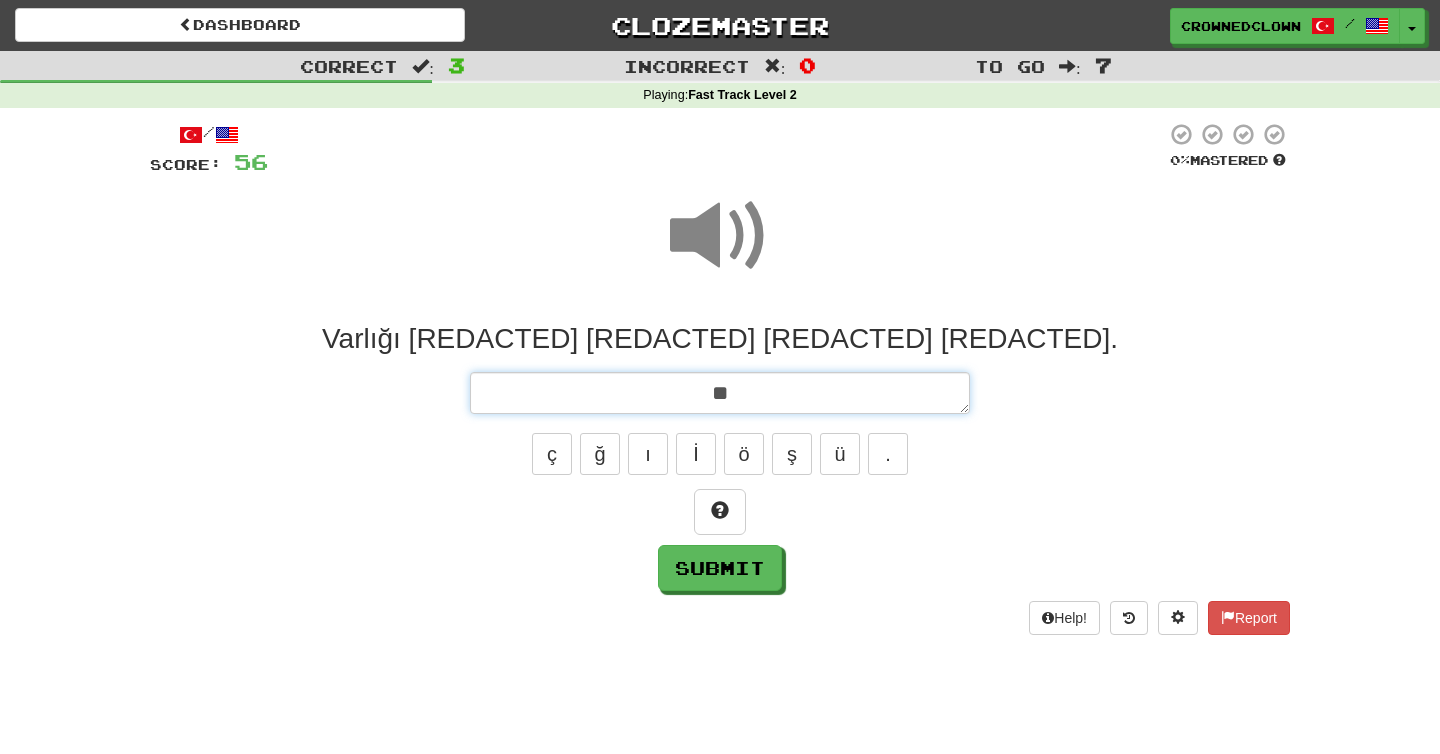 click on "**" at bounding box center [720, 393] 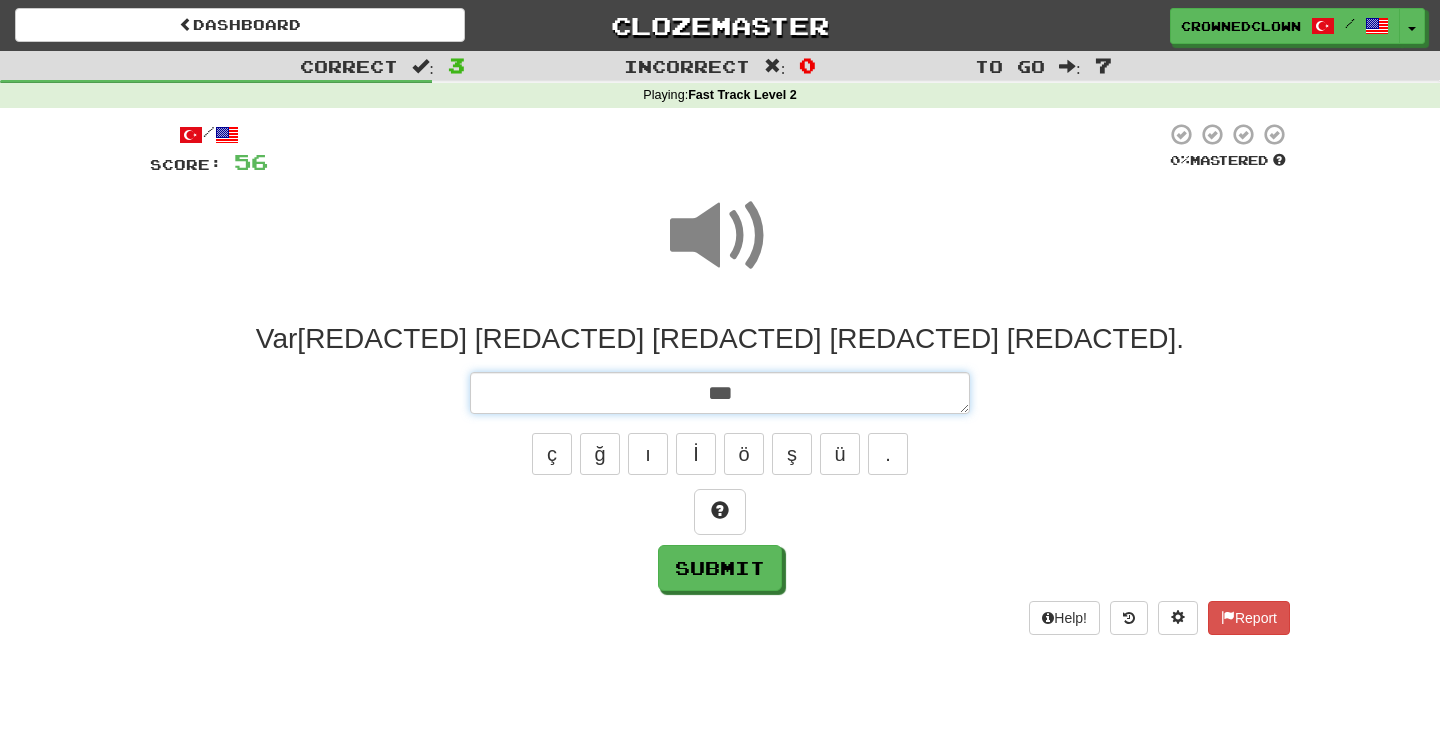 type on "*" 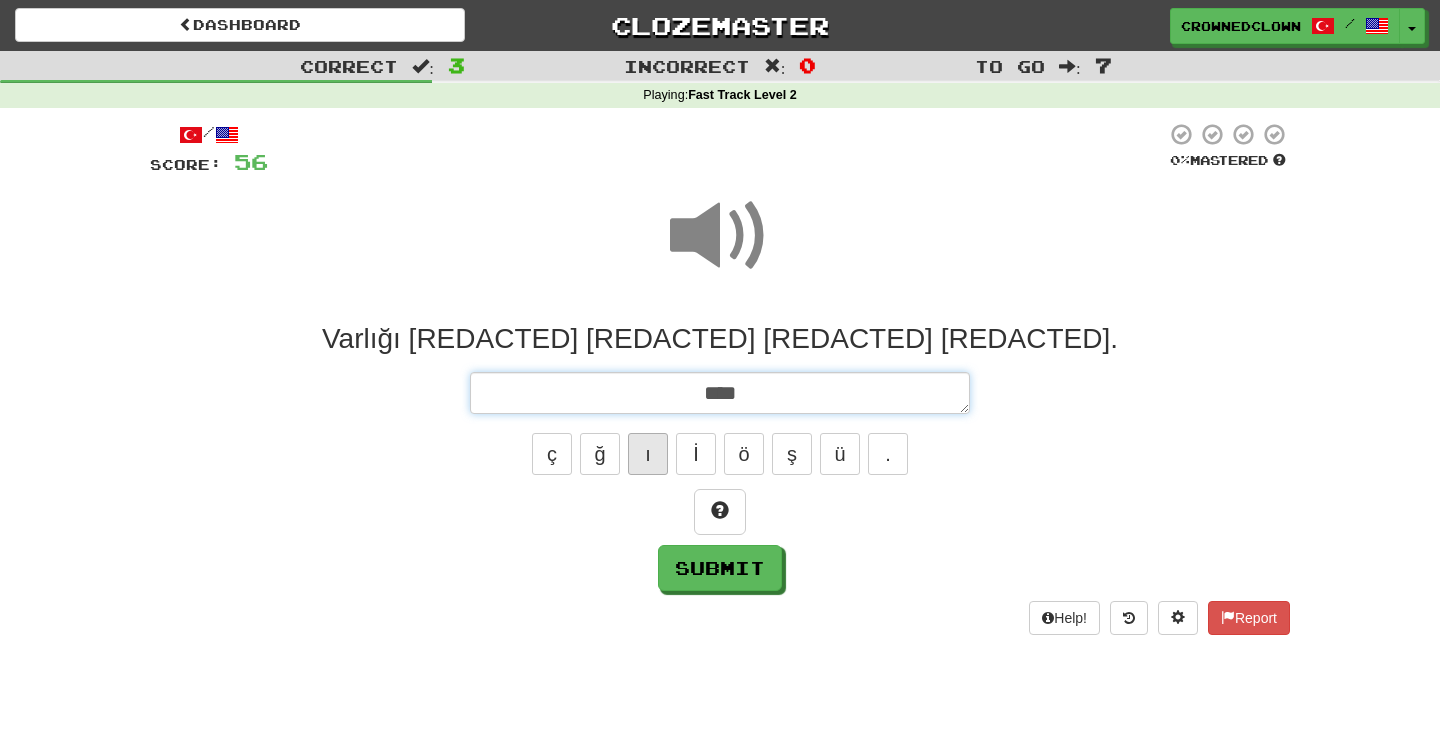 type on "****" 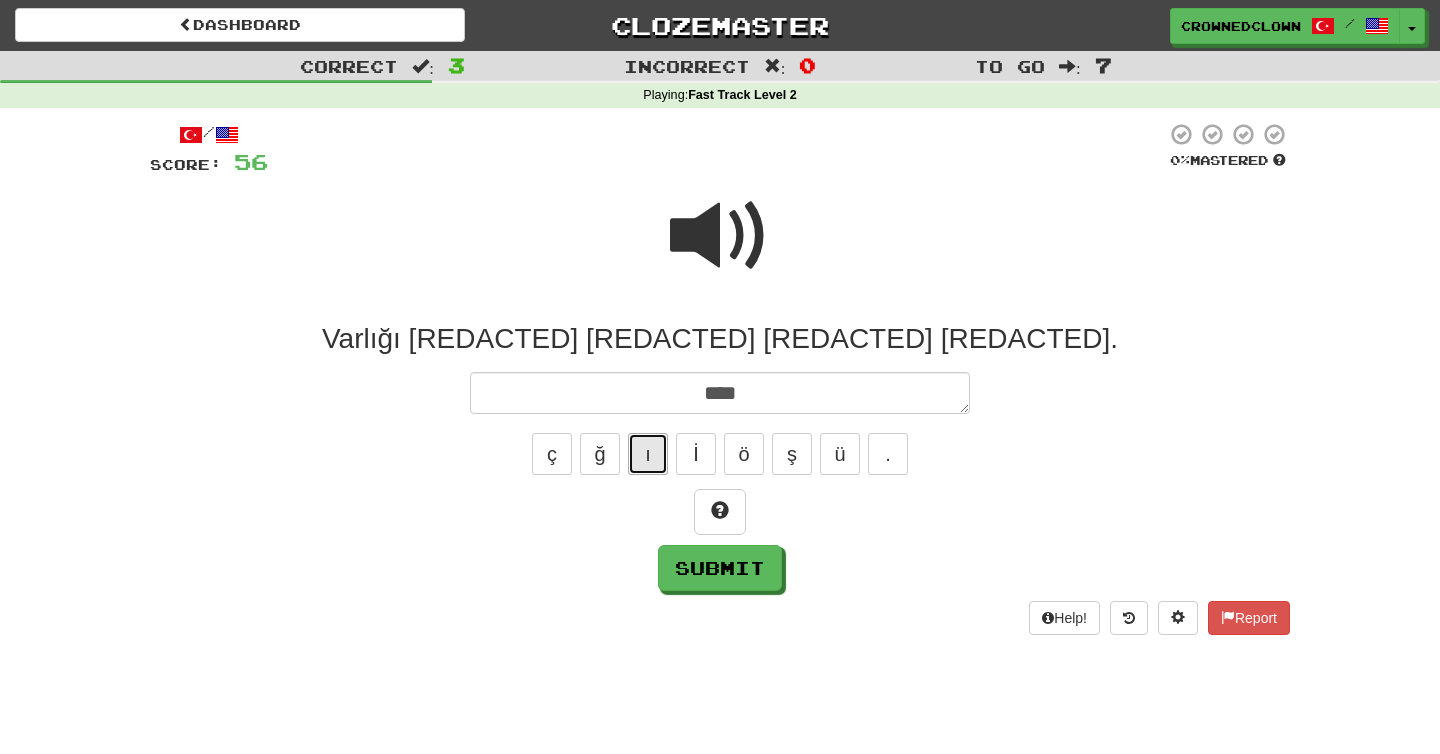 click on "ı" at bounding box center [648, 454] 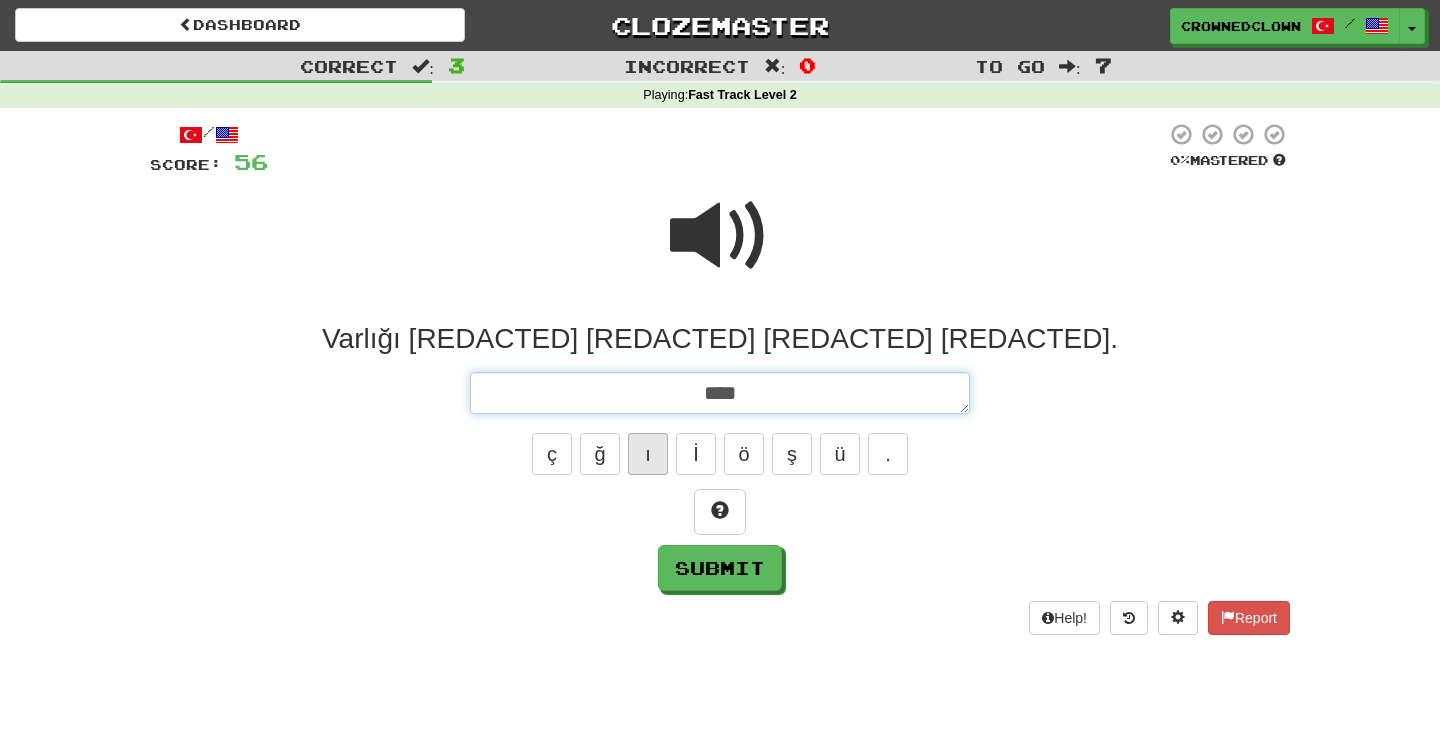 type on "*" 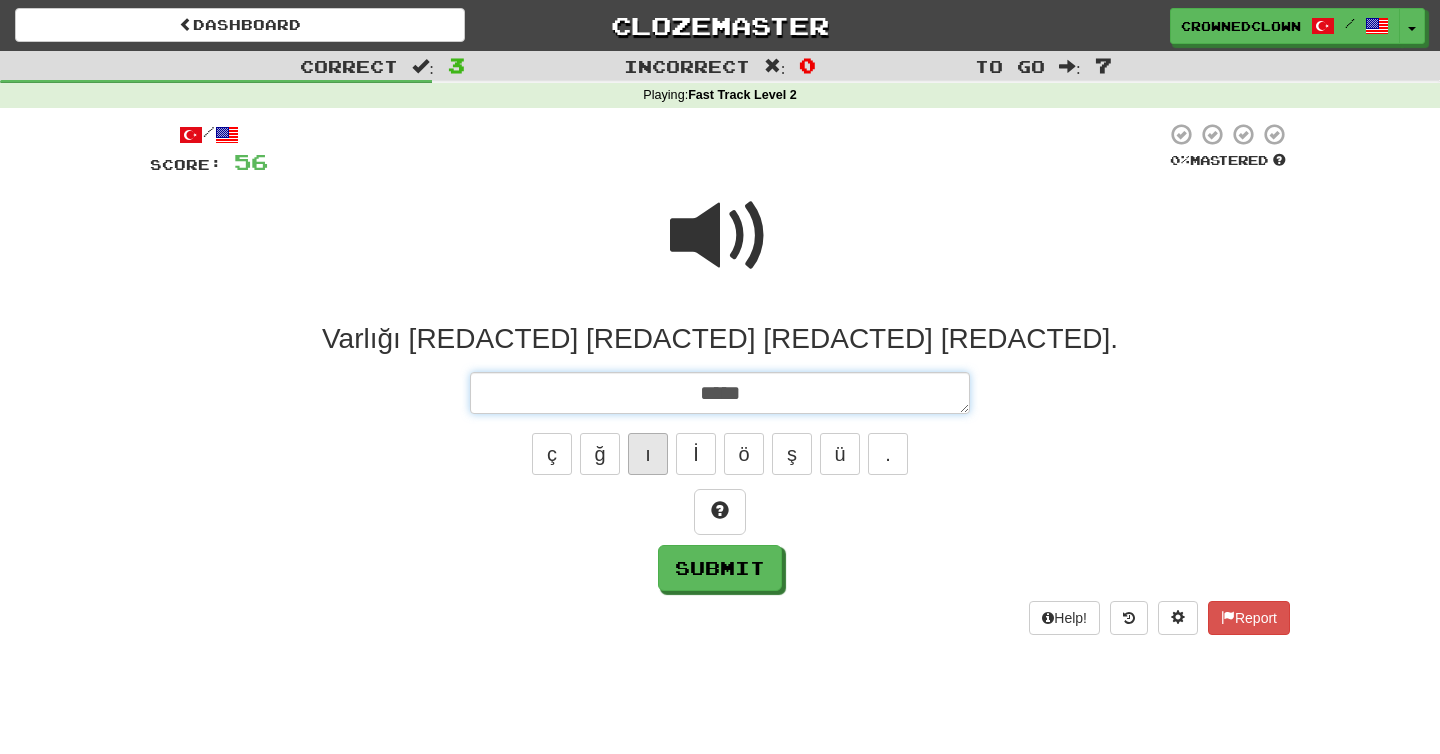 type on "*" 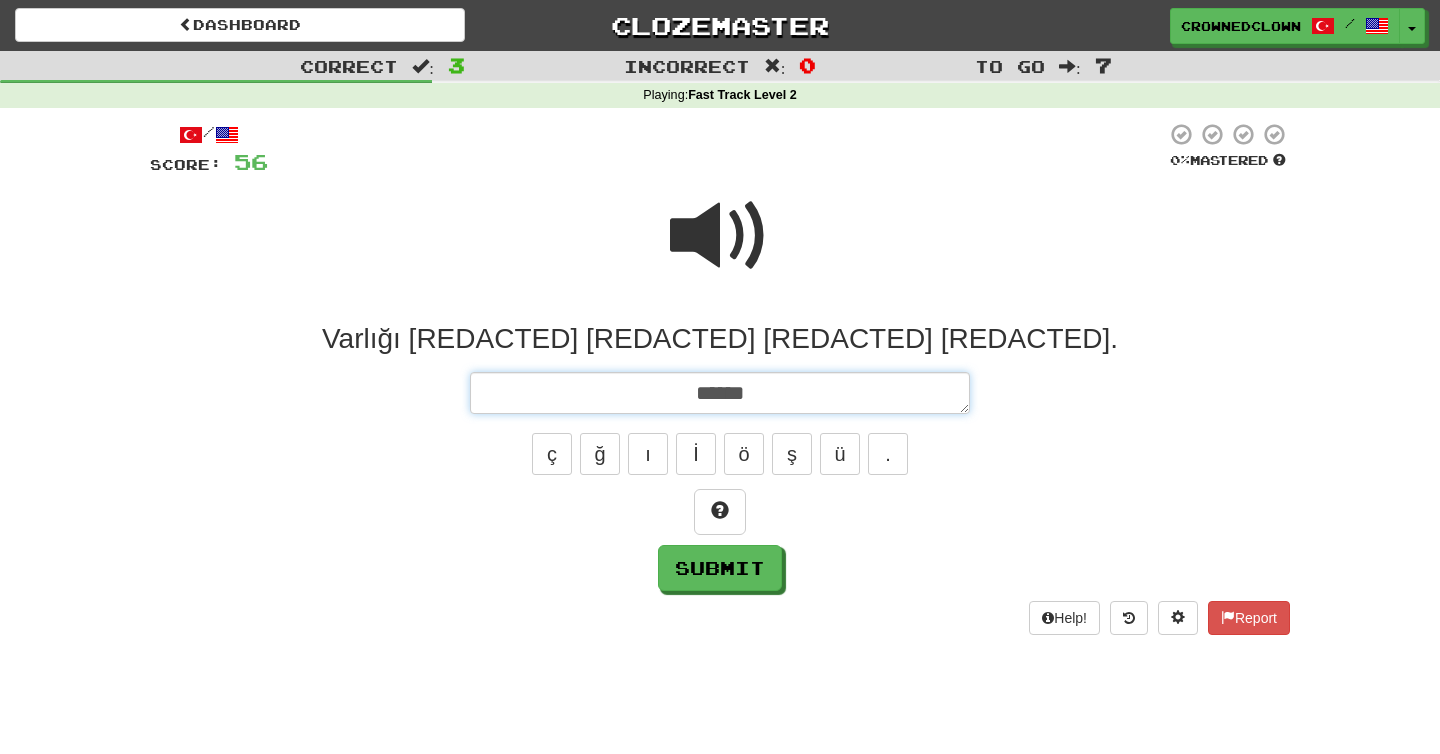 type on "*" 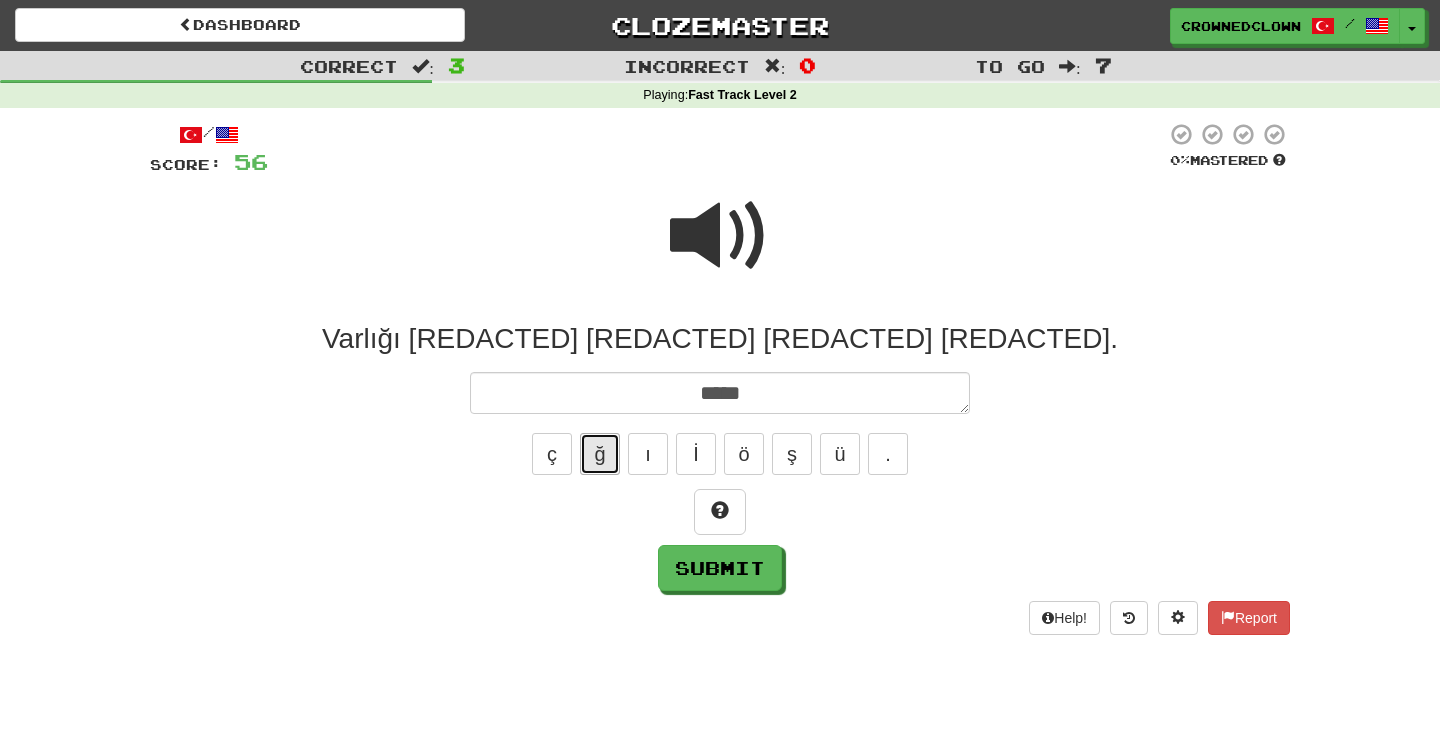 click on "ğ" at bounding box center [600, 454] 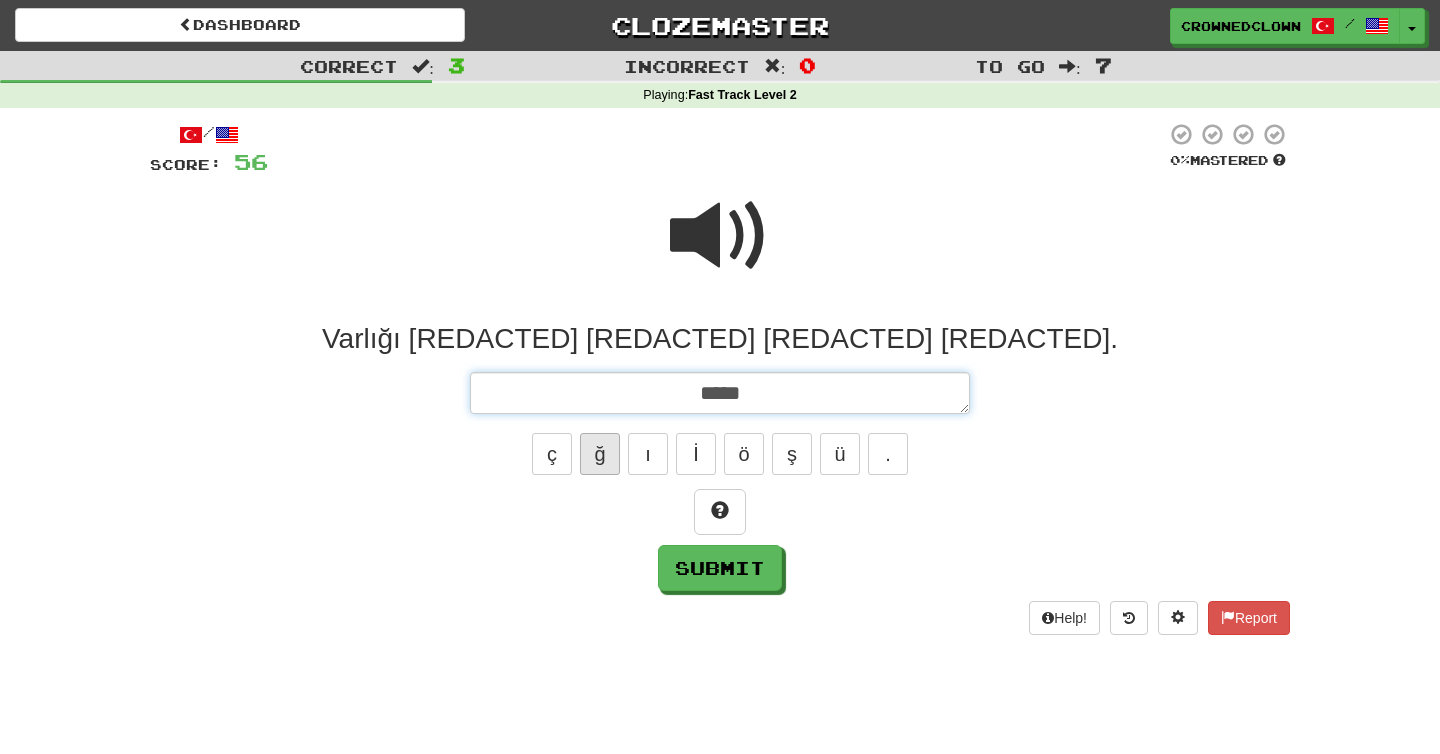 type on "*" 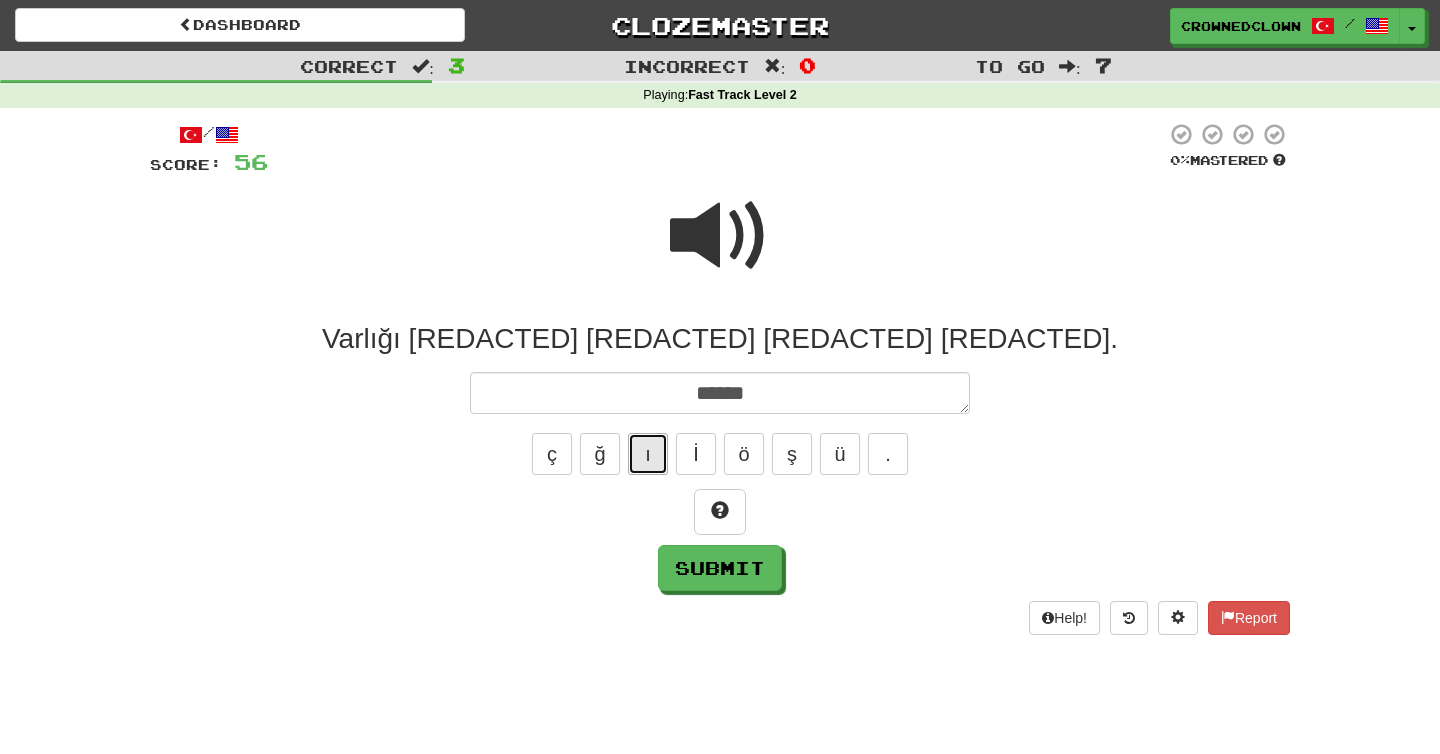 click on "ı" at bounding box center (648, 454) 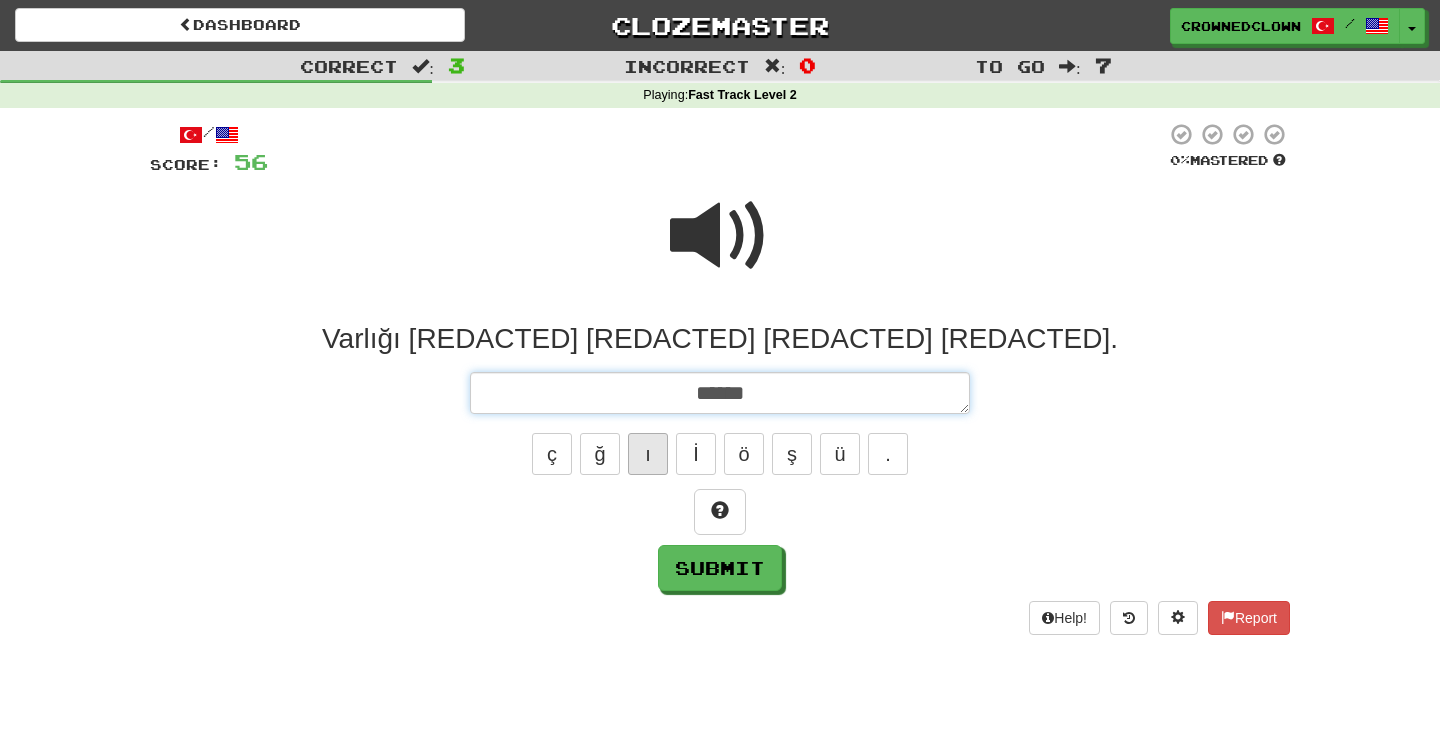 type on "*" 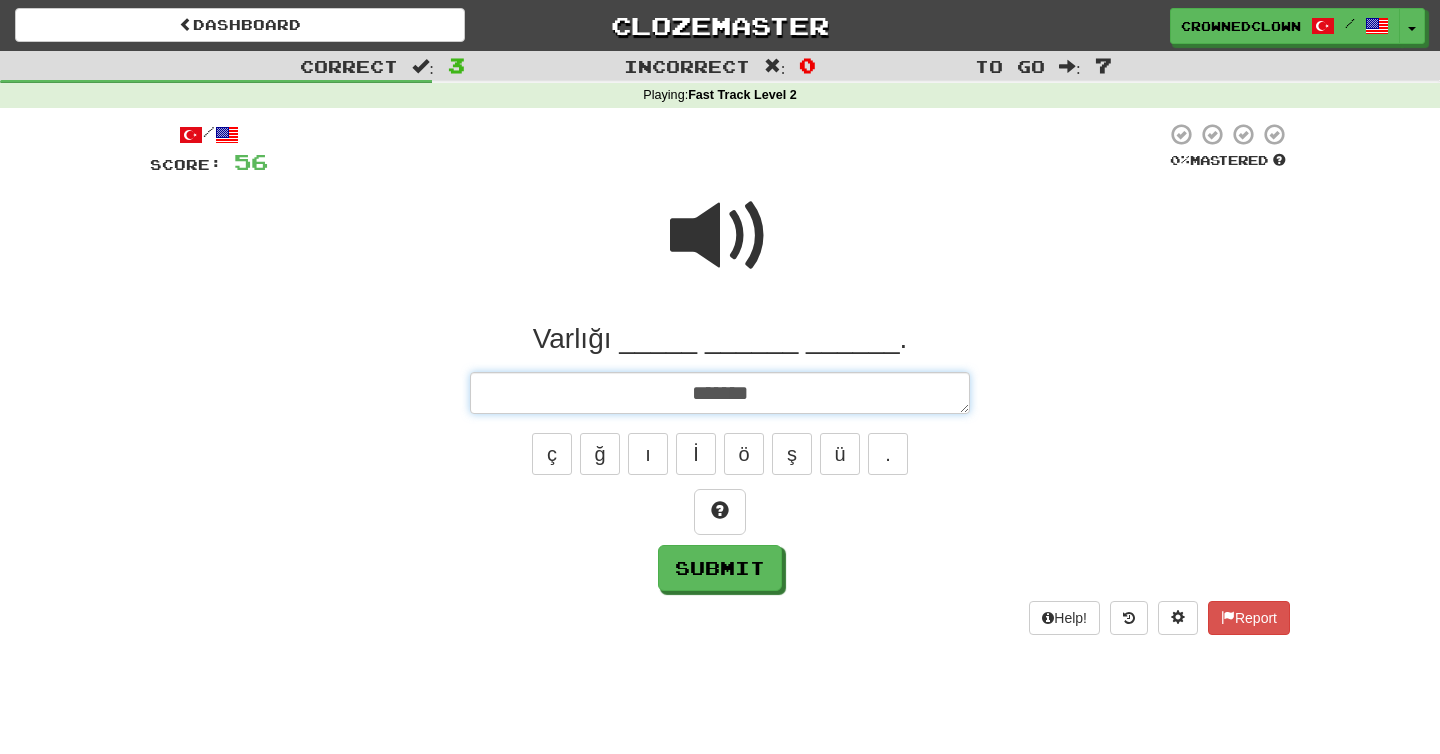 type on "*" 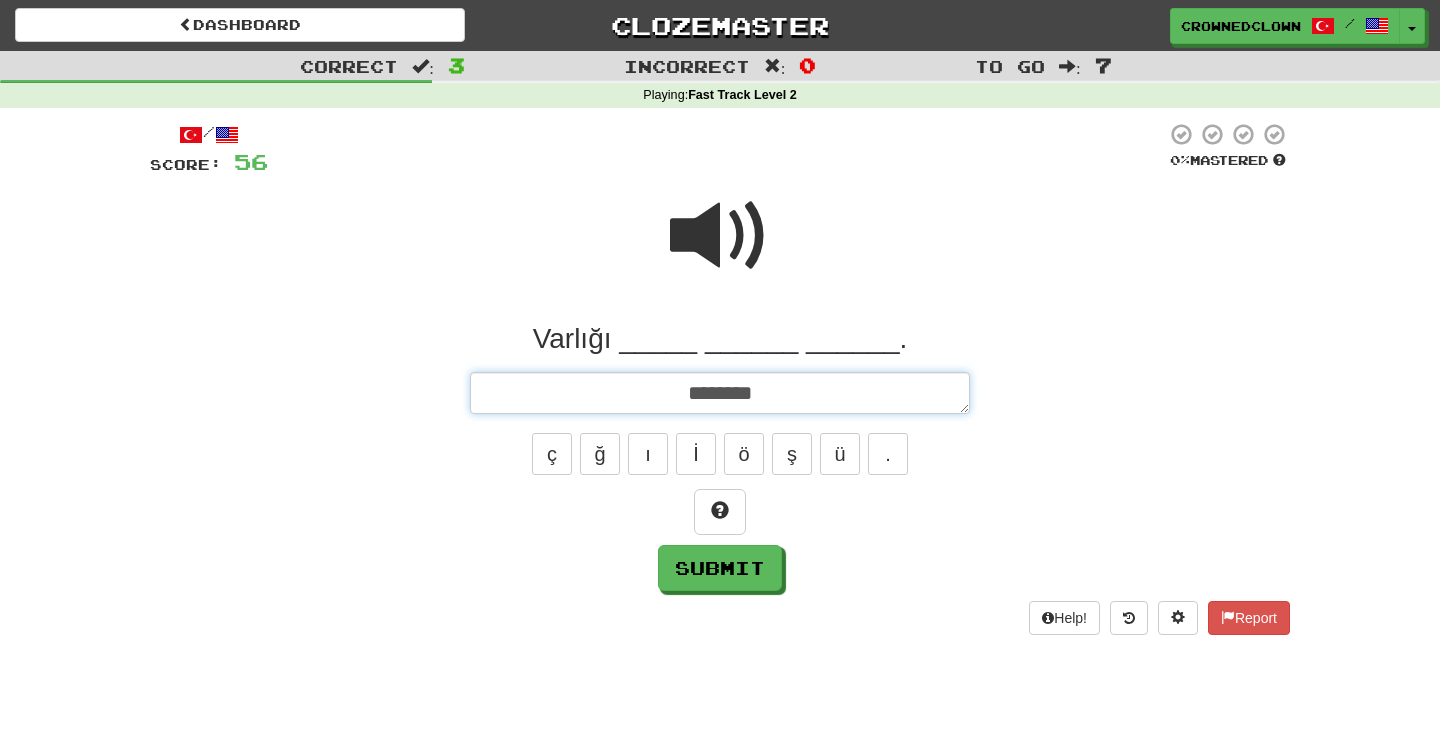 type on "*" 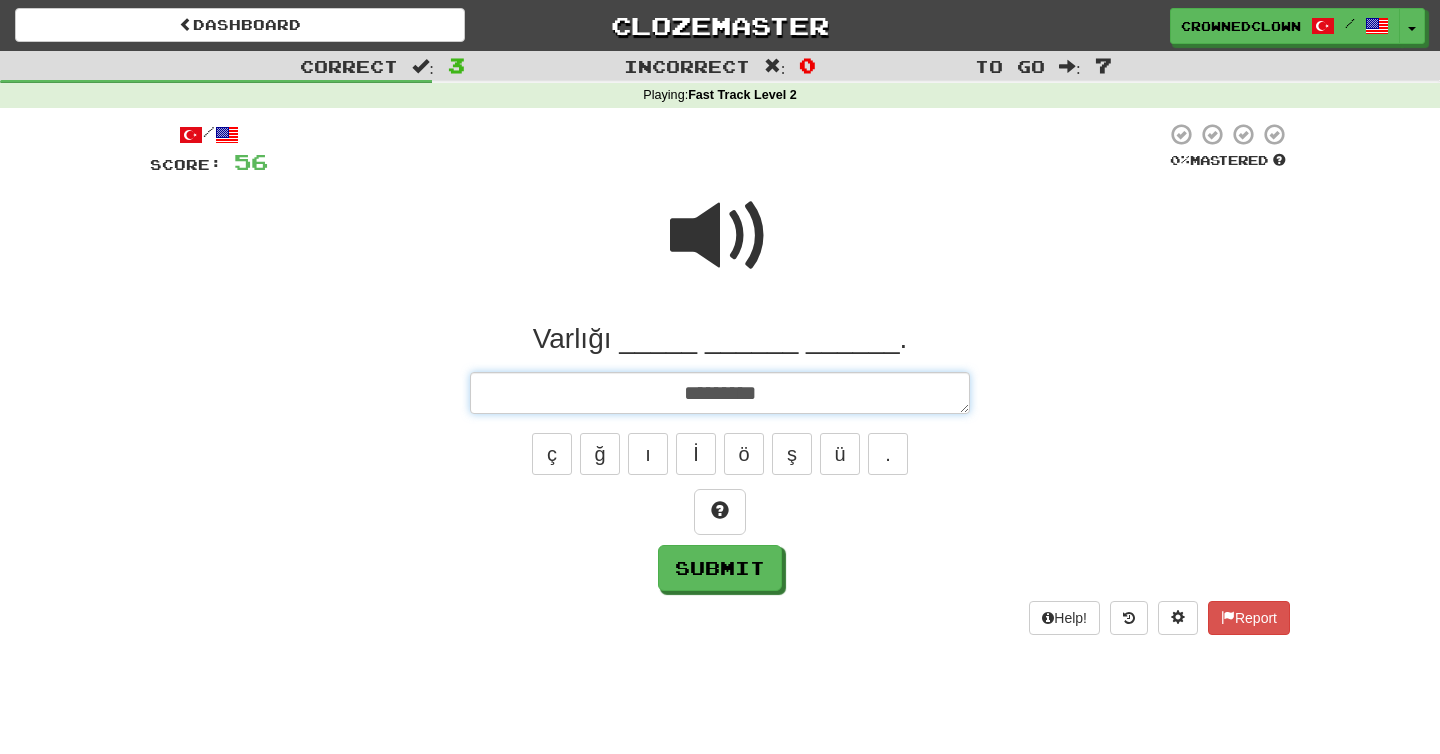 type on "*" 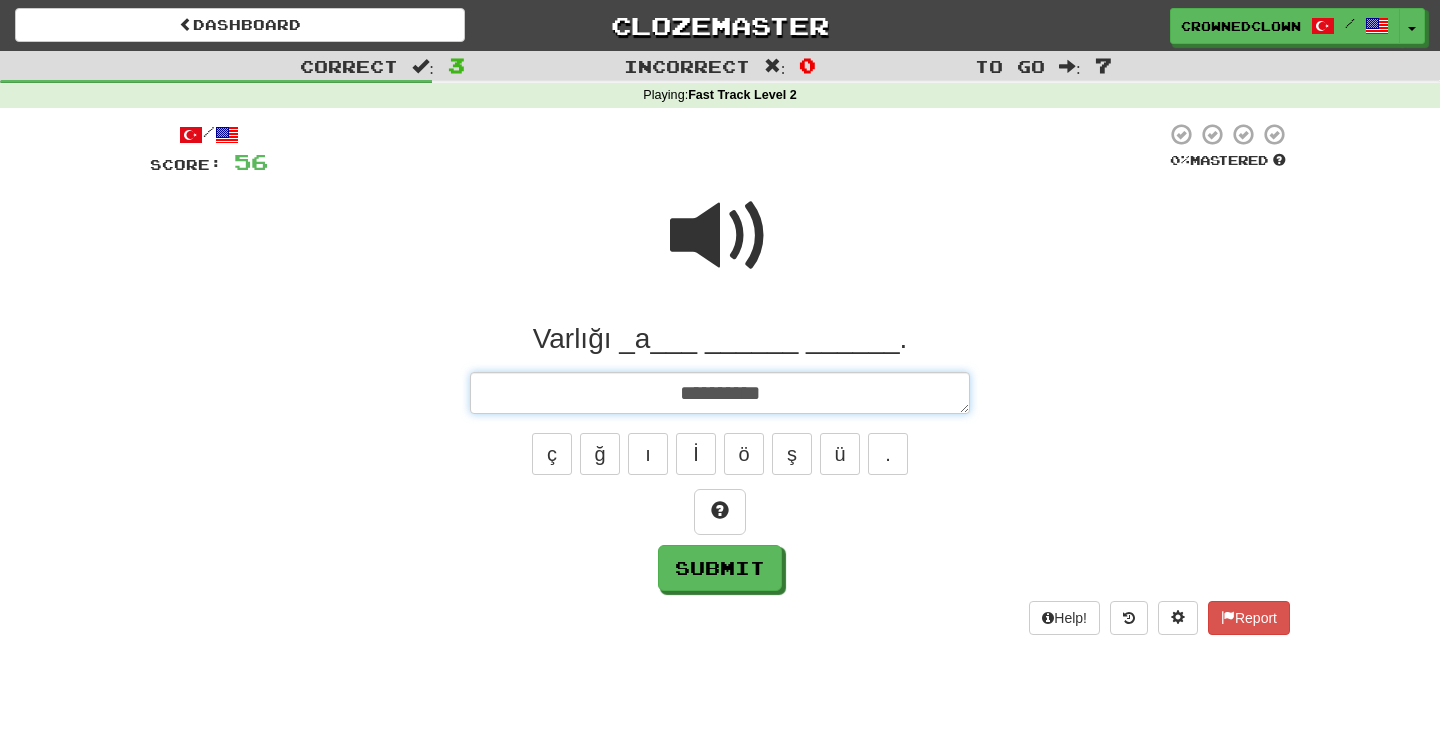 type on "*" 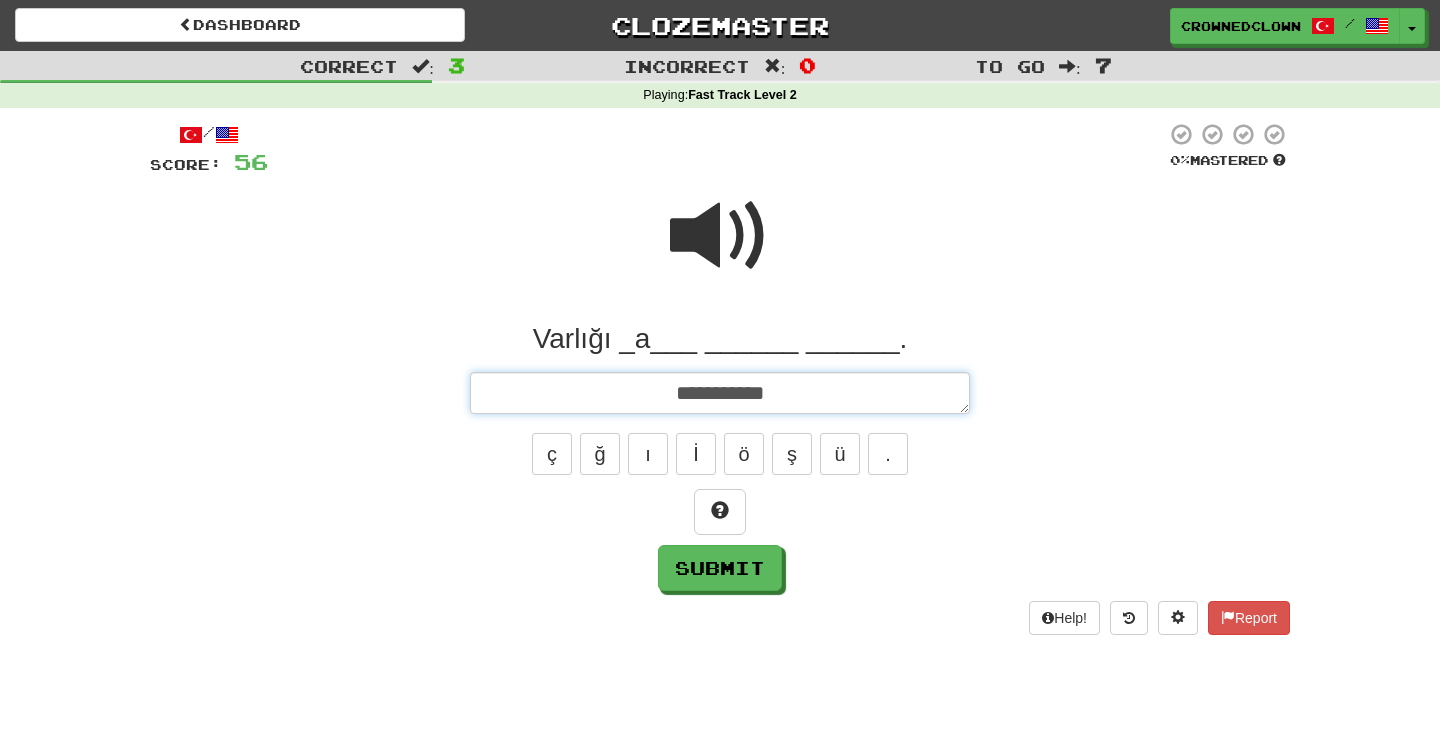 type on "*" 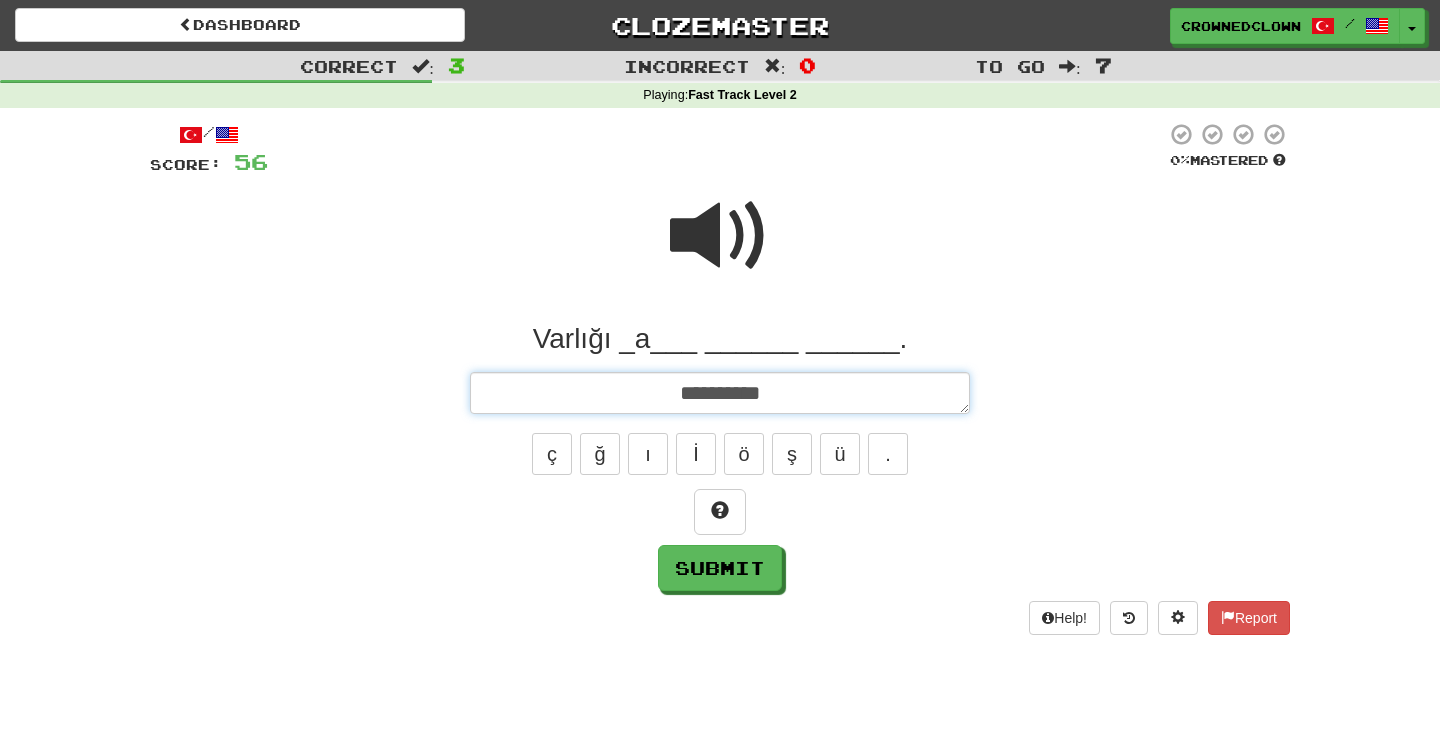type on "*" 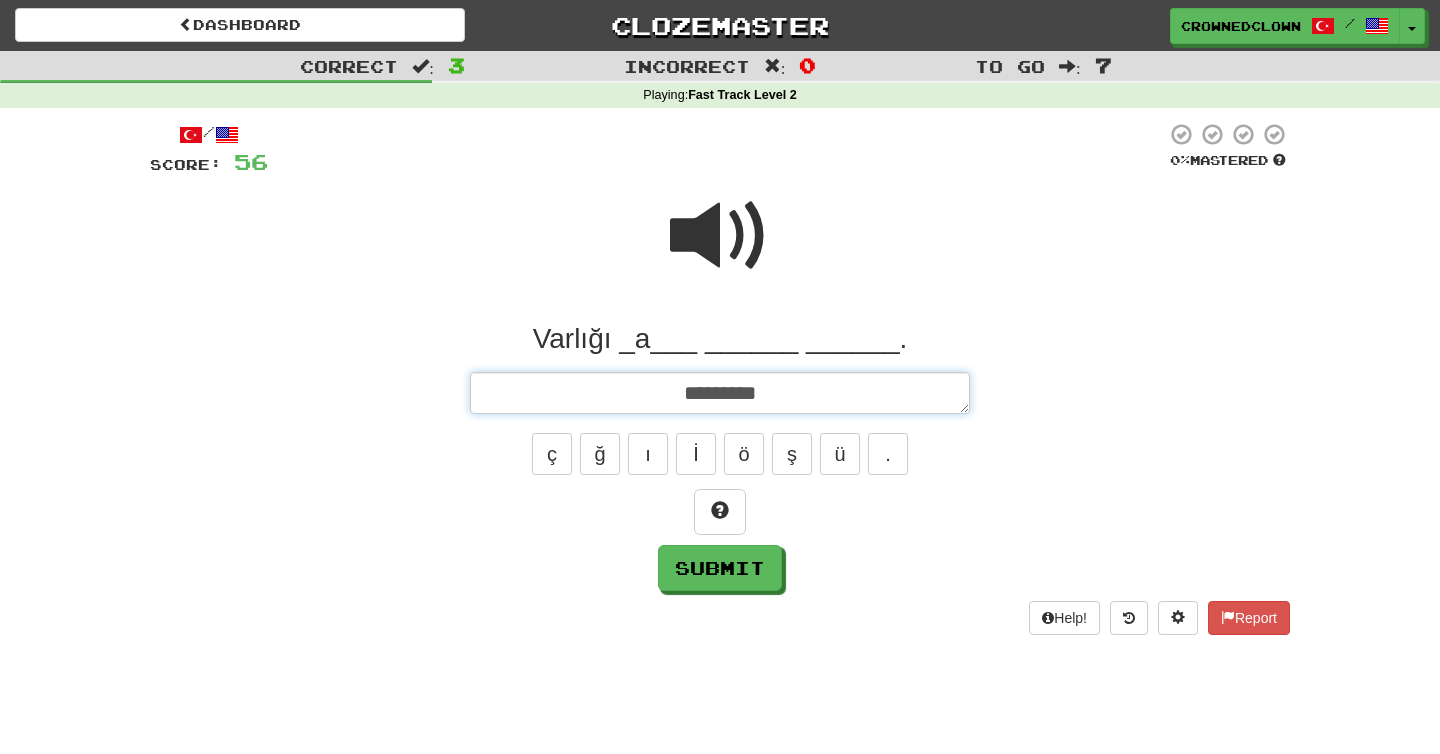 type on "*" 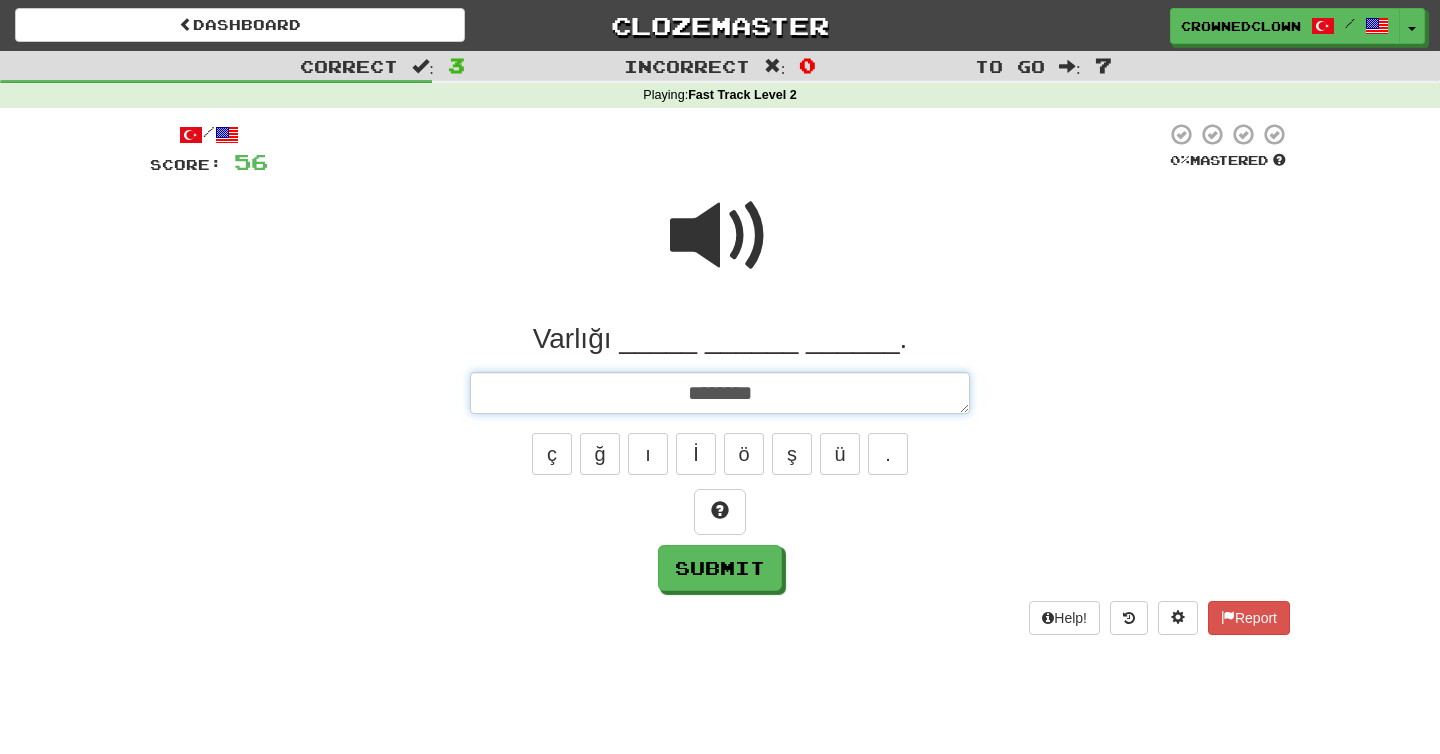 type on "*******" 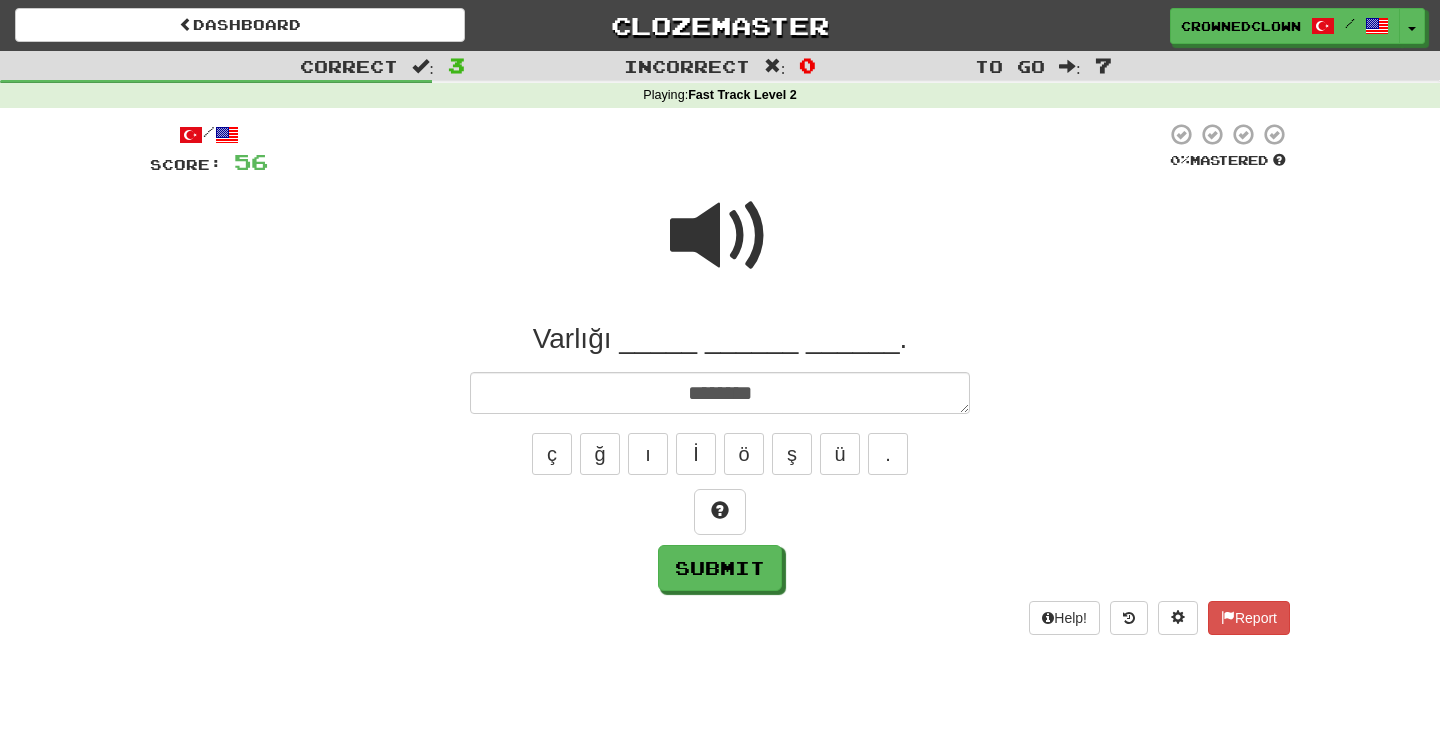 click at bounding box center (720, 236) 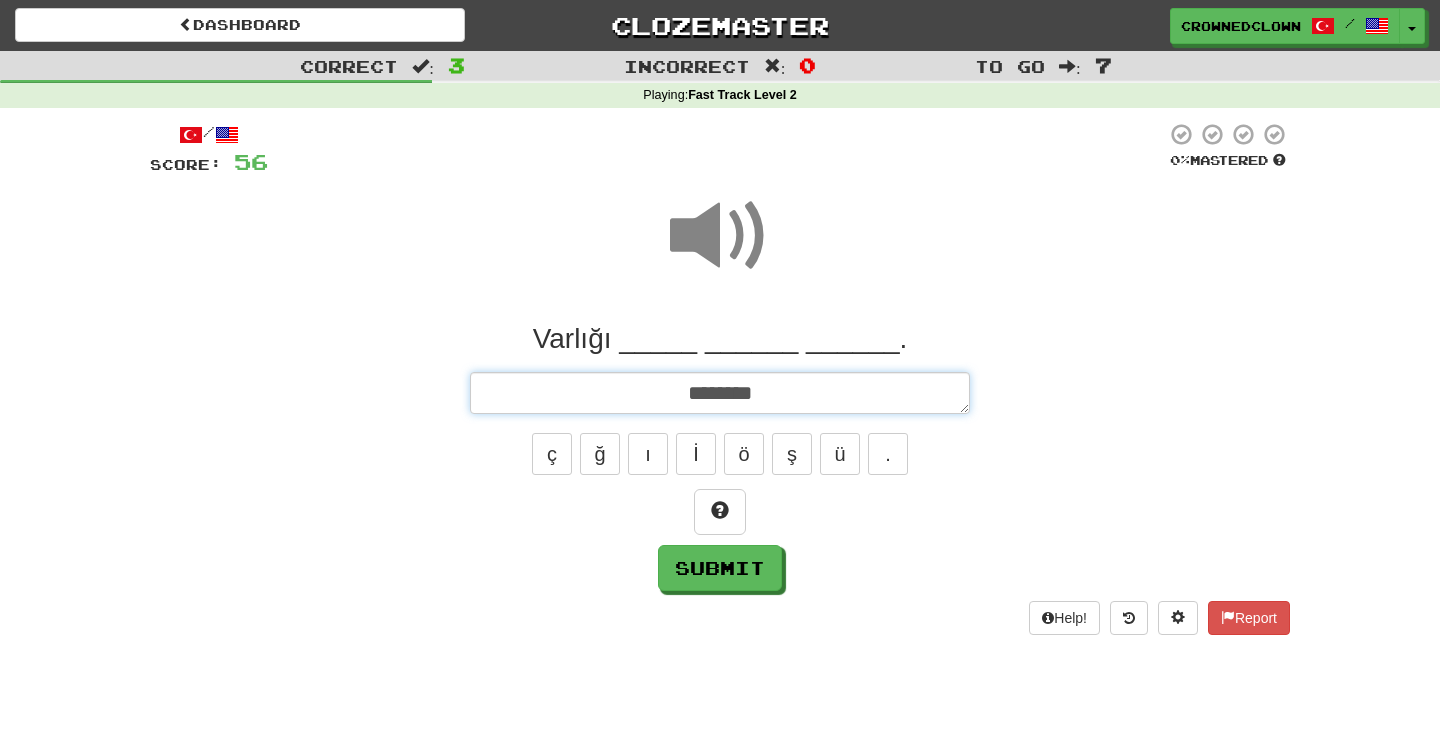 click on "*******" at bounding box center [720, 393] 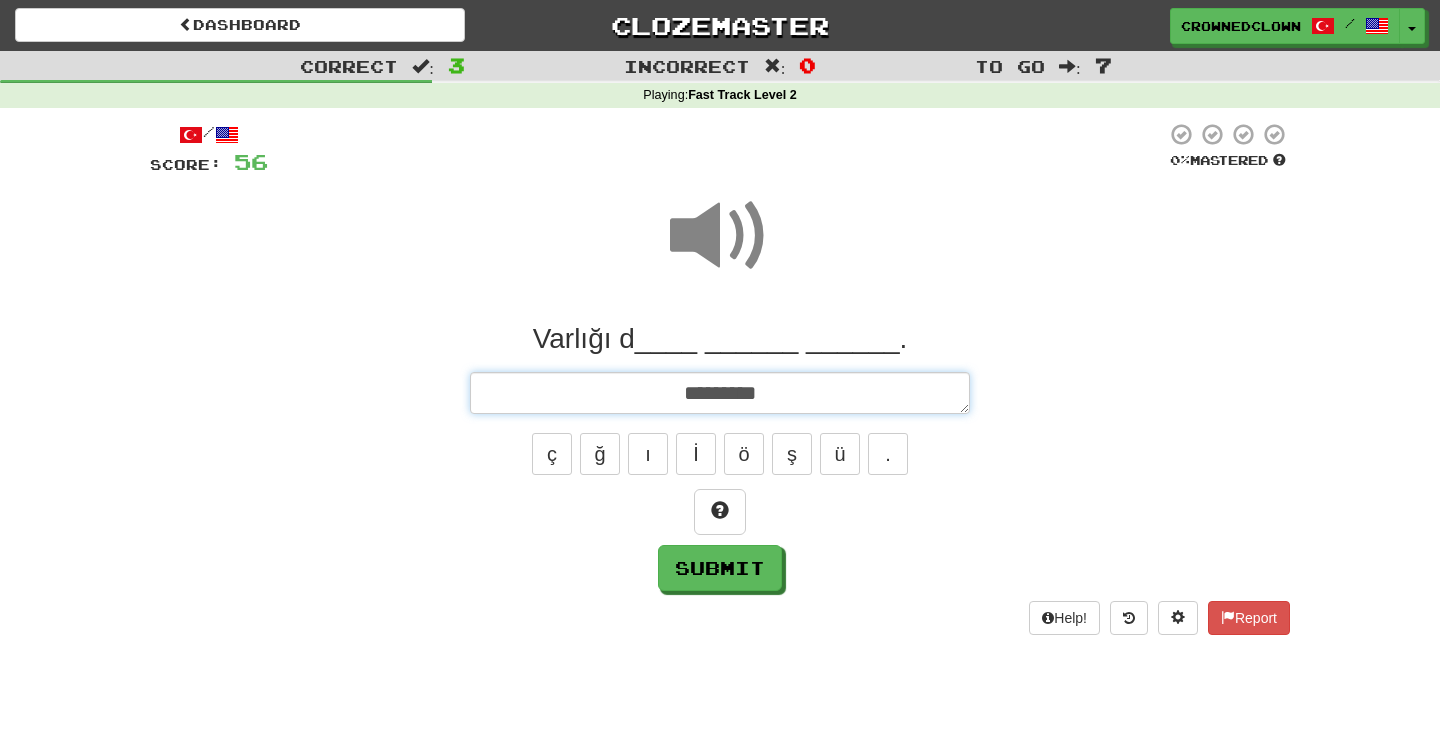 type on "*" 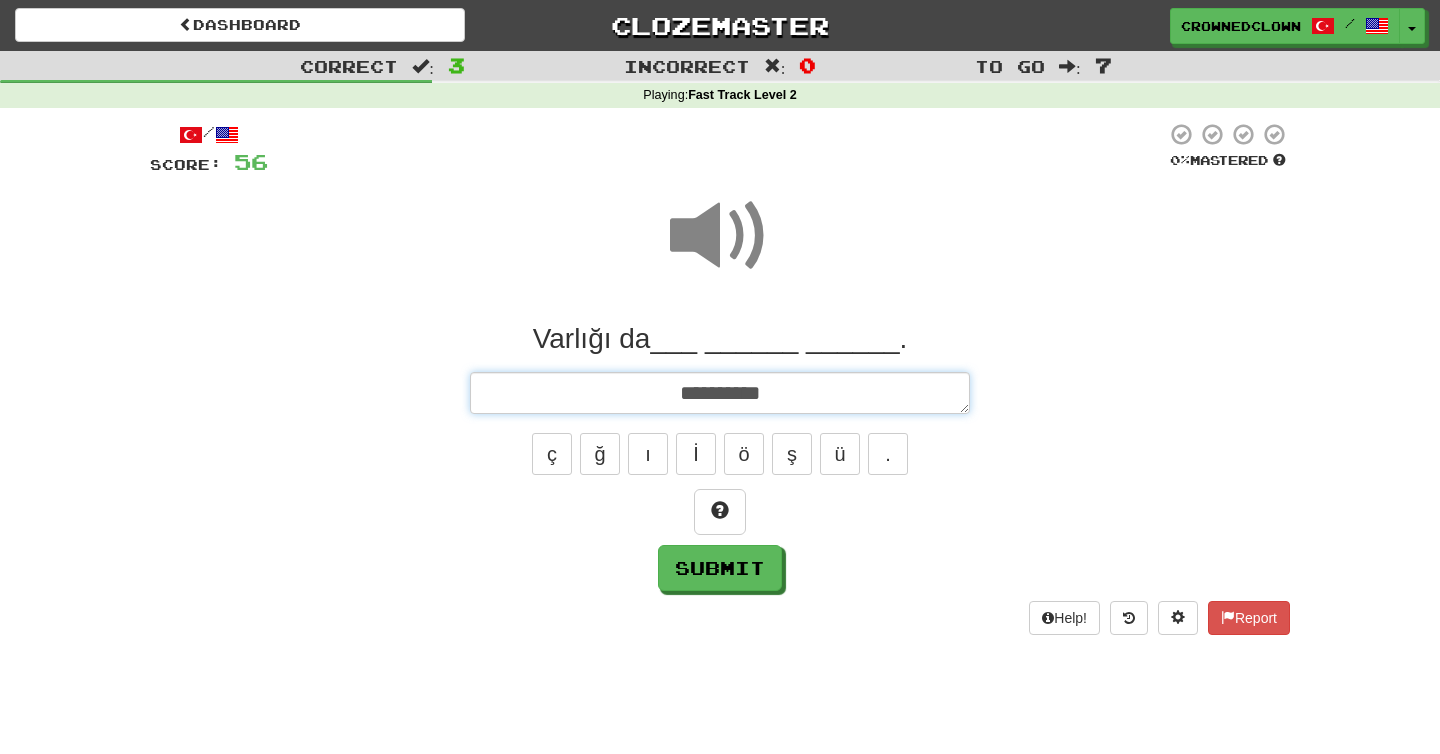 type on "*" 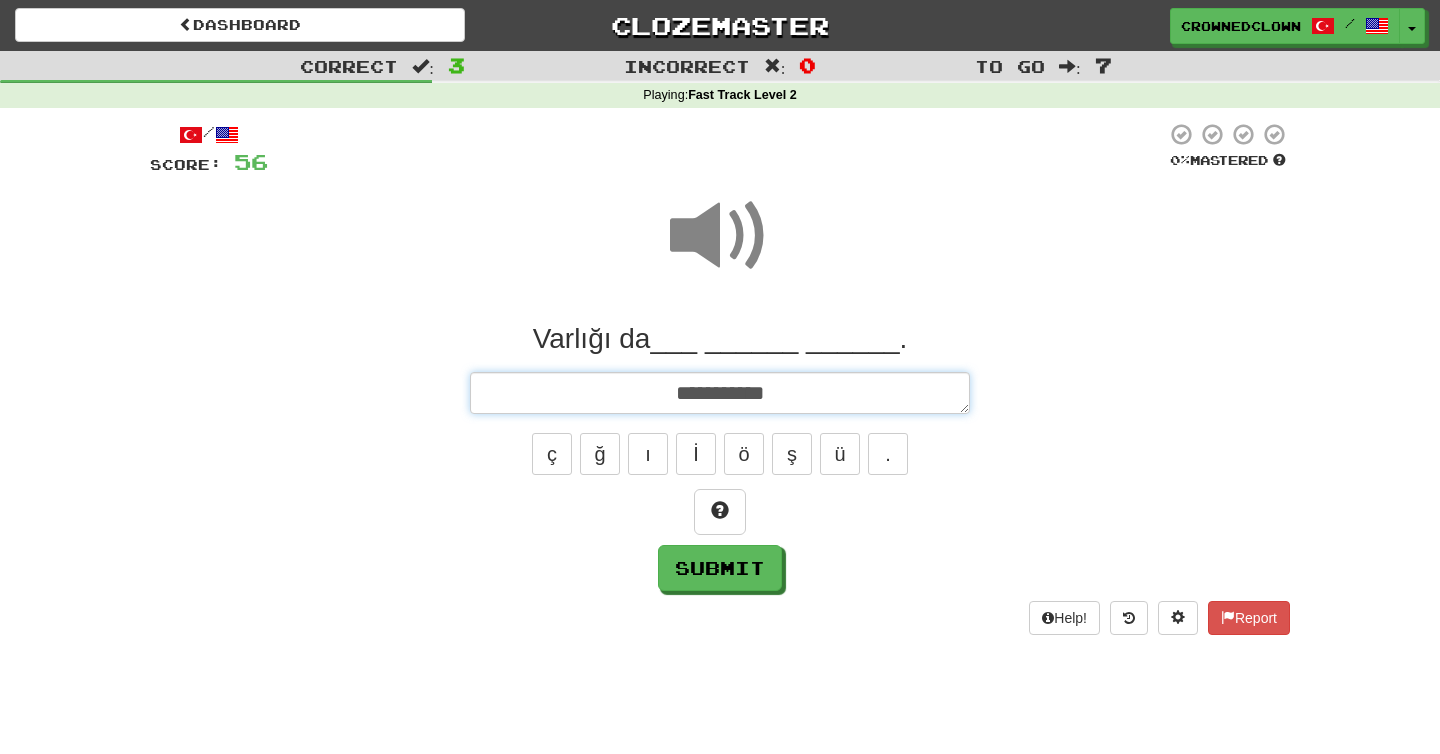 type on "*" 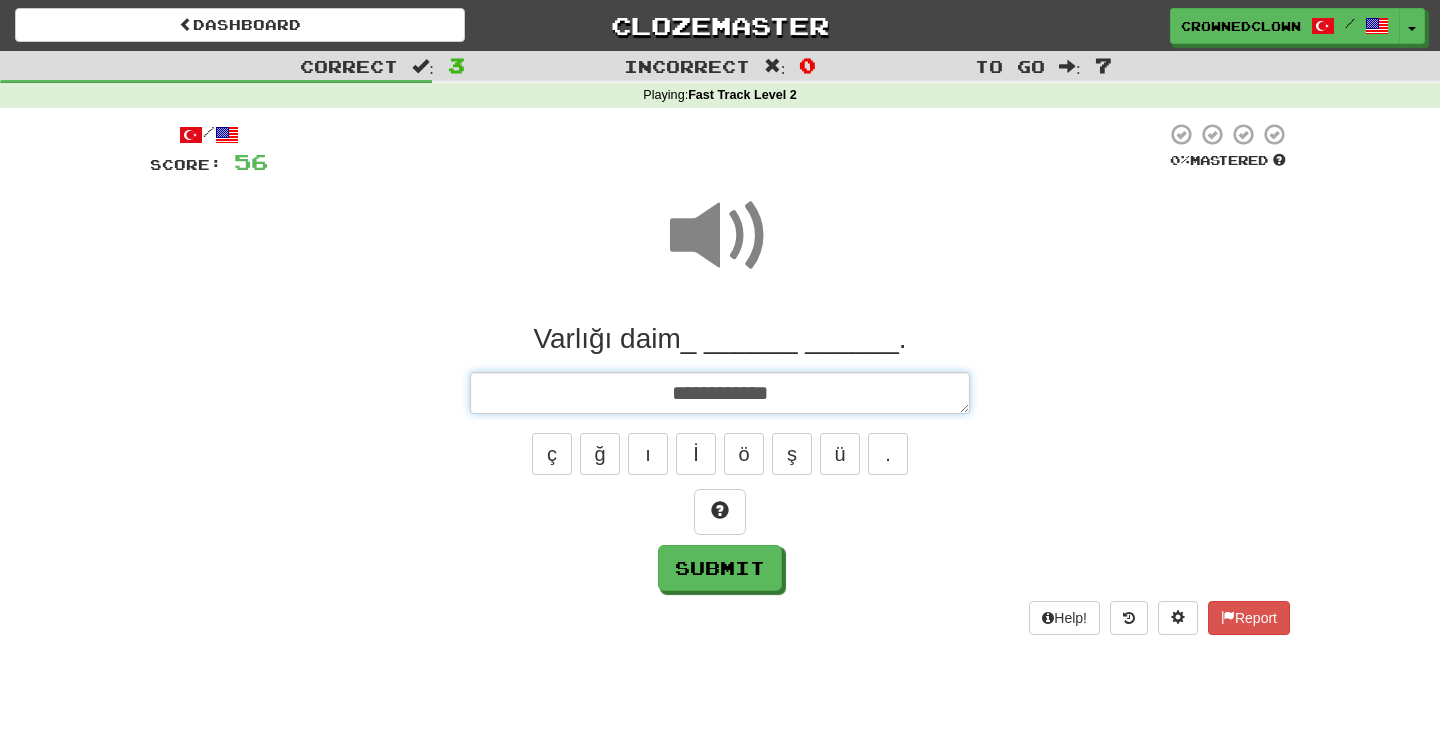 type on "*" 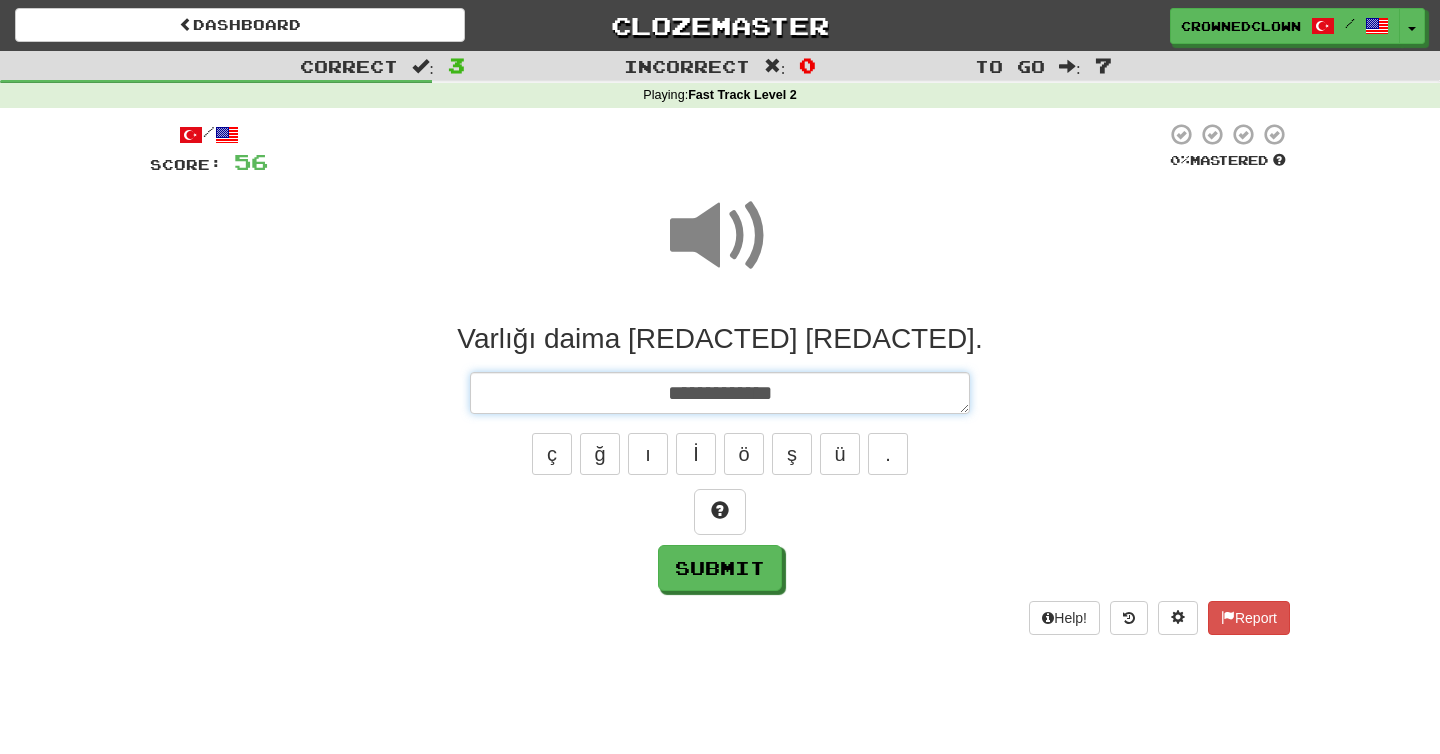 type on "*" 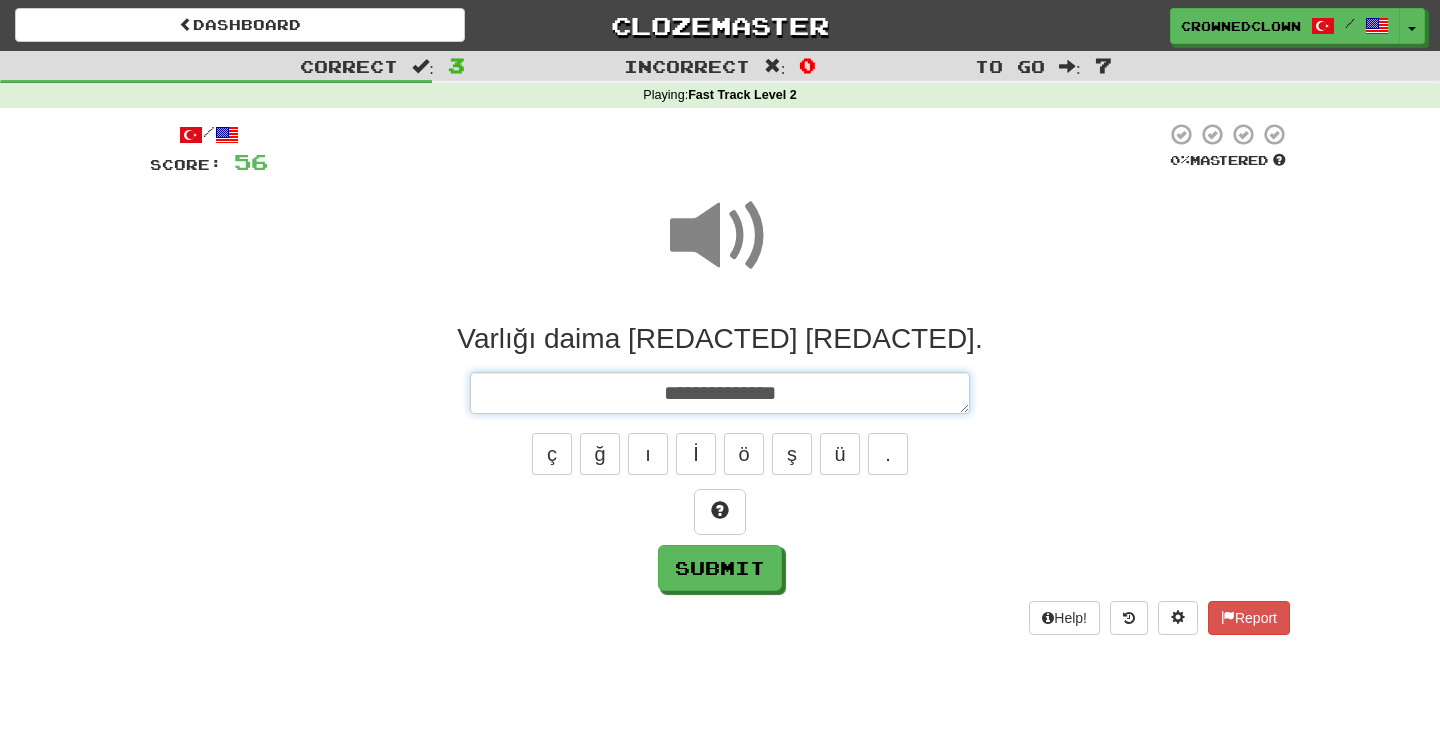 type on "*" 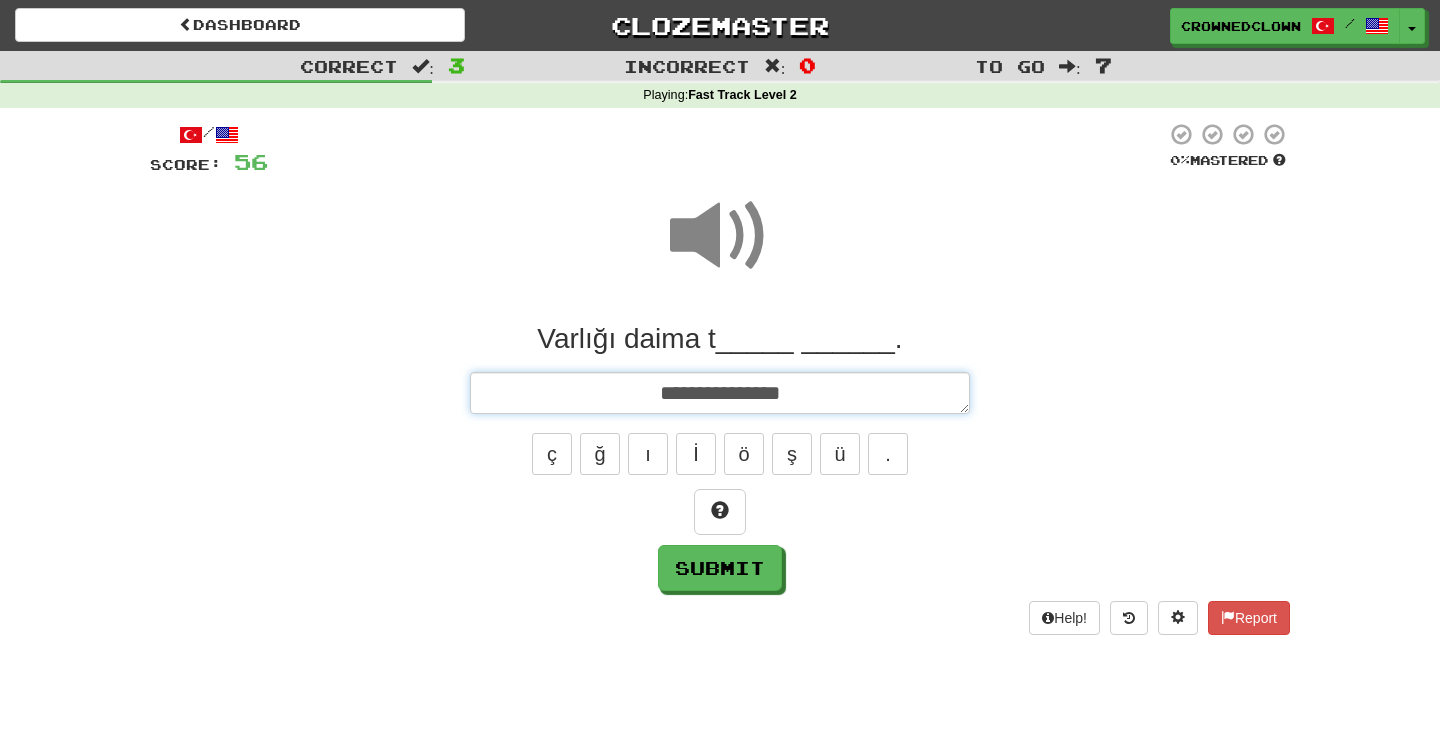 type on "*" 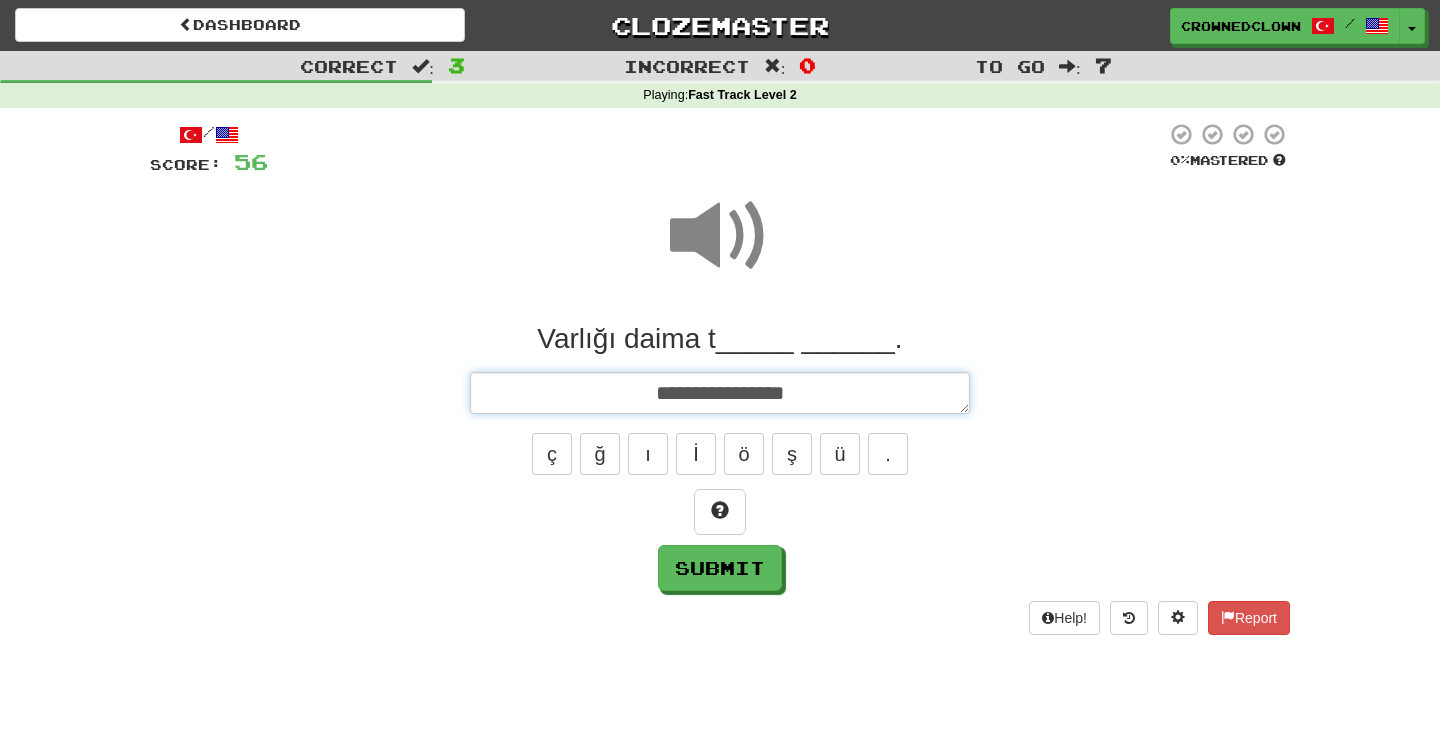 type on "*" 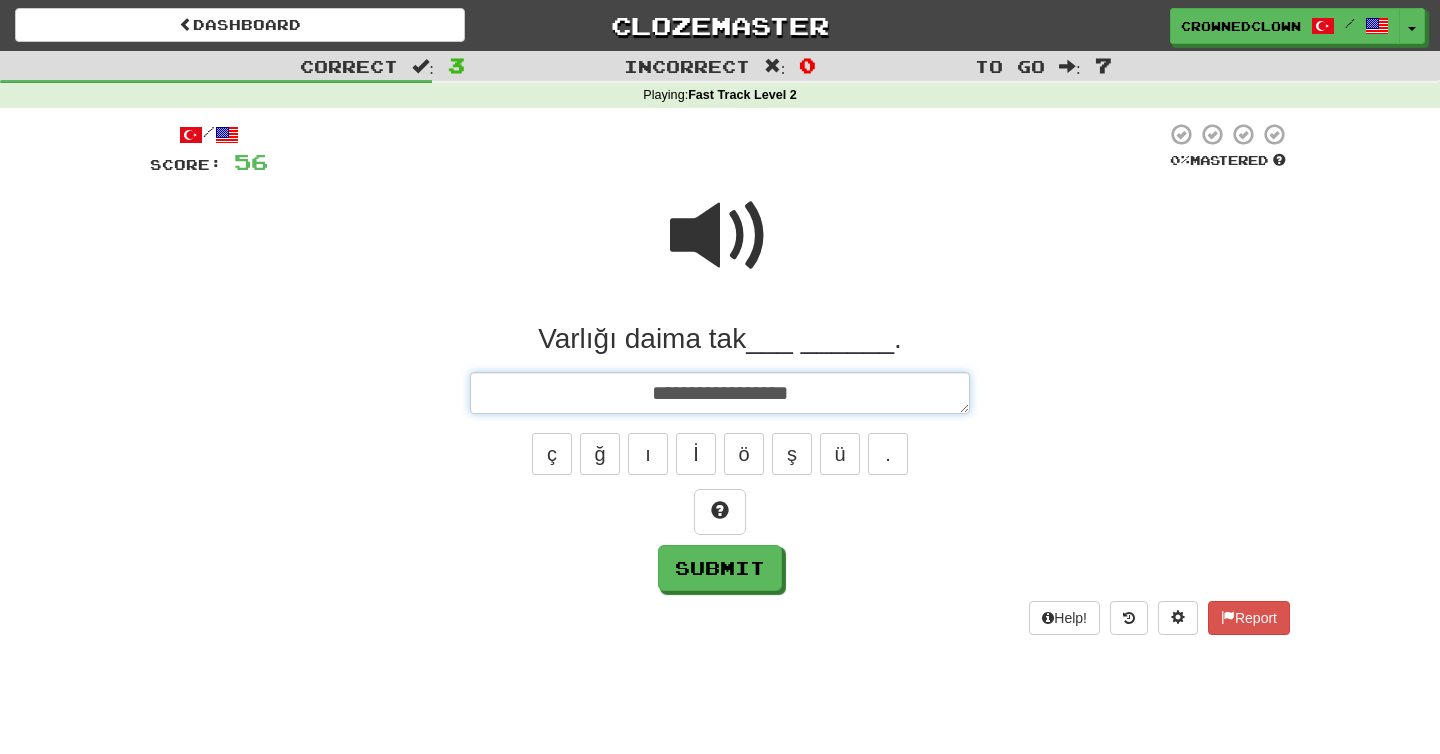 type 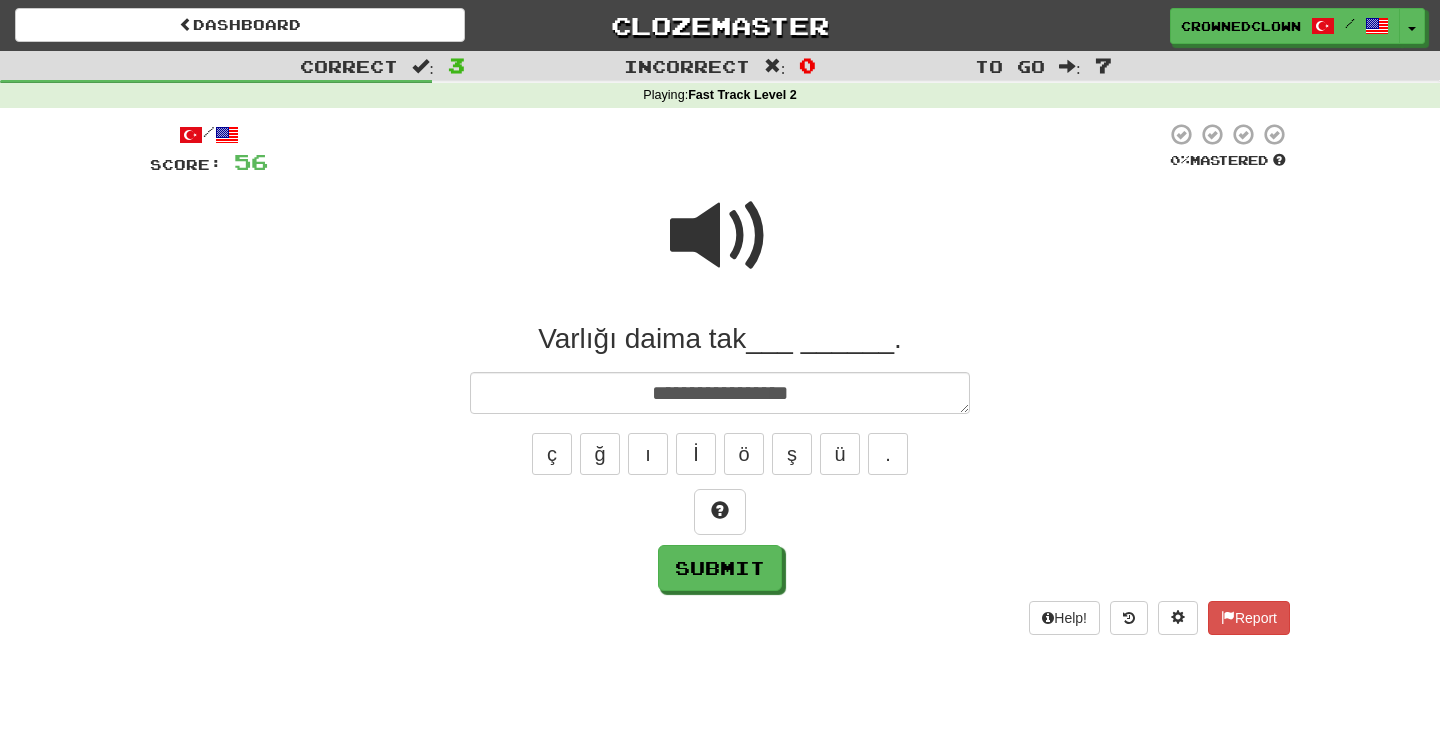 click at bounding box center (720, 236) 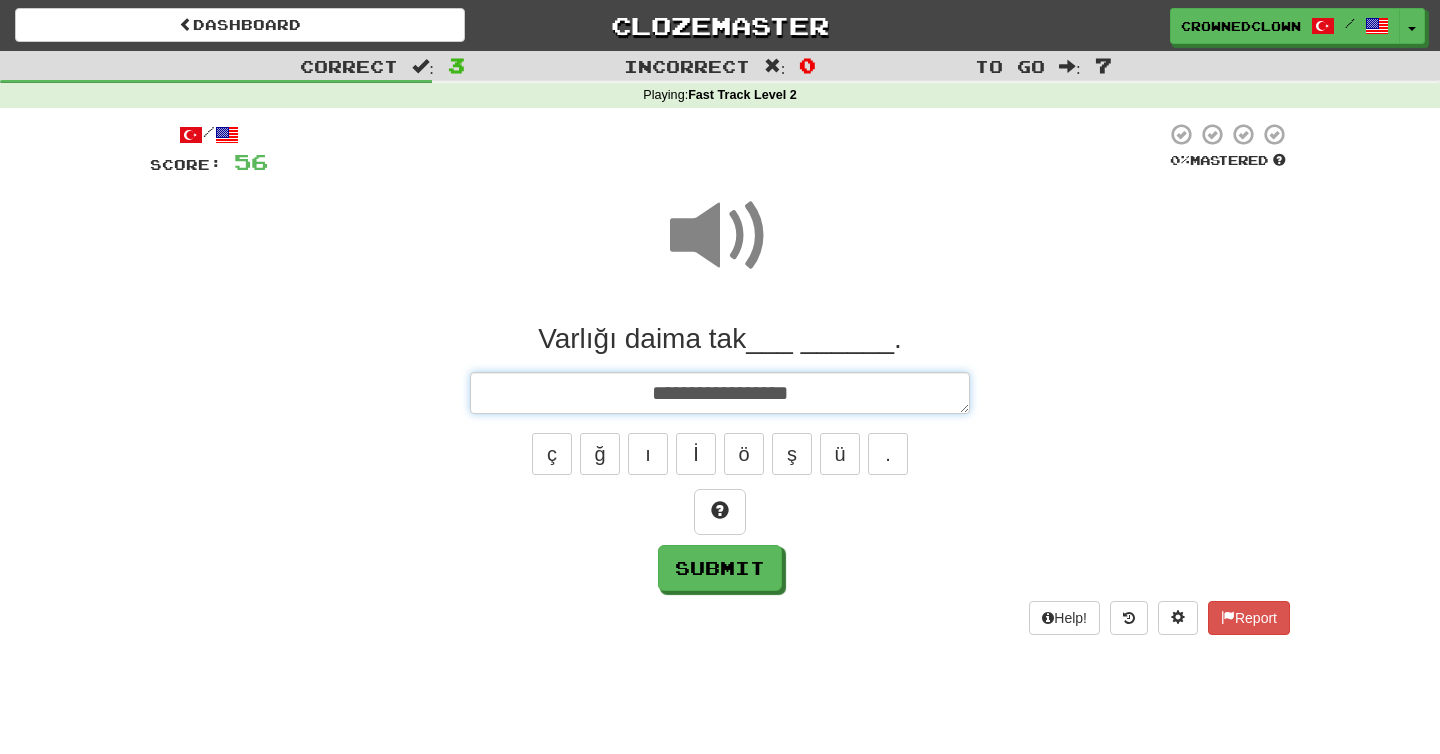click on "**********" at bounding box center [720, 393] 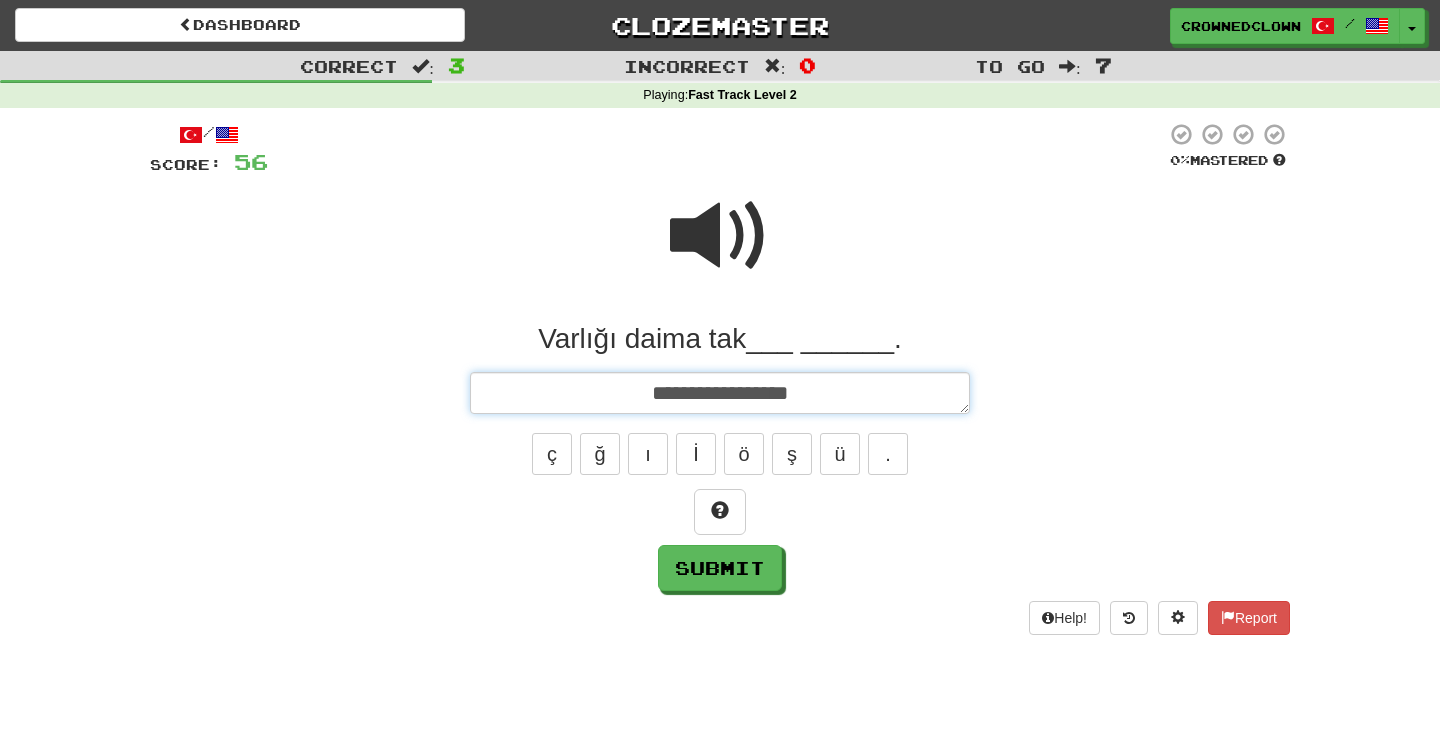 click on "**********" at bounding box center (720, 393) 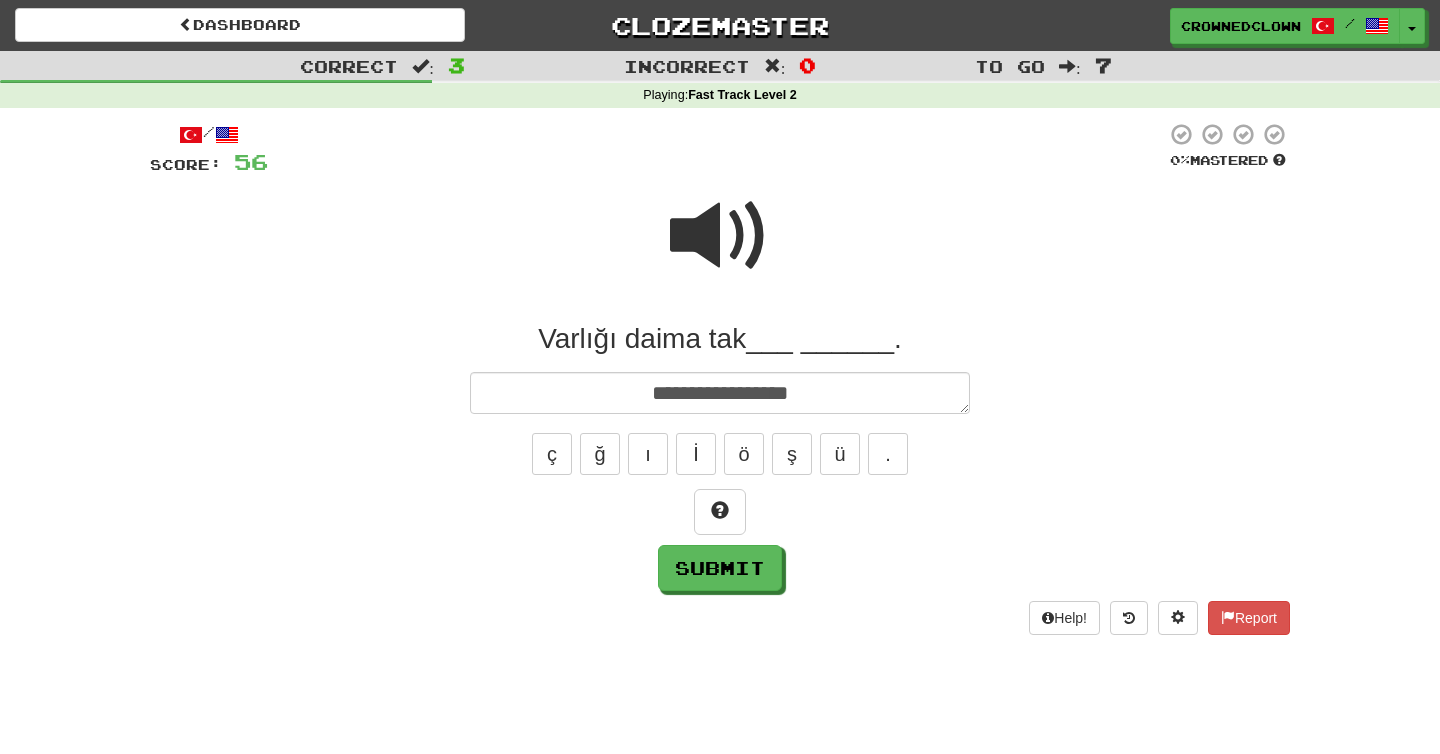click at bounding box center (720, 236) 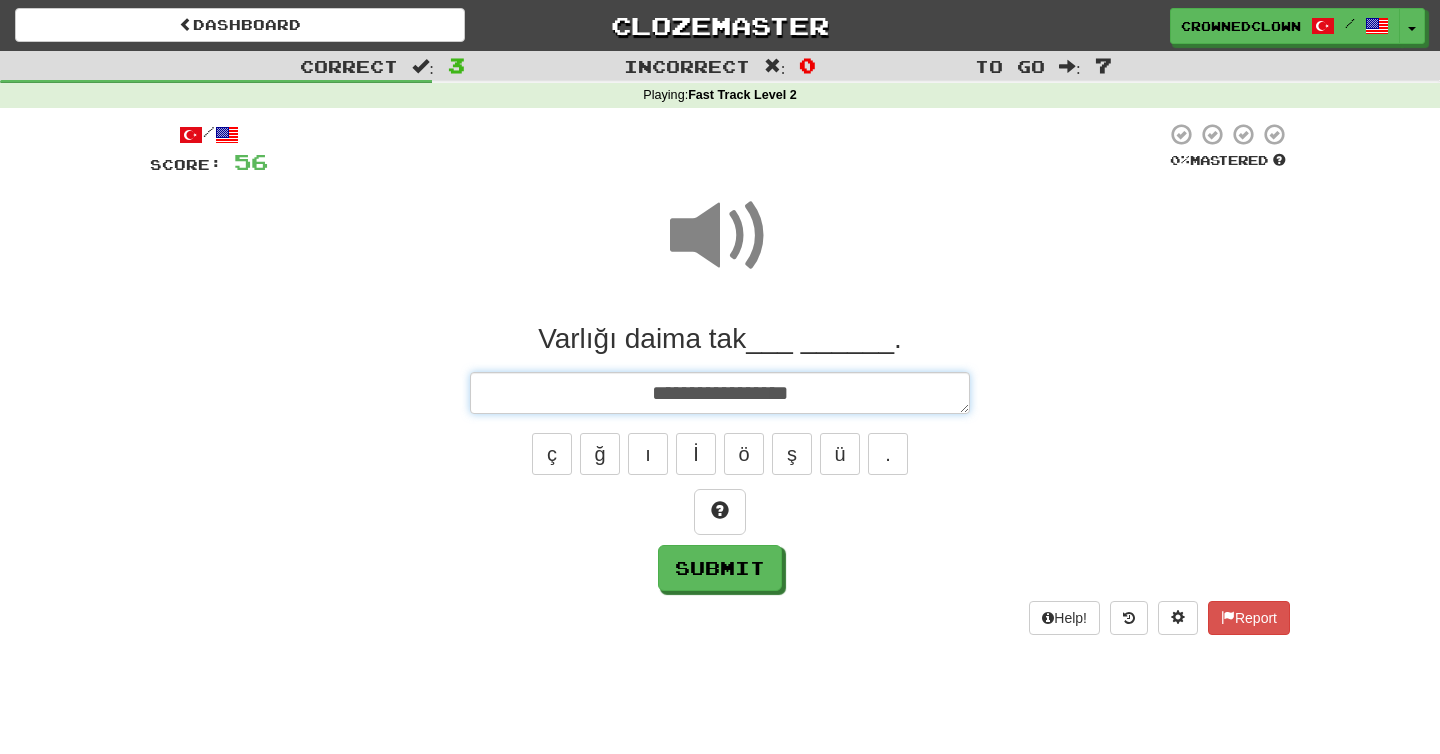 click on "**********" at bounding box center (720, 393) 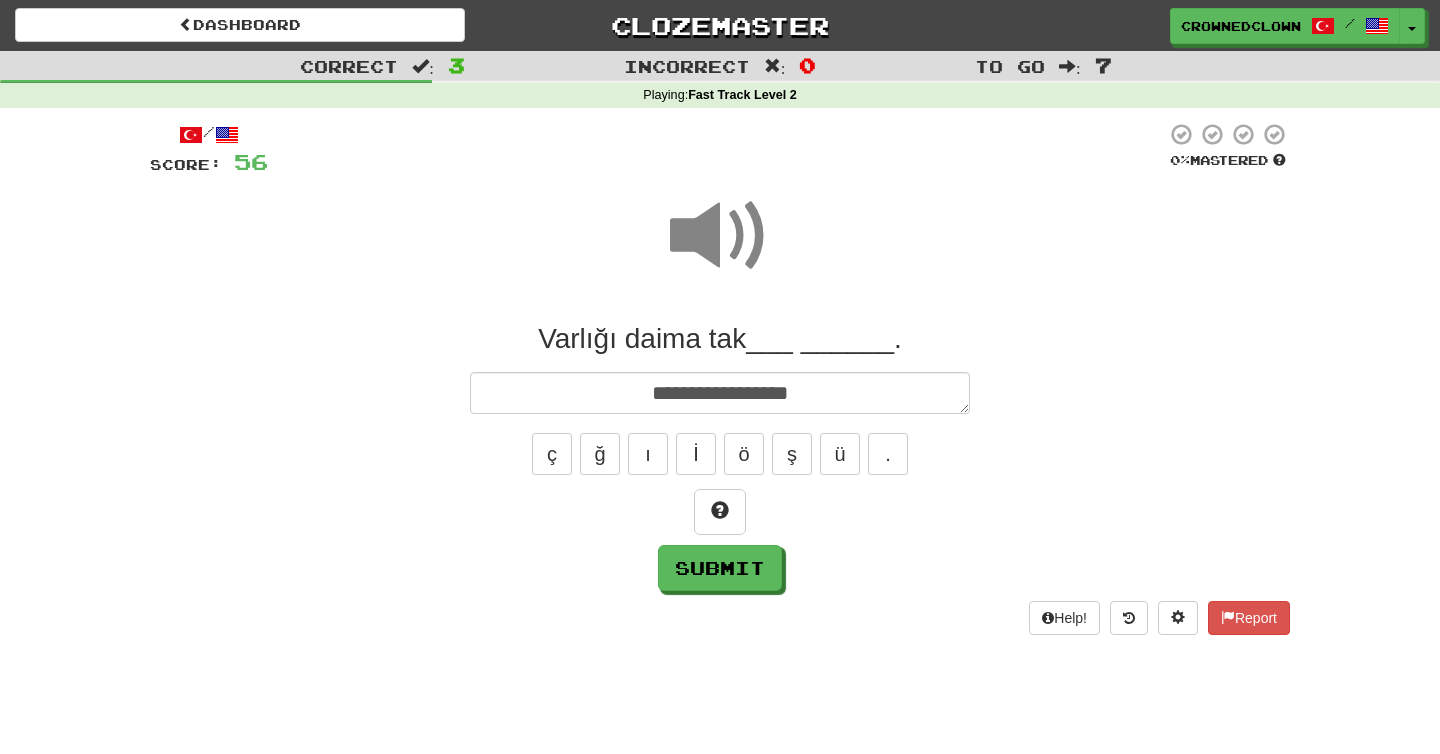 click on "**********" at bounding box center [720, 456] 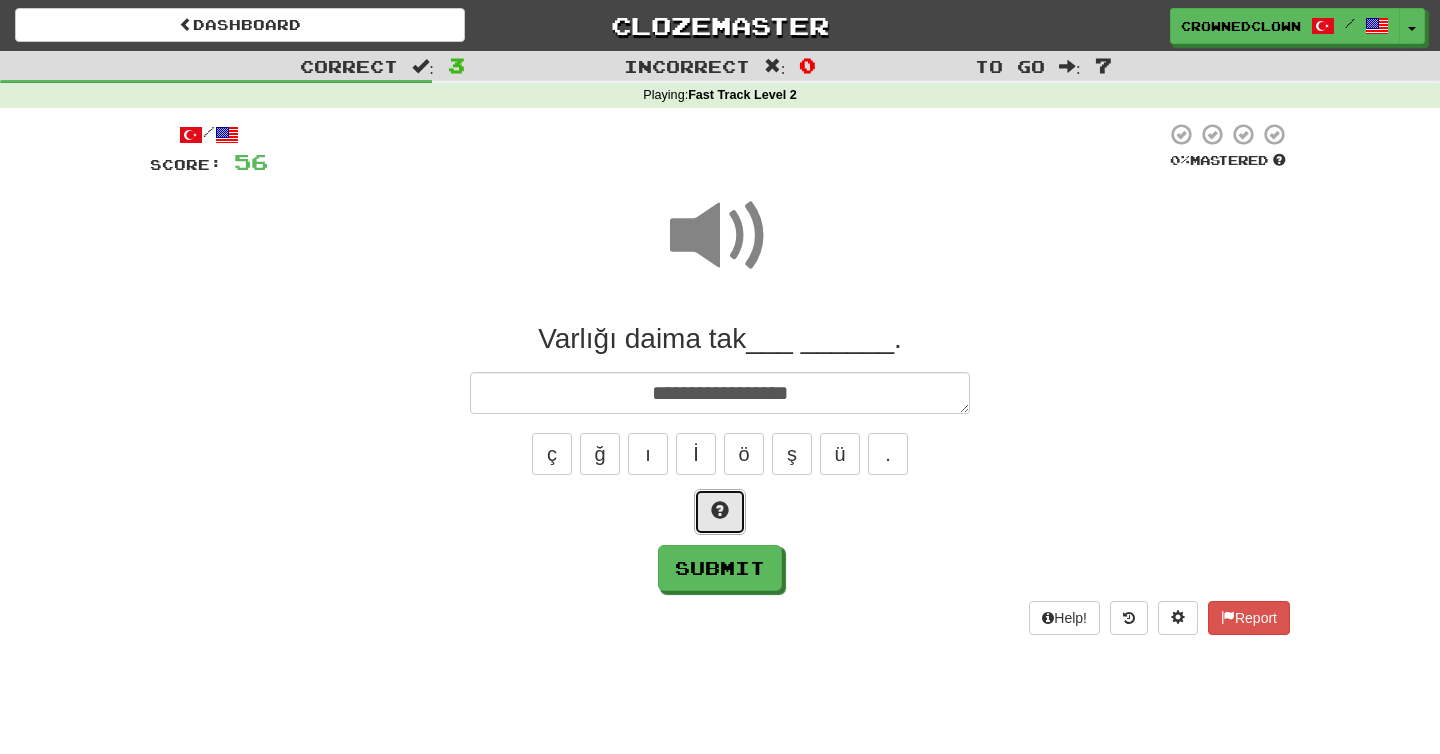 click at bounding box center (720, 512) 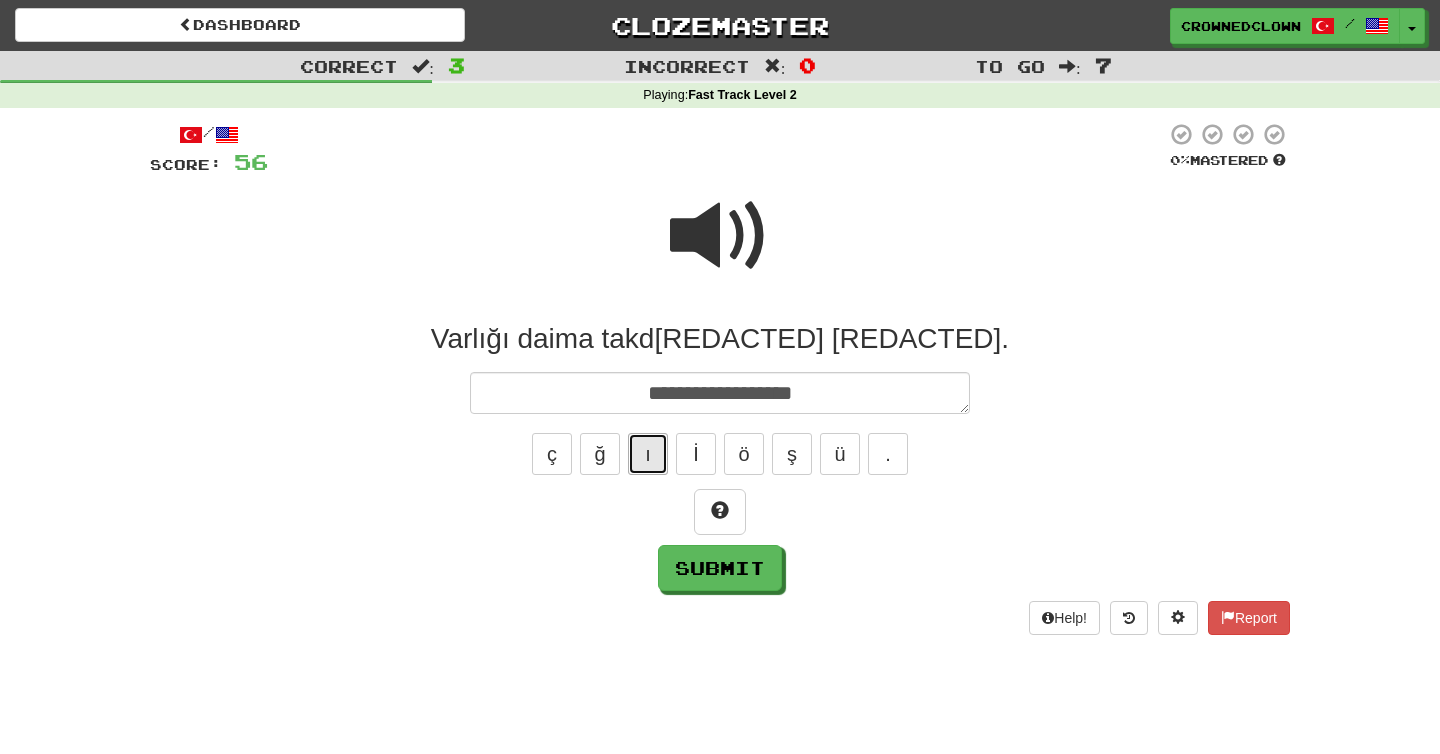 click on "ı" at bounding box center [648, 454] 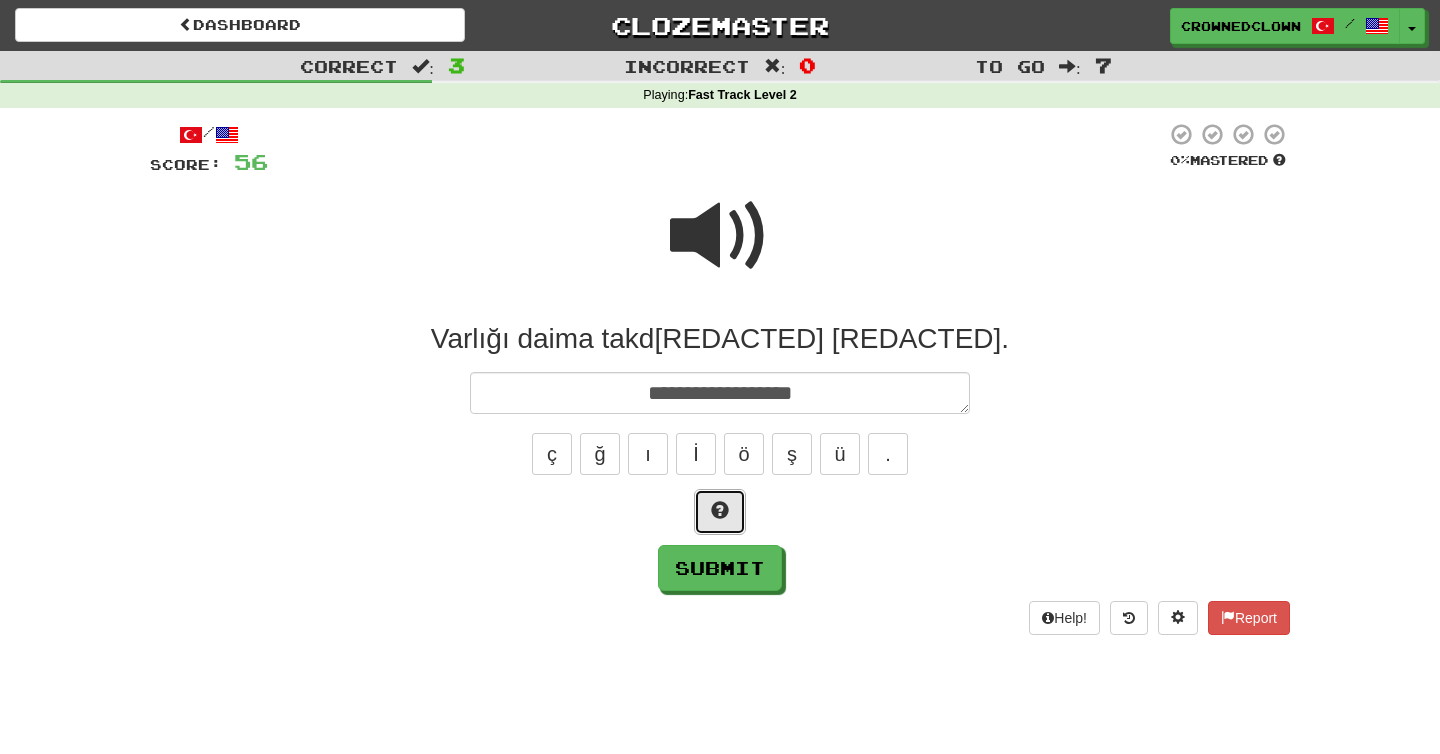 click at bounding box center [720, 510] 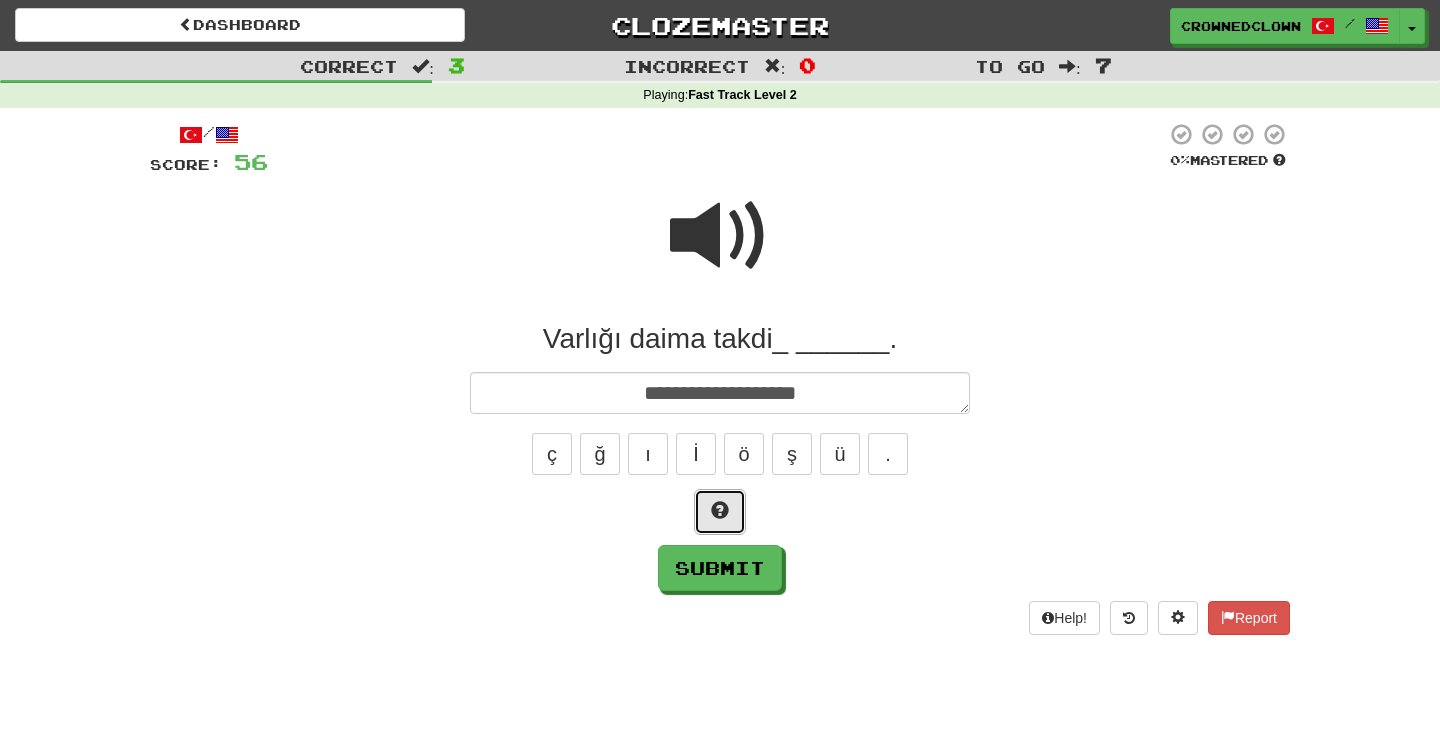 click at bounding box center [720, 510] 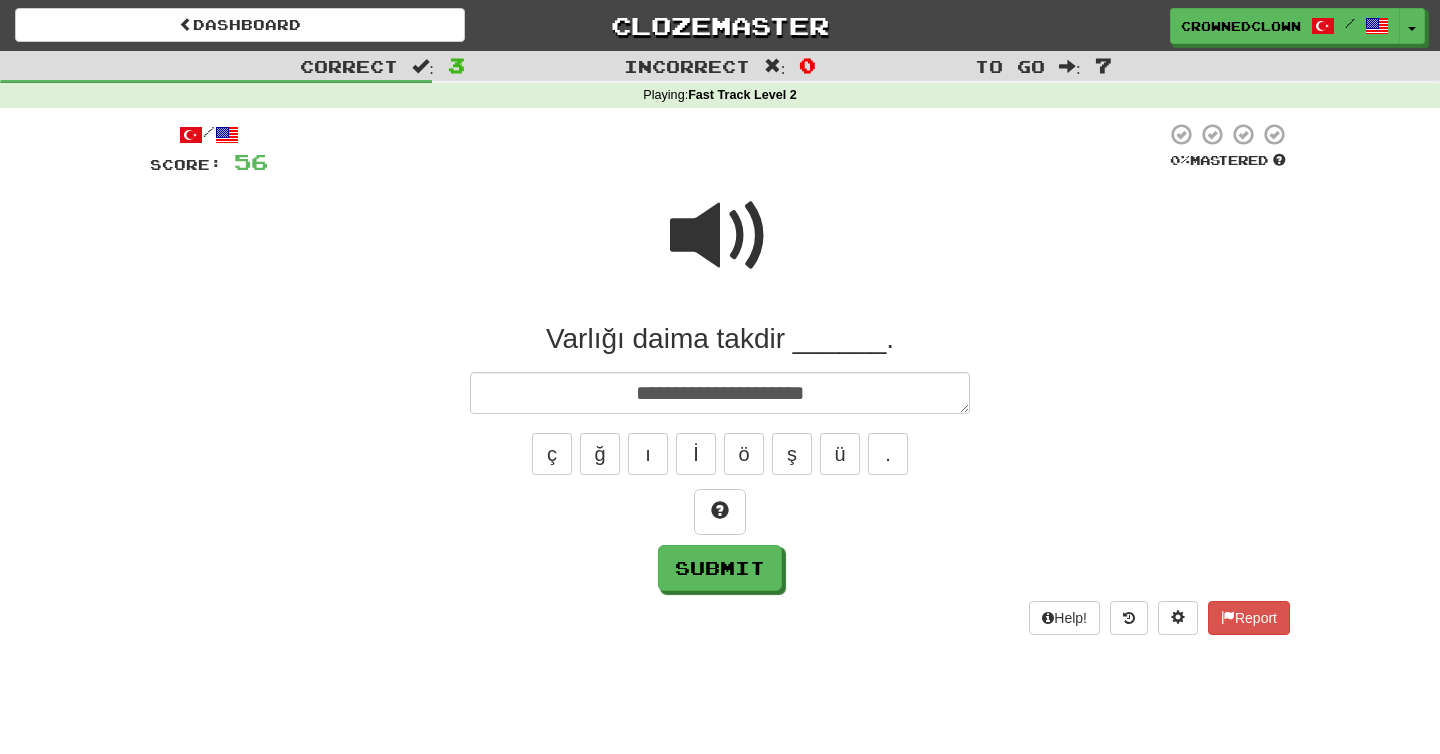 click at bounding box center [720, 236] 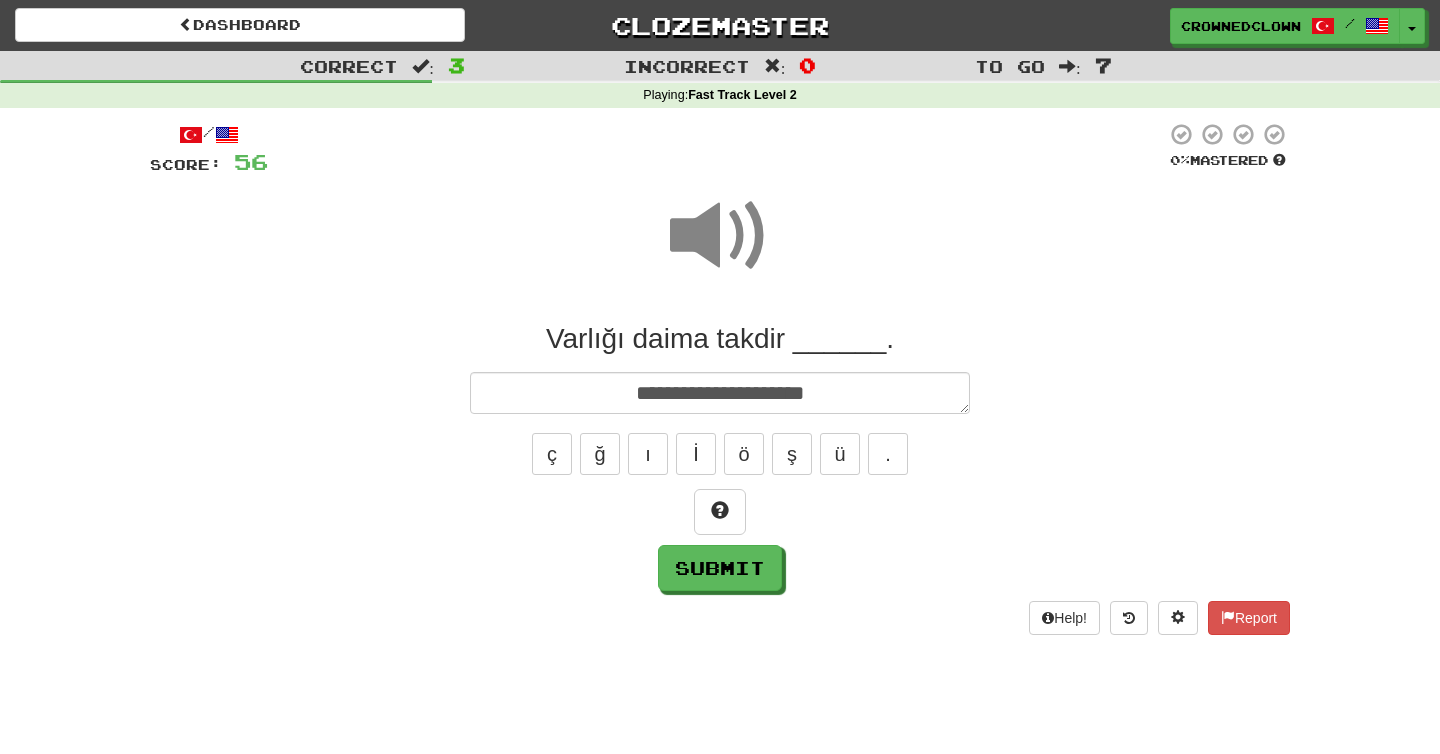 click on "**********" at bounding box center [720, 456] 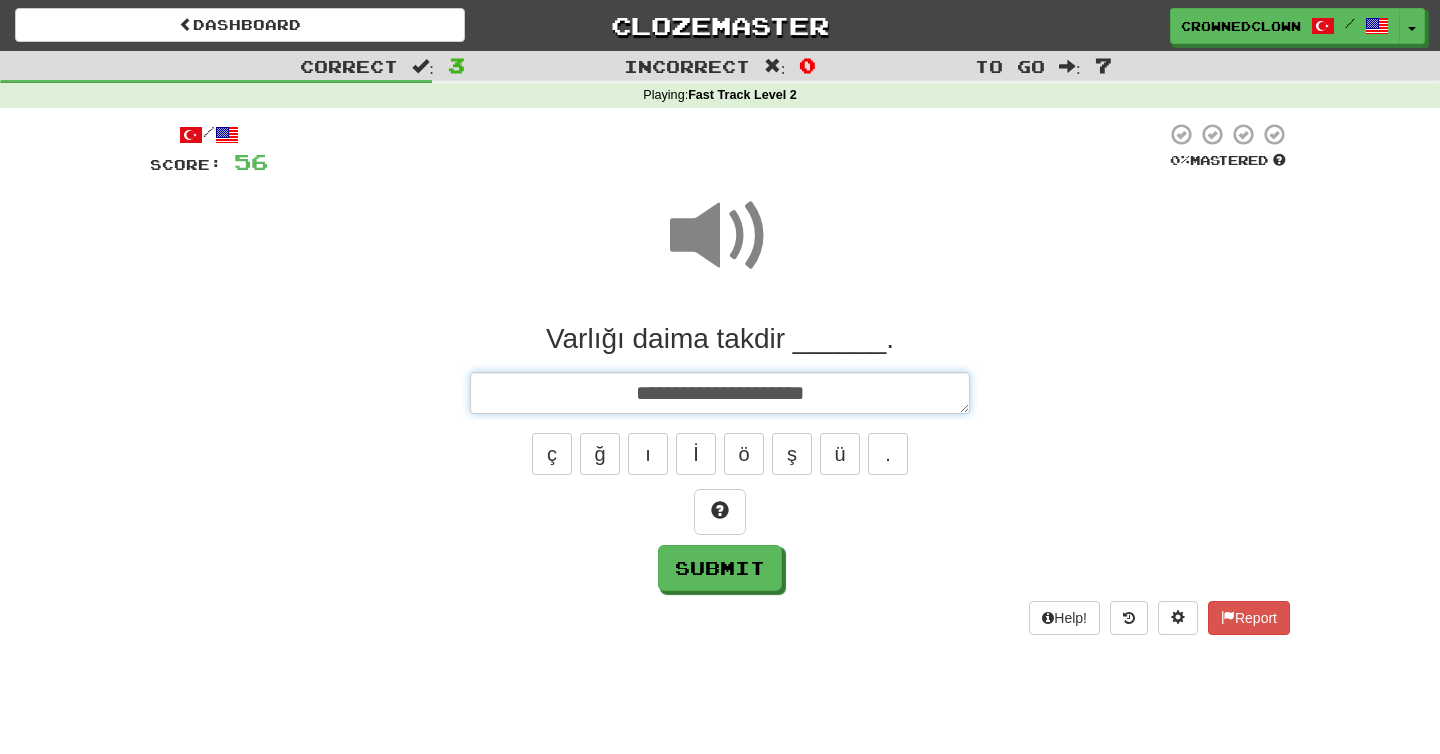 click on "**********" at bounding box center [720, 393] 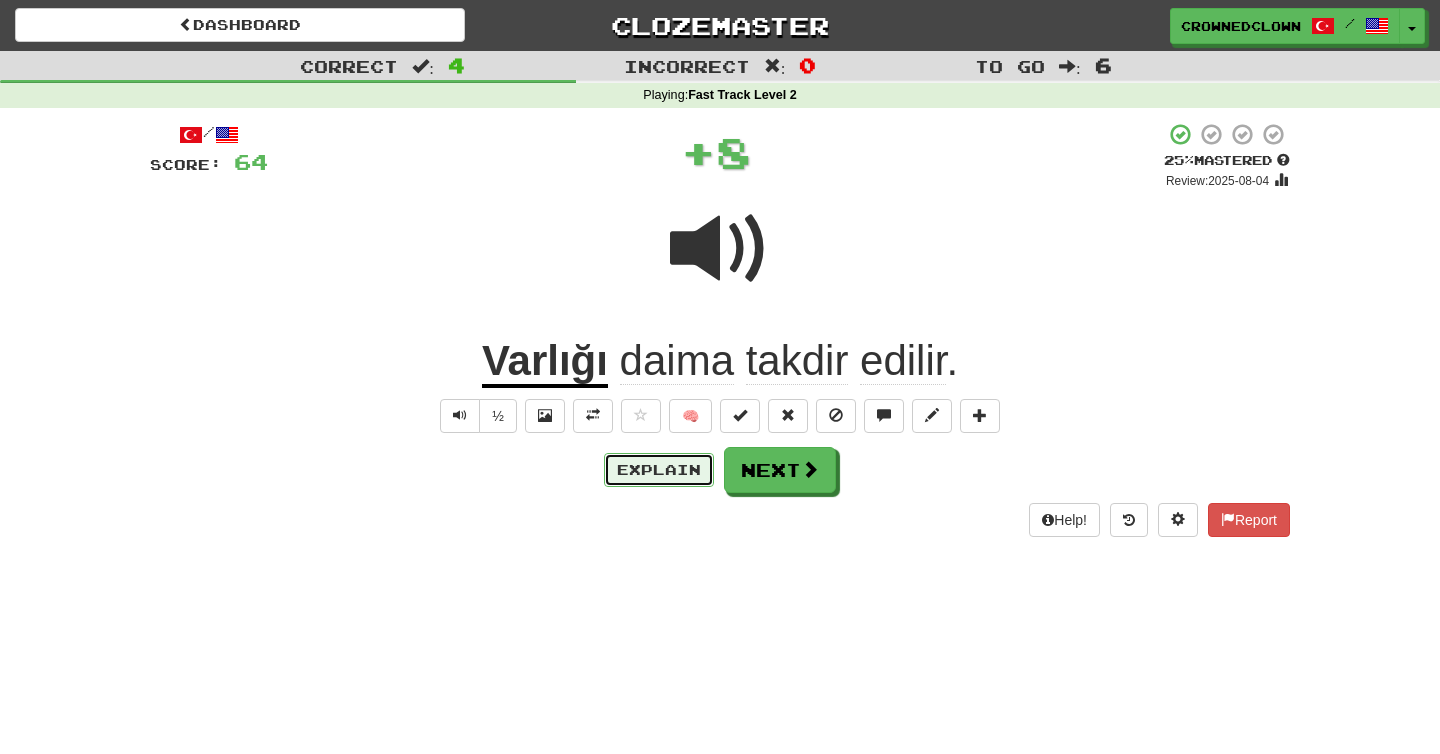 click on "Explain" at bounding box center (659, 470) 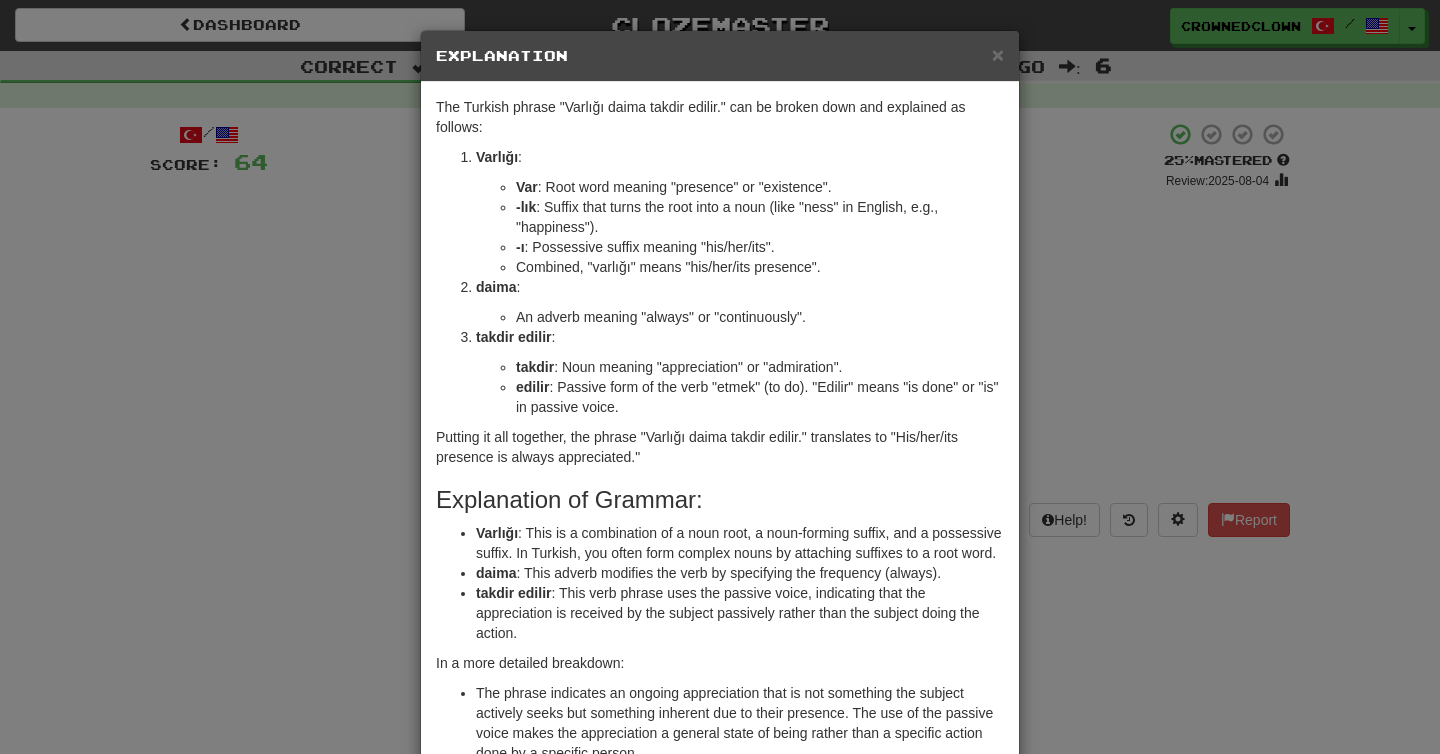 click on "× Explanation The Turkish phrase "Varlığı daima takdir edilir." can be broken down and explained as follows:
Varlığı :
Var : Root word meaning "presence" or "existence".
-lık : Suffix that turns the root into a noun (like "ness" in English, e.g., "happiness").
-ı : Possessive suffix meaning "his/her/its".
Combined, "varlığı" means "his/her/its presence".
daima :
An adverb meaning "always" or "continuously".
takdir edilir :
takdir : Noun meaning "appreciation" or "admiration".
edilir : Passive form of the verb "etmek" (to do). "Edilir" means "is done" or "is" in passive voice.
Putting it all together, the phrase "Varlığı daima takdir edilir." translates to "His/her/its presence is always appreciated."
Explanation of Grammar:
Varlığı : This is a combination of a noun root, a noun-forming suffix, and a possessive suffix. In Turkish, you often form complex nouns by attaching suffixes to a root word.
daima
takdir edilir
! Close" at bounding box center (720, 377) 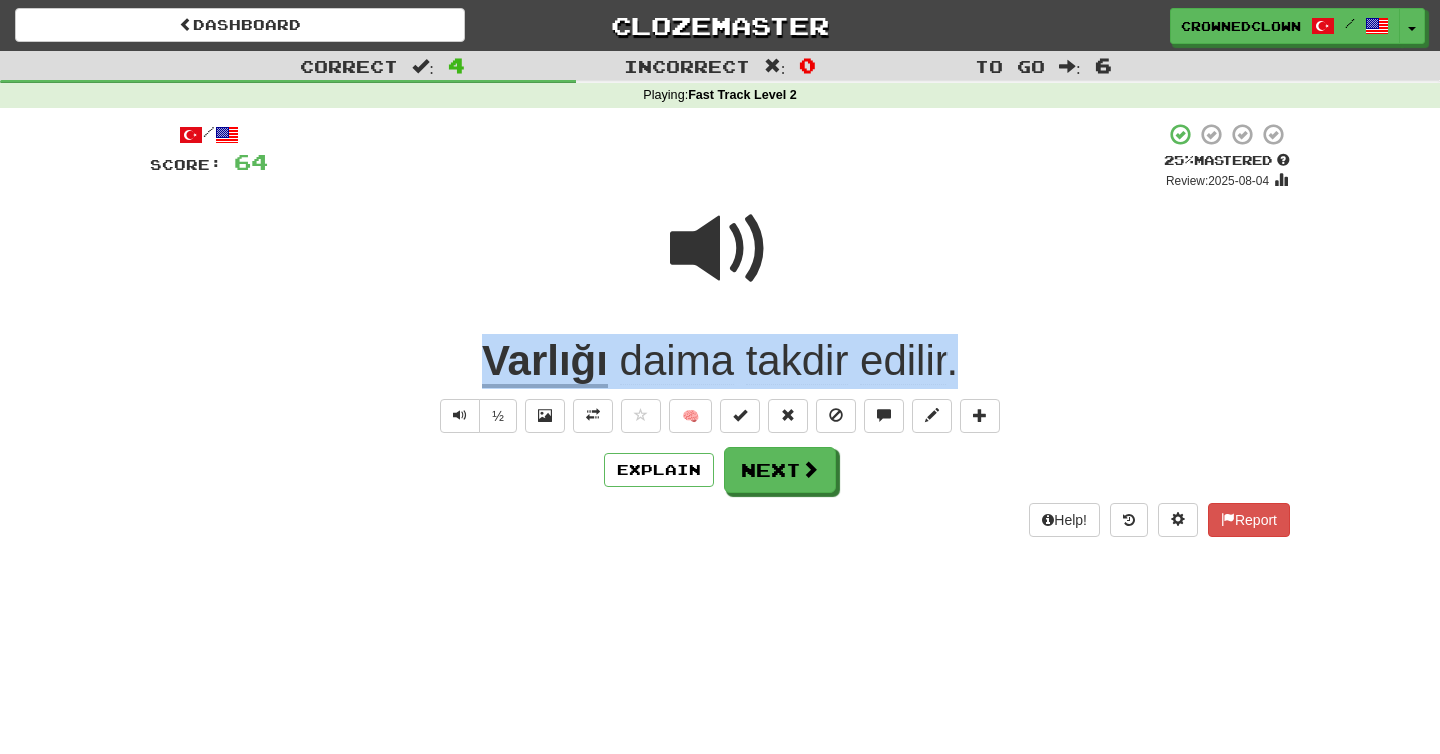 drag, startPoint x: 452, startPoint y: 351, endPoint x: 1015, endPoint y: 347, distance: 563.0142 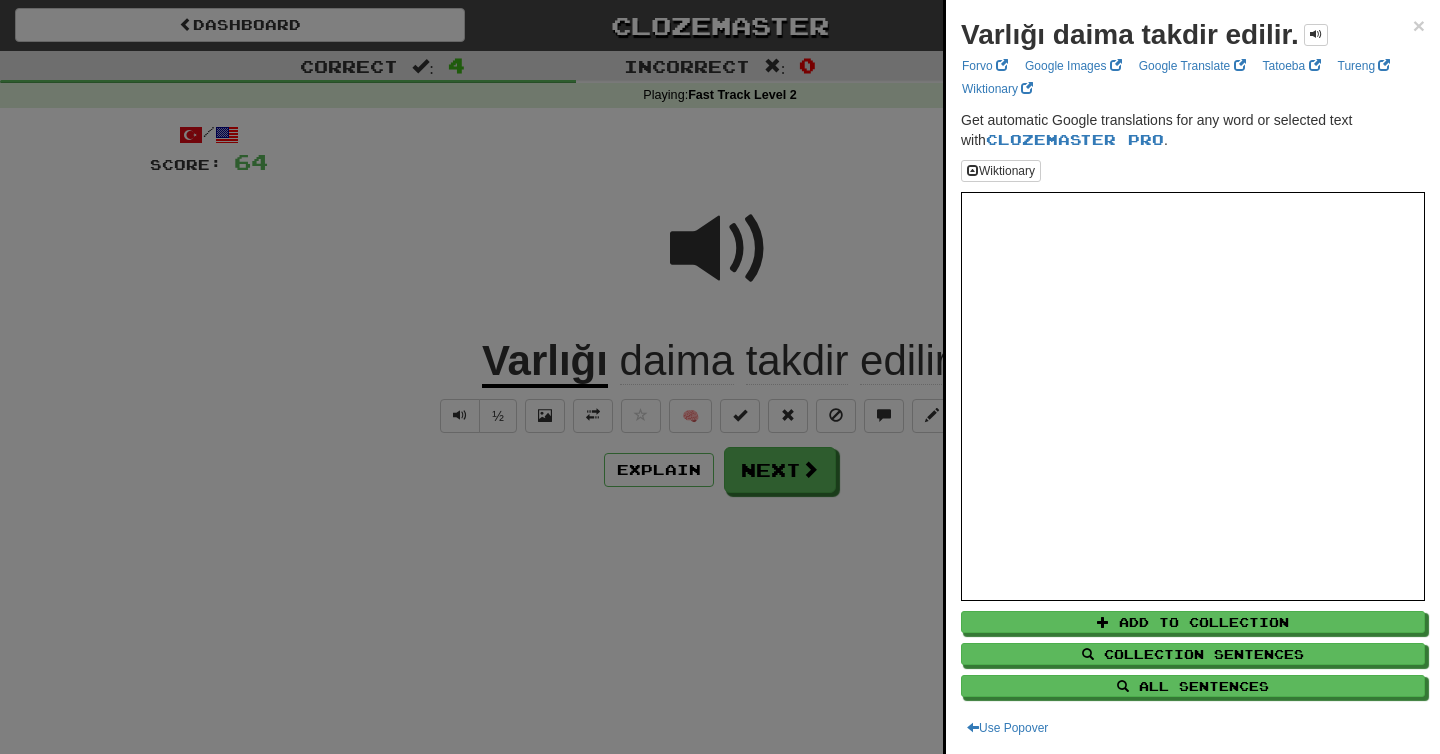 click at bounding box center [720, 377] 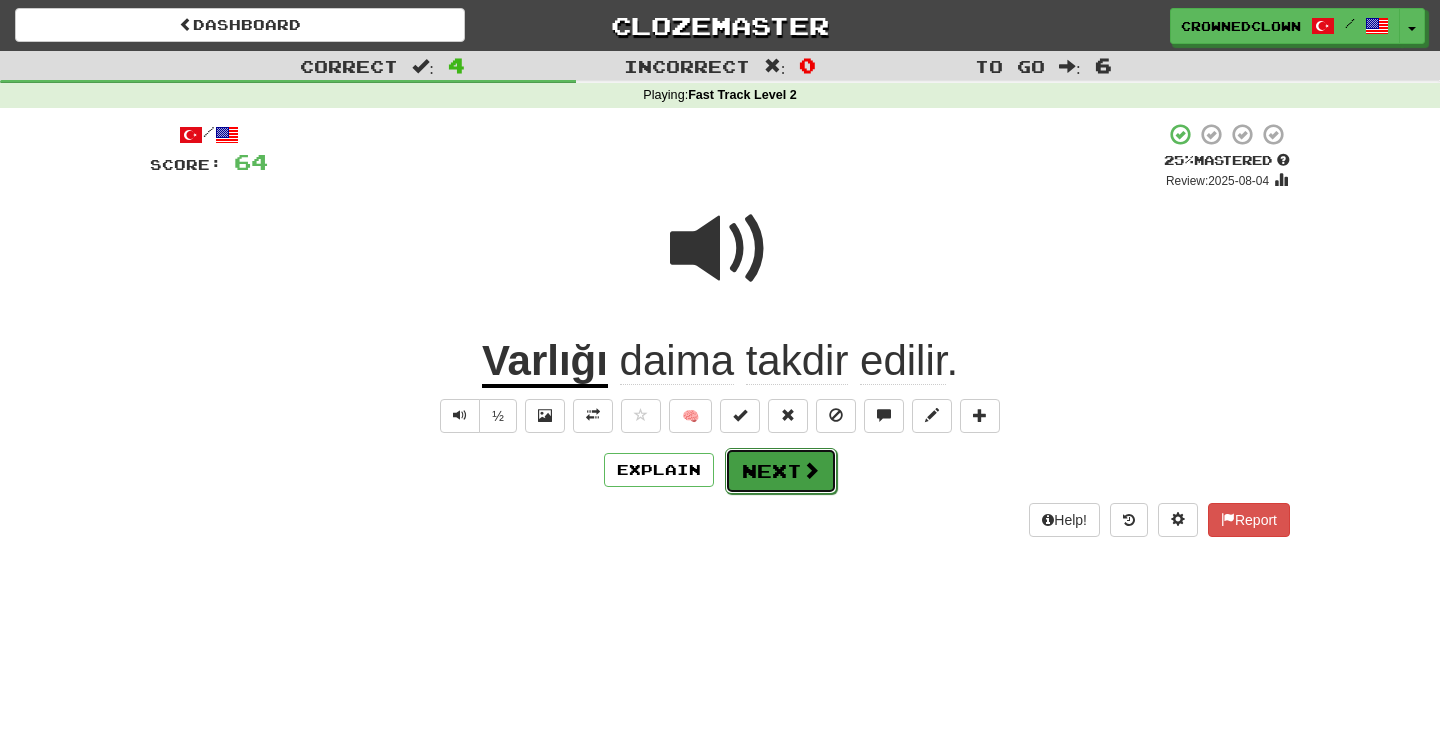 click on "Next" at bounding box center [781, 471] 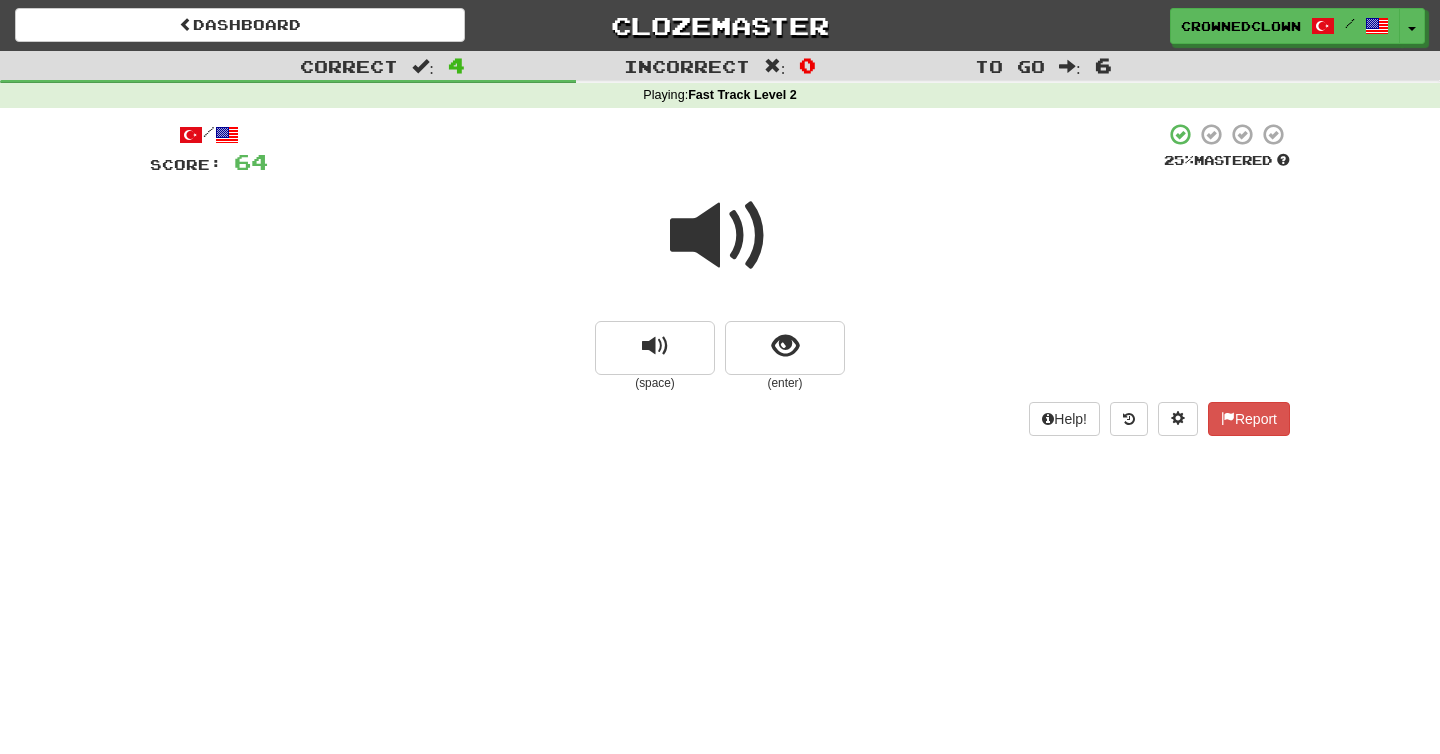 click at bounding box center (720, 236) 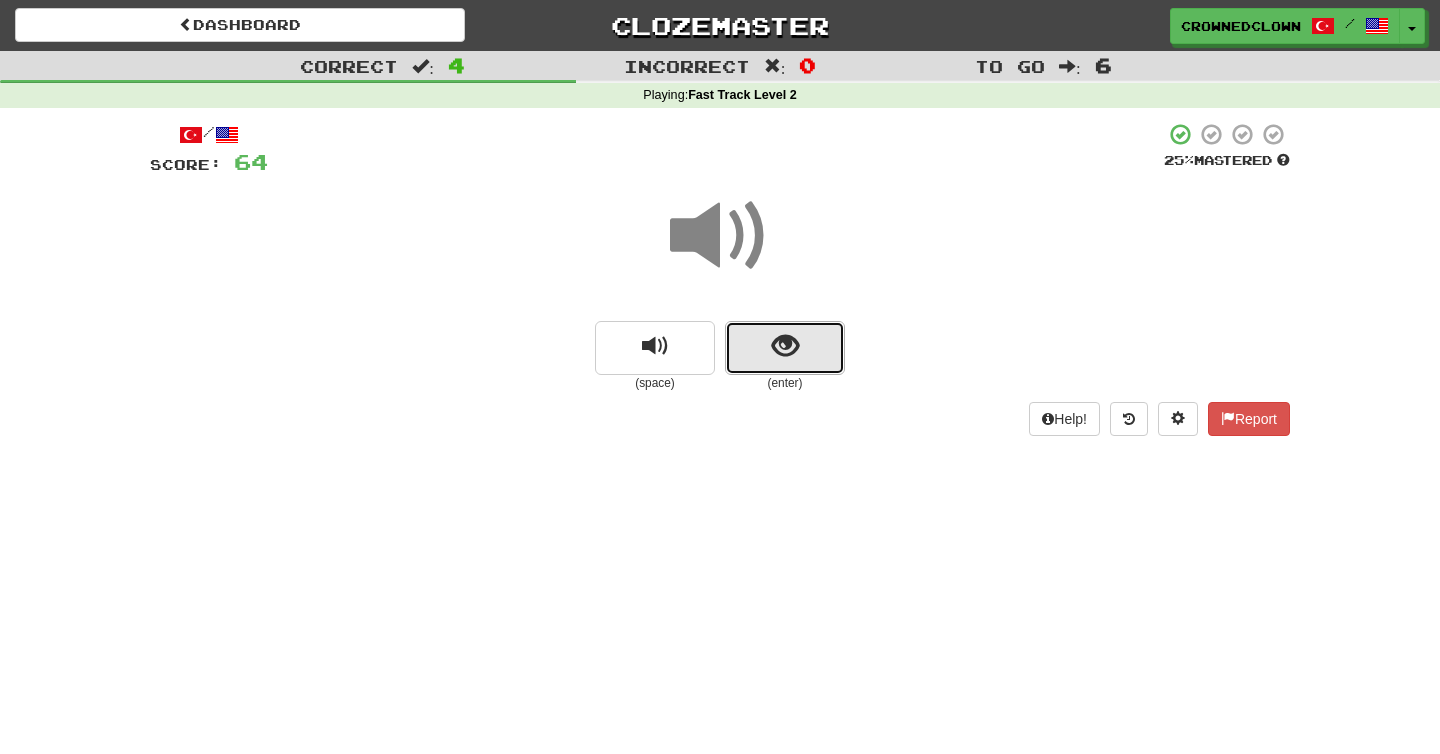 click at bounding box center [785, 348] 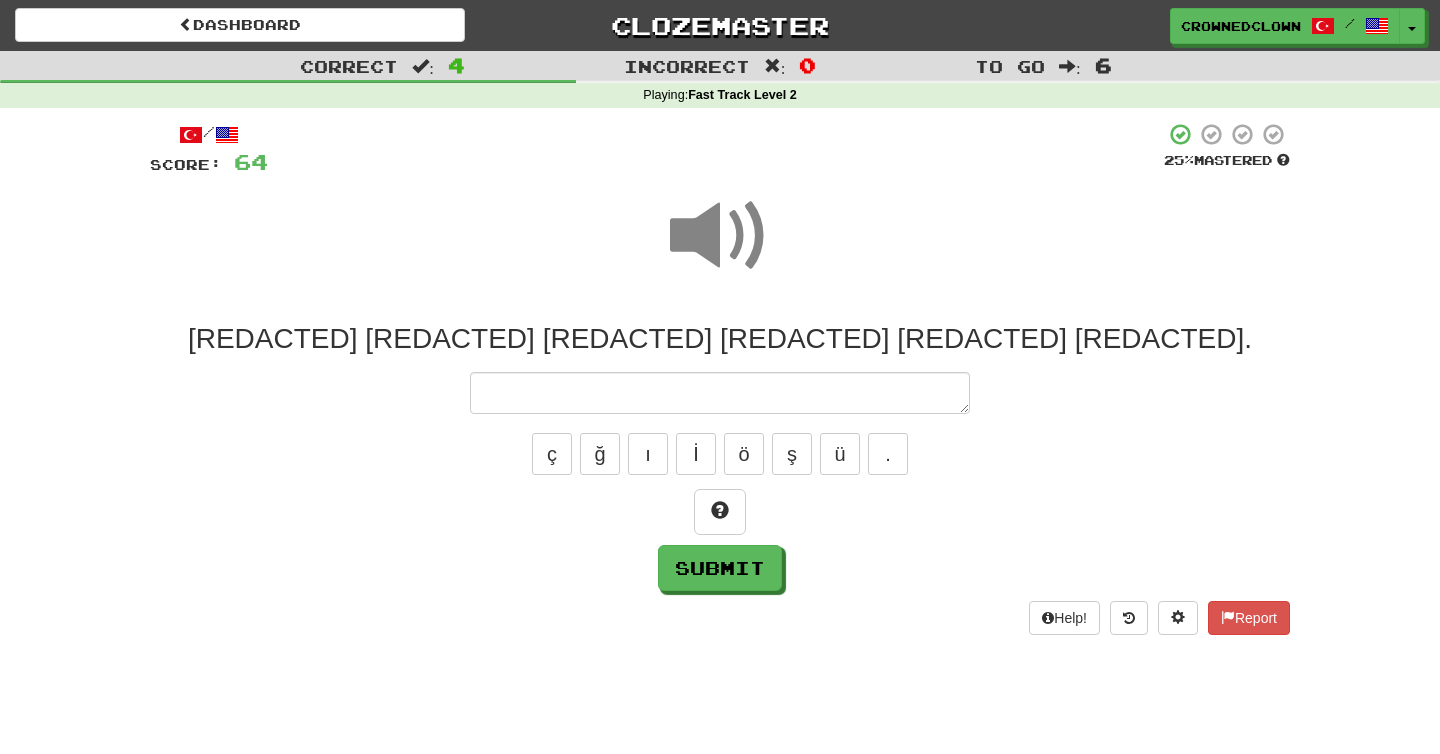 click at bounding box center [720, 393] 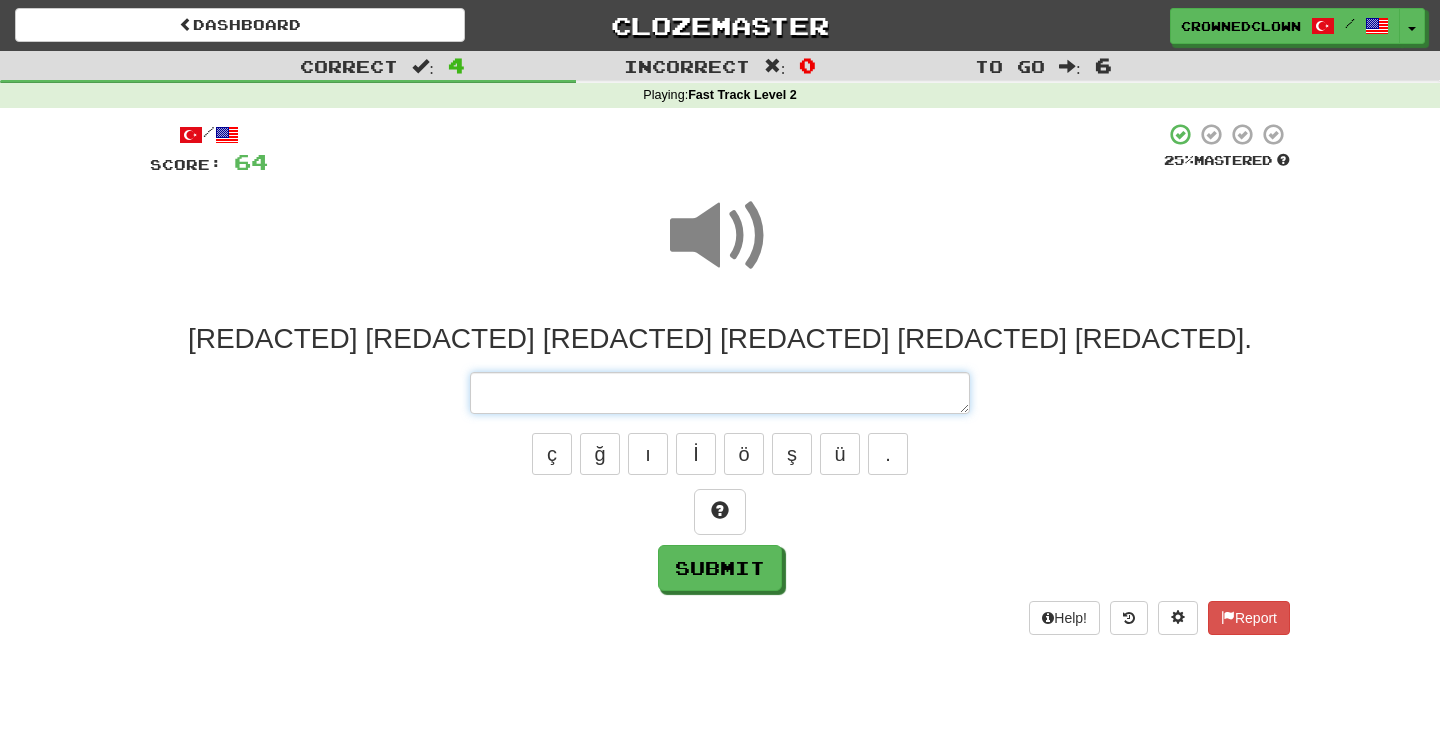 click at bounding box center [720, 393] 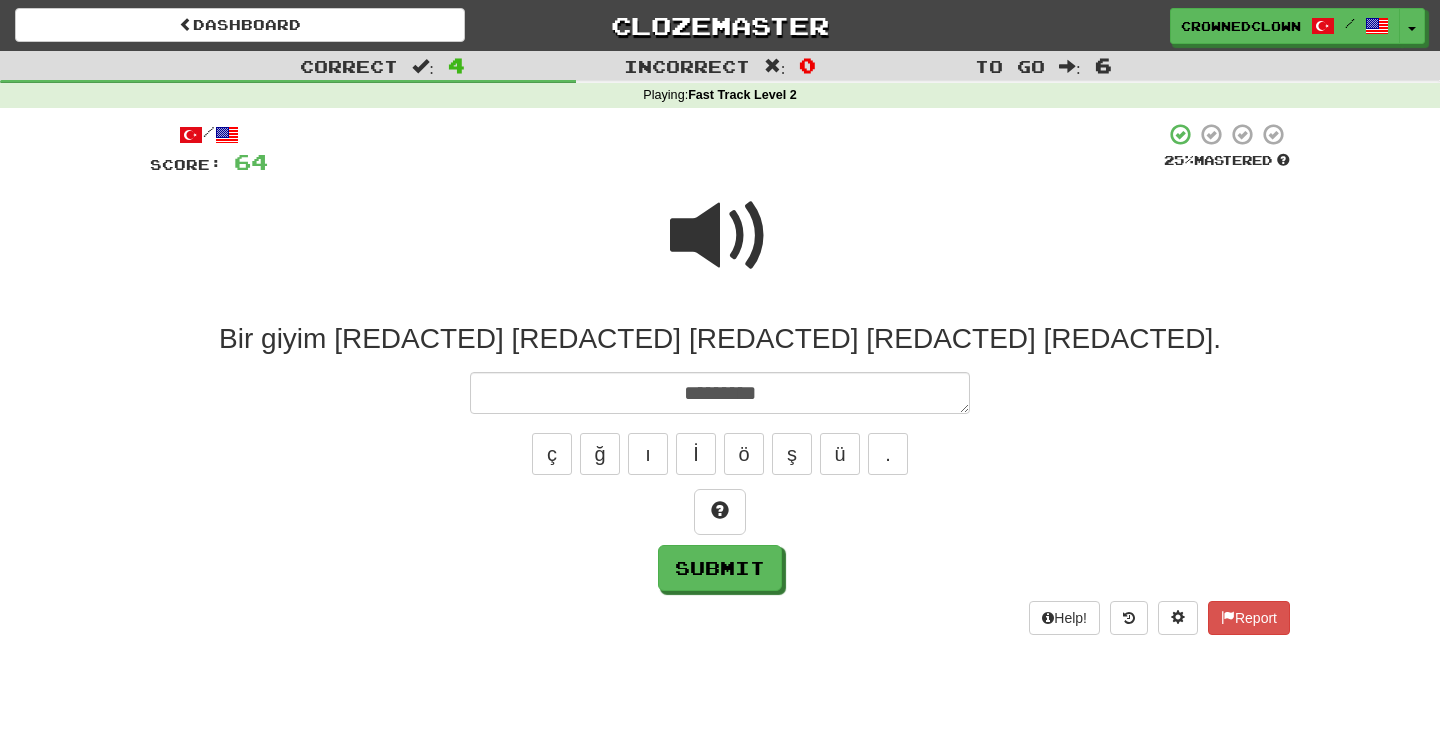 click at bounding box center [720, 236] 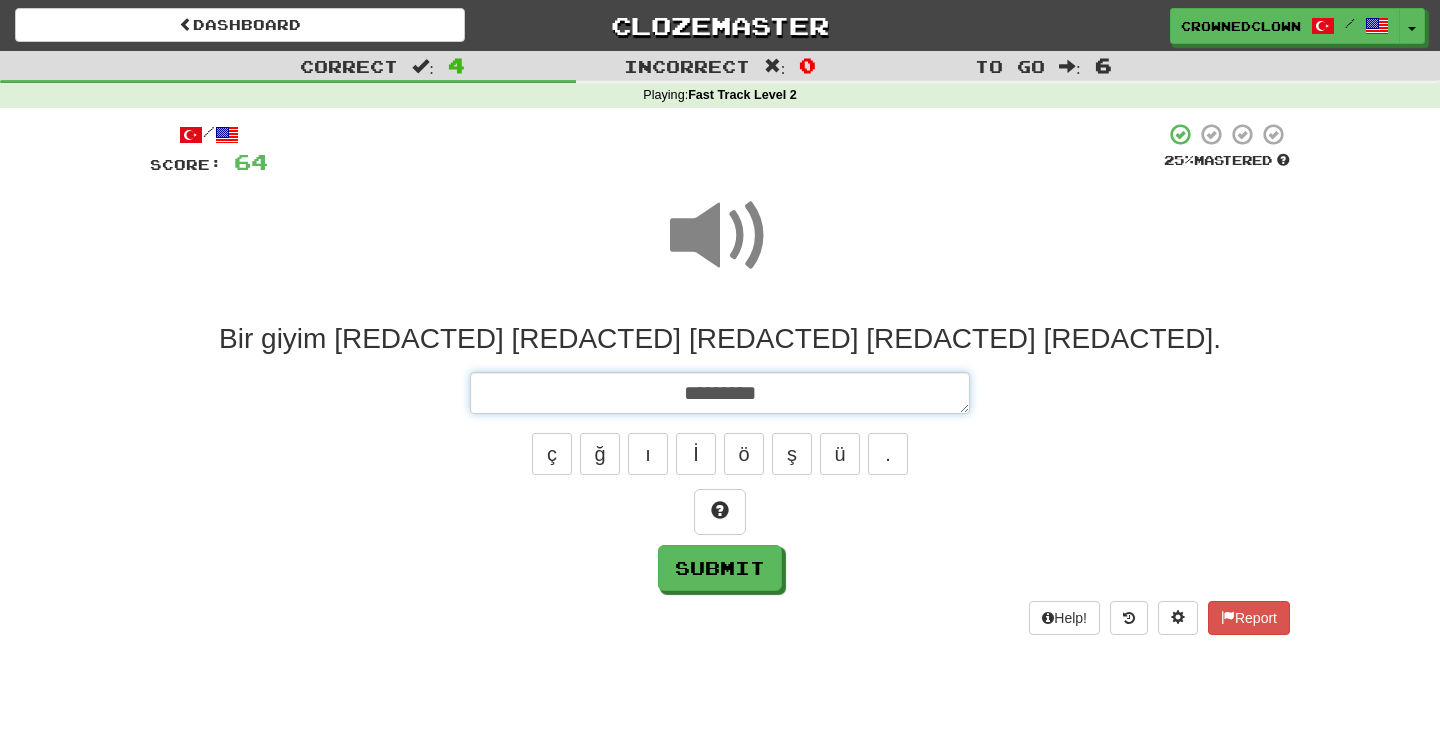 click on "*********" at bounding box center (720, 393) 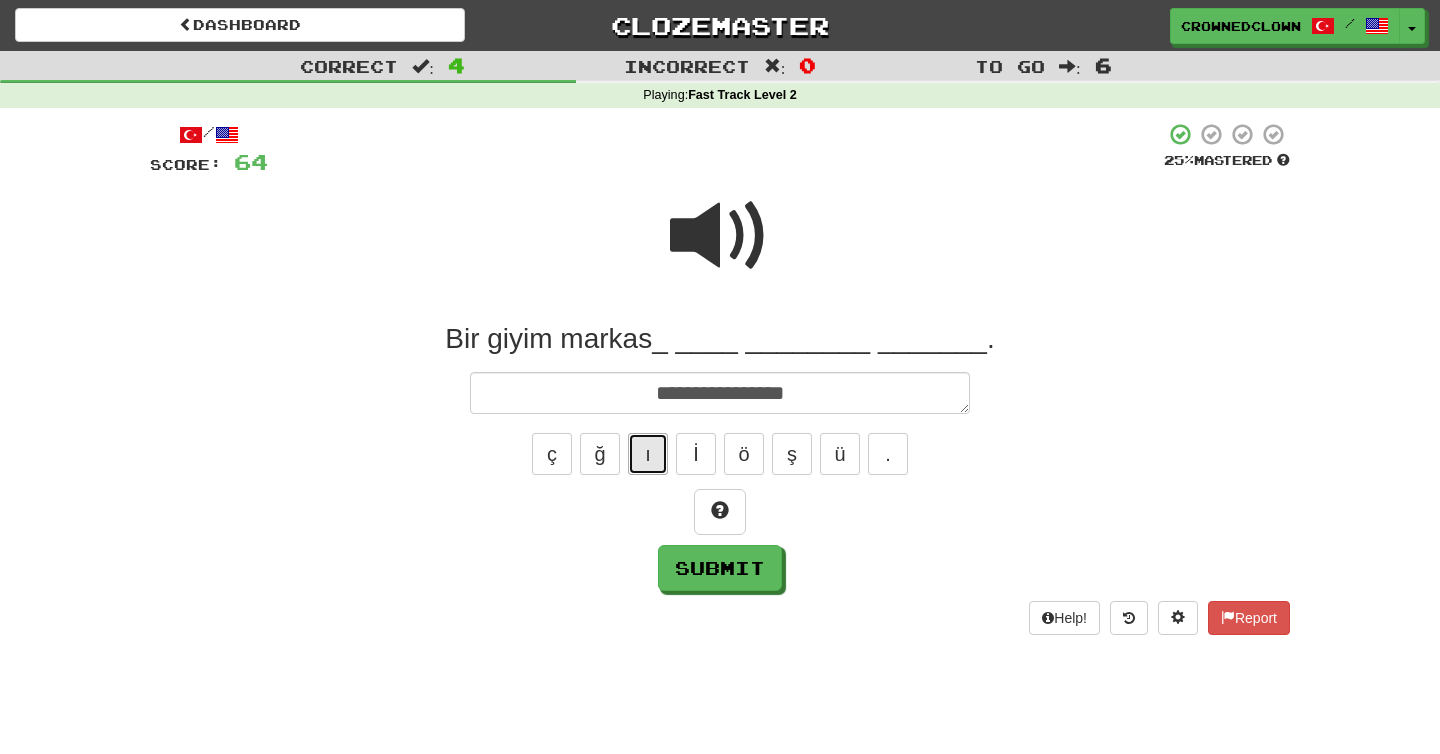 click on "ı" at bounding box center [648, 454] 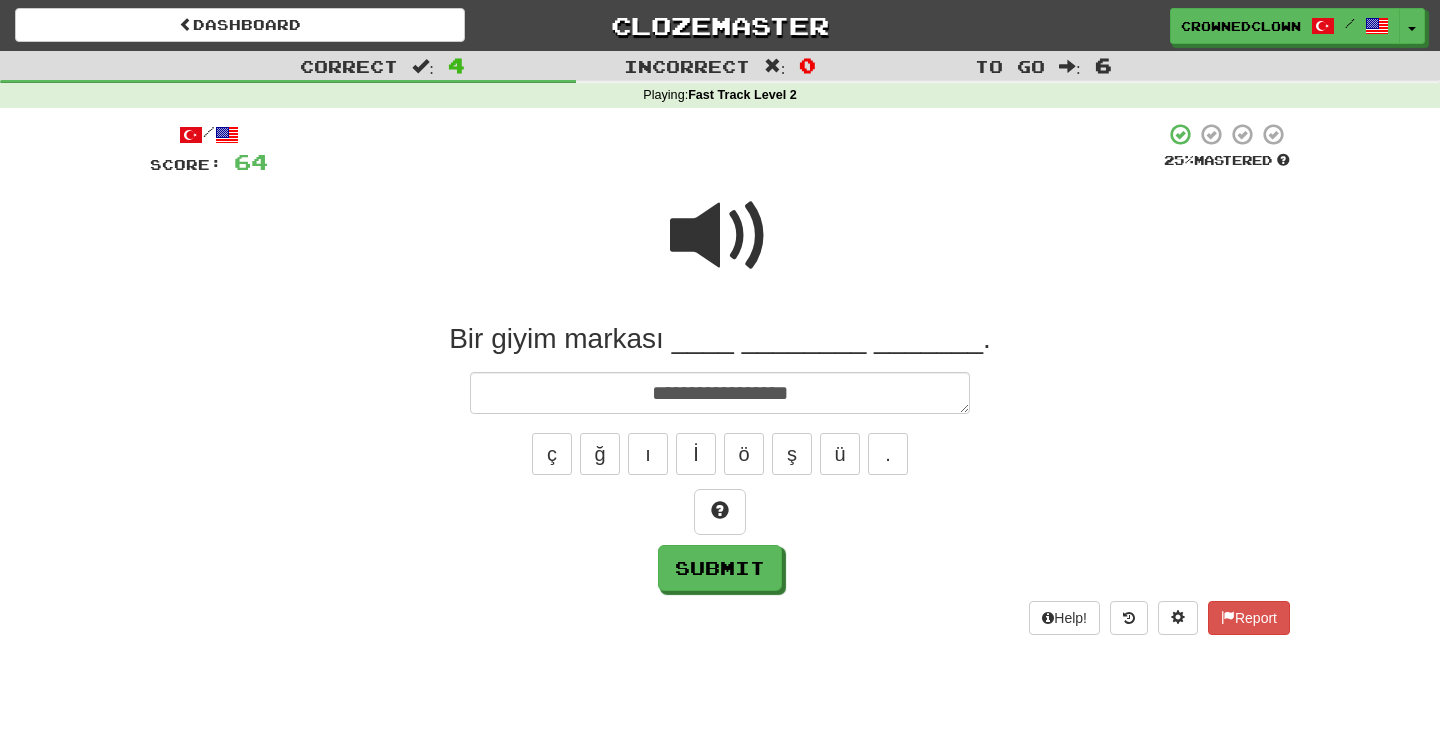 click at bounding box center (720, 236) 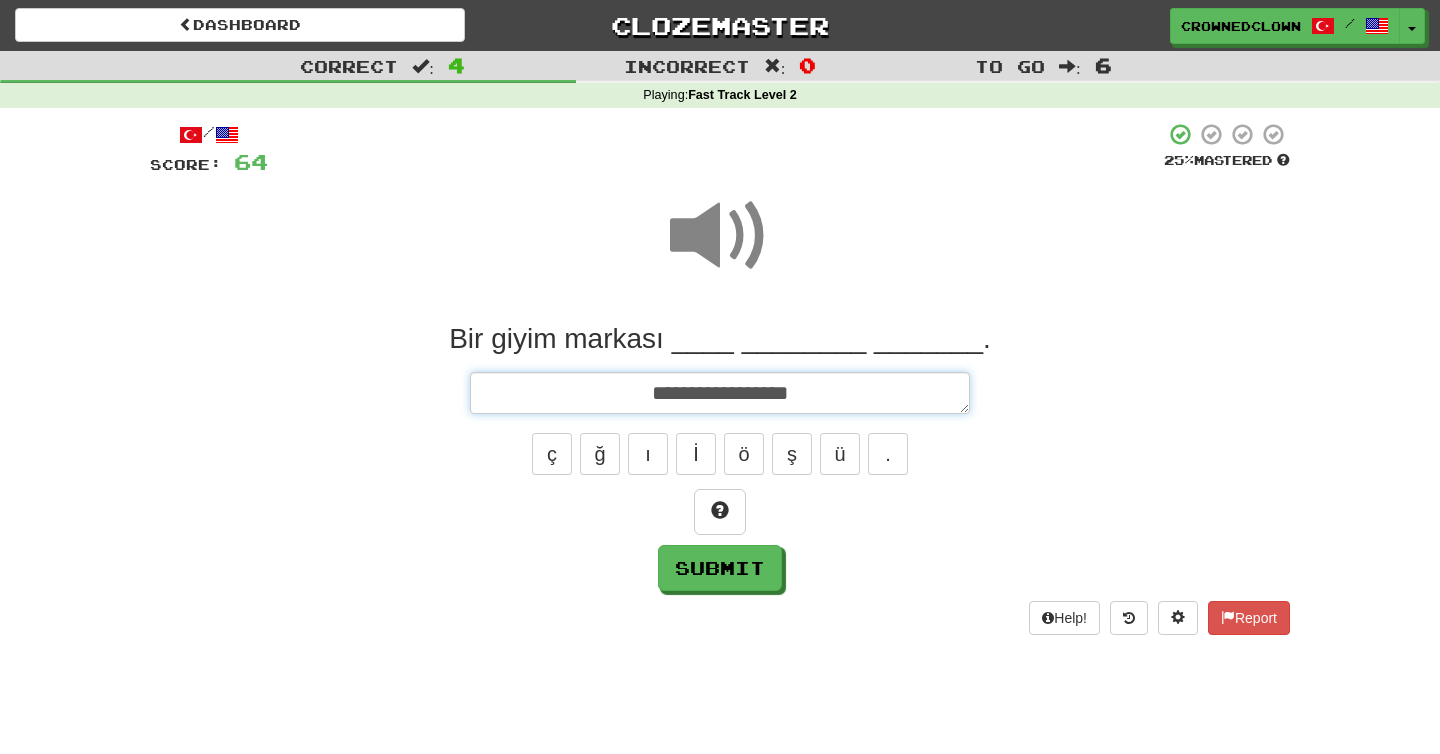 click on "**********" at bounding box center [720, 393] 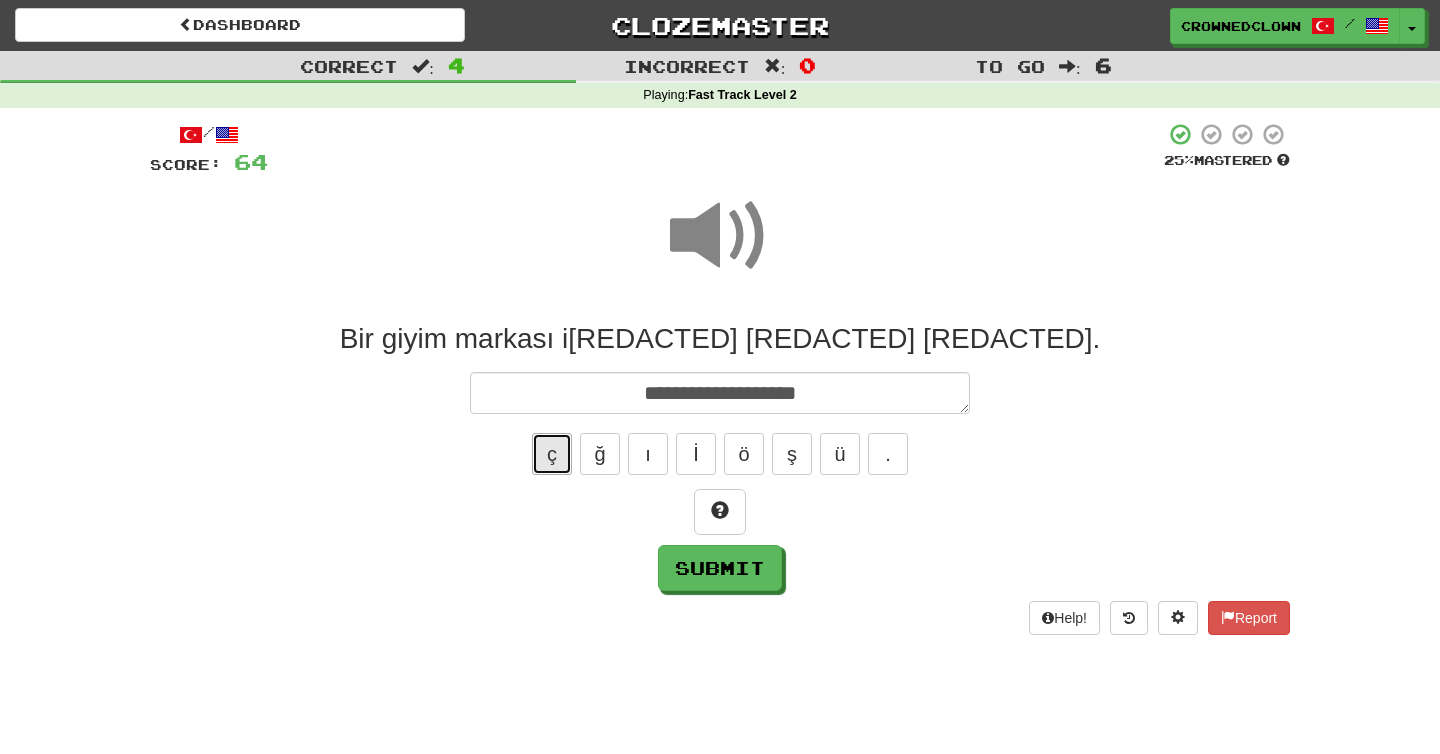 click on "ç" at bounding box center [552, 454] 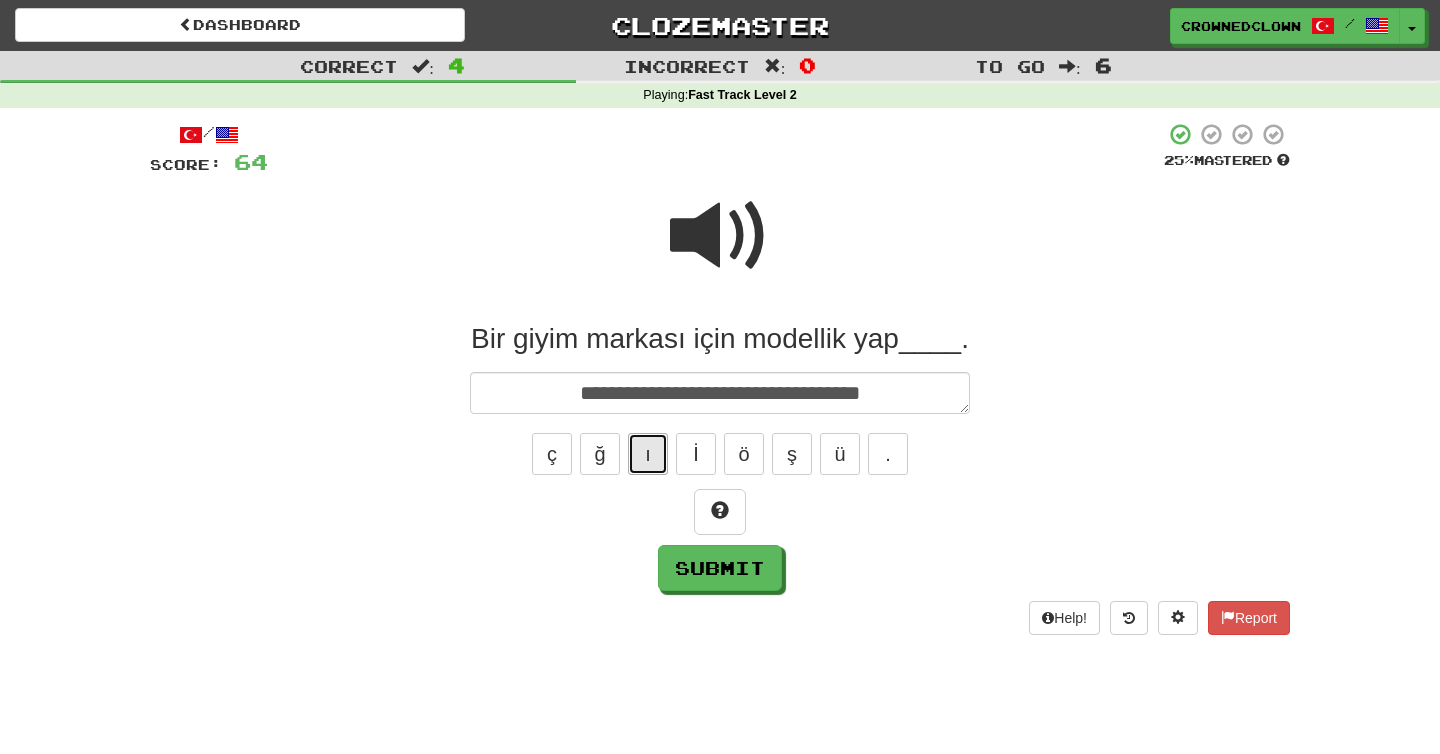 click on "ı" at bounding box center (648, 454) 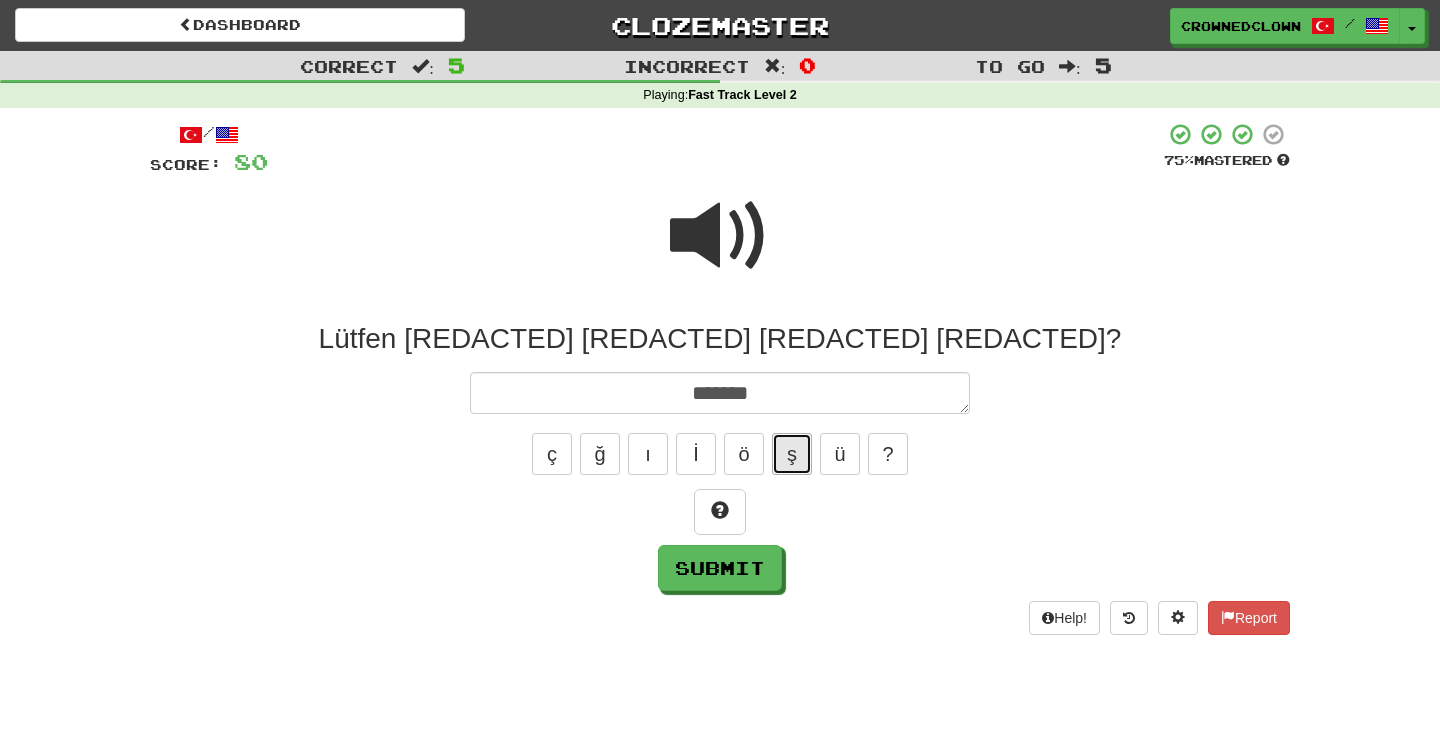 click on "ş" at bounding box center (792, 454) 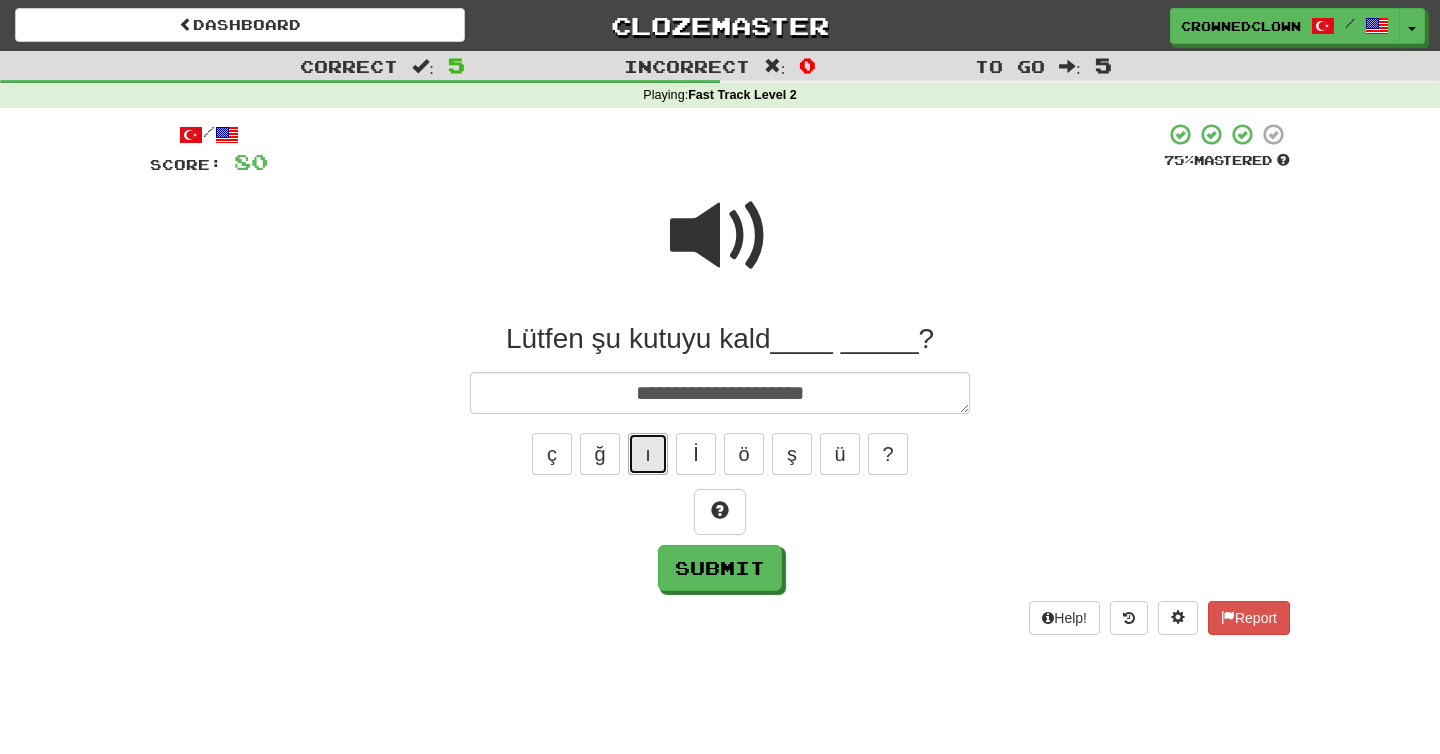 click on "ı" at bounding box center [648, 454] 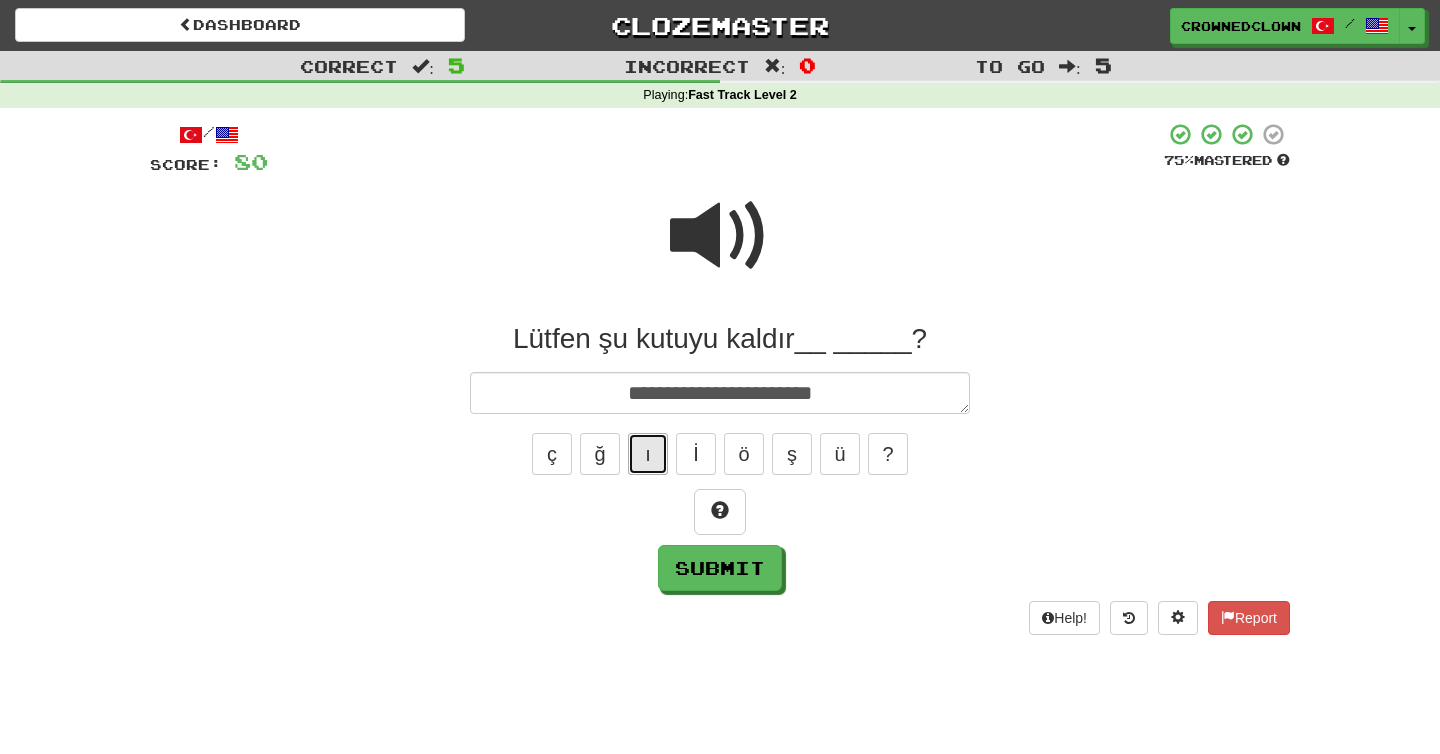 click on "ı" at bounding box center (648, 454) 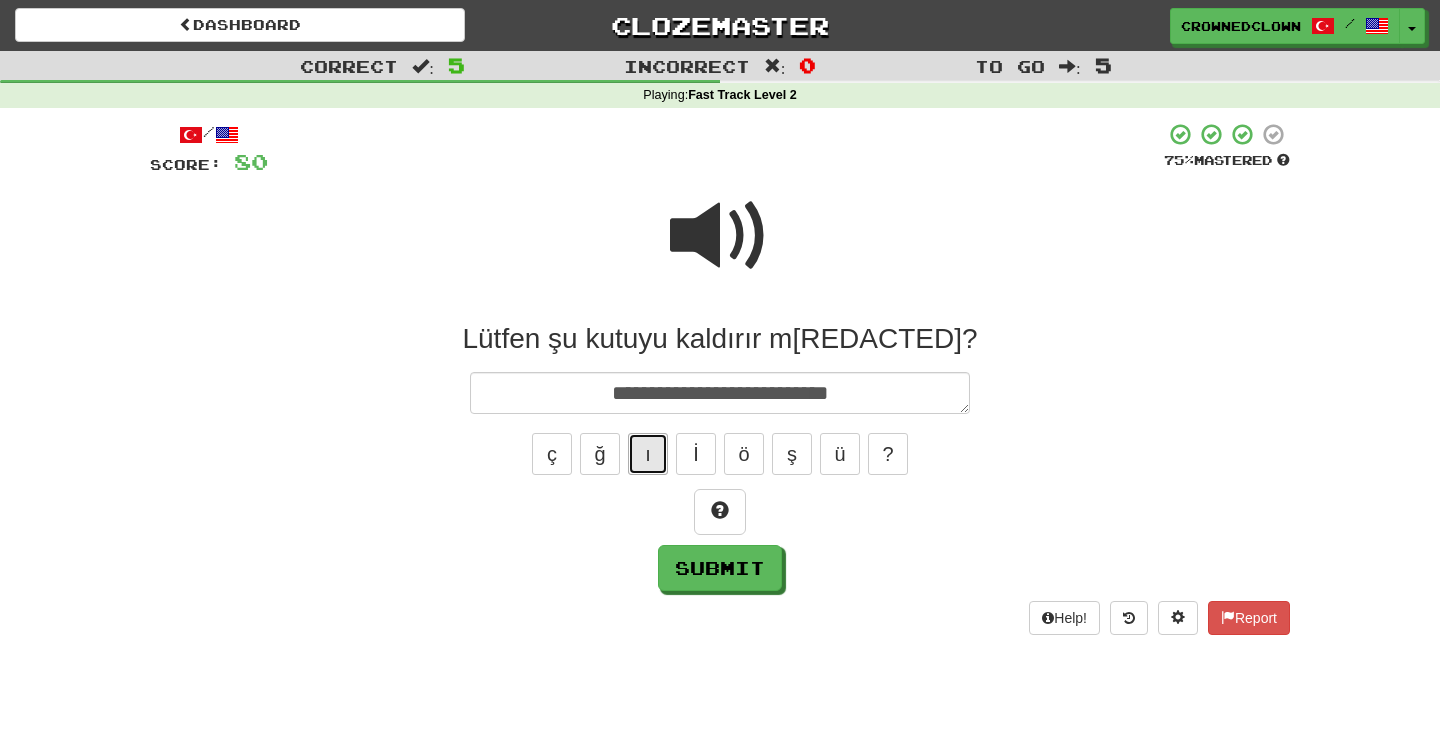click on "ı" at bounding box center (648, 454) 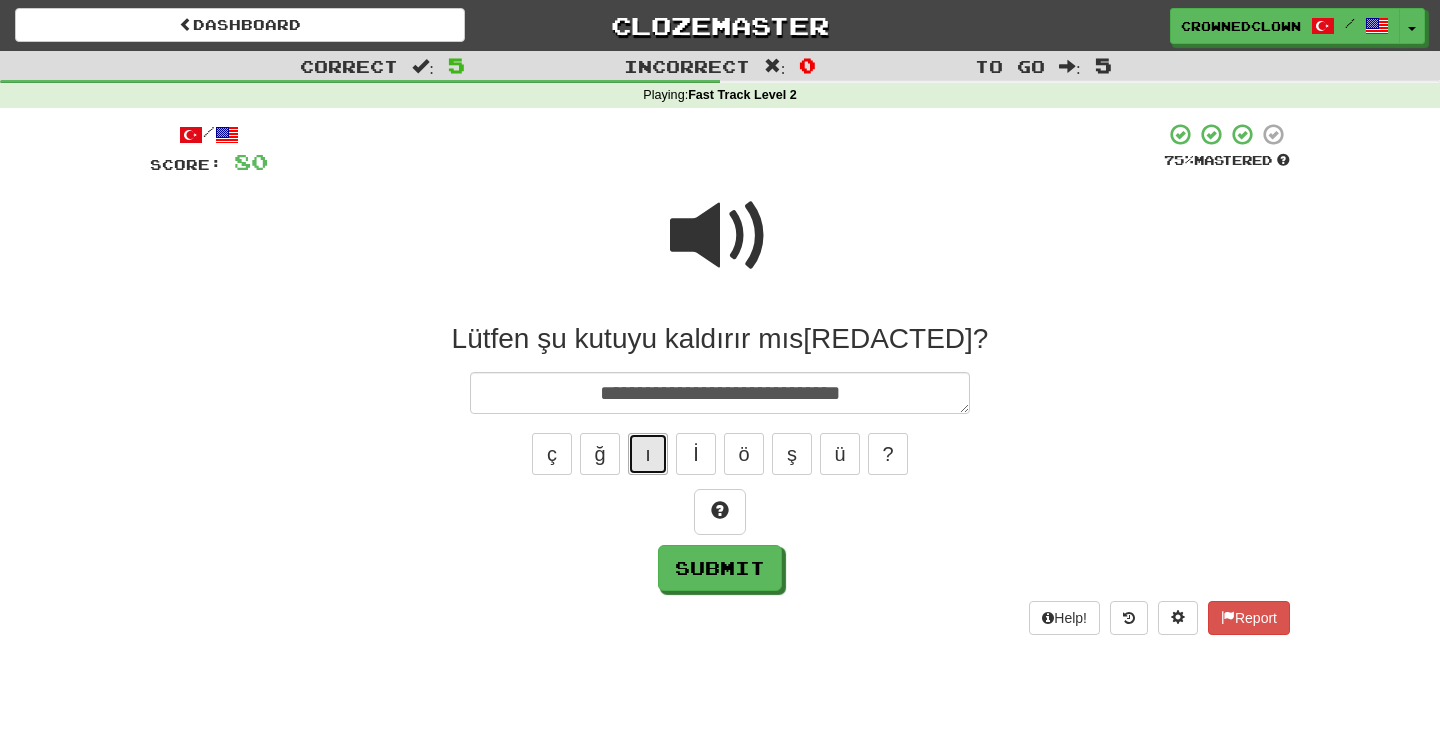click on "ı" at bounding box center (648, 454) 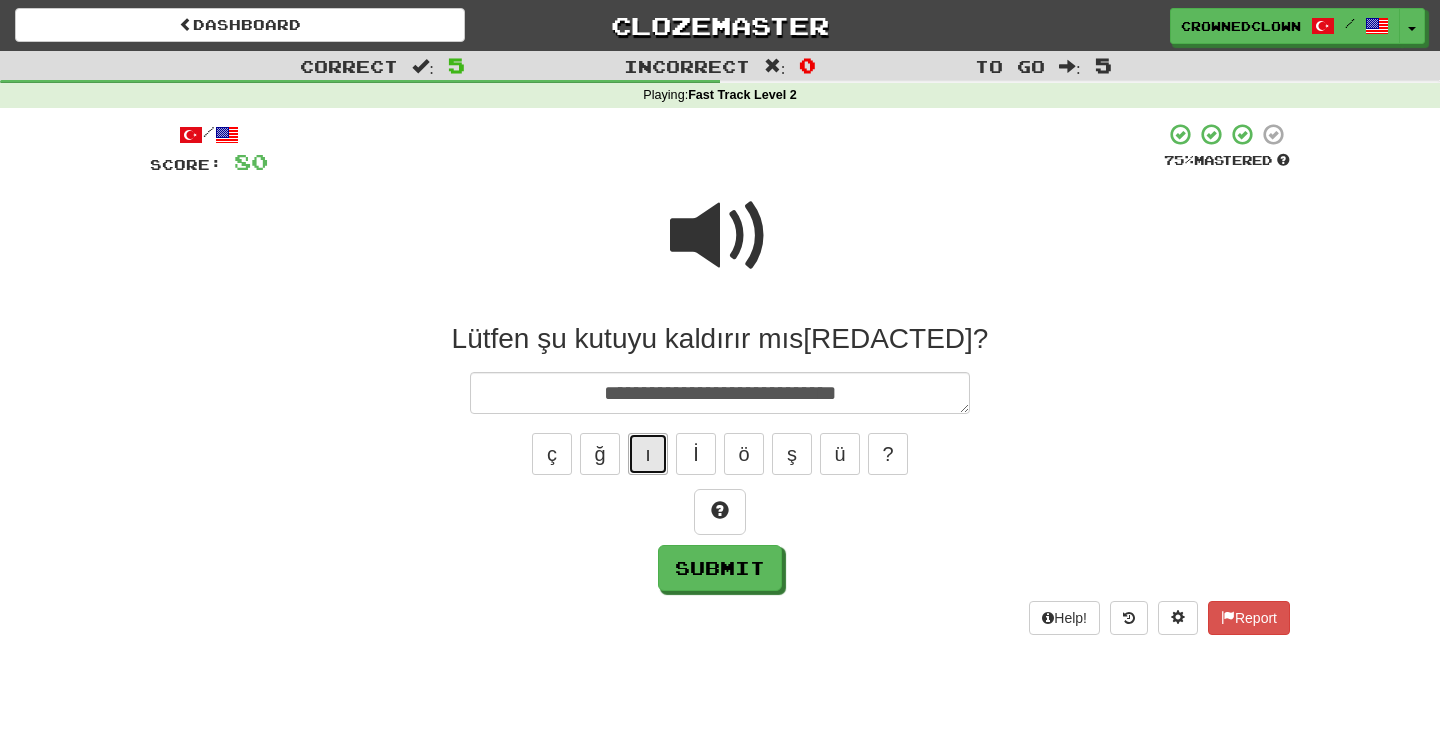 click on "ı" at bounding box center (648, 454) 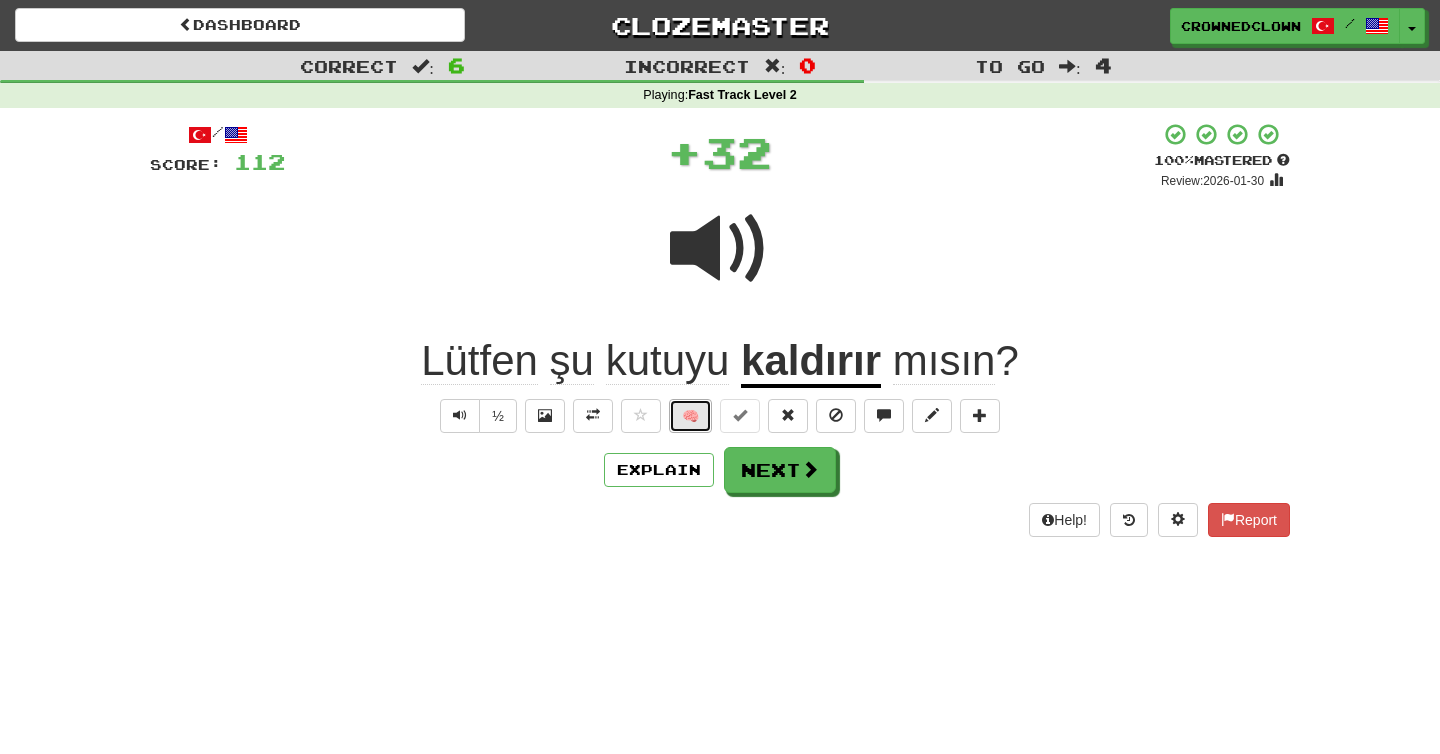 click on "🧠" at bounding box center (690, 416) 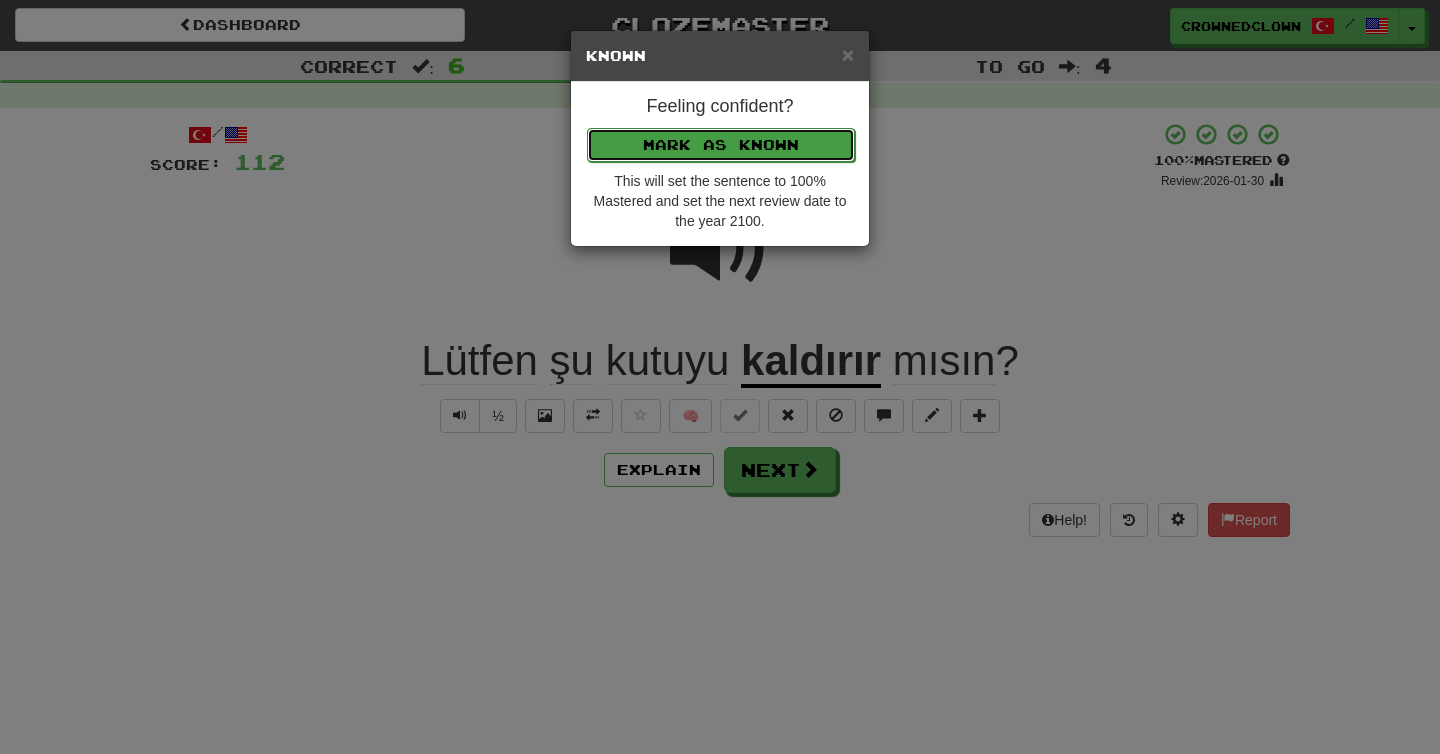 click on "Mark as Known" at bounding box center [721, 145] 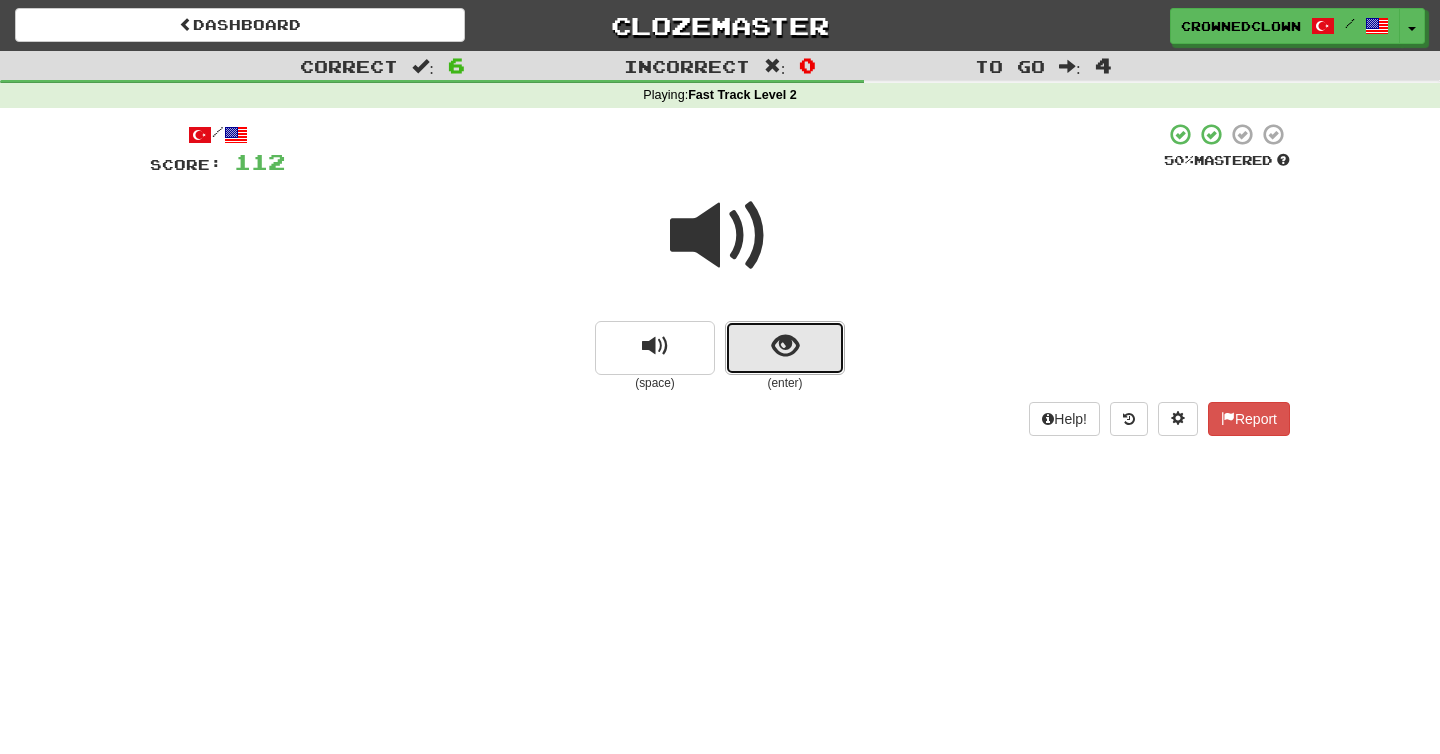 click at bounding box center [785, 348] 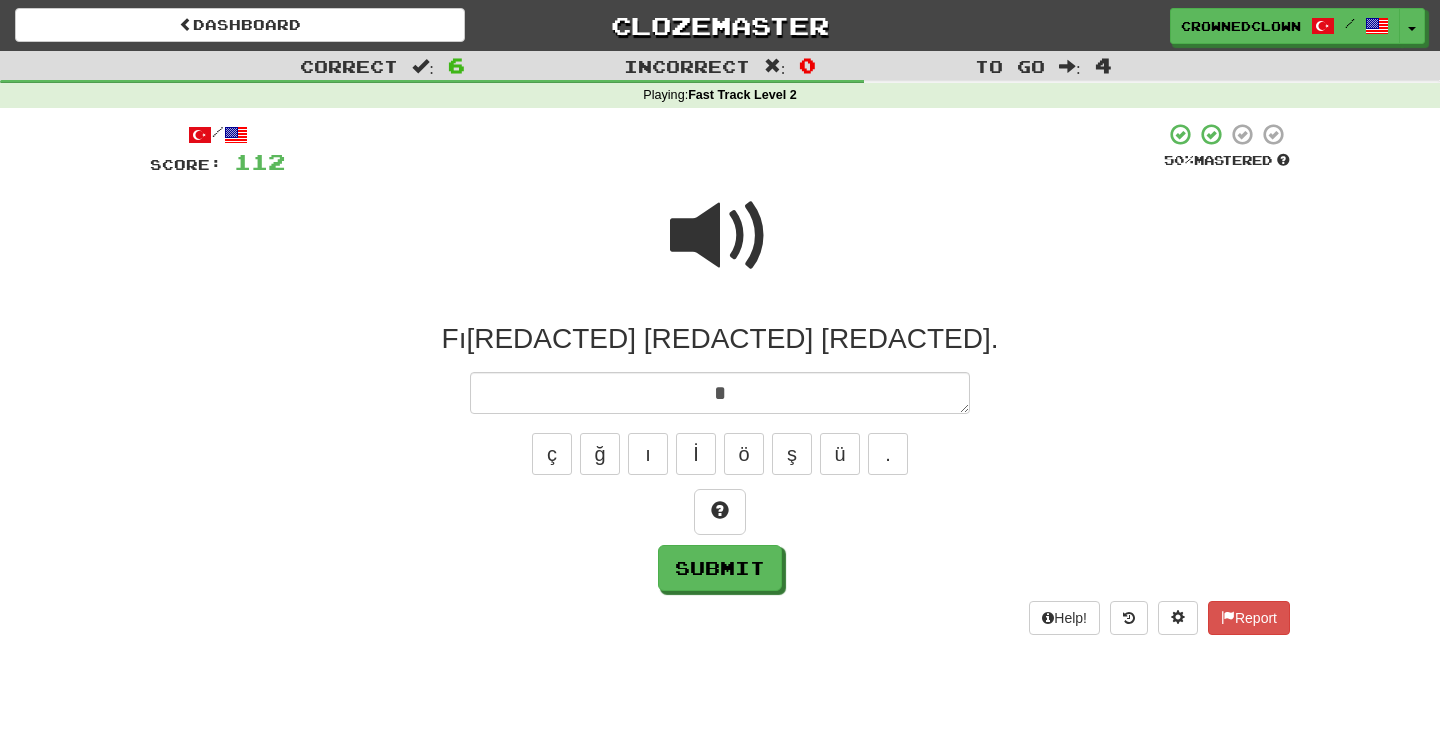 click on "*" at bounding box center (720, 393) 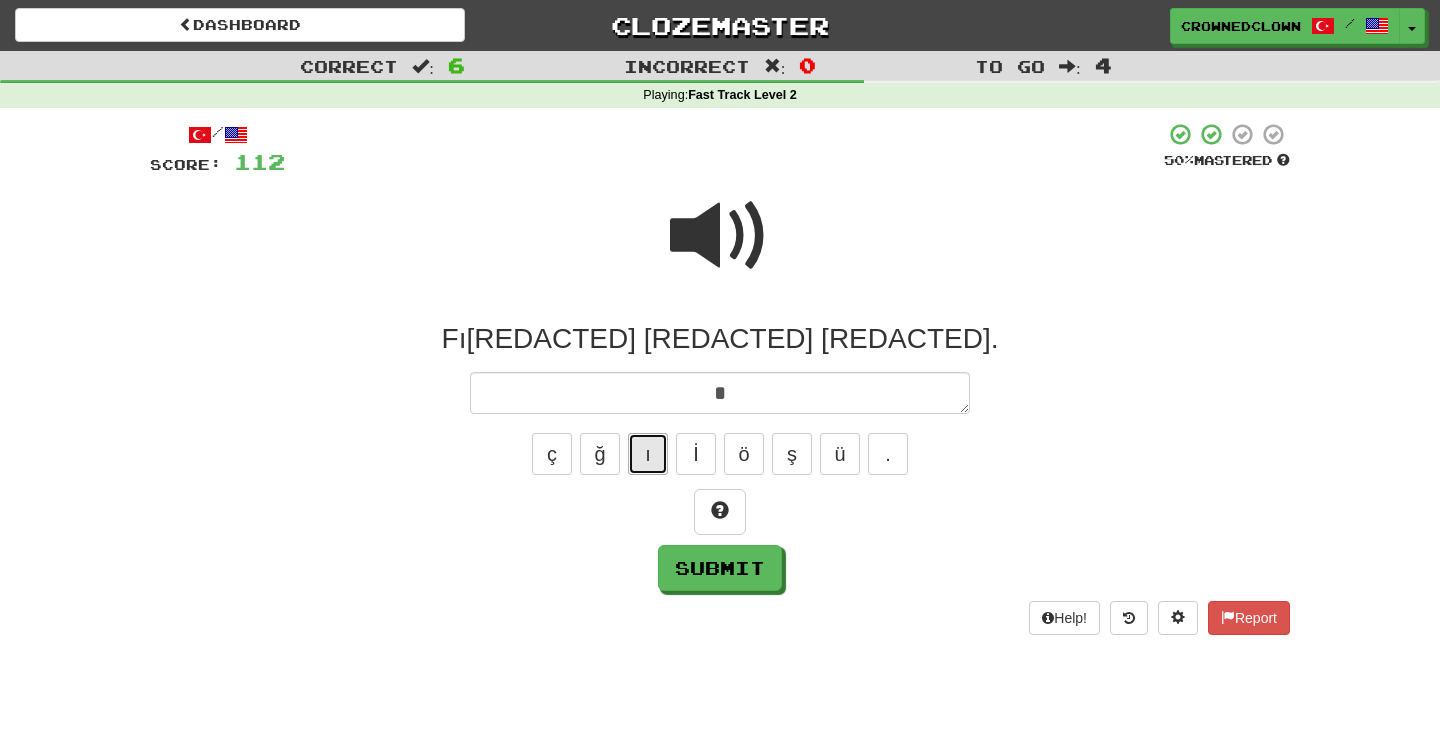 click on "ı" at bounding box center (648, 454) 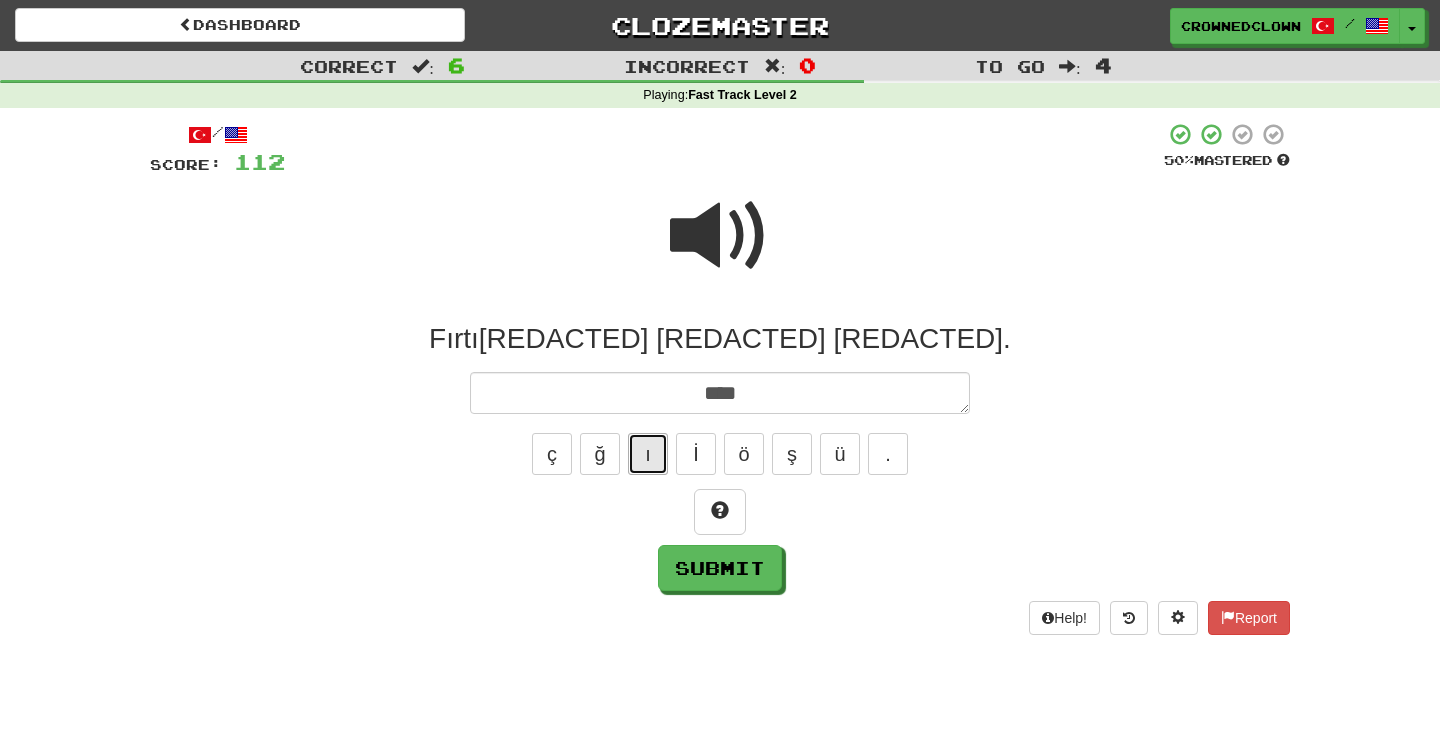 click on "ı" at bounding box center (648, 454) 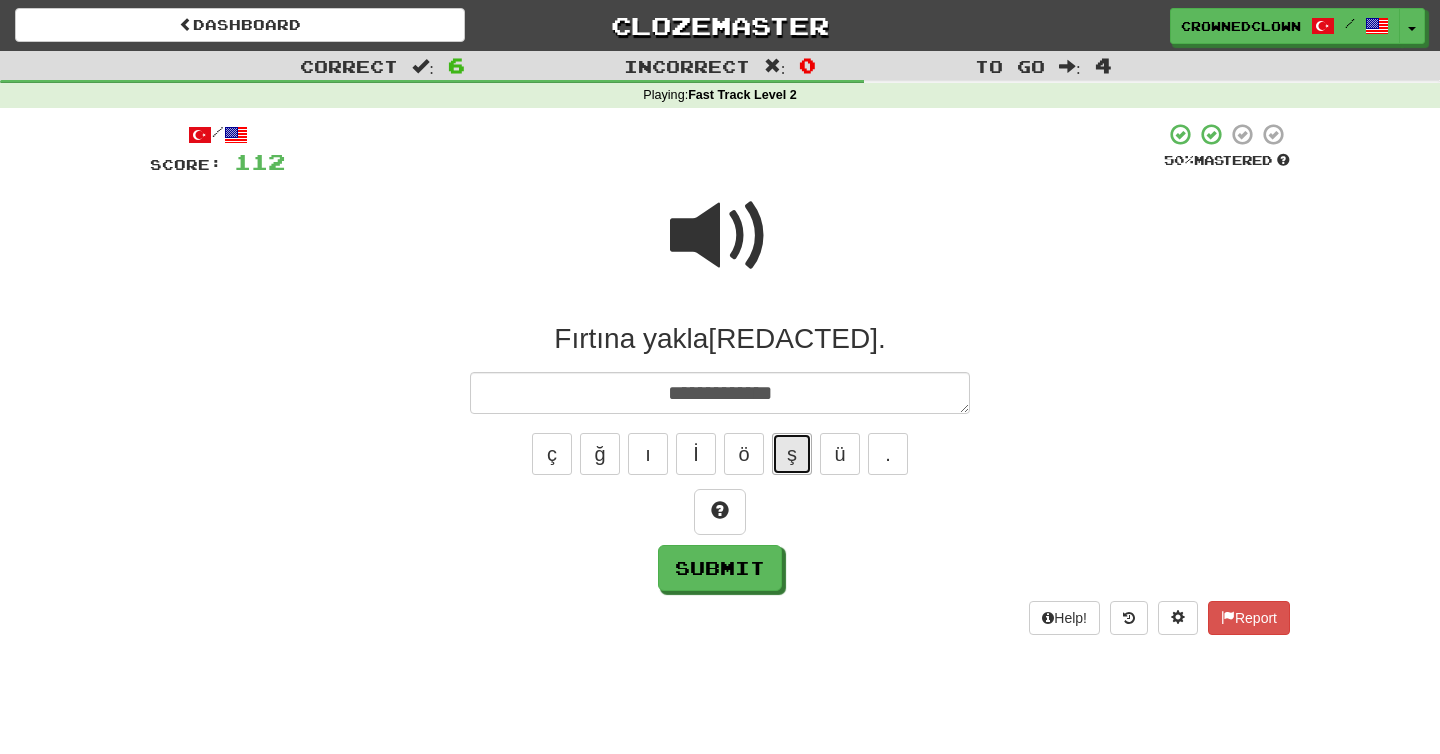 click on "ş" at bounding box center (792, 454) 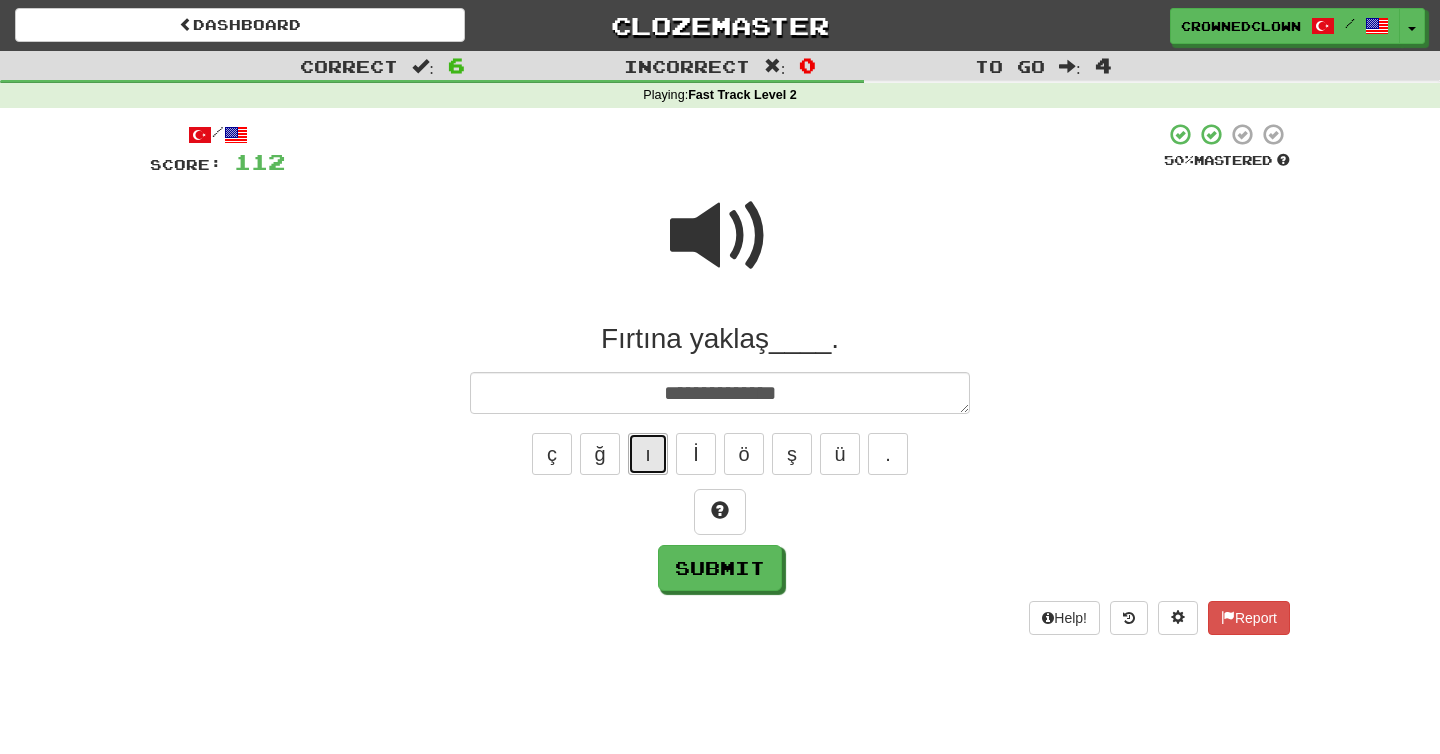 click on "ı" at bounding box center [648, 454] 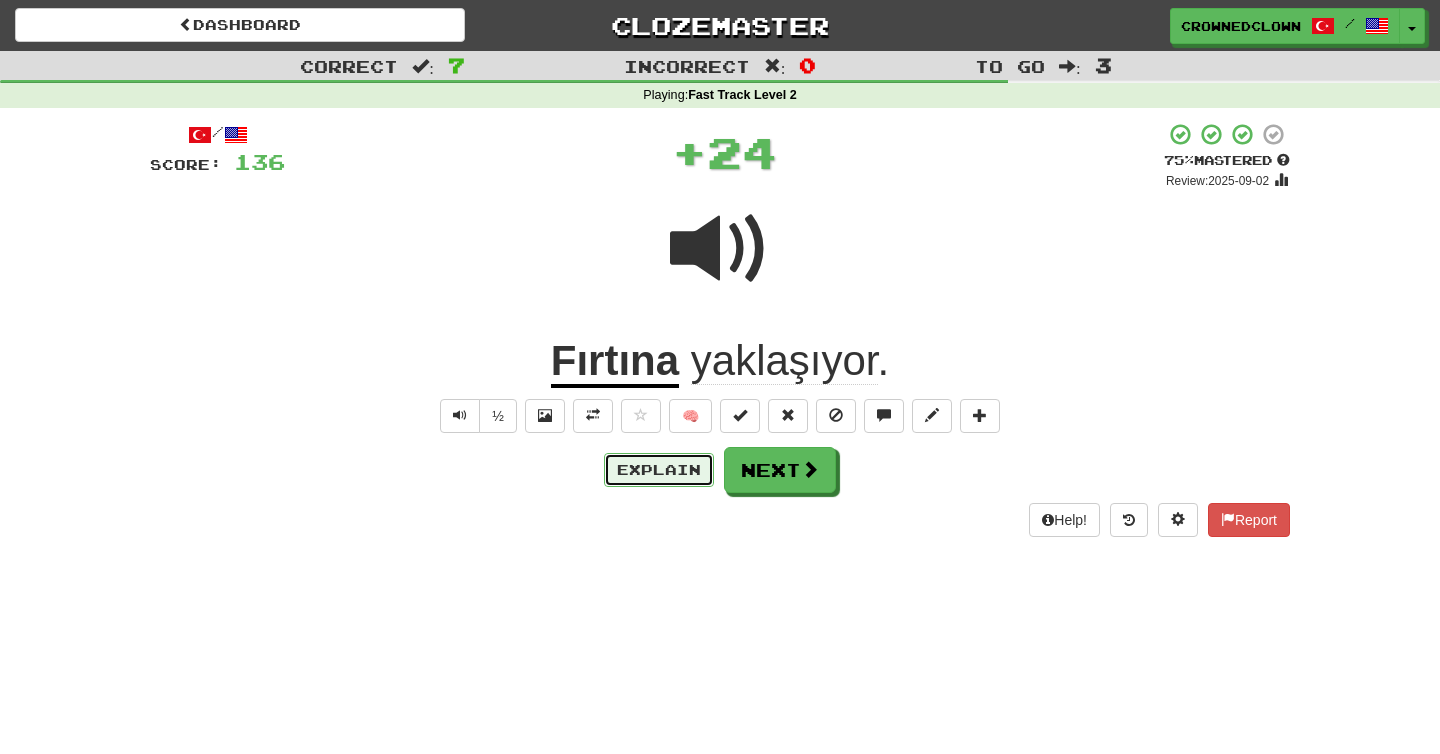 click on "Explain" at bounding box center [659, 470] 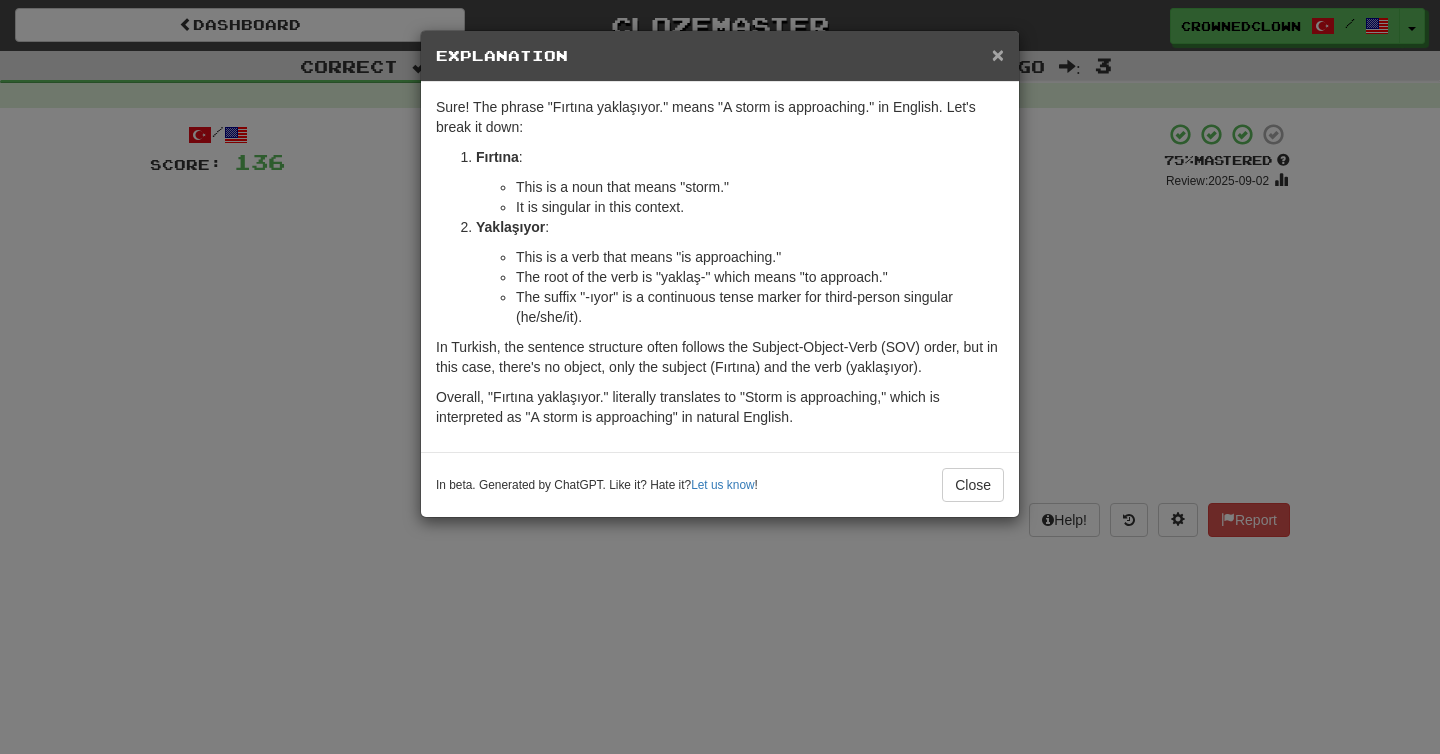 click on "×" at bounding box center (998, 54) 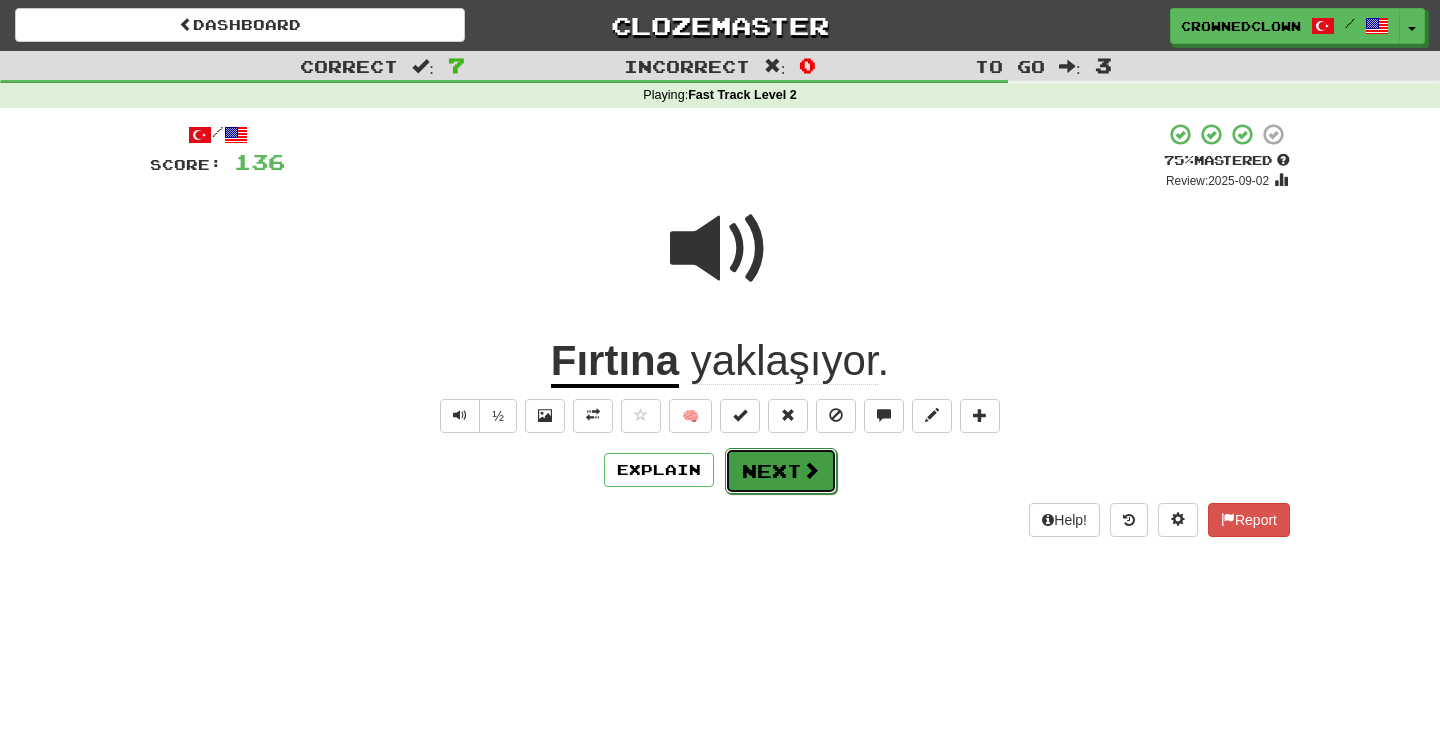 click on "Next" at bounding box center [781, 471] 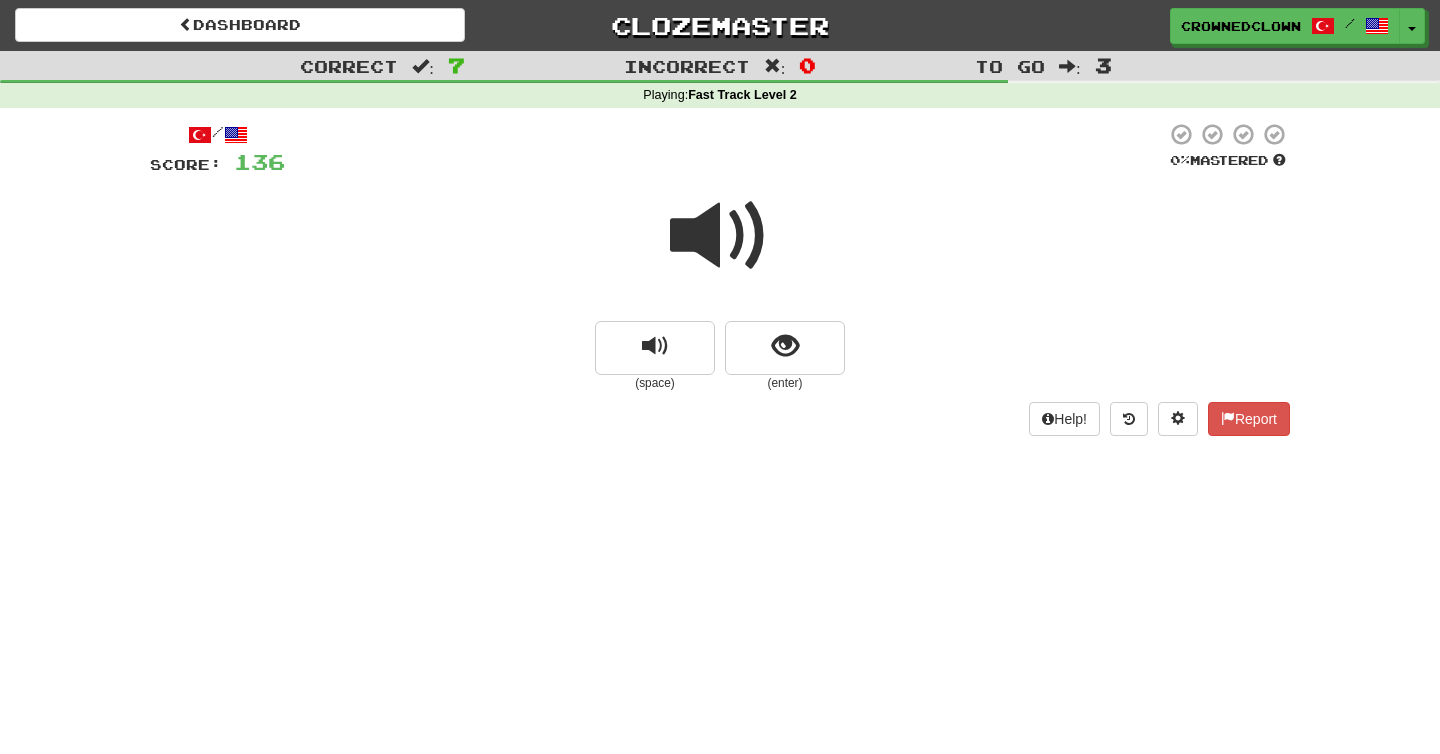 click at bounding box center (720, 236) 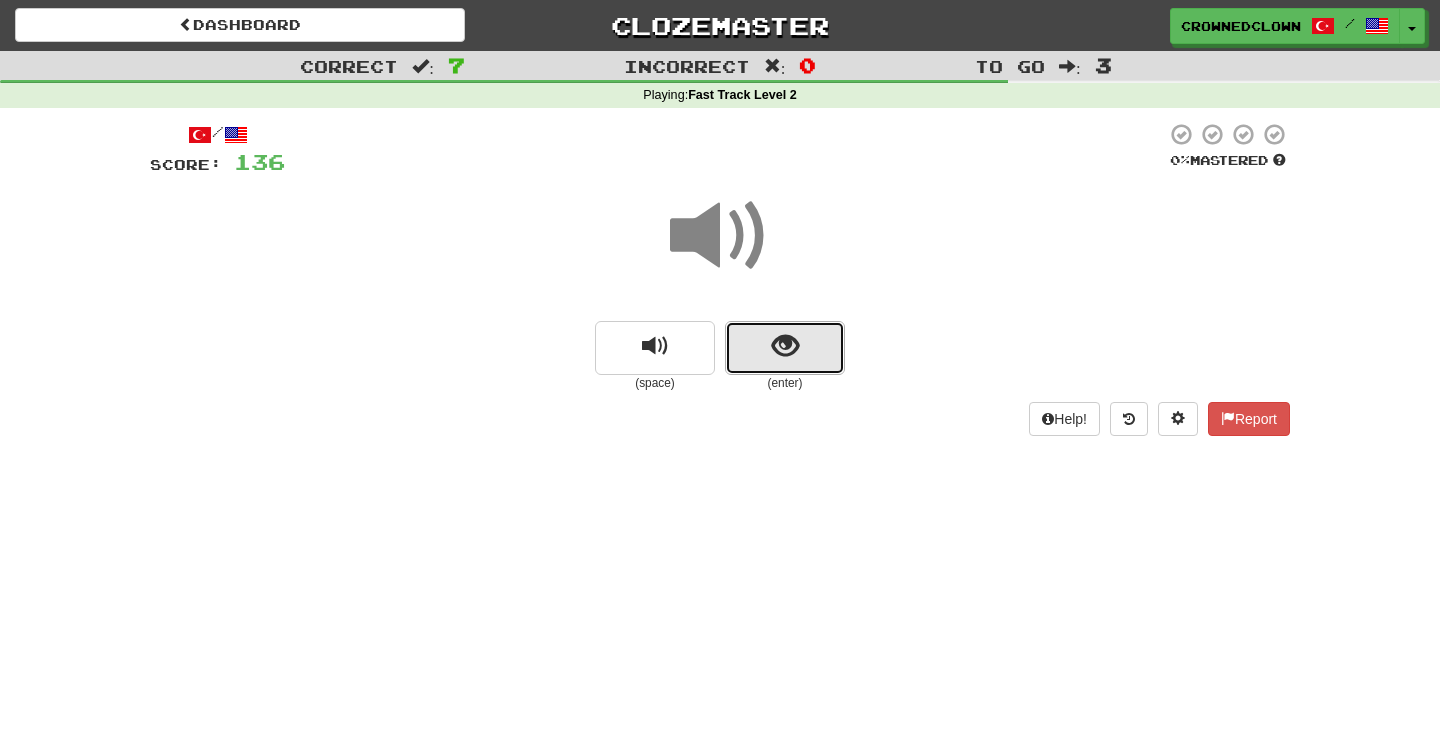 click at bounding box center (785, 348) 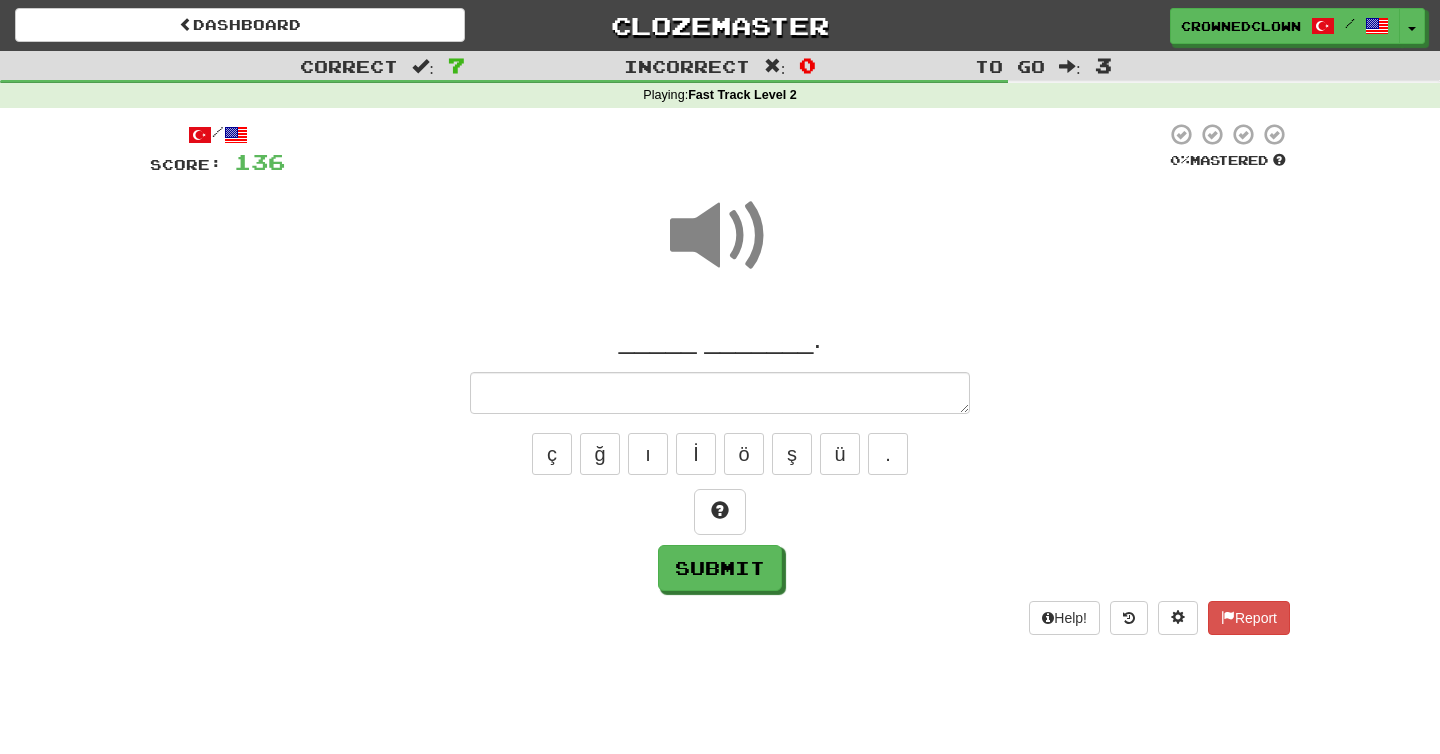 click at bounding box center [720, 393] 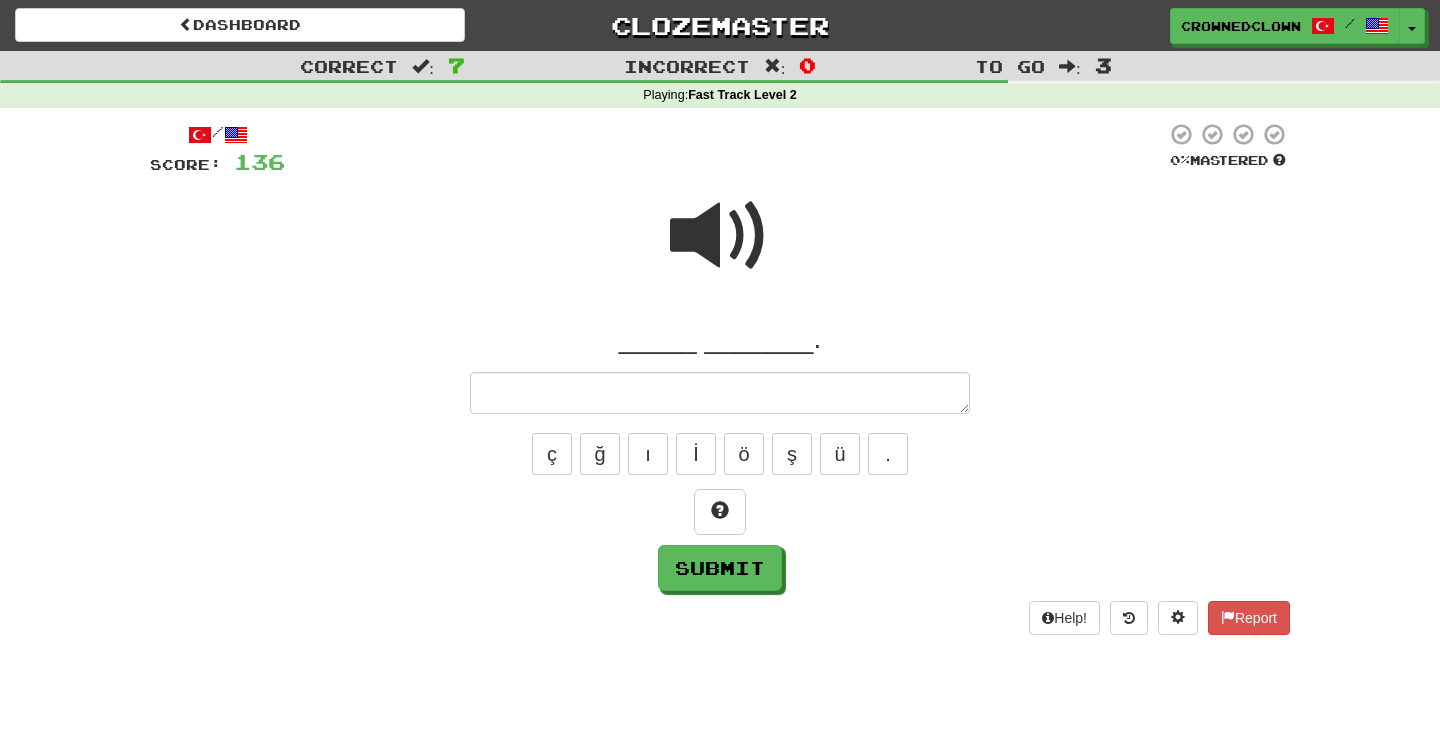click at bounding box center (720, 236) 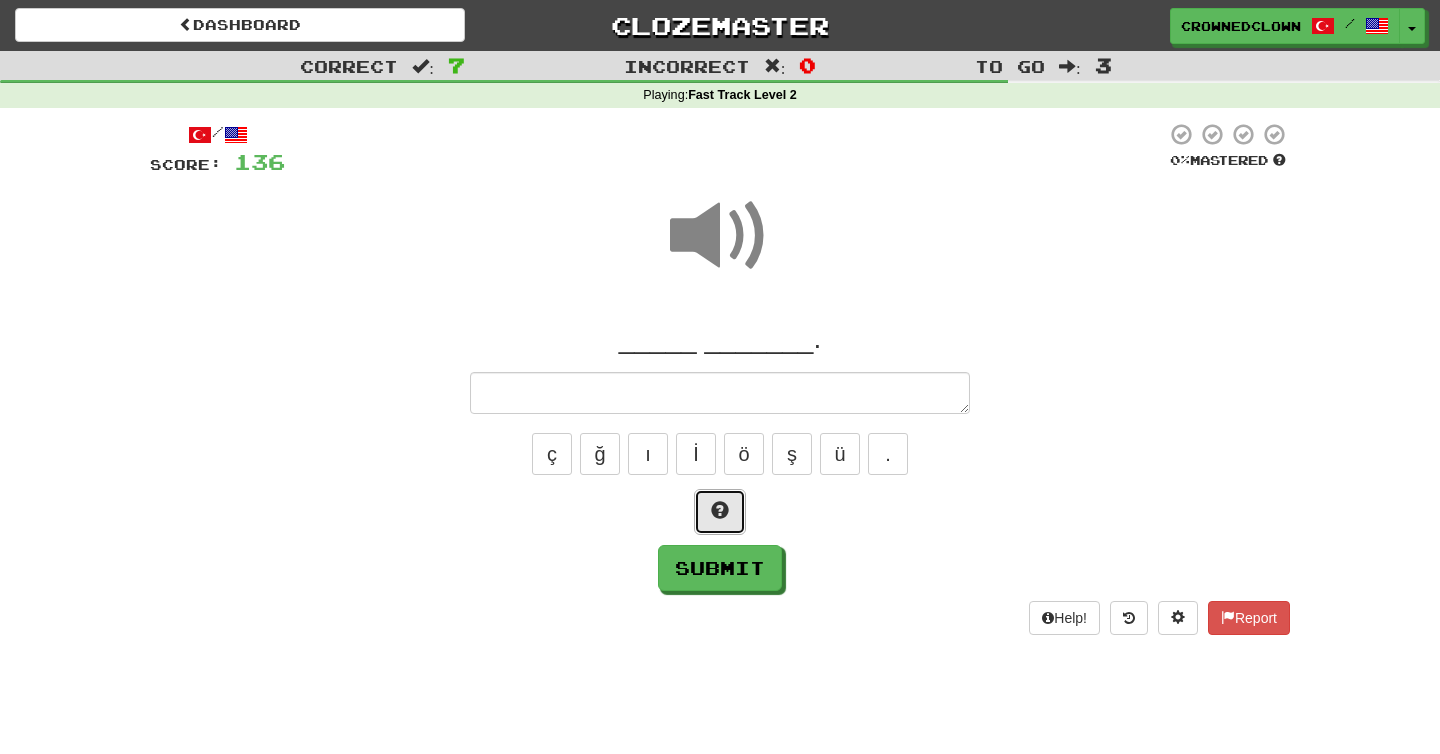 click at bounding box center (720, 510) 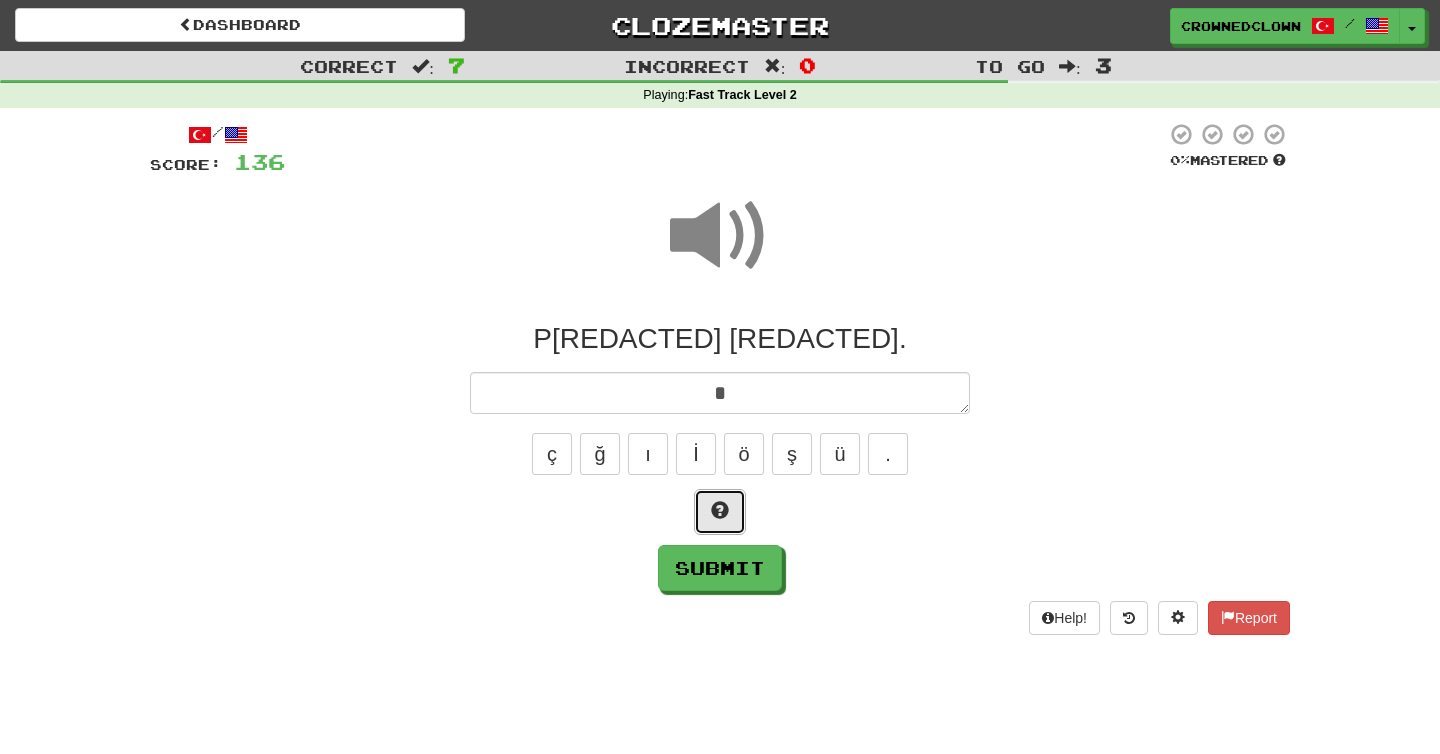 click at bounding box center [720, 510] 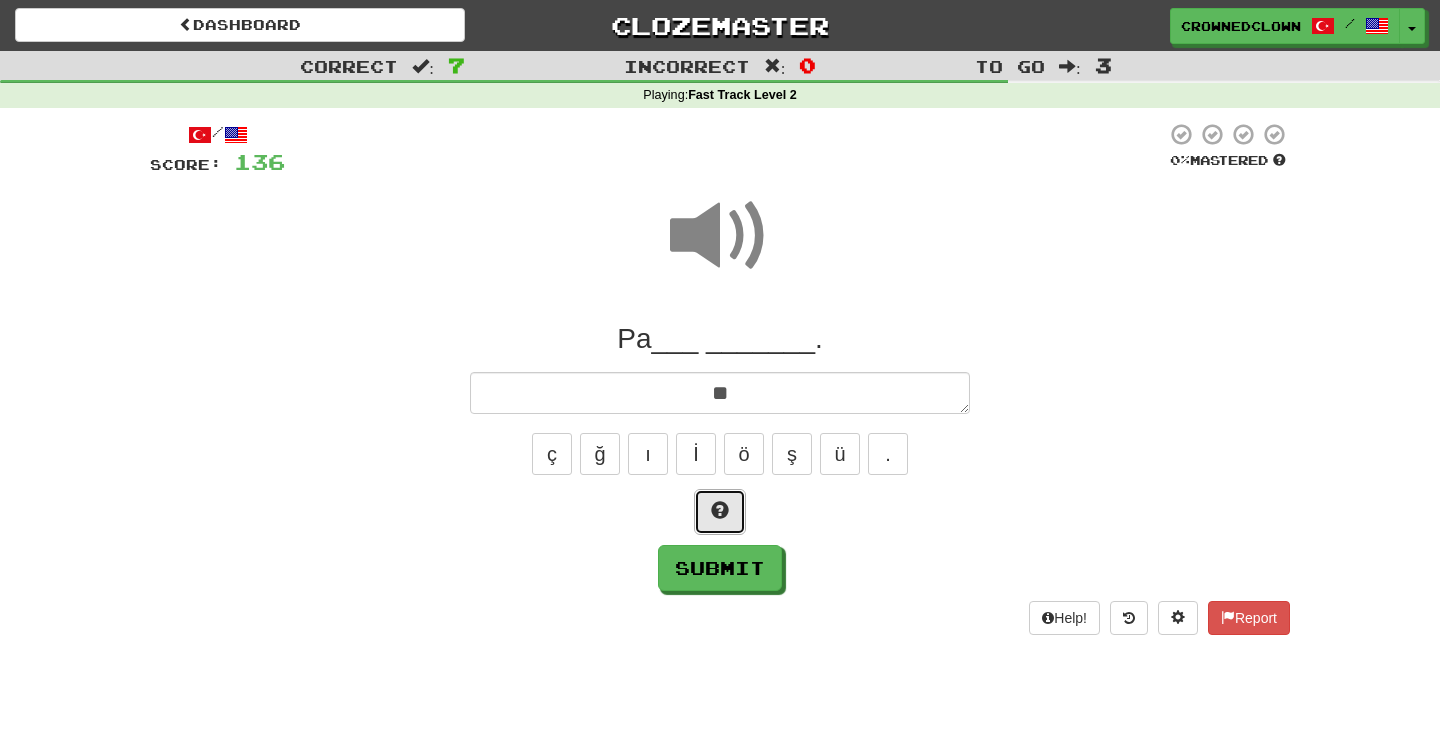 click at bounding box center (720, 510) 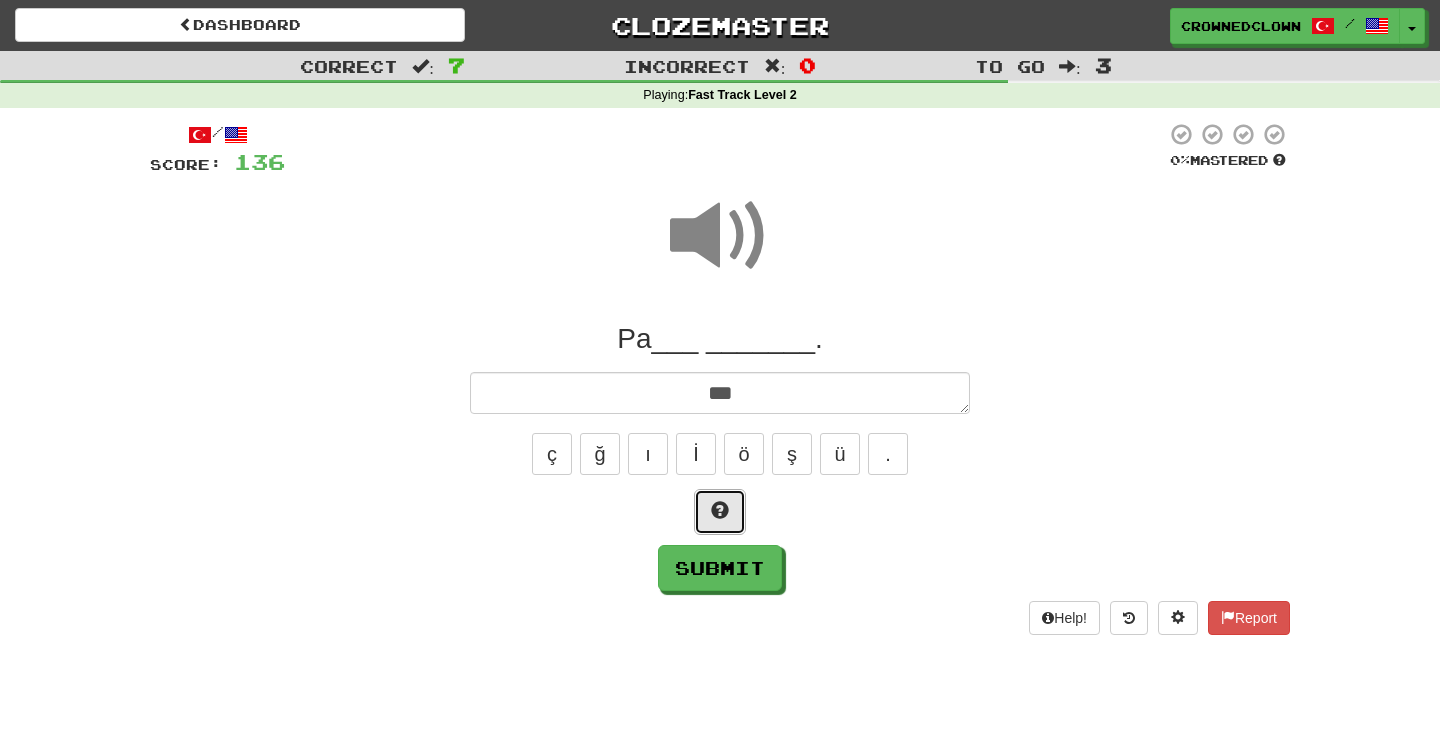 click at bounding box center (720, 510) 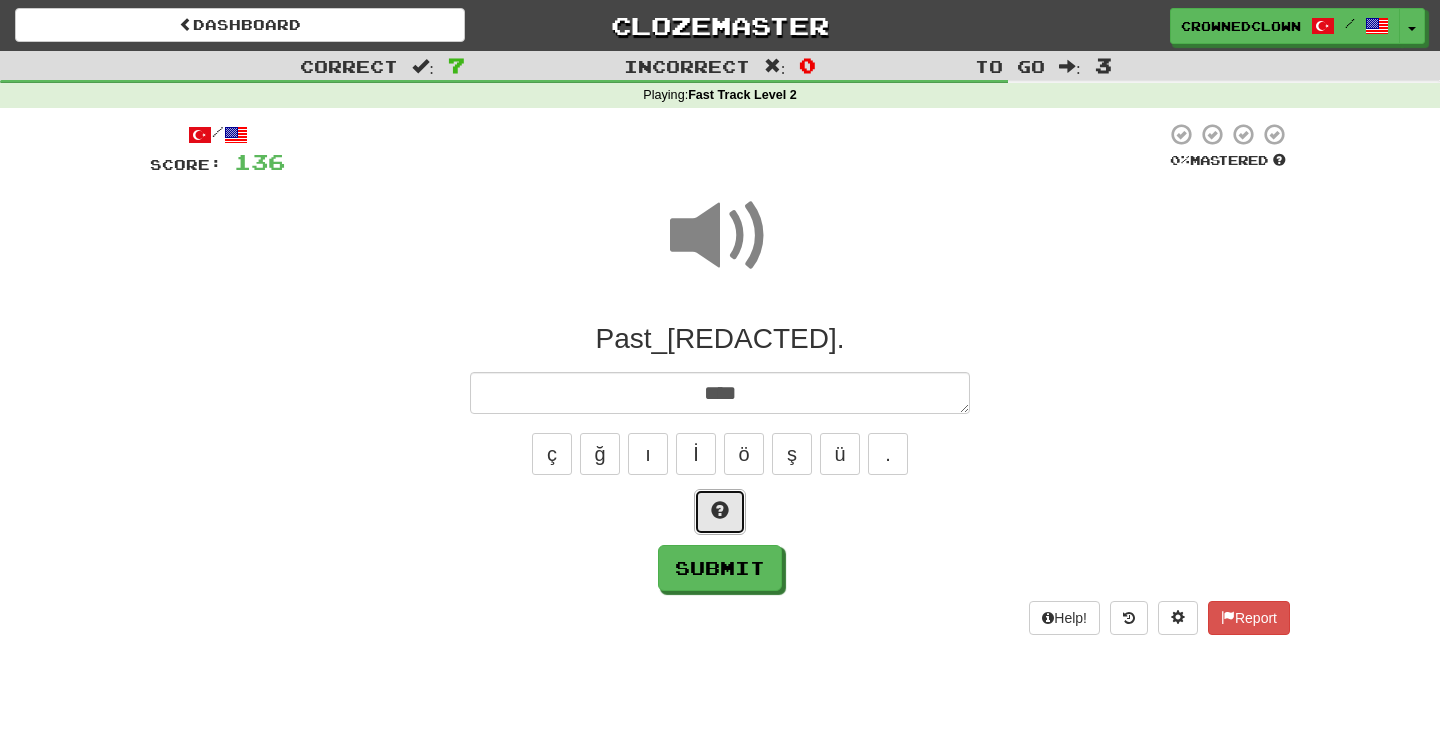 click at bounding box center (720, 510) 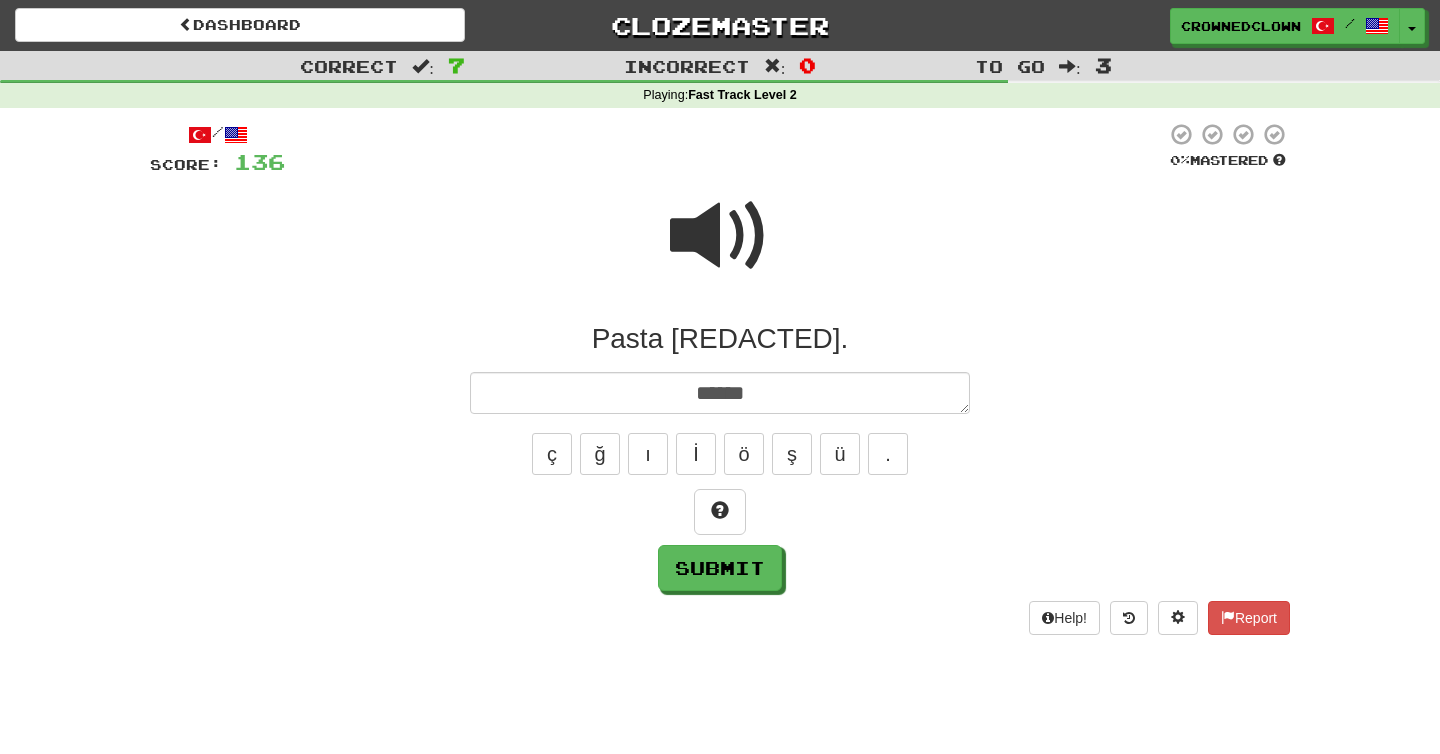 click at bounding box center [720, 236] 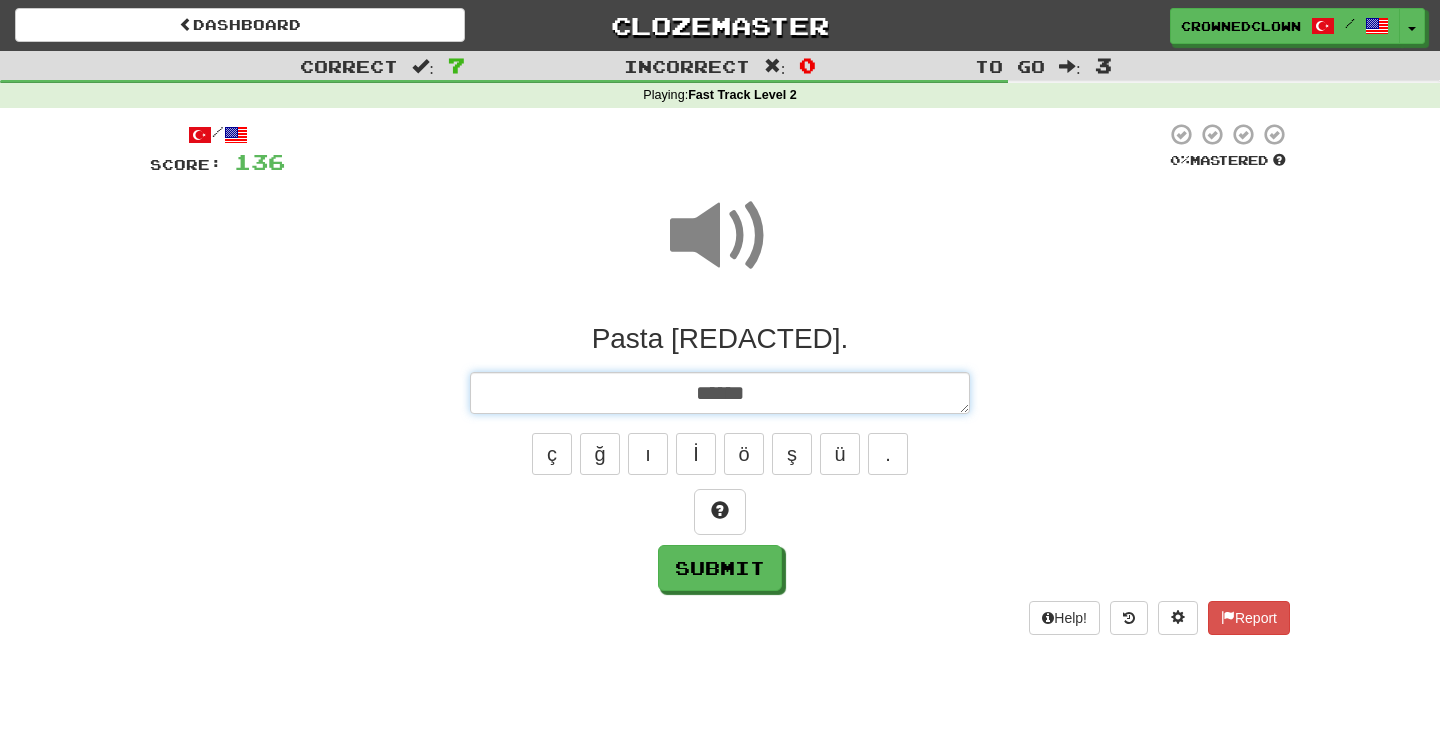 click on "*****" at bounding box center [720, 393] 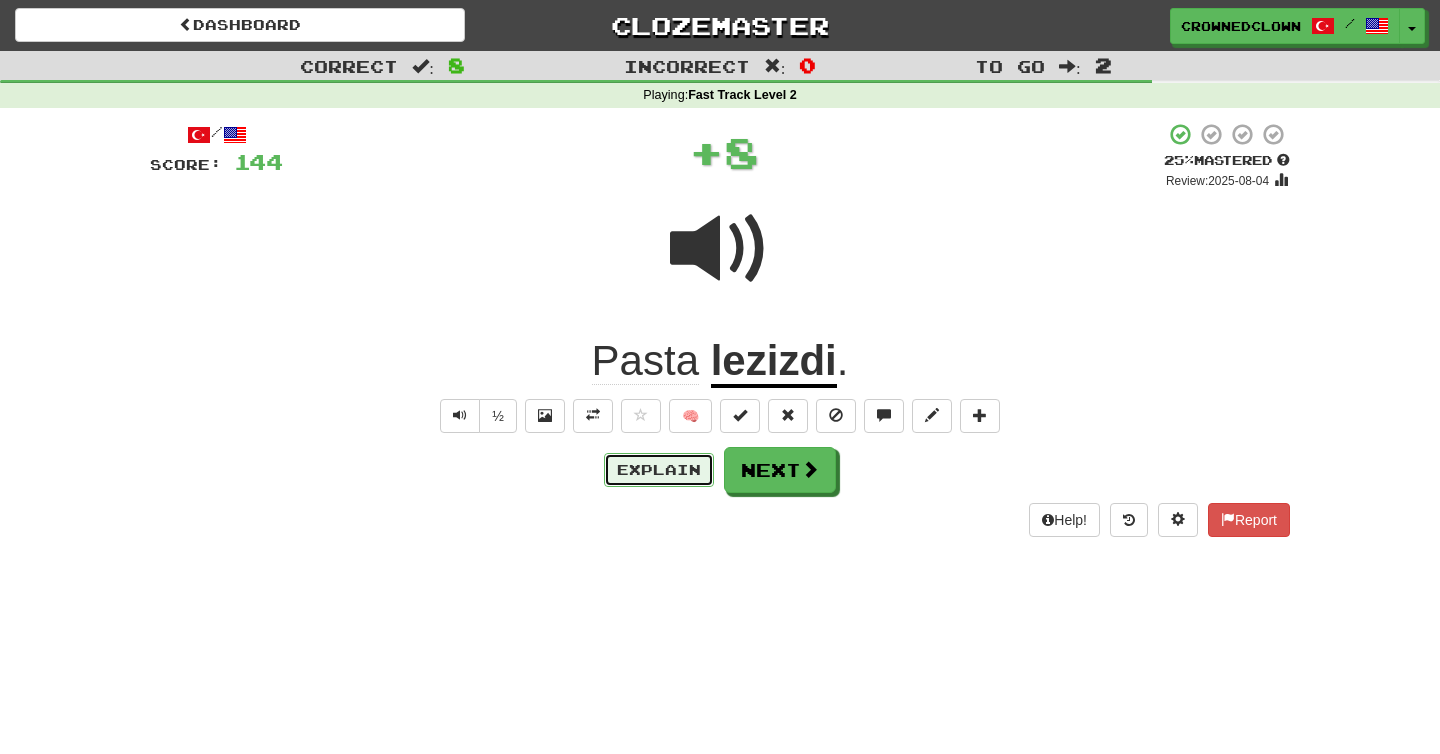 click on "Explain" at bounding box center (659, 470) 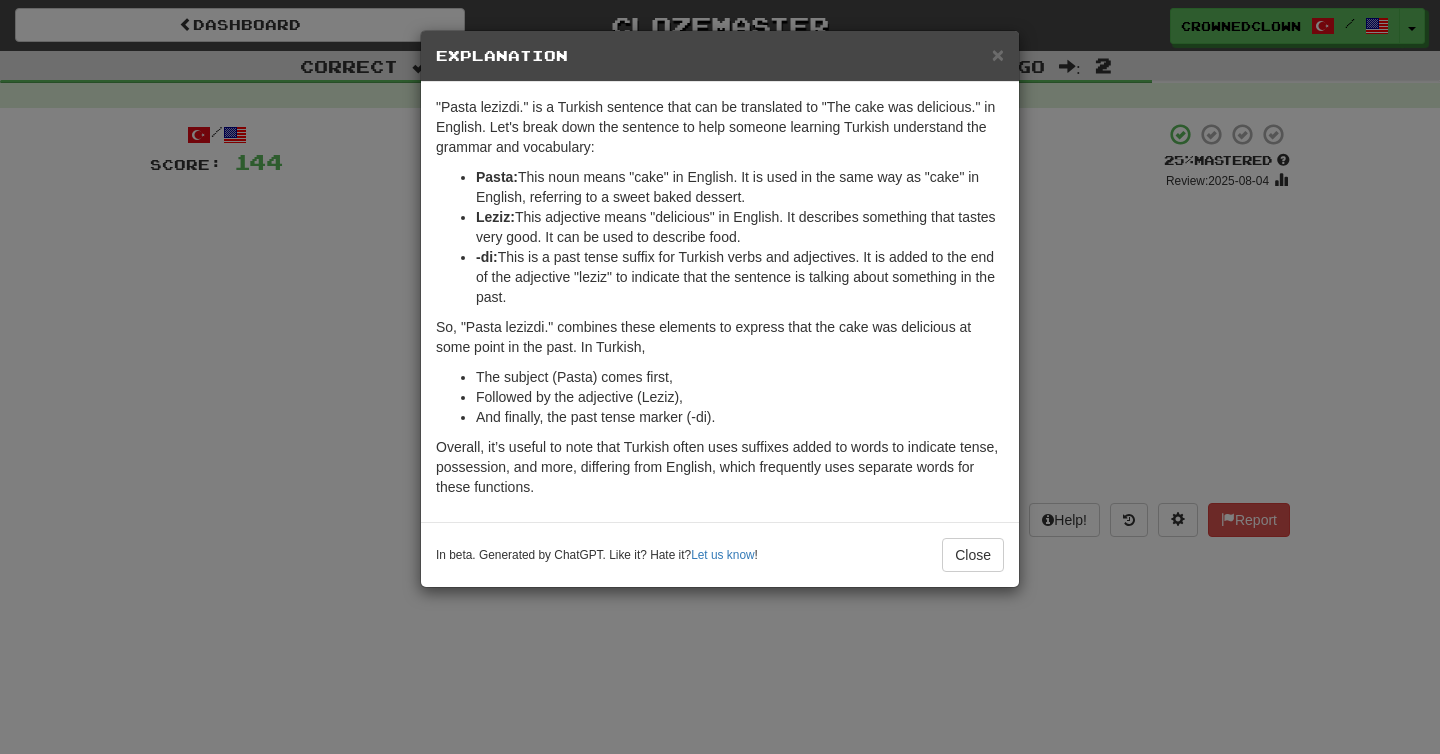 click on "× Explanation "Pasta lezizdi." is a Turkish sentence that can be translated to "The cake was delicious." in English. Let's break down the sentence to help someone learning Turkish understand the grammar and vocabulary:
Pasta:  This noun means "cake" in English. It is used in the same way as "cake" in English, referring to a sweet baked dessert.
Leziz:  This adjective means "delicious" in English. It describes something that tastes very good. It can be used to describe food.
-di:  This is a past tense suffix for Turkish verbs and adjectives. It is added to the end of the adjective "leziz" to indicate that the sentence is talking about something in the past.
So, "Pasta lezizdi." combines these elements to express that the cake was delicious at some point in the past. In Turkish,
The subject (Pasta) comes first,
Followed by the adjective (Leziz),
And finally, the past tense marker (-di).
In beta. Generated by ChatGPT. Like it? Hate it?  Let us know ! Close" at bounding box center (720, 377) 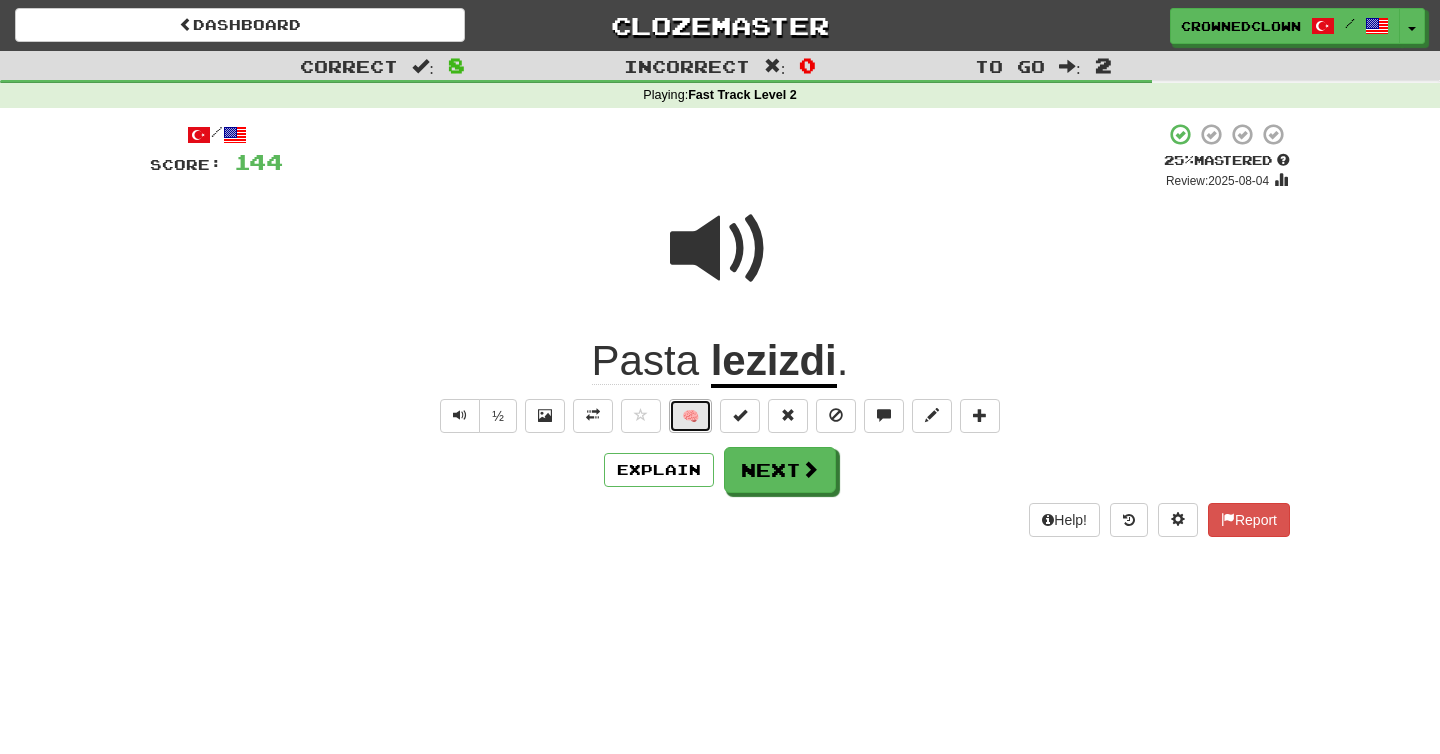 click on "🧠" at bounding box center (690, 416) 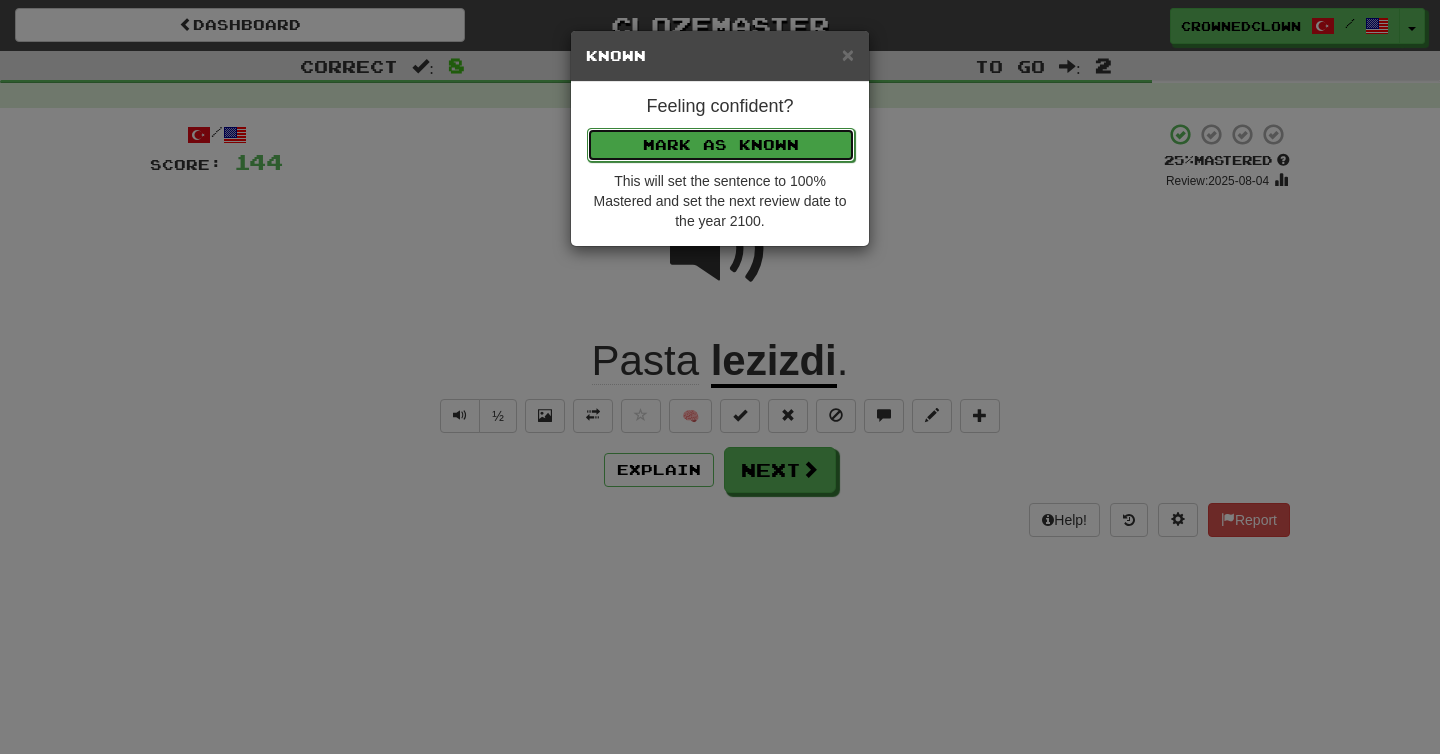 click on "Mark as Known" at bounding box center (721, 145) 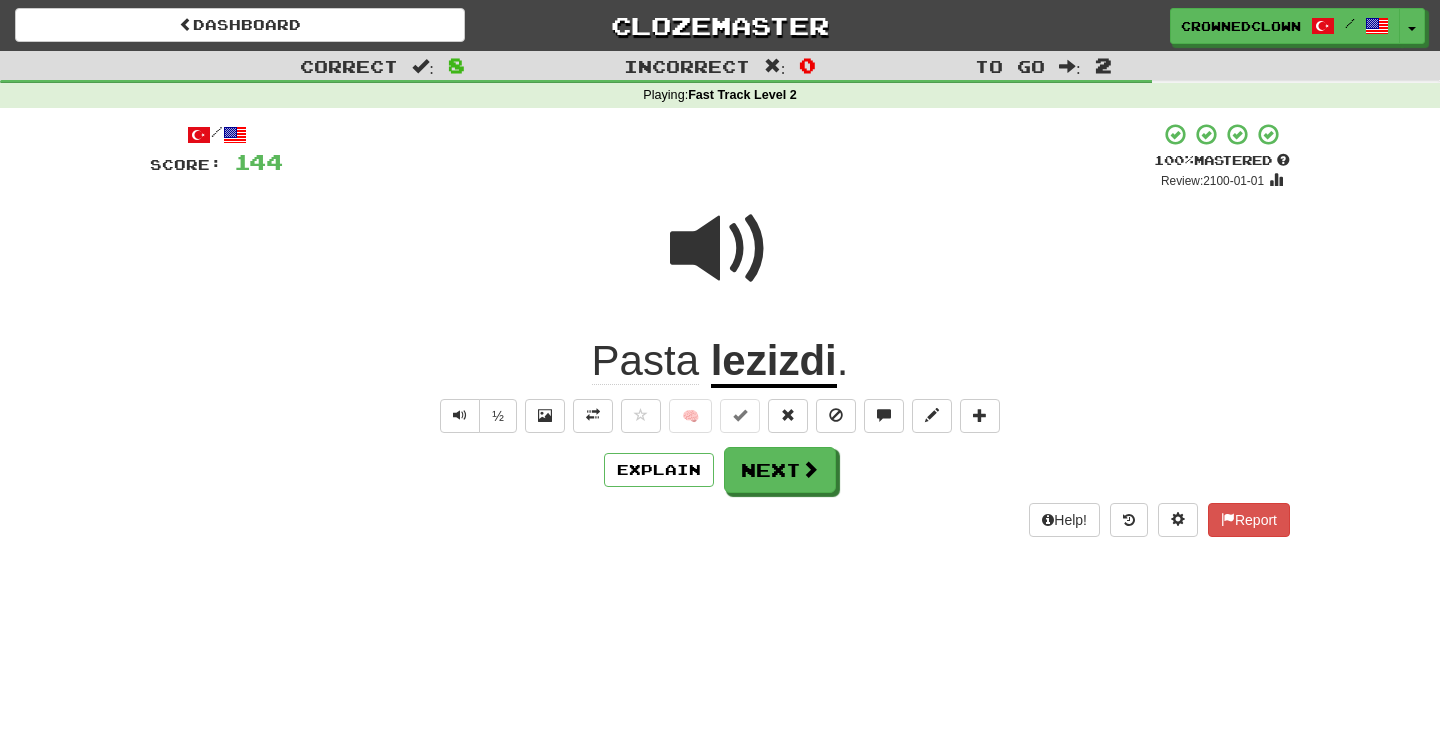 click on "Help!  Report" at bounding box center [720, 520] 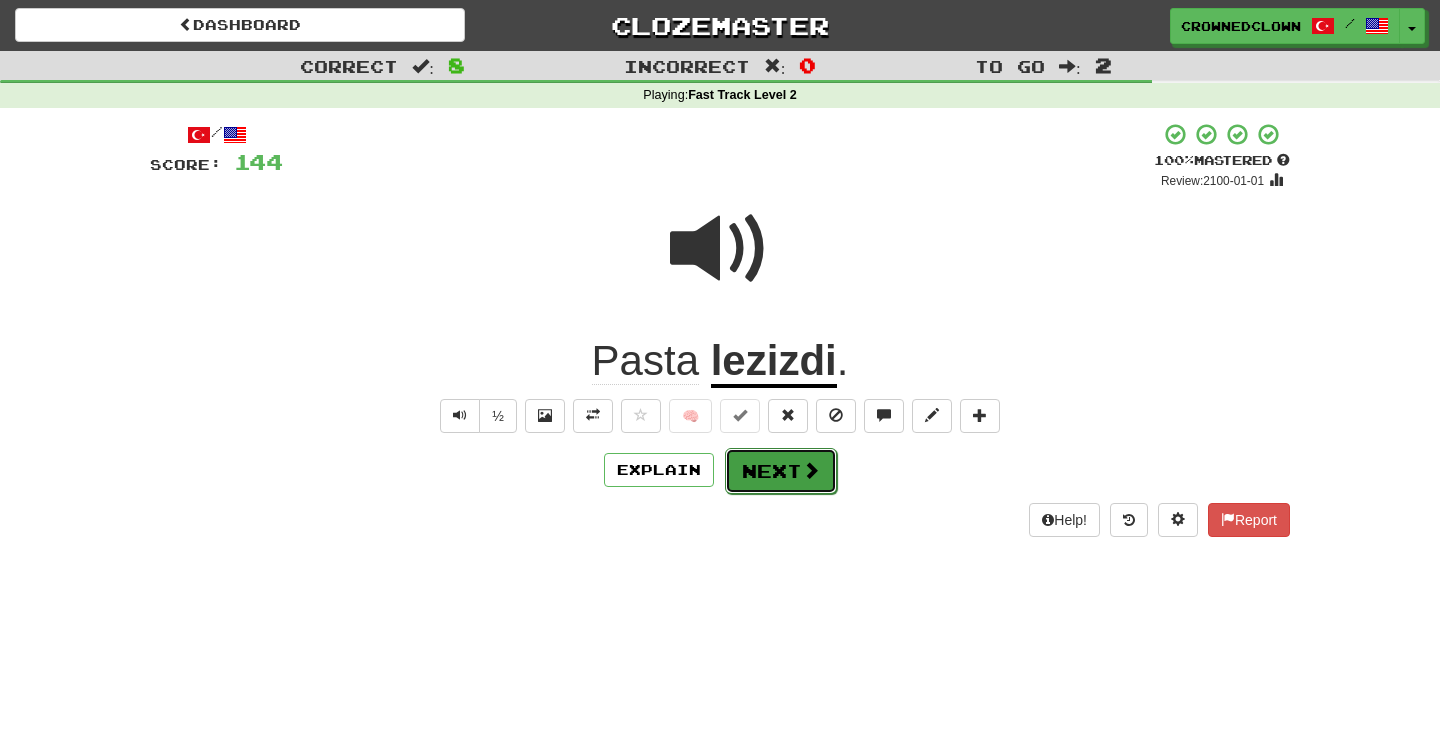click on "Next" at bounding box center (781, 471) 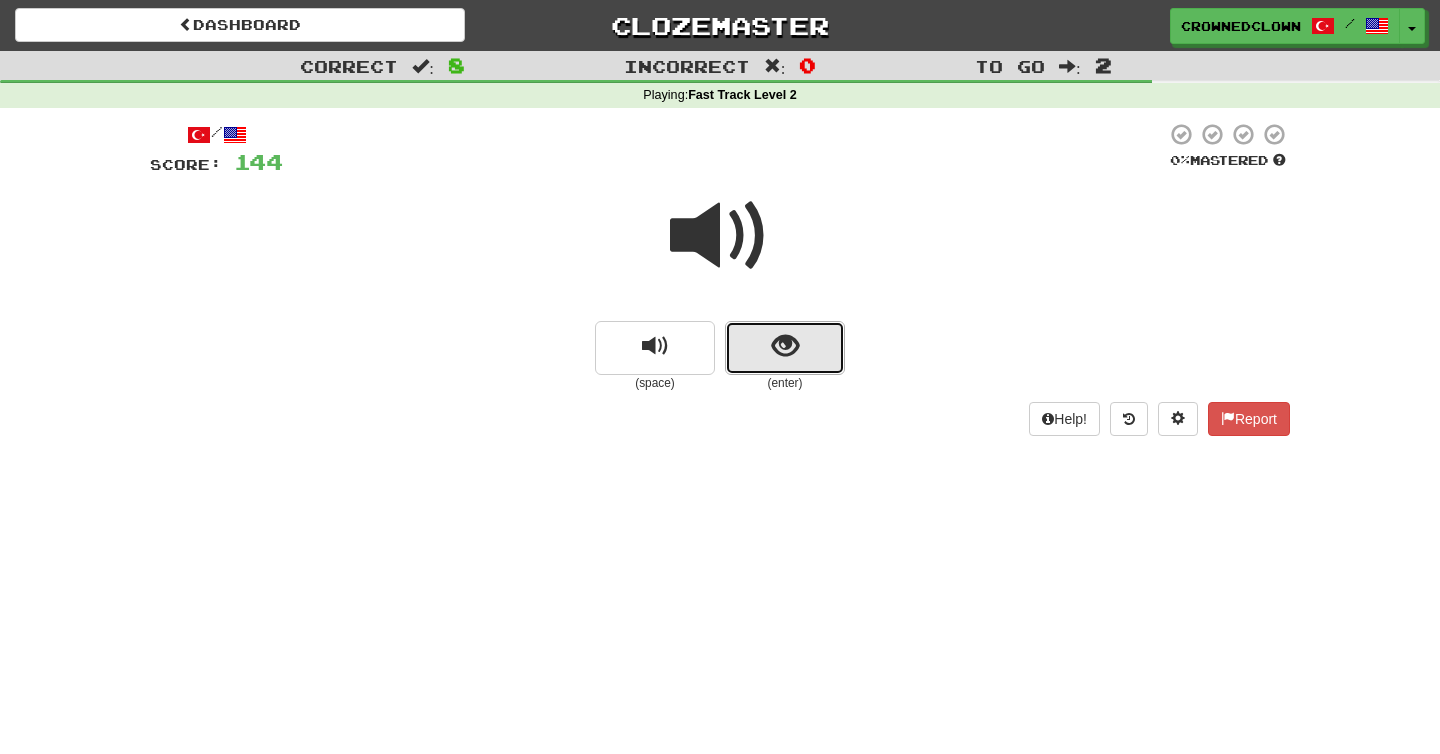 click at bounding box center (785, 346) 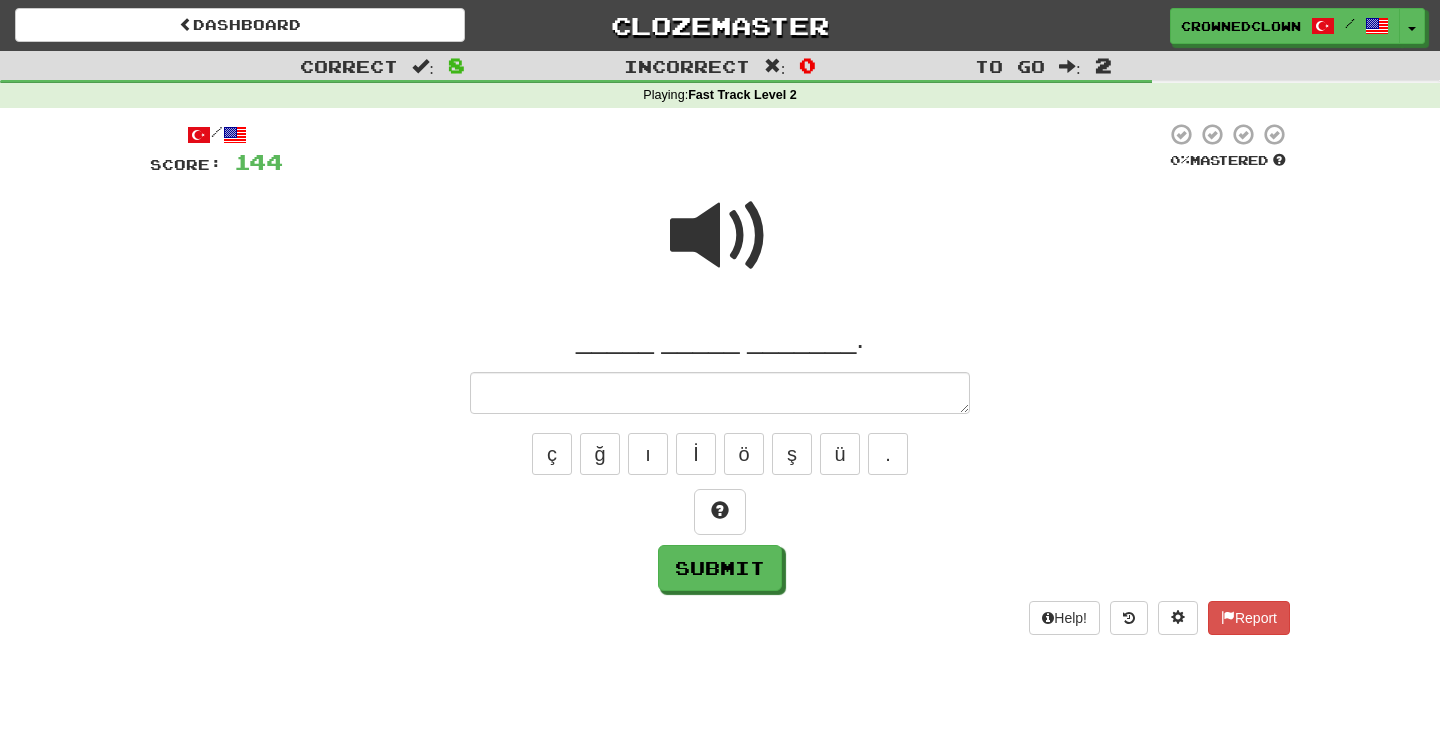 click at bounding box center (720, 236) 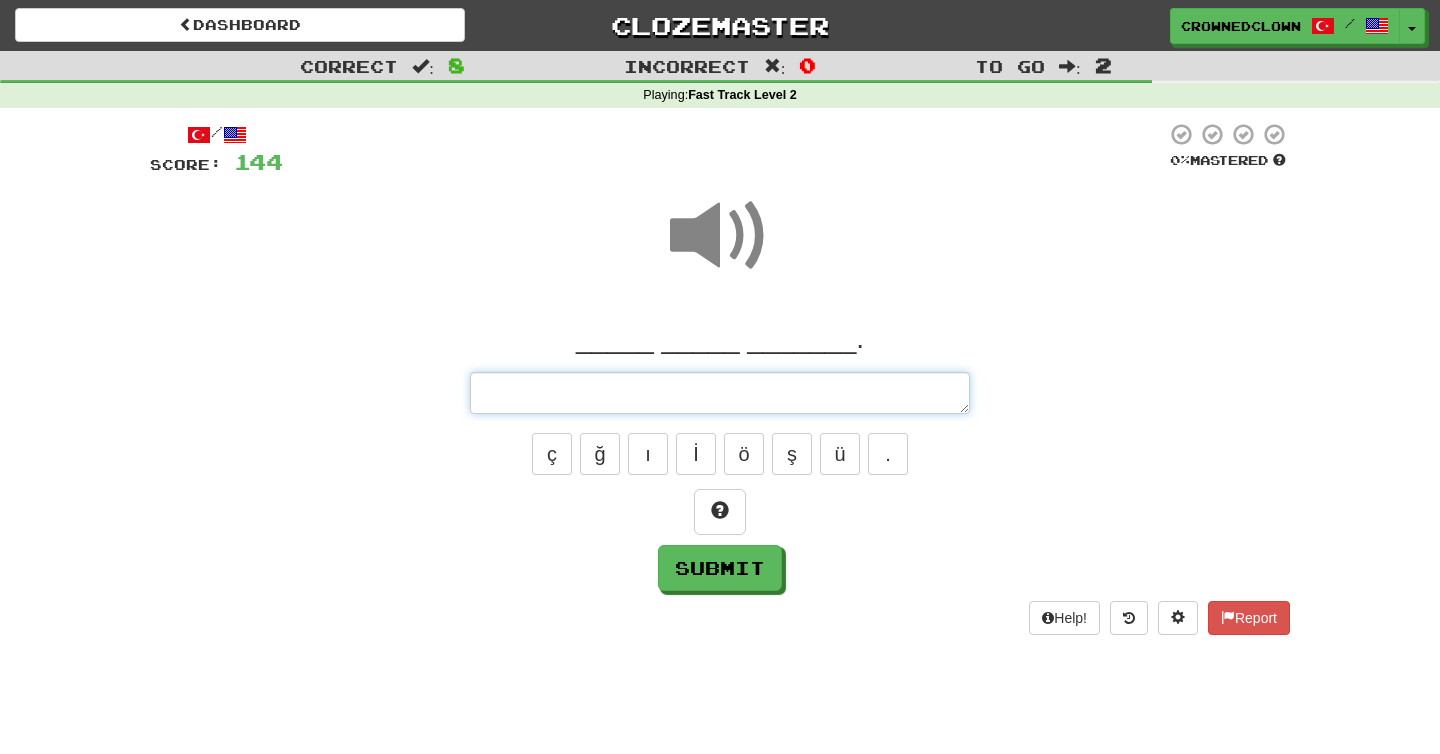 click at bounding box center [720, 393] 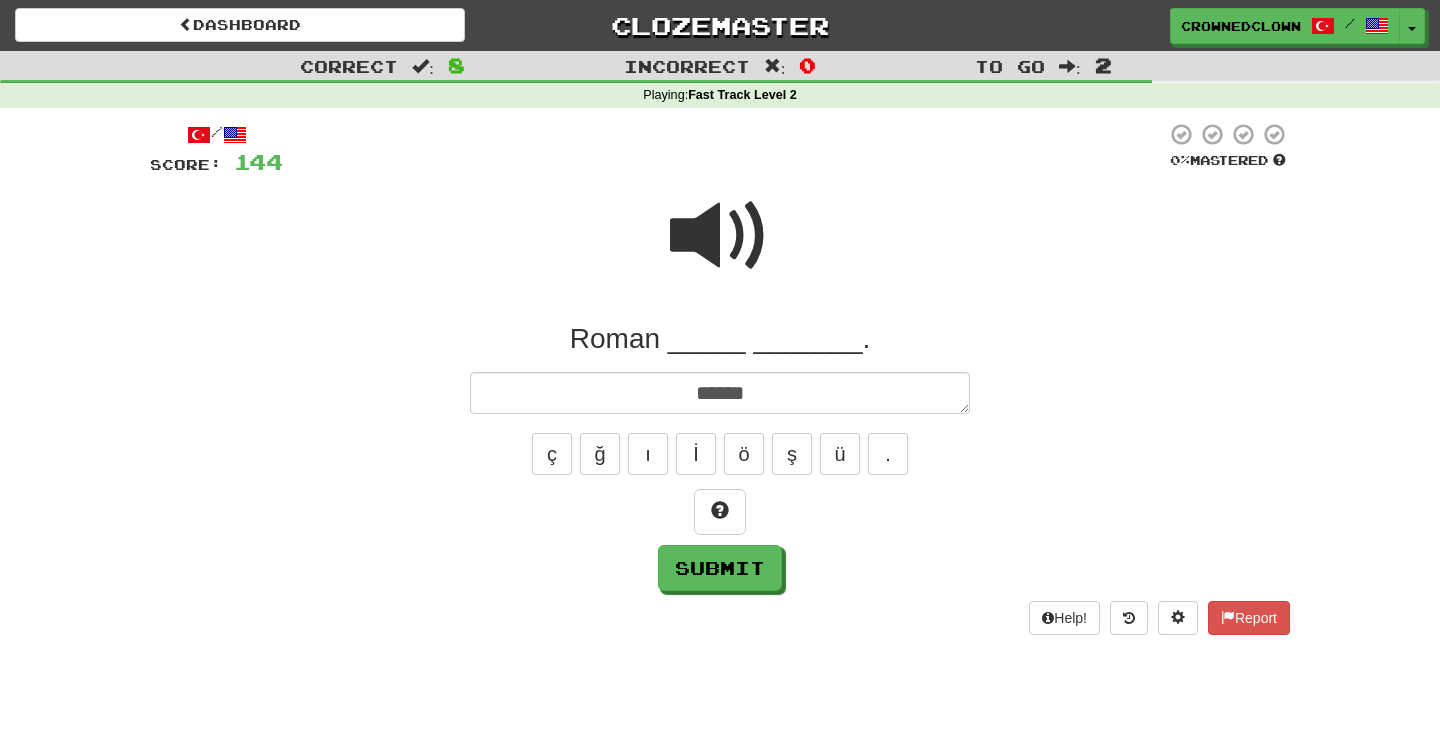 click at bounding box center [720, 236] 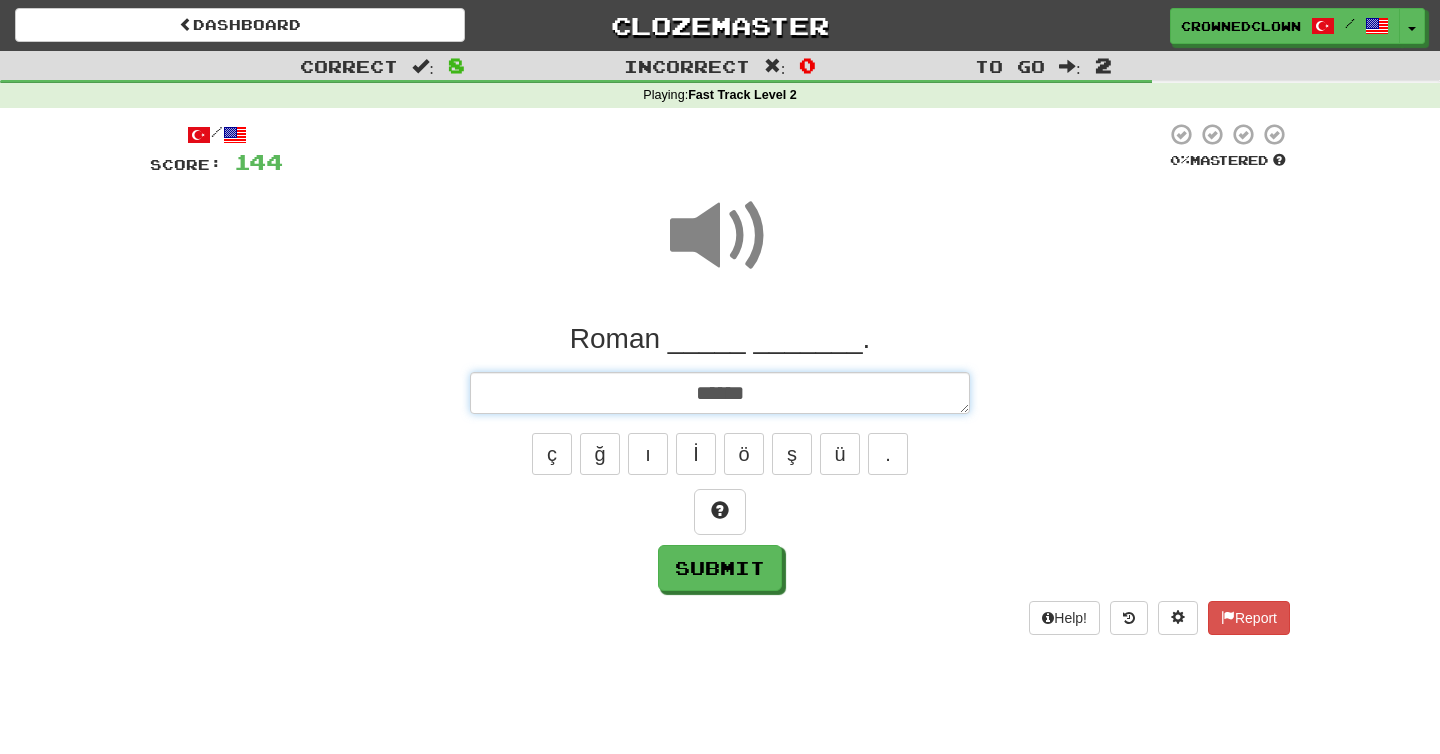 click on "*****" at bounding box center [720, 393] 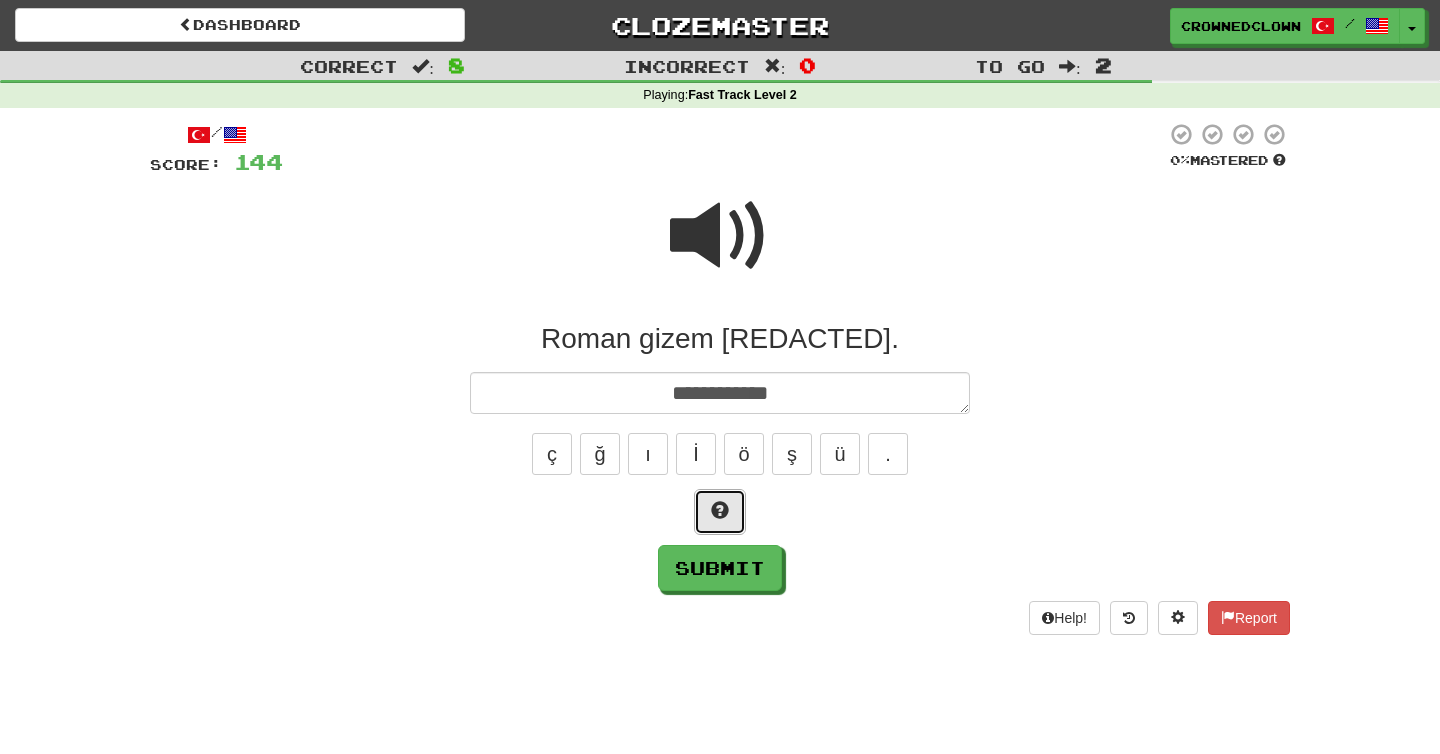 click at bounding box center (720, 512) 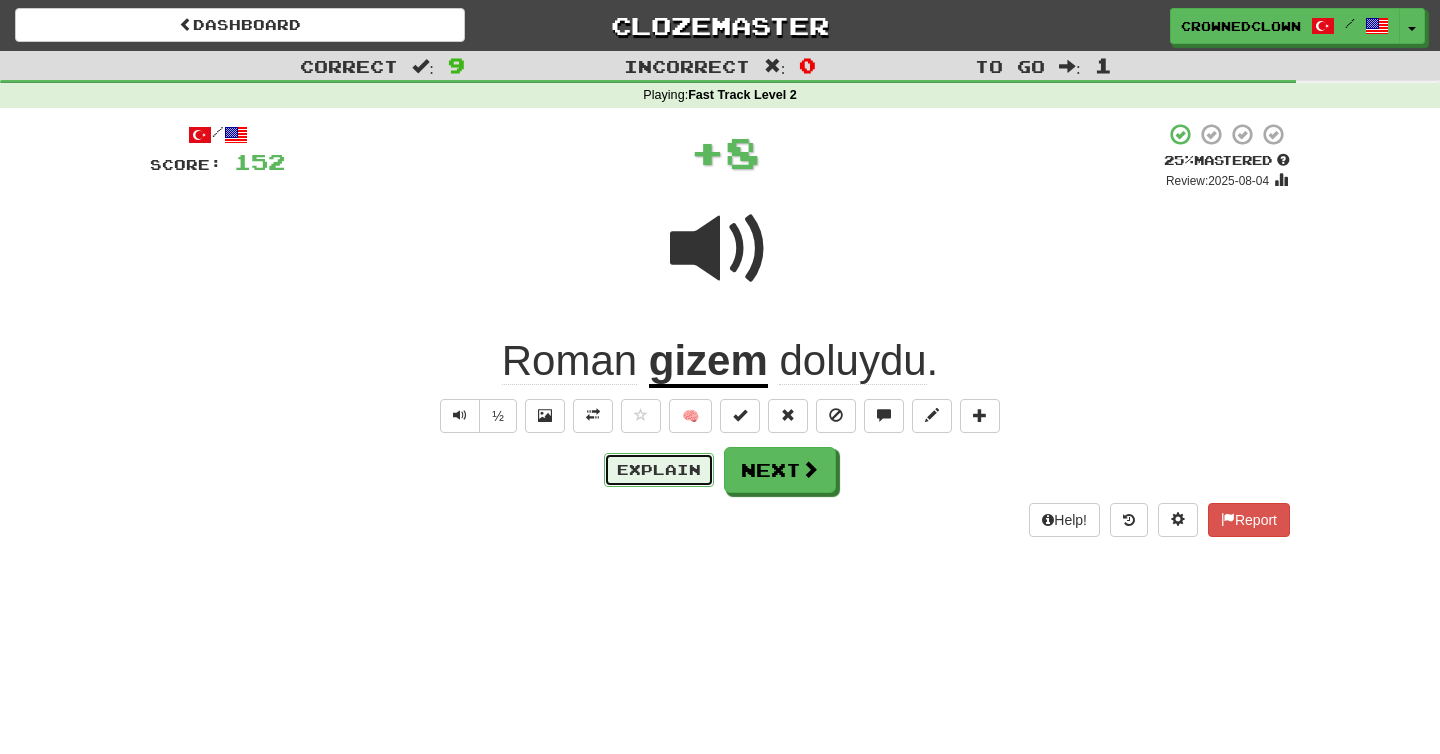 click on "Explain" at bounding box center [659, 470] 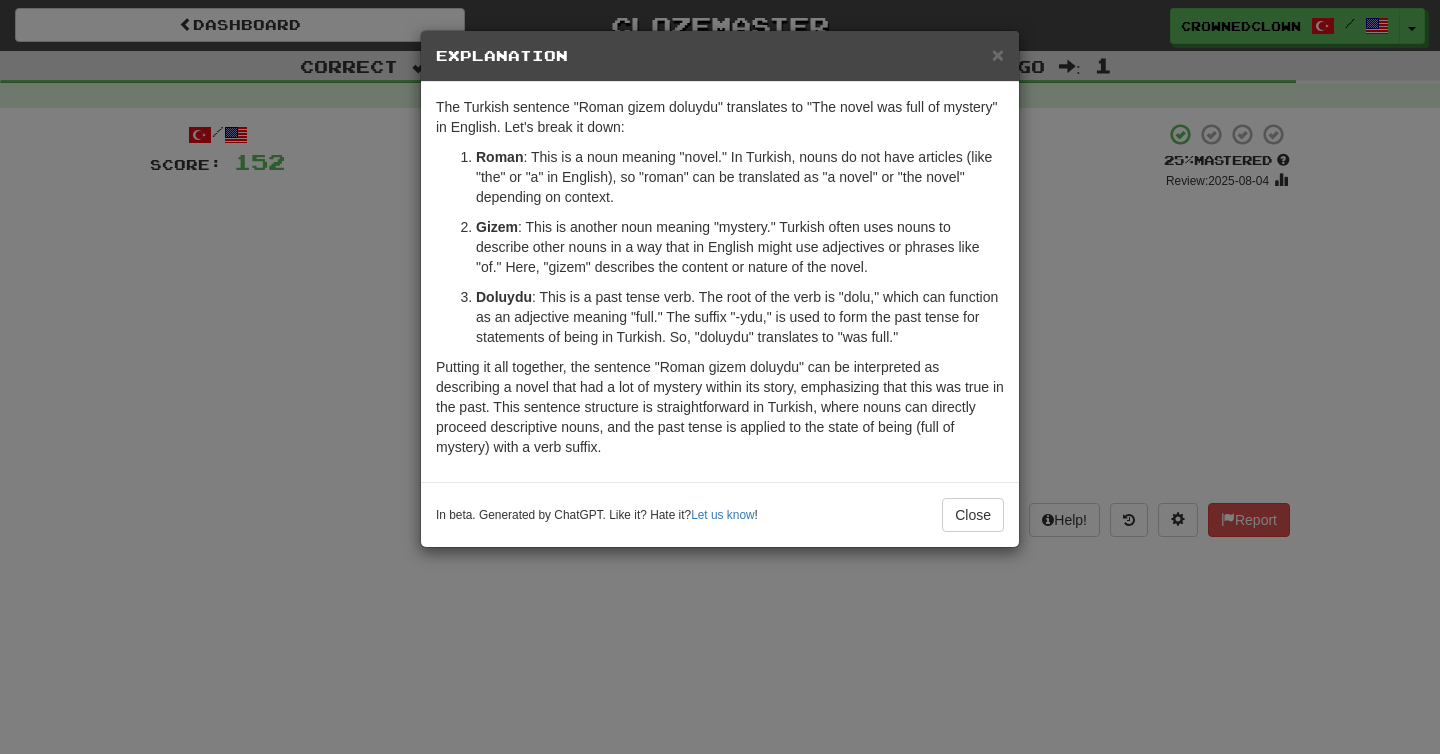 click on "× Explanation The Turkish sentence "Roman gizem doluydu" translates to "The novel was full of mystery" in English. Let's break it down:
Roman : This is a noun meaning "novel." In Turkish, nouns do not have articles (like "the" or "a" in English), so "roman" can be translated as "a novel" or "the novel" depending on context.
Gizem : This is another noun meaning "mystery." Turkish often uses nouns to describe other nouns in a way that in English might use adjectives or phrases like "of." Here, "gizem" describes the content or nature of the novel.
Doluydu : This is a past tense verb. The root of the verb is "dolu," which can function as an adjective meaning "full." The suffix "-ydu," is used to form the past tense for statements of being in Turkish. So, "doluydu" translates to "was full."
In beta. Generated by ChatGPT. Like it? Hate it?  Let us know ! Close" at bounding box center (720, 289) 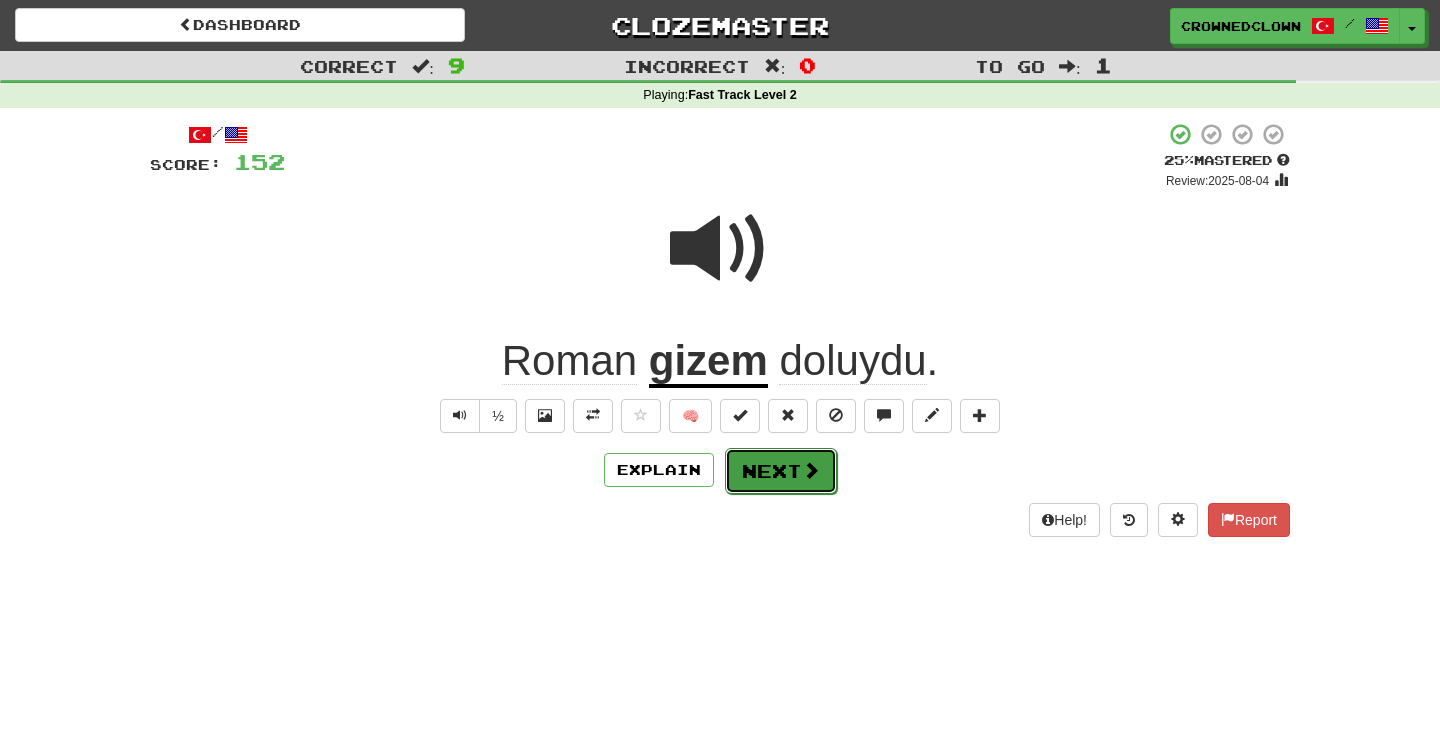 click on "Next" at bounding box center [781, 471] 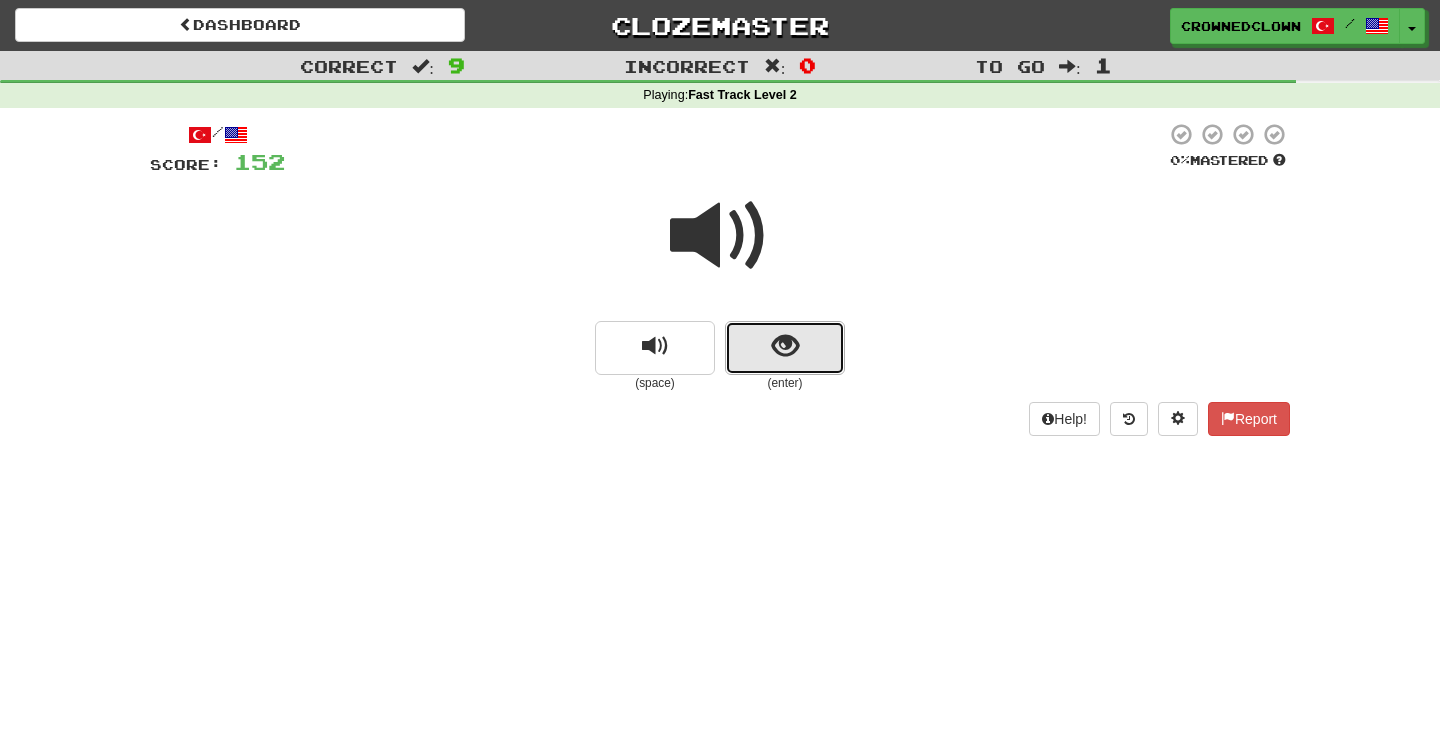click at bounding box center [785, 346] 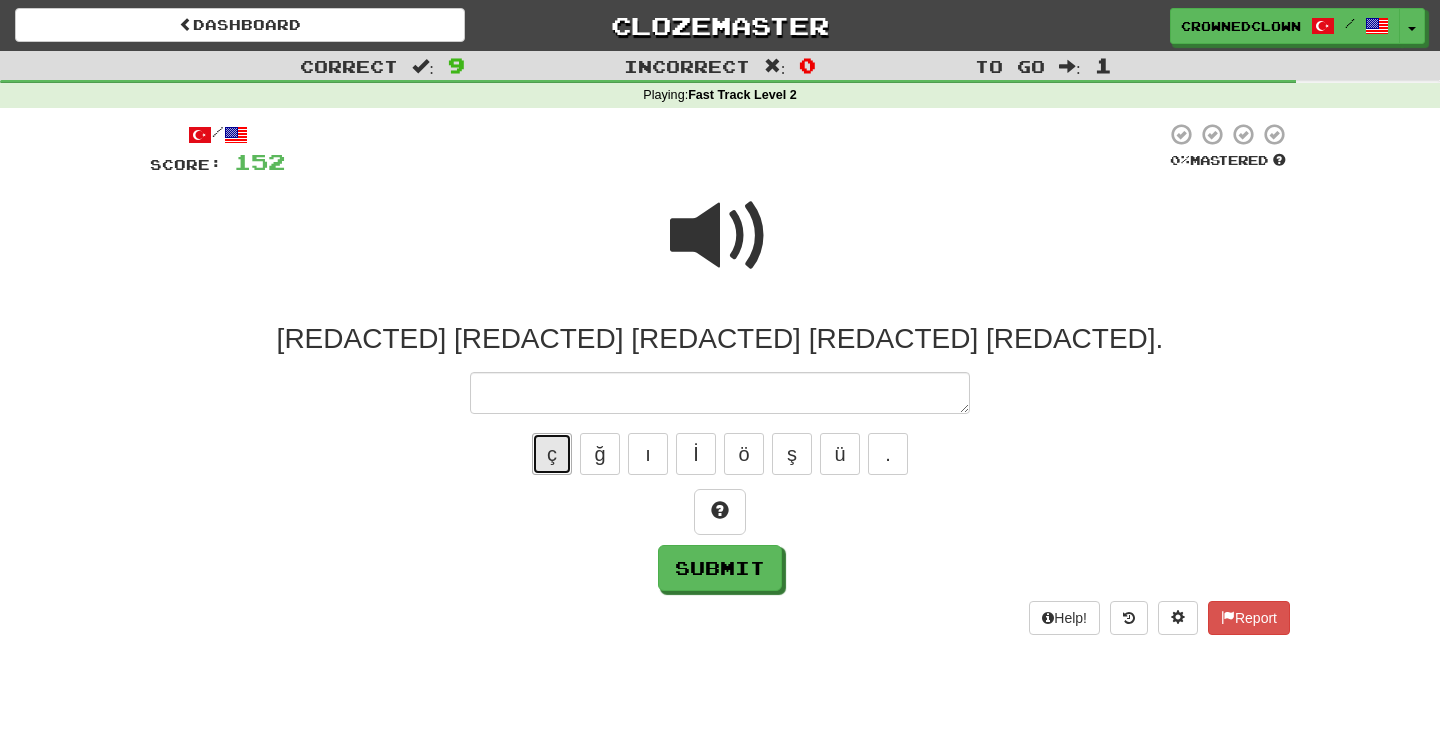 click on "ç" at bounding box center [552, 454] 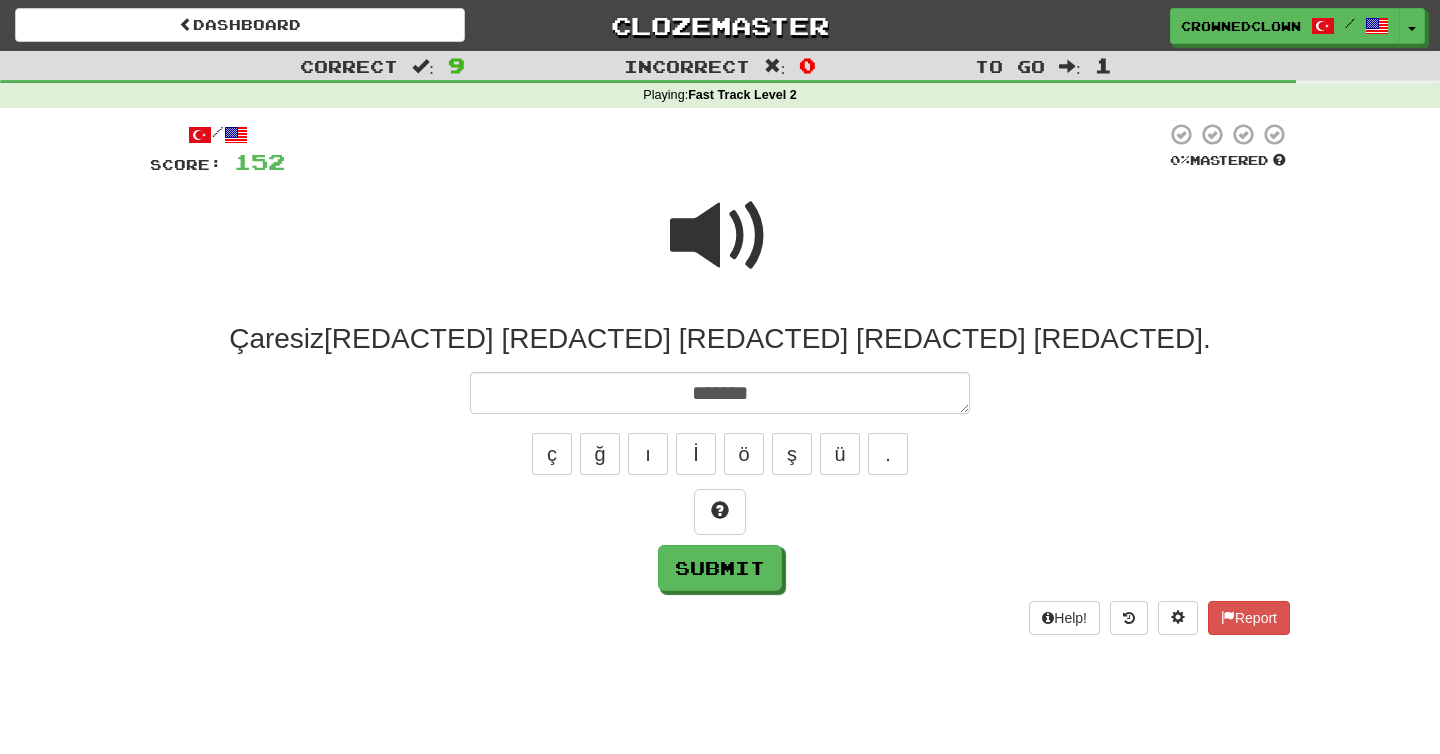 click at bounding box center (720, 236) 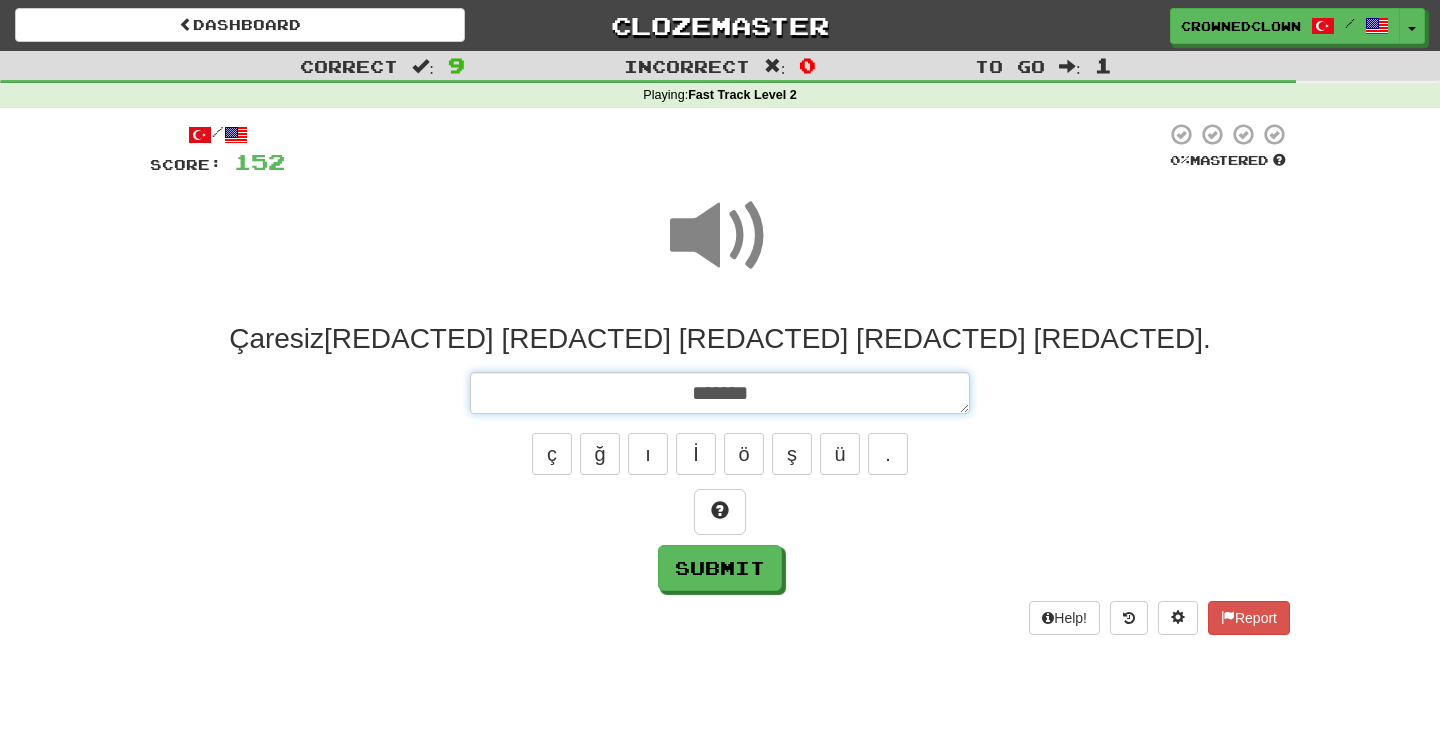 click on "*******" at bounding box center (720, 393) 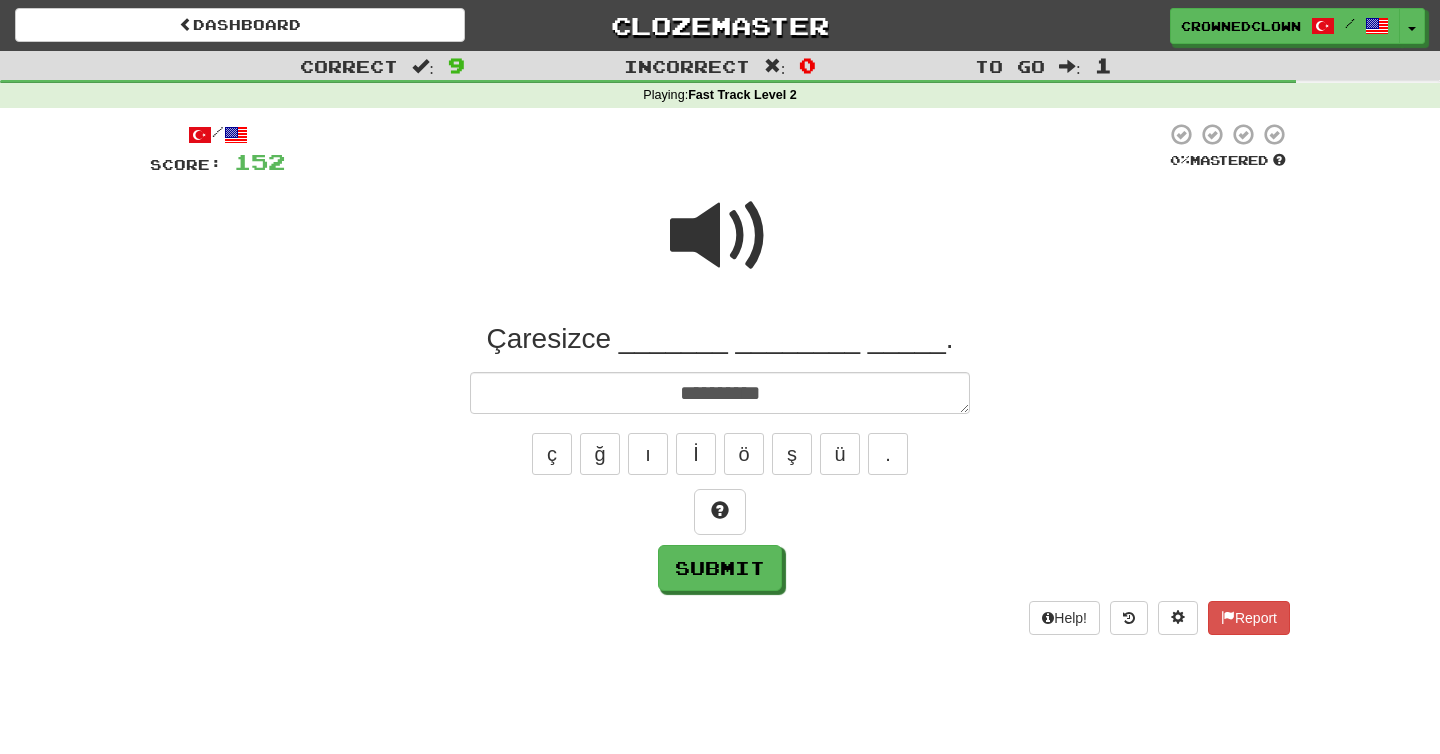 click at bounding box center (720, 236) 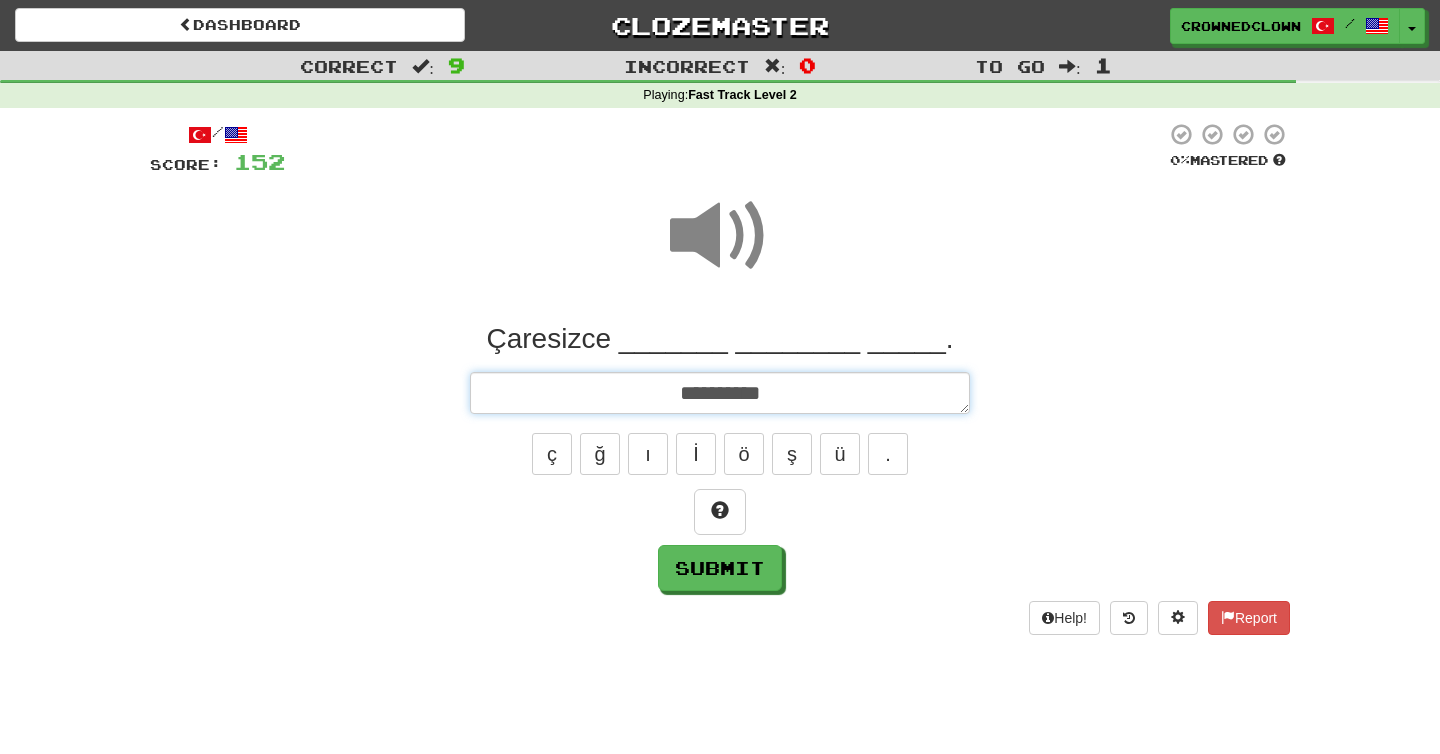 click on "*********" at bounding box center [720, 393] 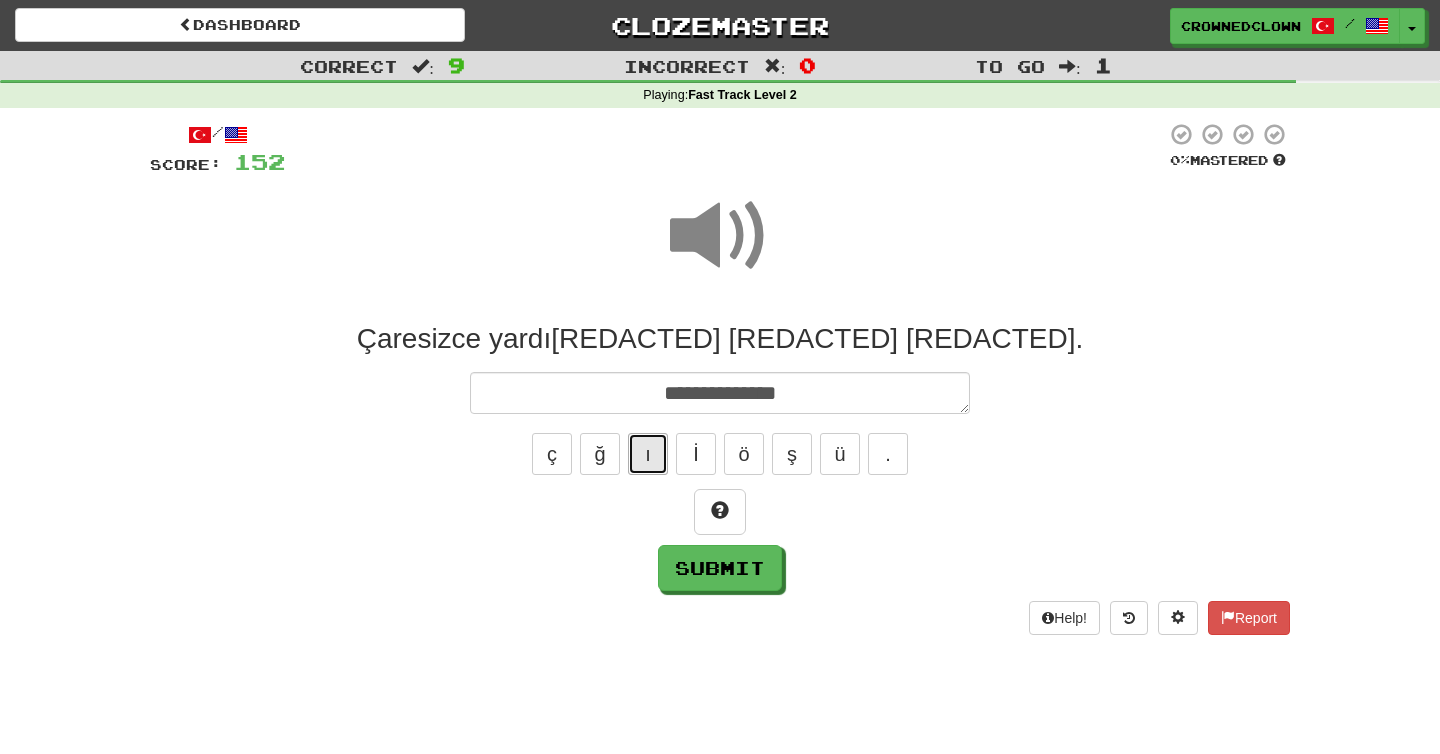 click on "ı" at bounding box center [648, 454] 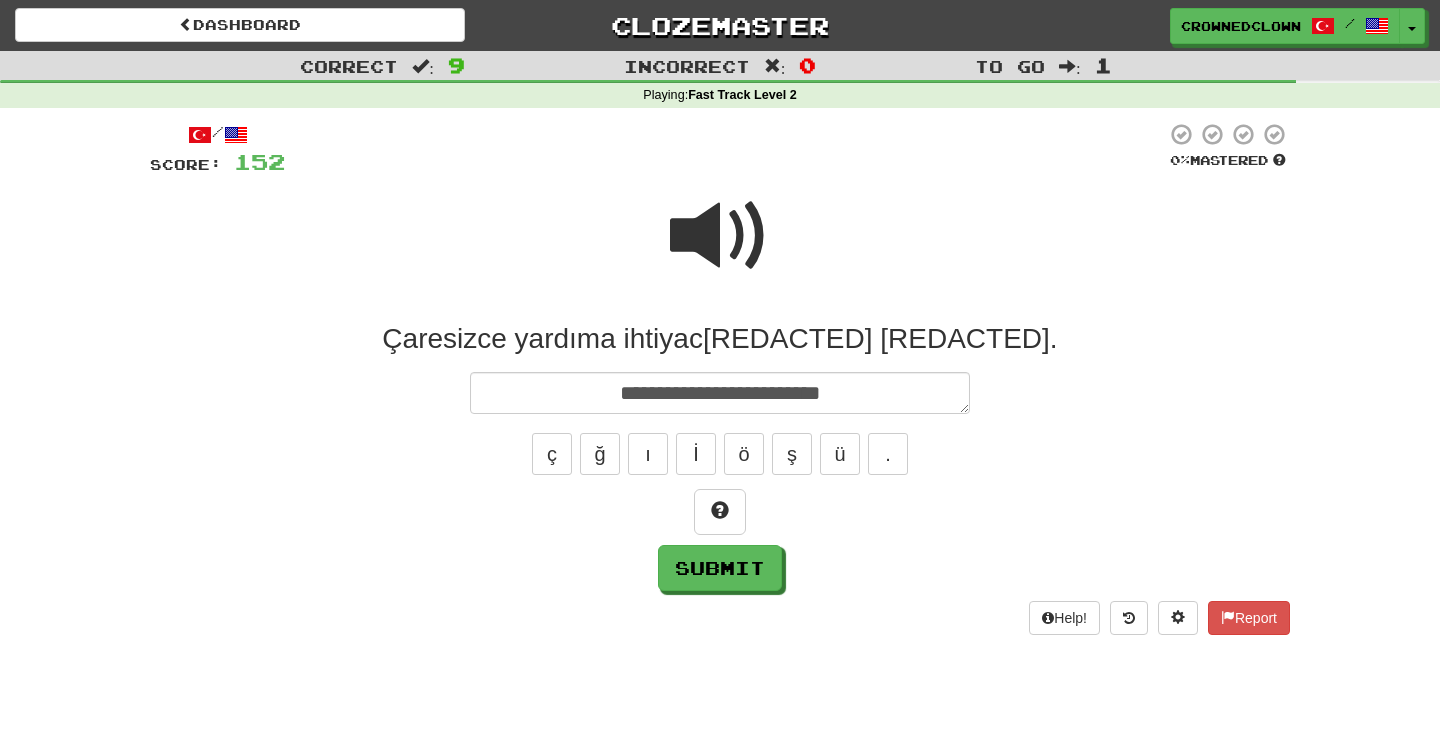 click on "ç ğ ı İ ö ş ü ." at bounding box center [720, 454] 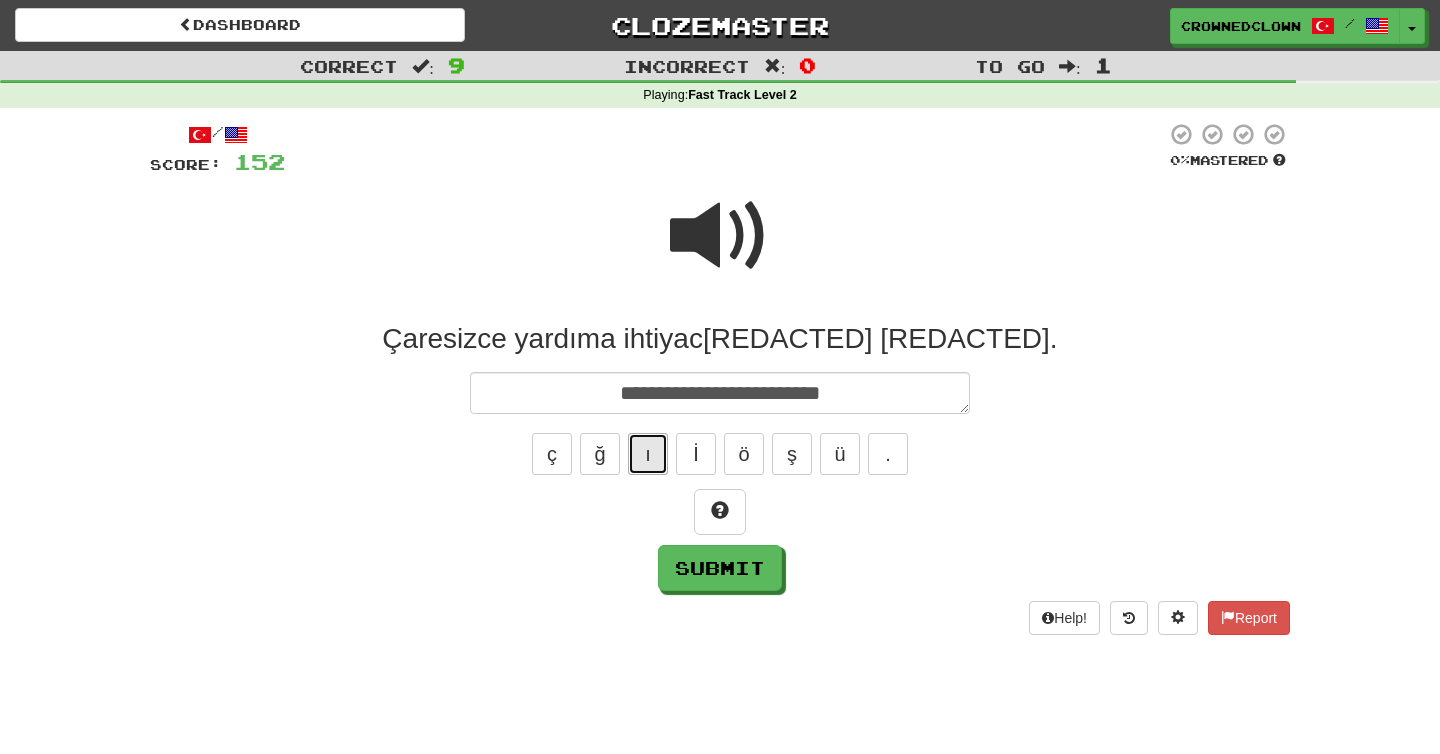 click on "ı" at bounding box center [648, 454] 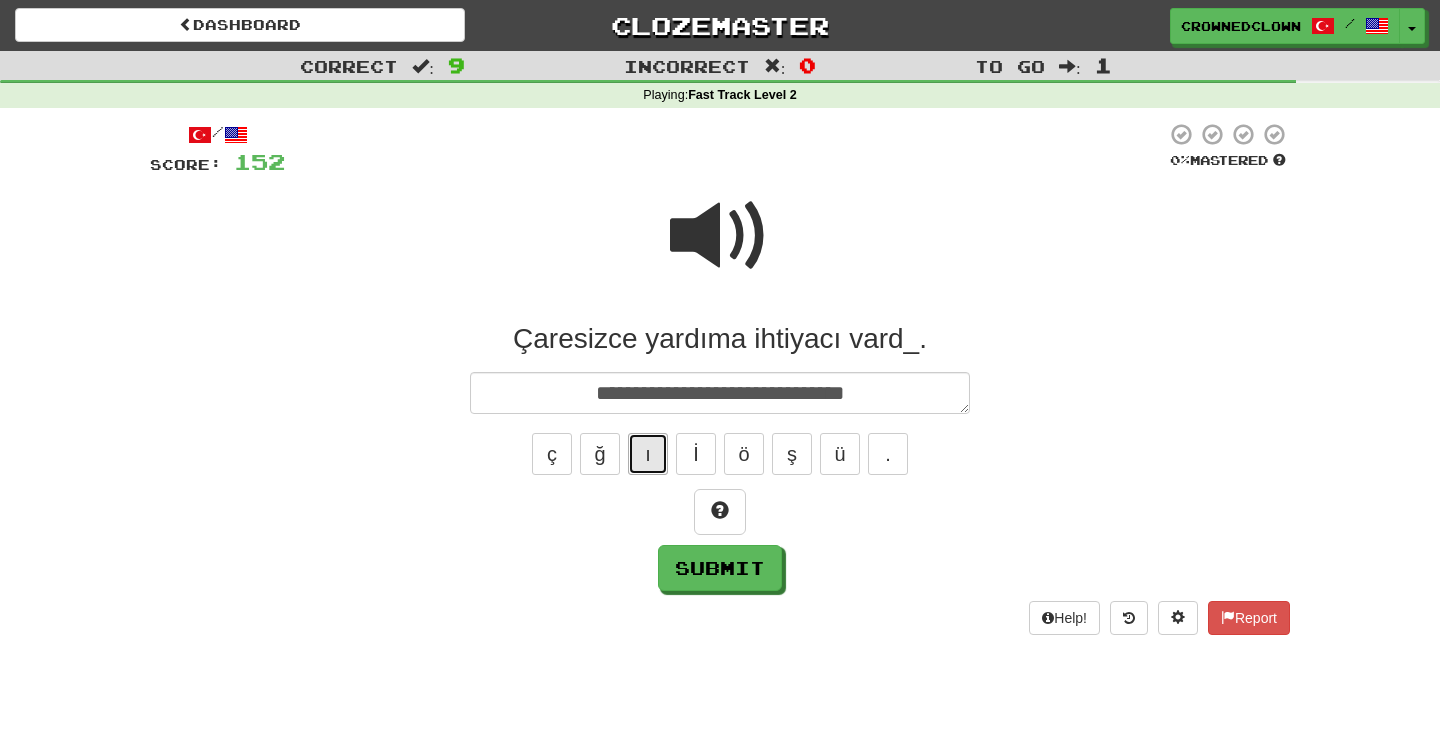 click on "ı" at bounding box center (648, 454) 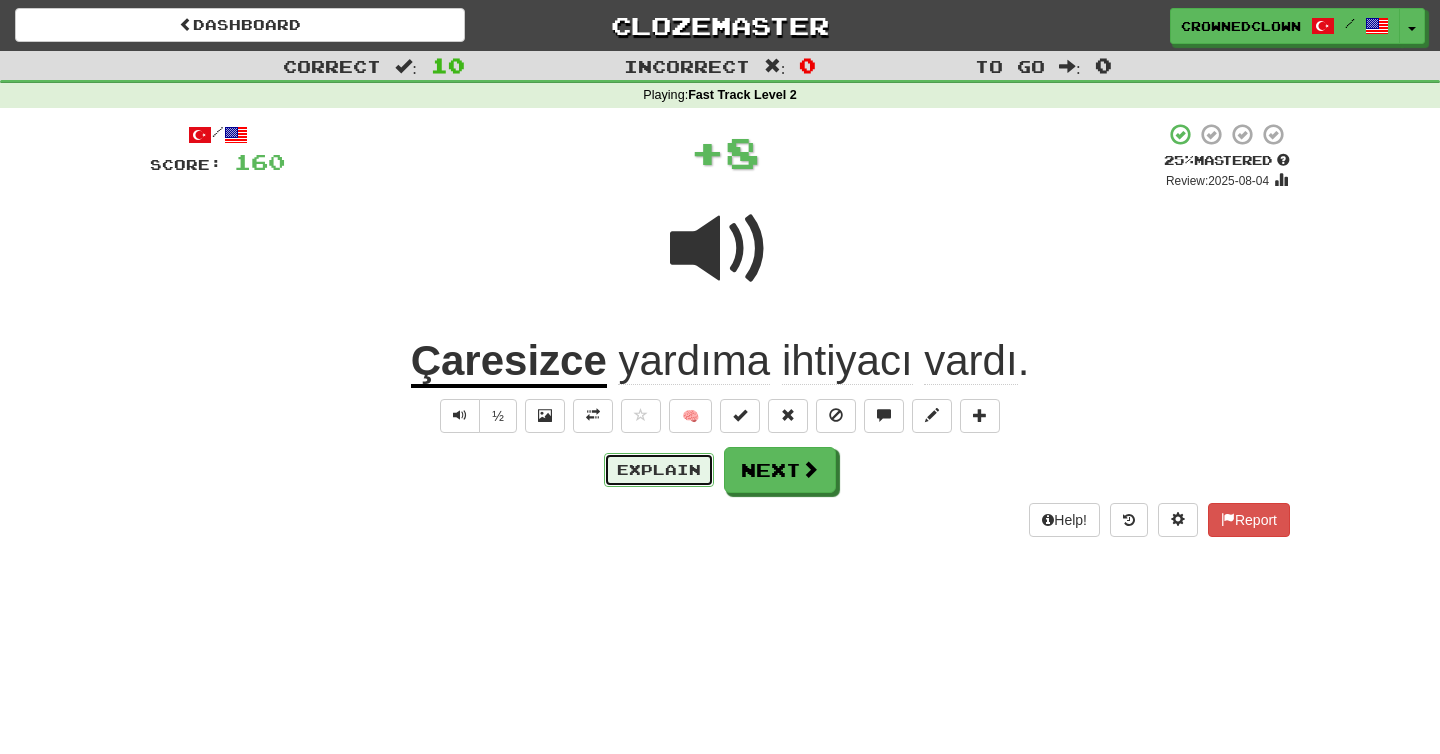 click on "Explain" at bounding box center (659, 470) 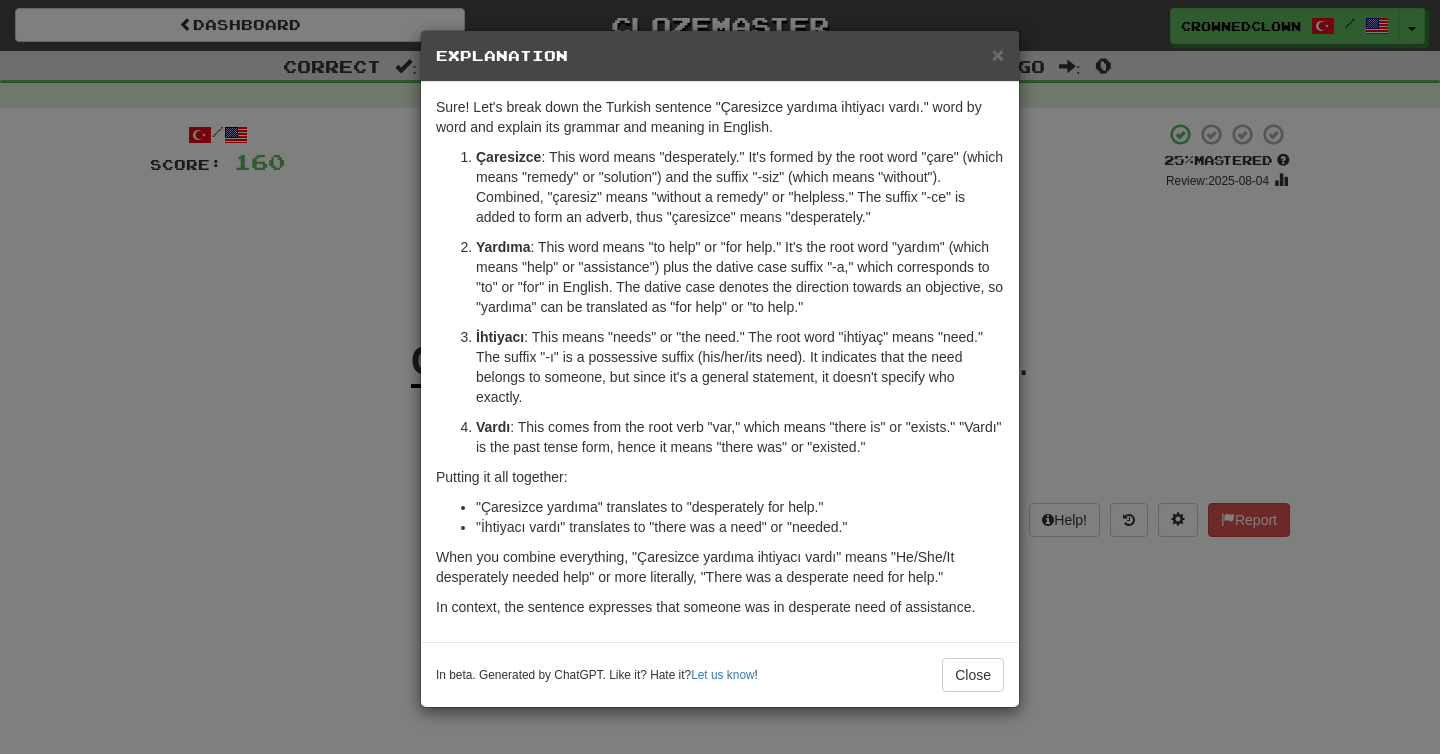 click on "× Explanation Sure! Let's break down the Turkish sentence "Çaresizce yardıma ihtiyacı vardı." word by word and explain its grammar and meaning in English.
Çaresizce : This word means "desperately." It's formed by the root word "çare" (which means "remedy" or "solution") and the suffix "-siz" (which means "without"). Combined, "çaresiz" means "without a remedy" or "helpless." The suffix "-ce" is added to form an adverb, thus "çaresizce" means "desperately."
Yardıma : This word means "to help" or "for help." It's the root word "yardım" (which means "help" or "assistance") plus the dative case suffix "-a," which corresponds to "to" or "for" in English. The dative case denotes the direction towards an objective, so "yardıma" can be translated as "for help" or "to help."
İhtiyacı
Vardı : This comes from the root verb "var," which means "there is" or "exists." "Vardı" is the past tense form, hence it means "there was" or "existed."
Putting it all together:
!" at bounding box center (720, 377) 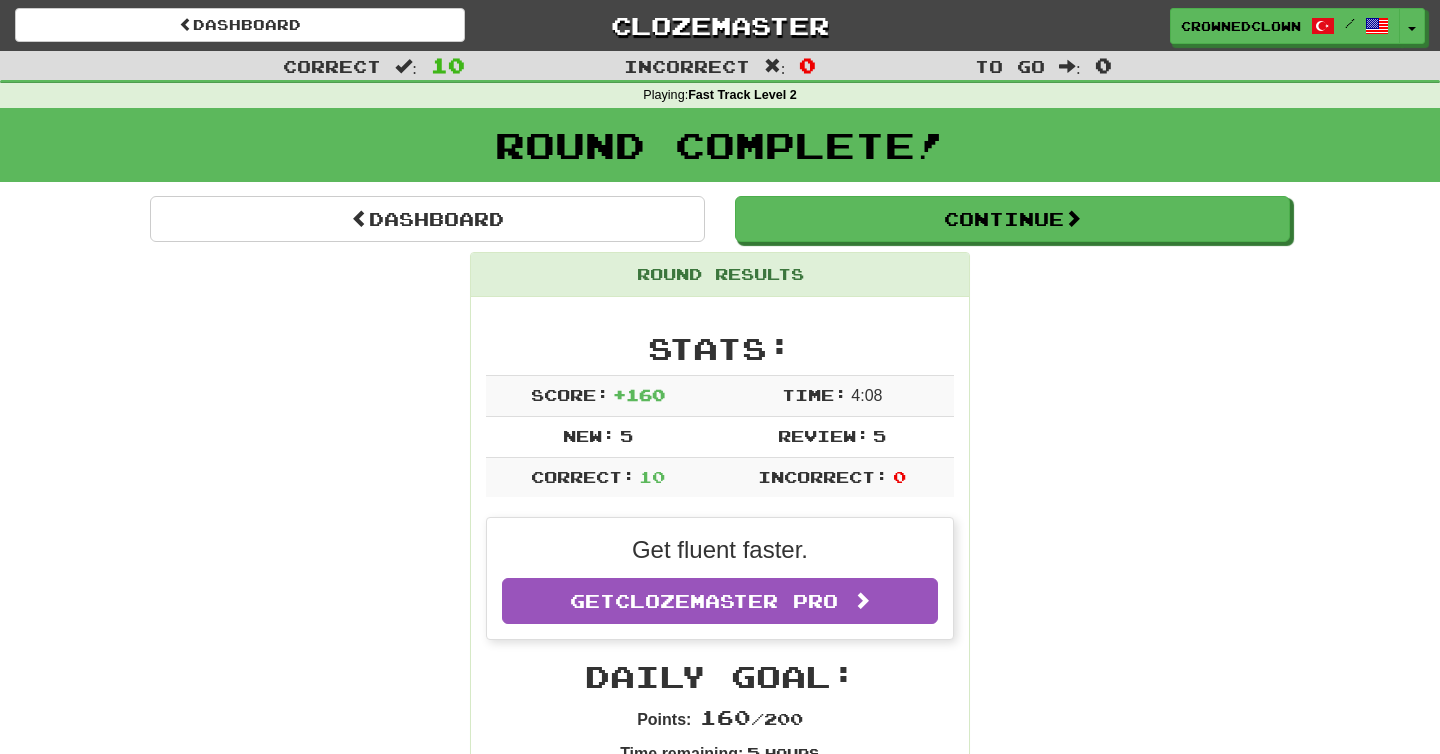 click on "Dashboard
Clozemaster
CrownedClown
/
Toggle Dropdown
Dashboard
Leaderboard
Activity Feed
Notifications
Profile
Discussions
Türkçe
/
English
Streak:
9
Review:
66
Daily Goal:  0 /200
Languages
Account
Logout
CrownedClown
/
Toggle Dropdown
Dashboard
Leaderboard
Activity Feed
Notifications
Profile
Discussions
Türkçe
/
English
Streak:
9
Review:
66
Daily Goal:  0 /200
Languages
Account
Logout
clozemaster" at bounding box center (720, 22) 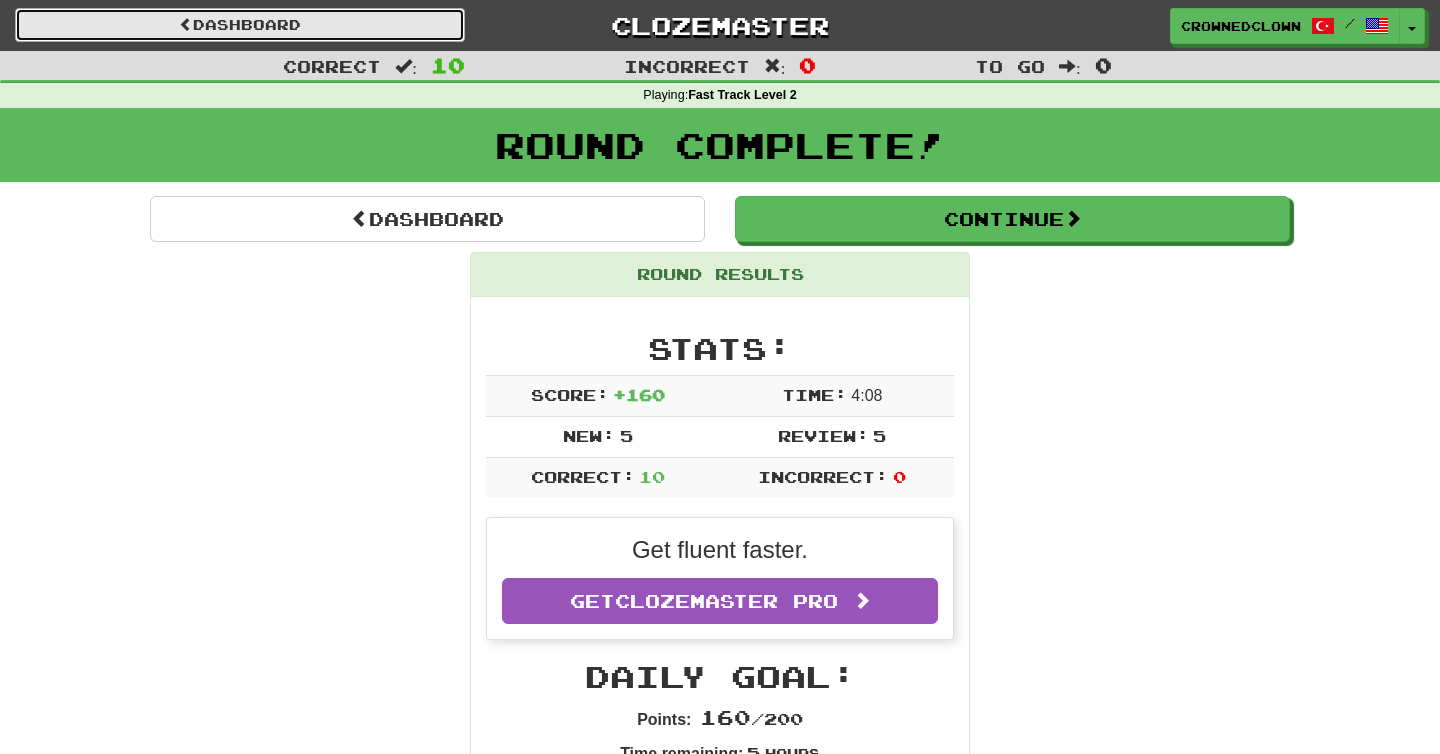 click on "Dashboard" at bounding box center [240, 25] 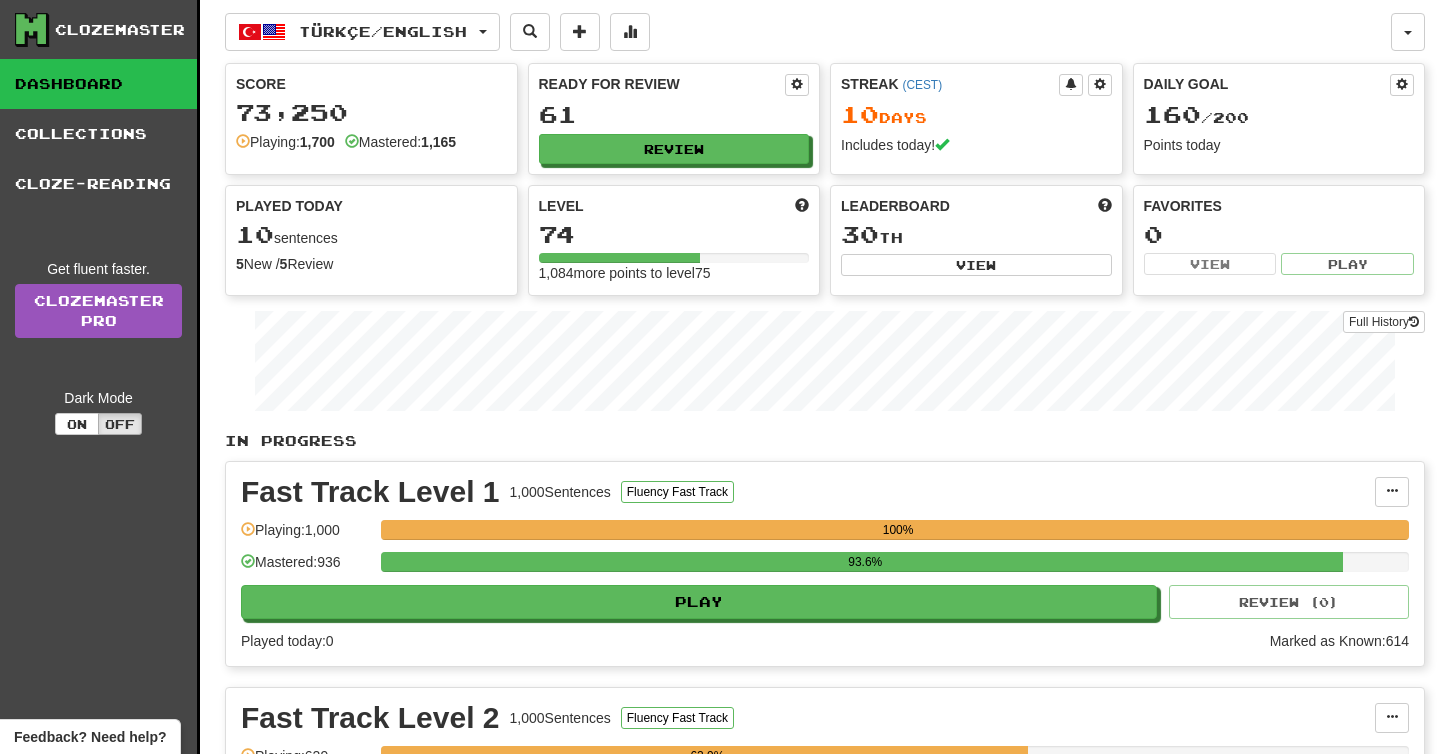 scroll, scrollTop: 0, scrollLeft: 0, axis: both 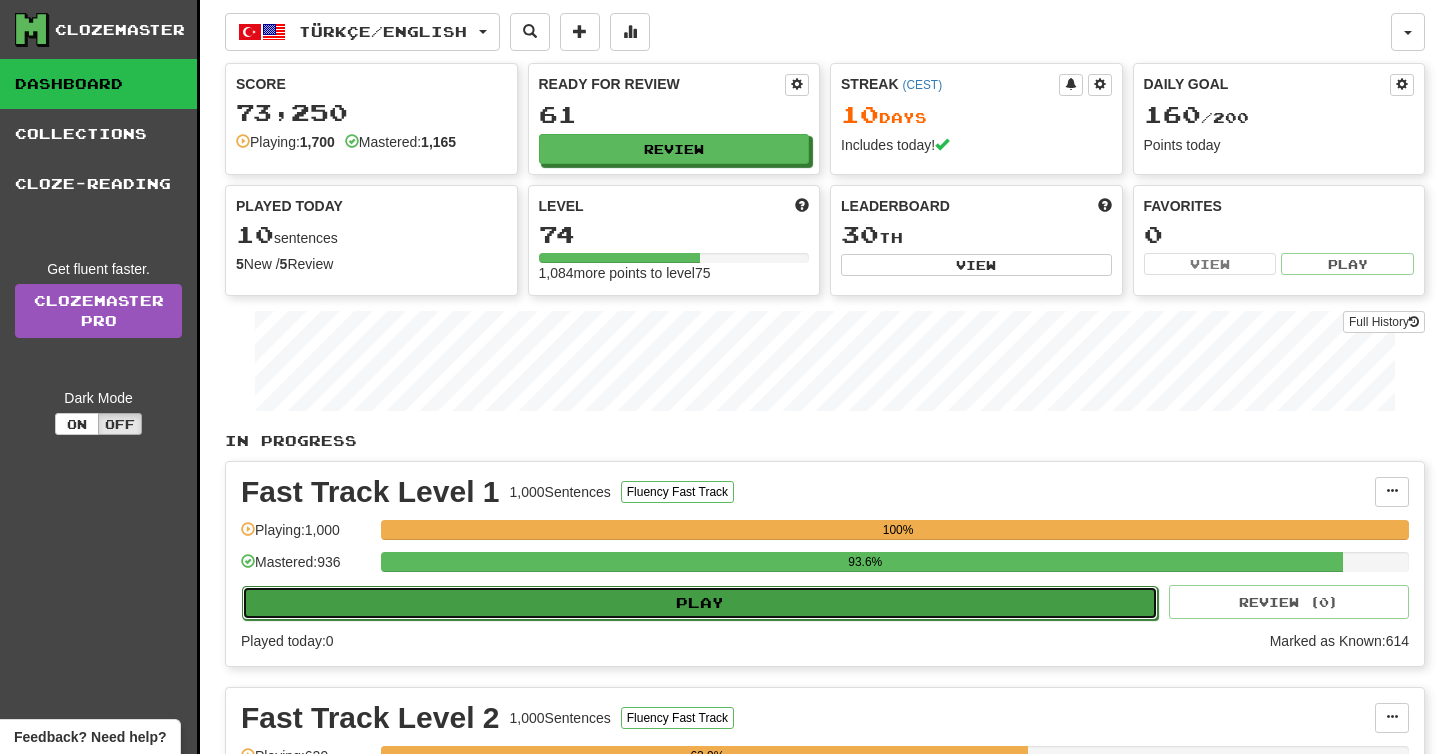 click on "Play" at bounding box center [700, 603] 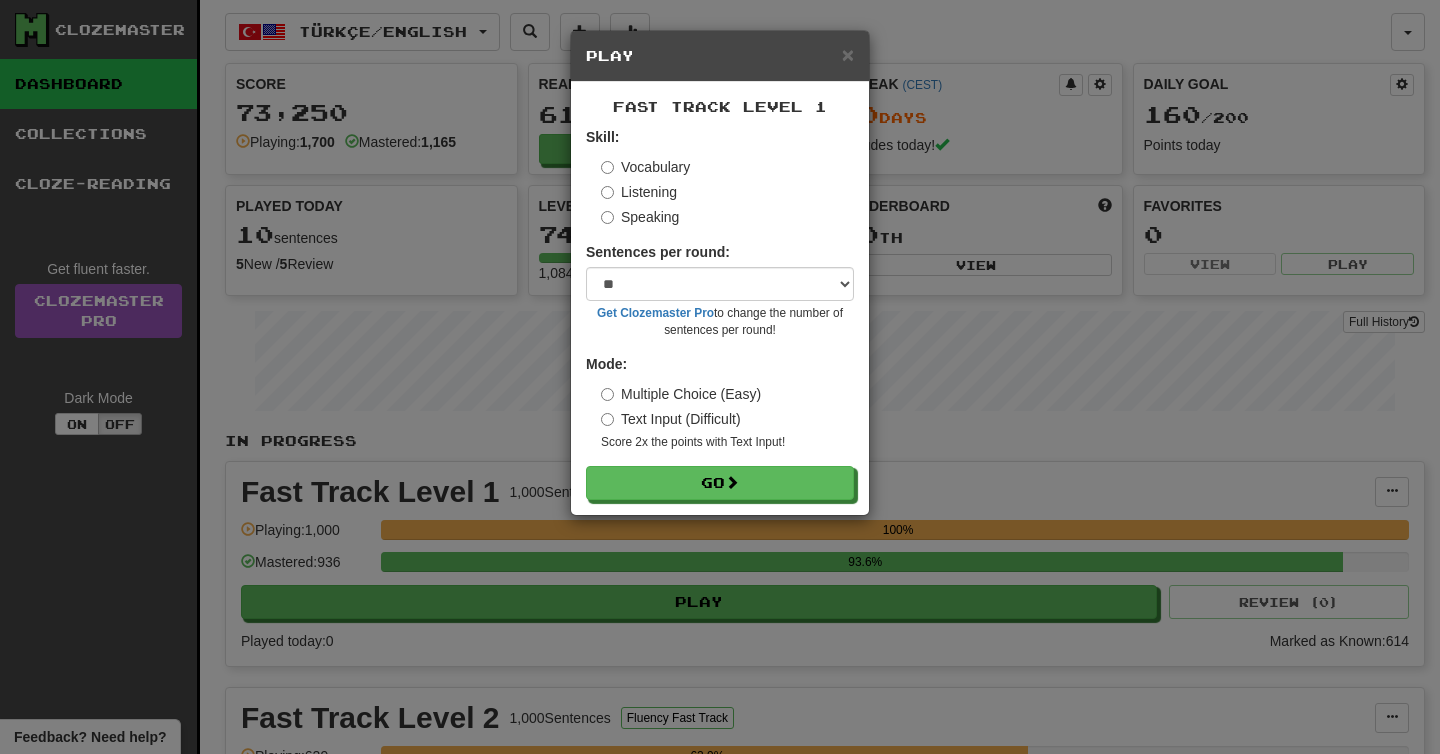 click on "Speaking" at bounding box center [640, 217] 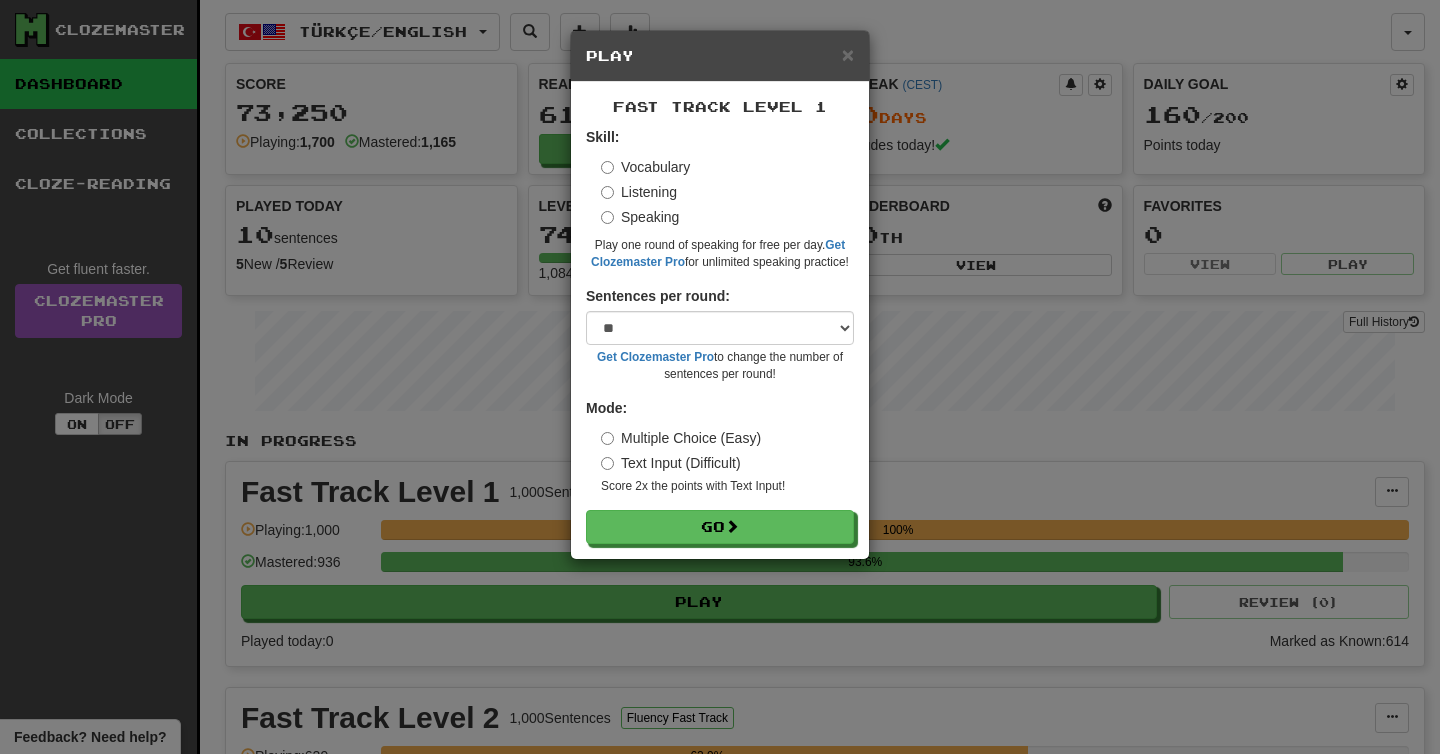 click on "Skill: Vocabulary Listening Speaking Play one round of speaking for free per day.  Get Clozemaster Pro  for unlimited speaking practice!" at bounding box center (720, 199) 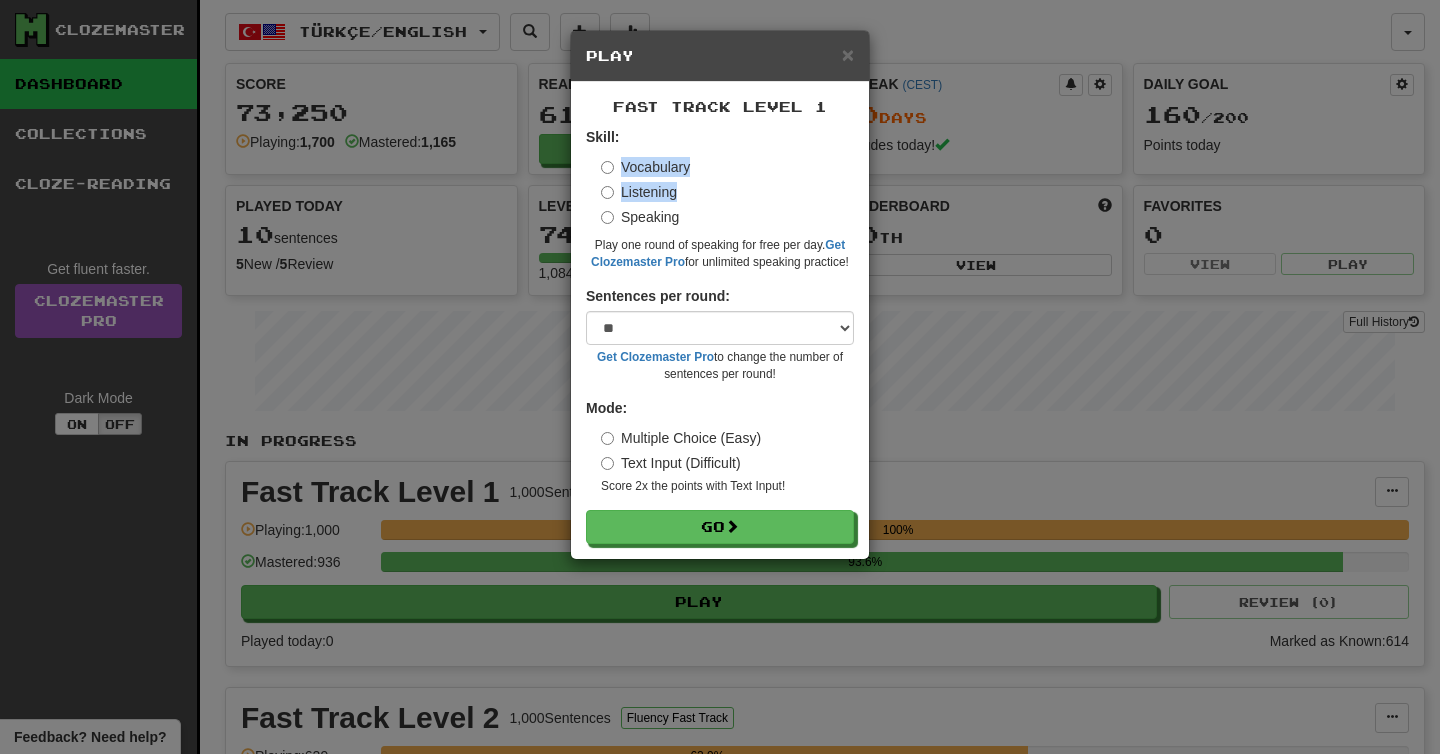 drag, startPoint x: 665, startPoint y: 151, endPoint x: 647, endPoint y: 190, distance: 42.953465 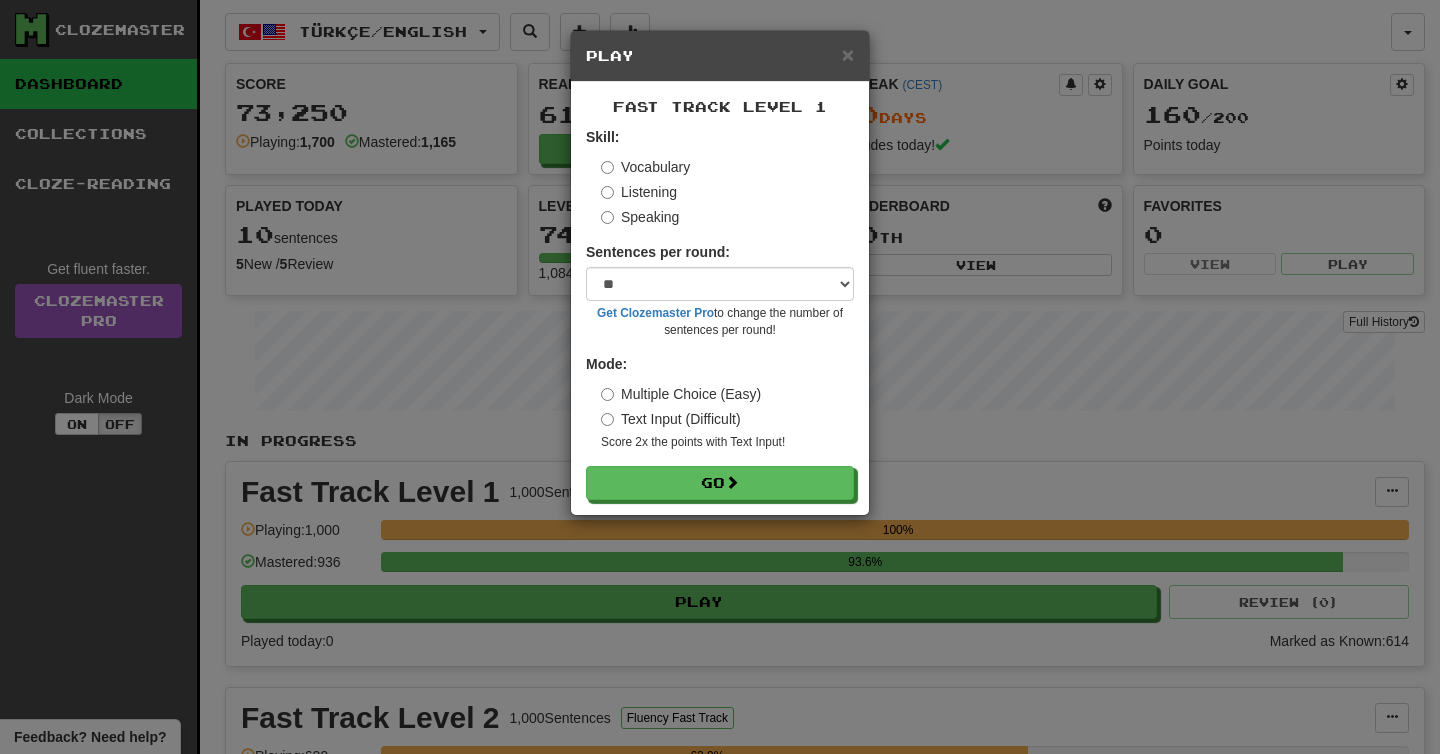 click on "Text Input (Difficult)" at bounding box center (671, 419) 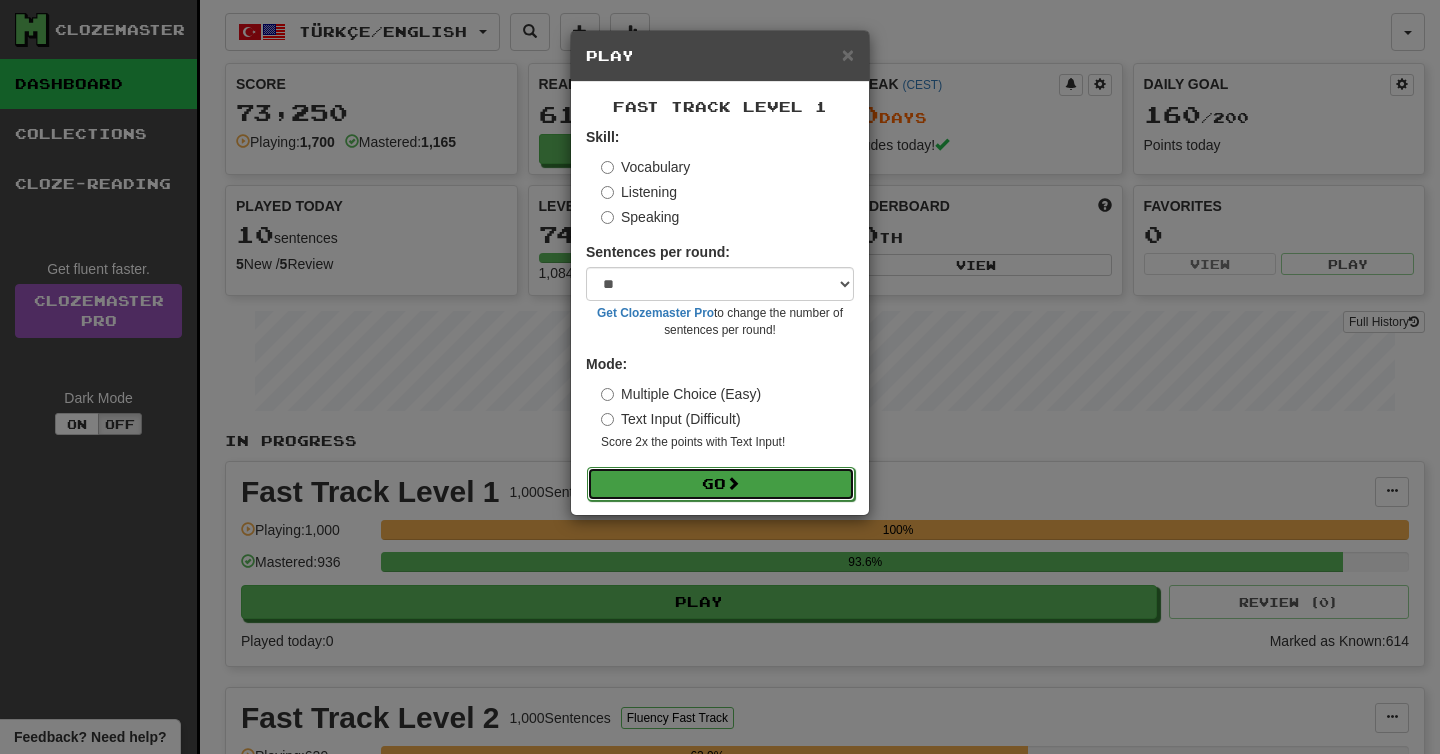 click on "Go" at bounding box center (721, 484) 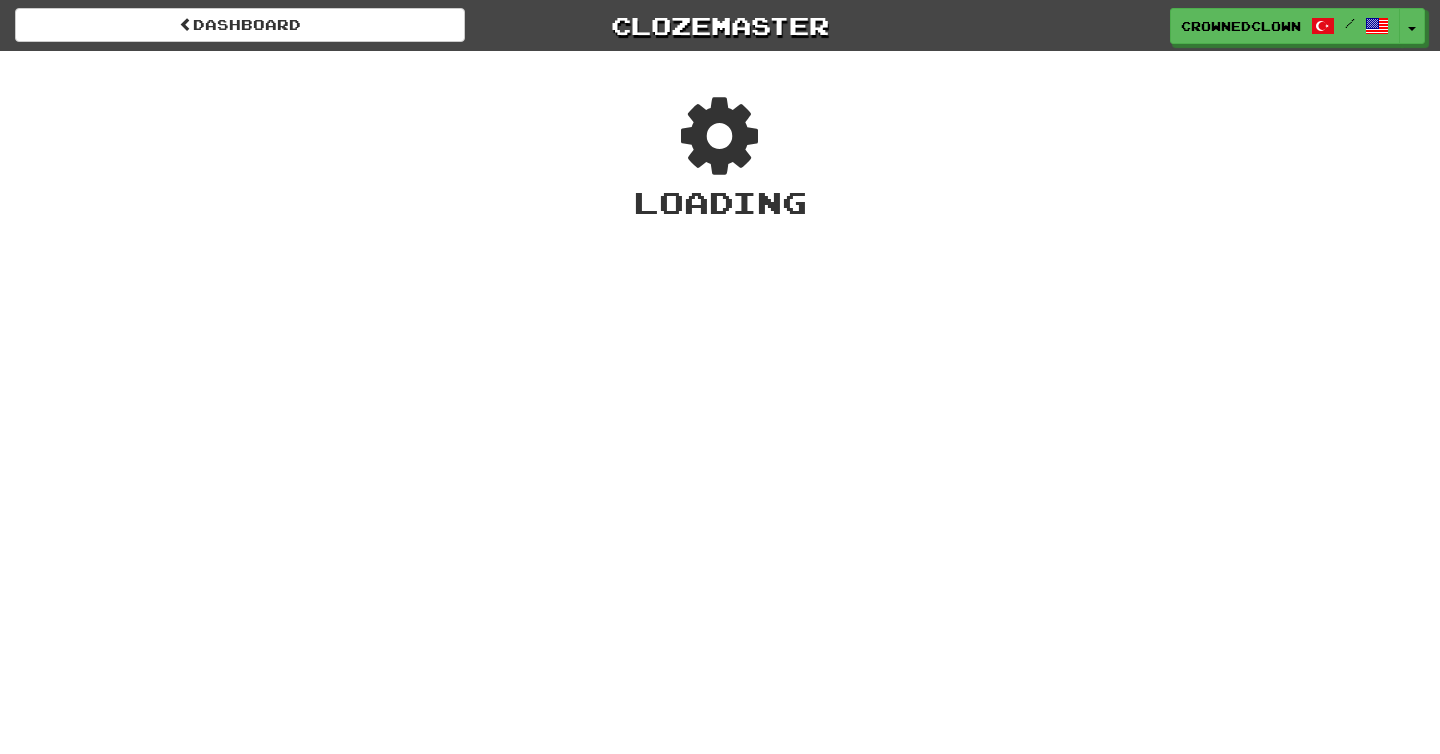 scroll, scrollTop: 0, scrollLeft: 0, axis: both 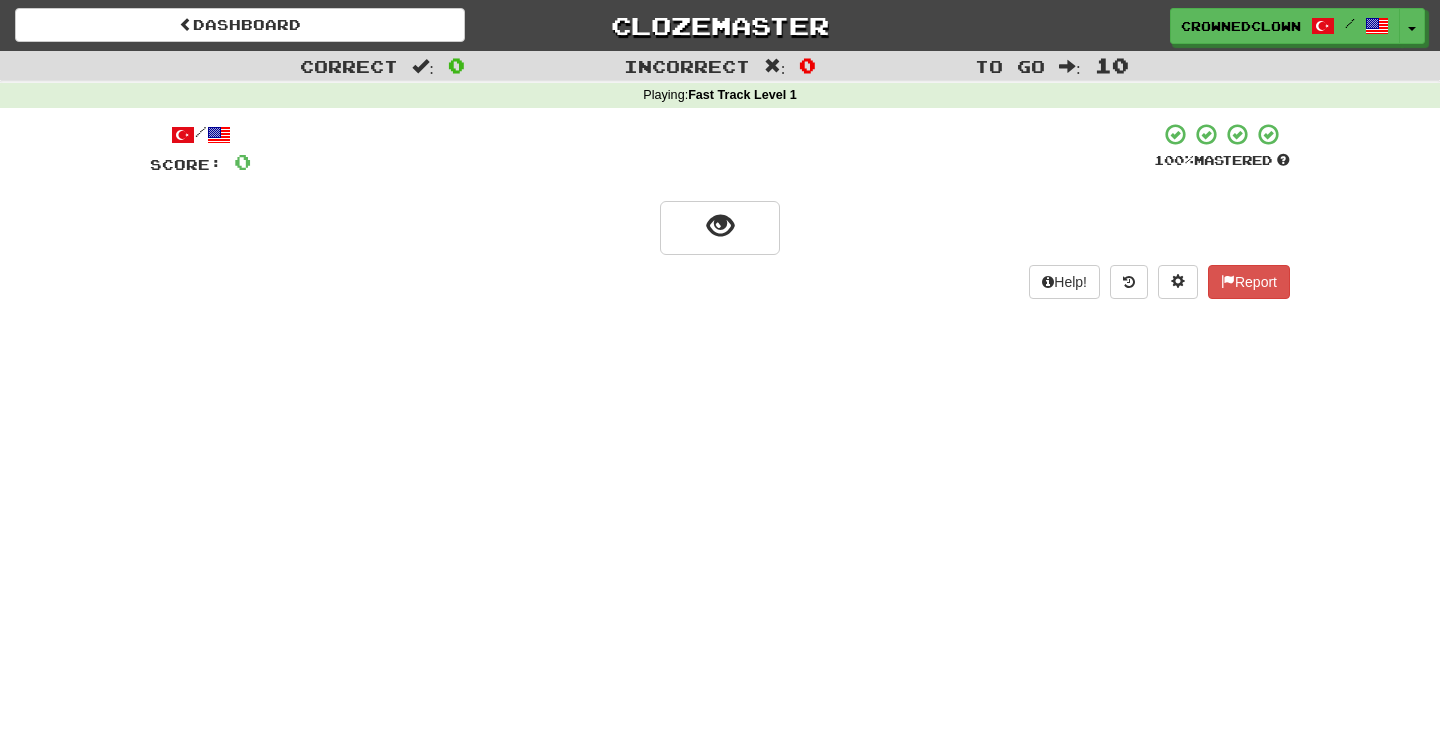 click on "Help!  Report" at bounding box center [720, 282] 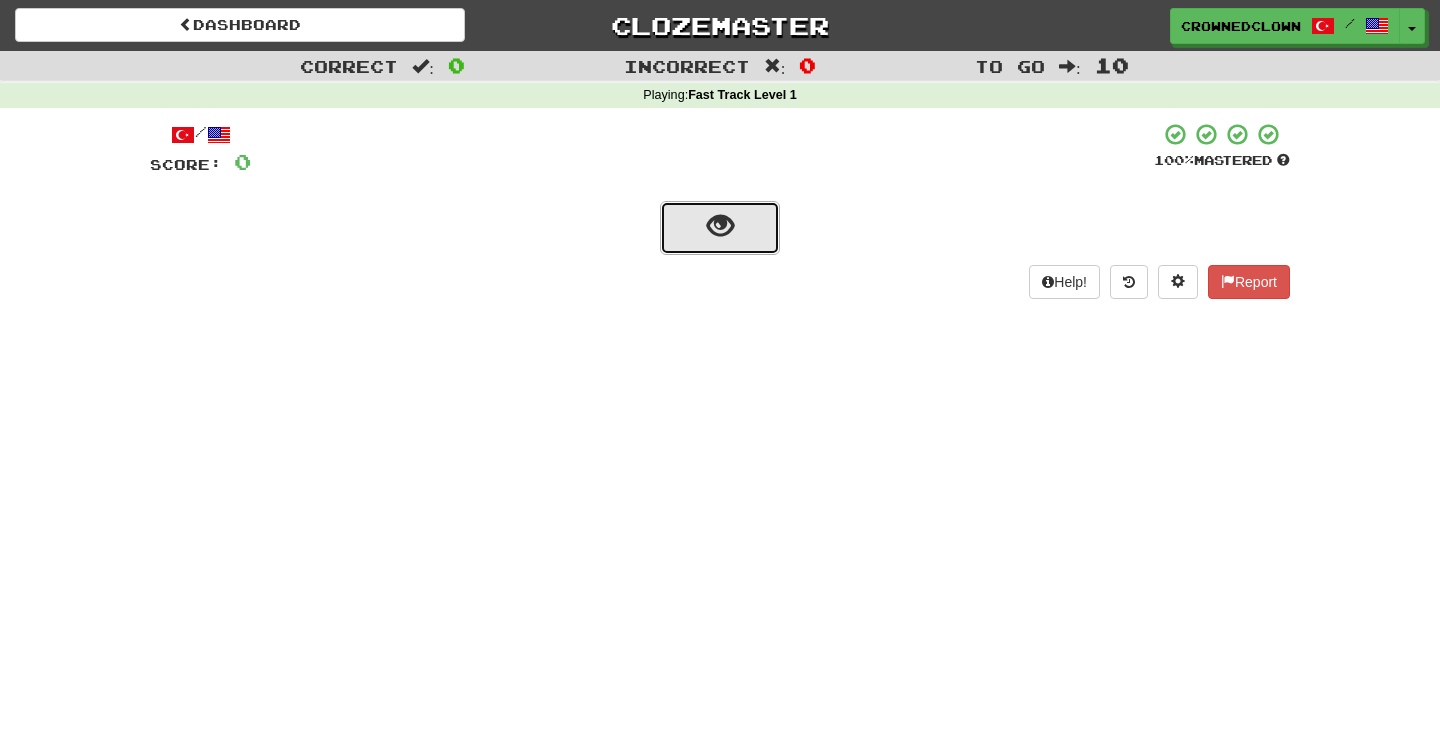 click at bounding box center [720, 228] 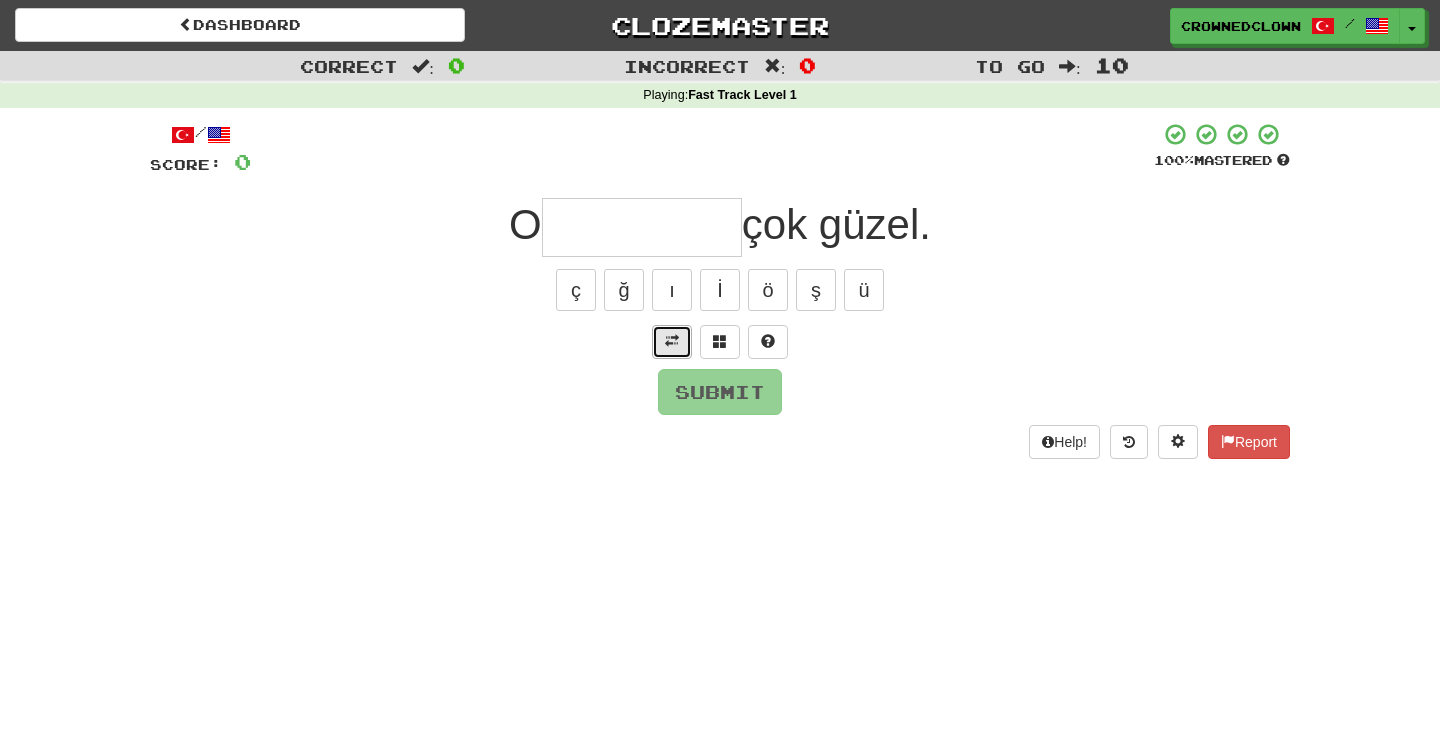 click at bounding box center [672, 342] 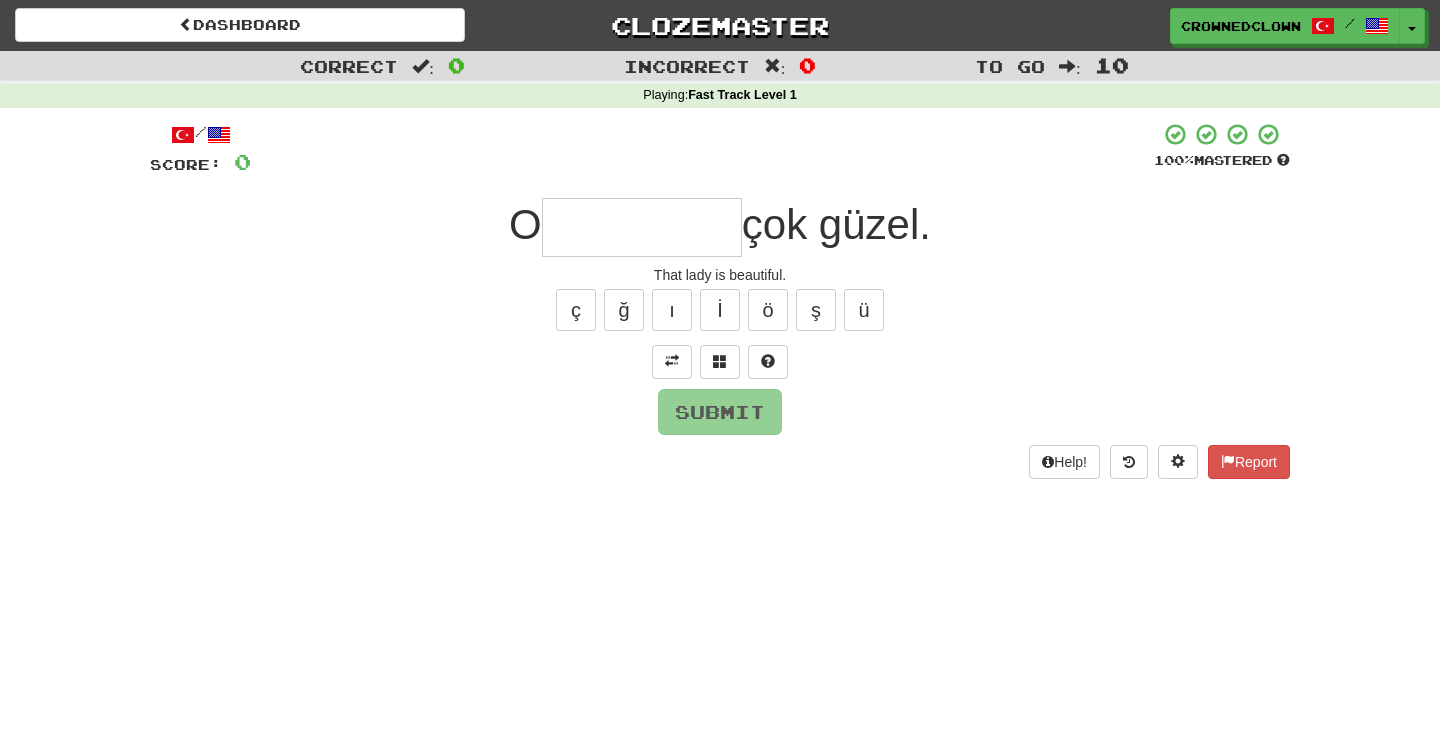 click at bounding box center [642, 227] 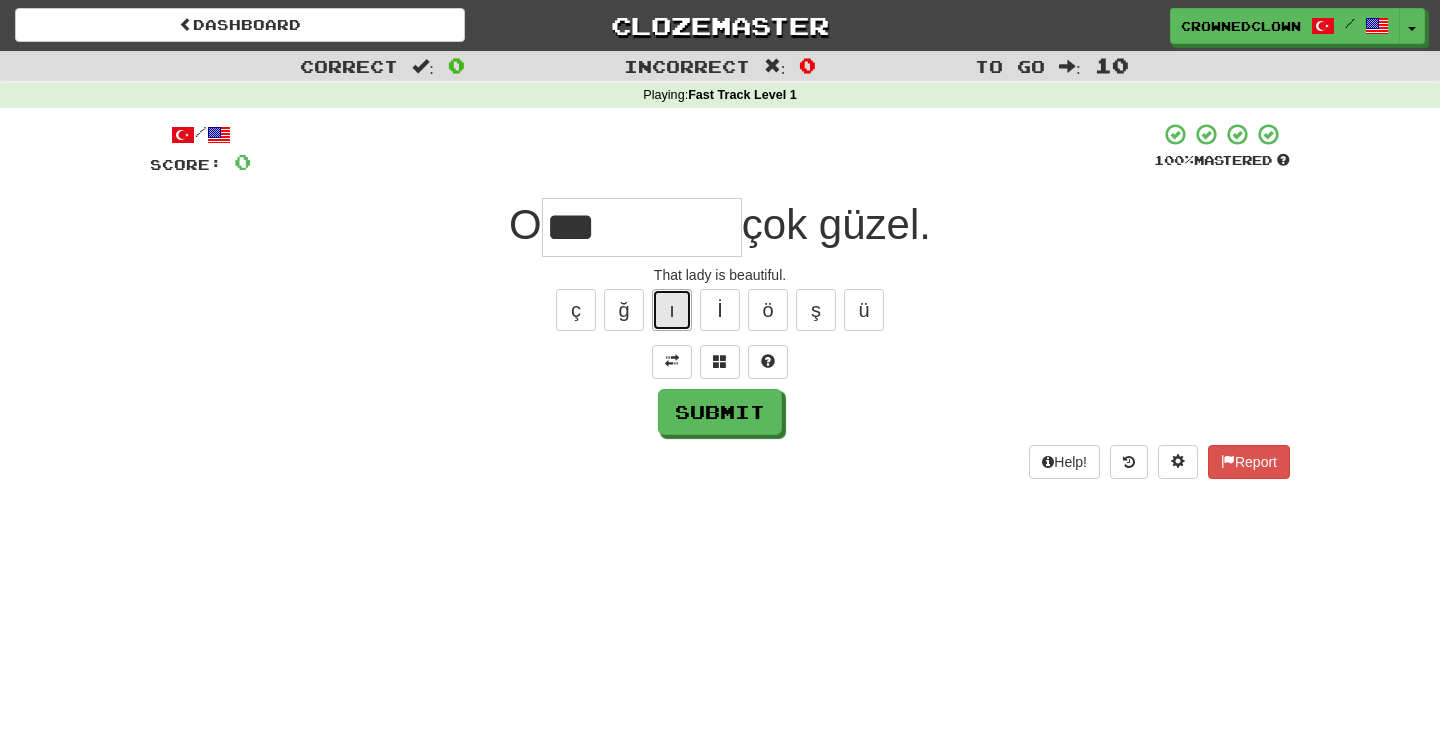 click on "ı" at bounding box center [672, 310] 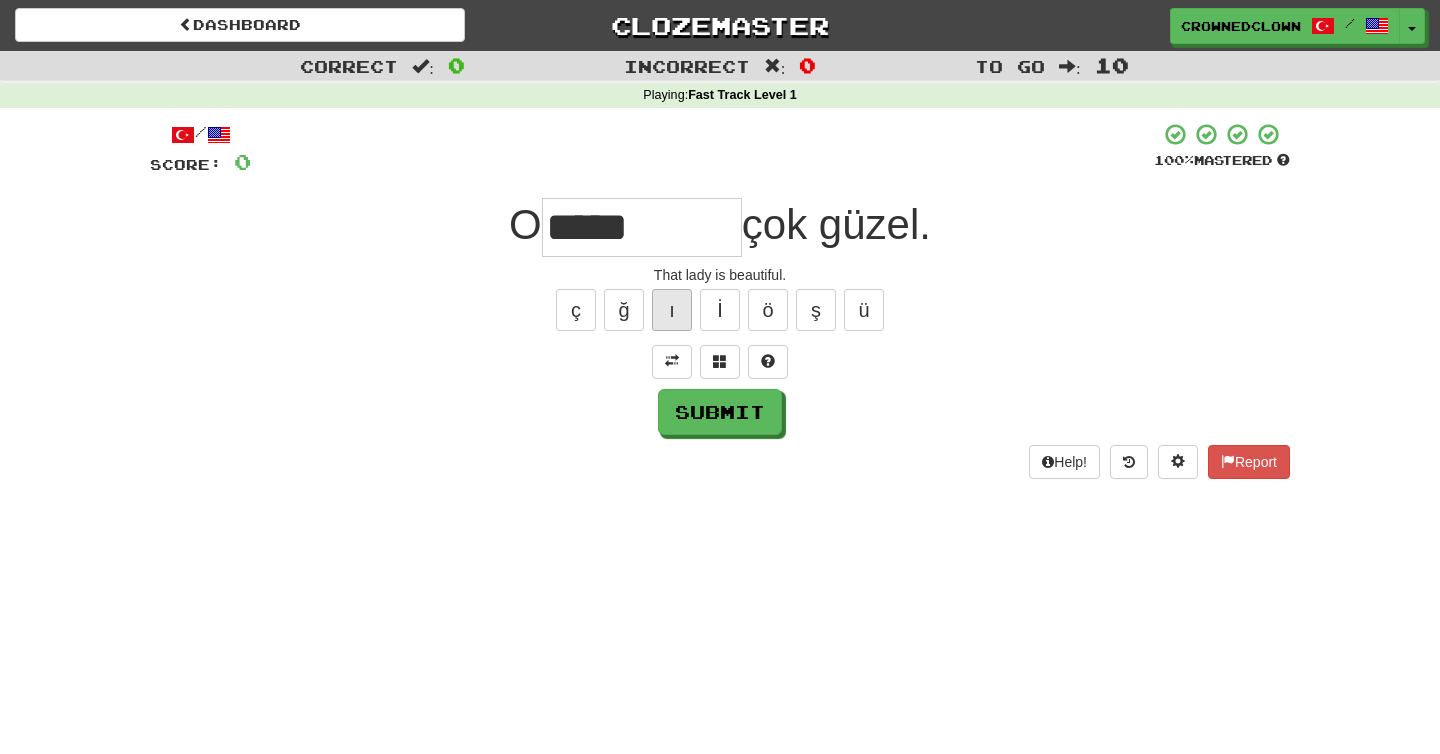 type on "*****" 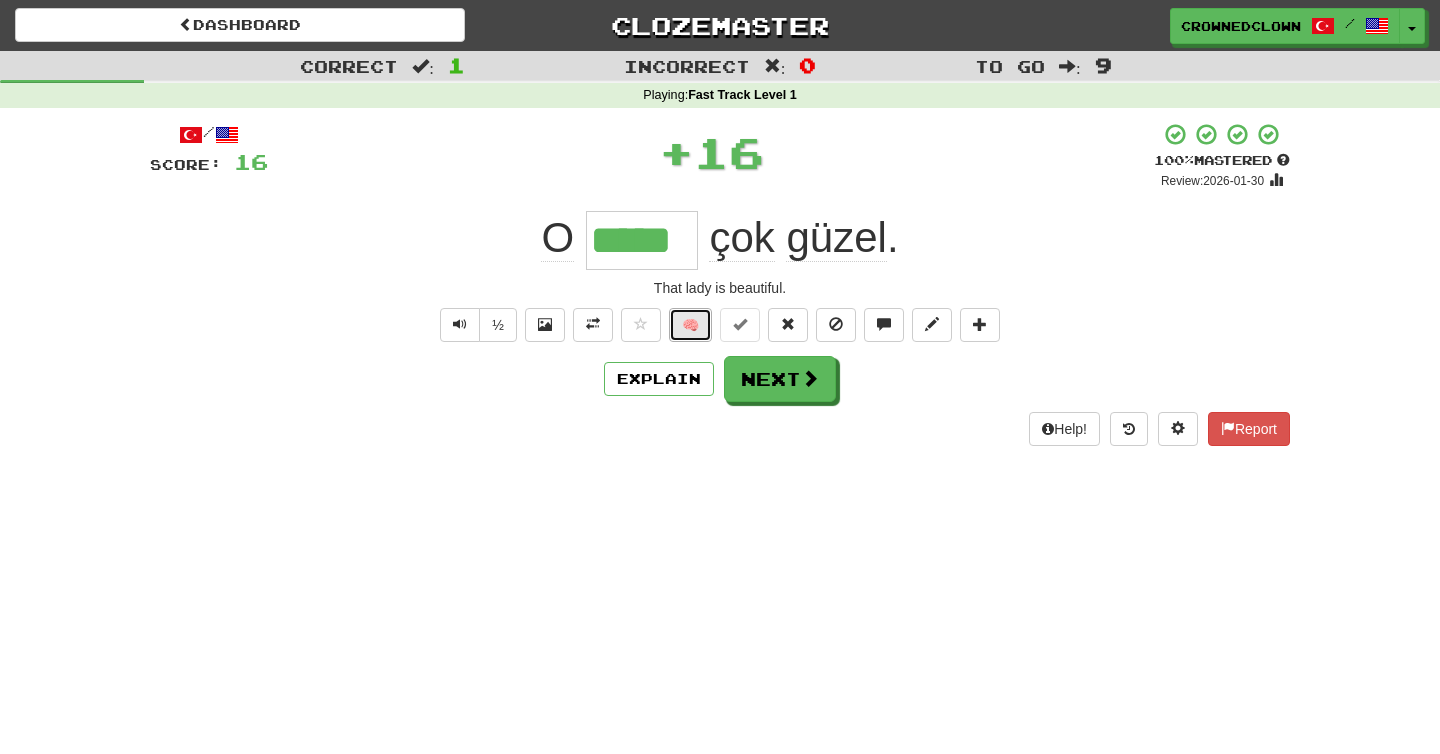 click on "🧠" at bounding box center [690, 325] 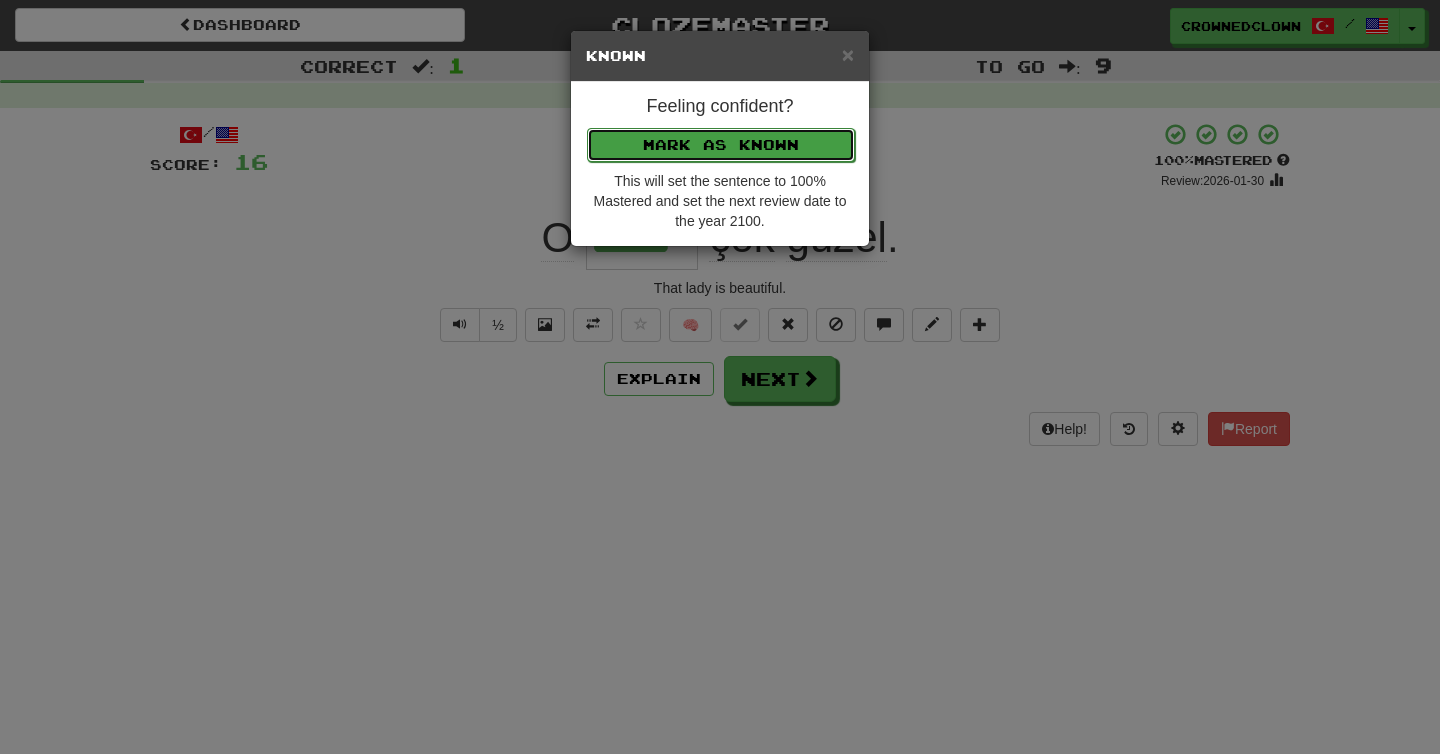 click on "Mark as Known" at bounding box center [721, 145] 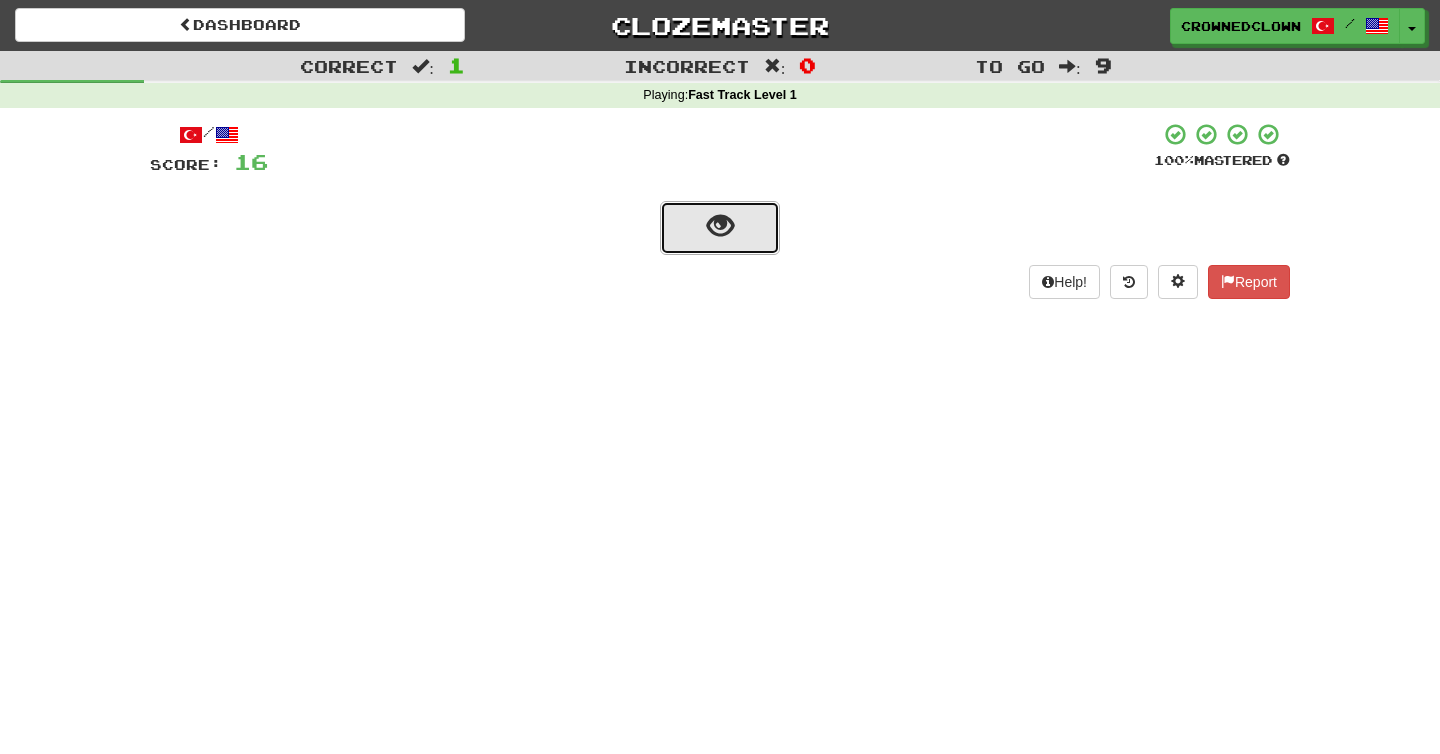 click at bounding box center [720, 228] 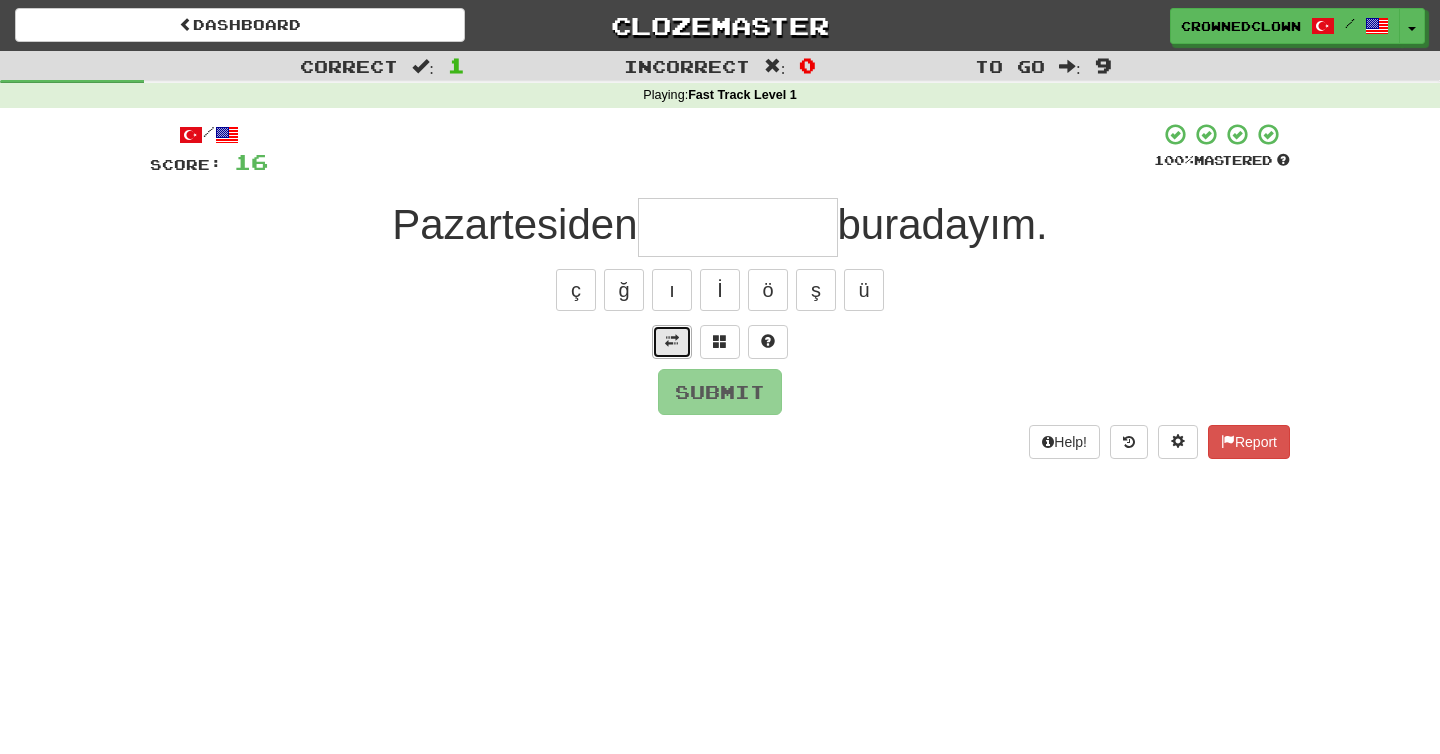 click at bounding box center [672, 342] 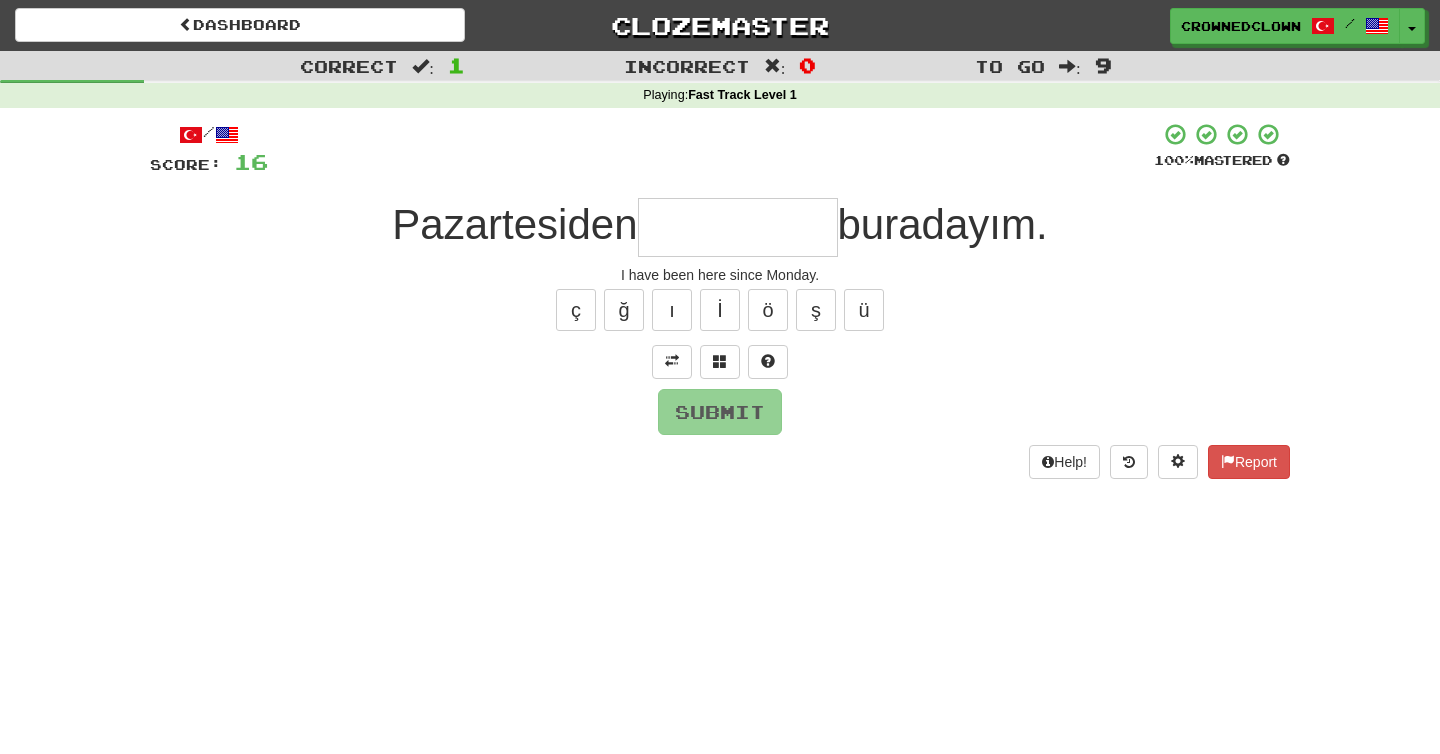 click at bounding box center [738, 227] 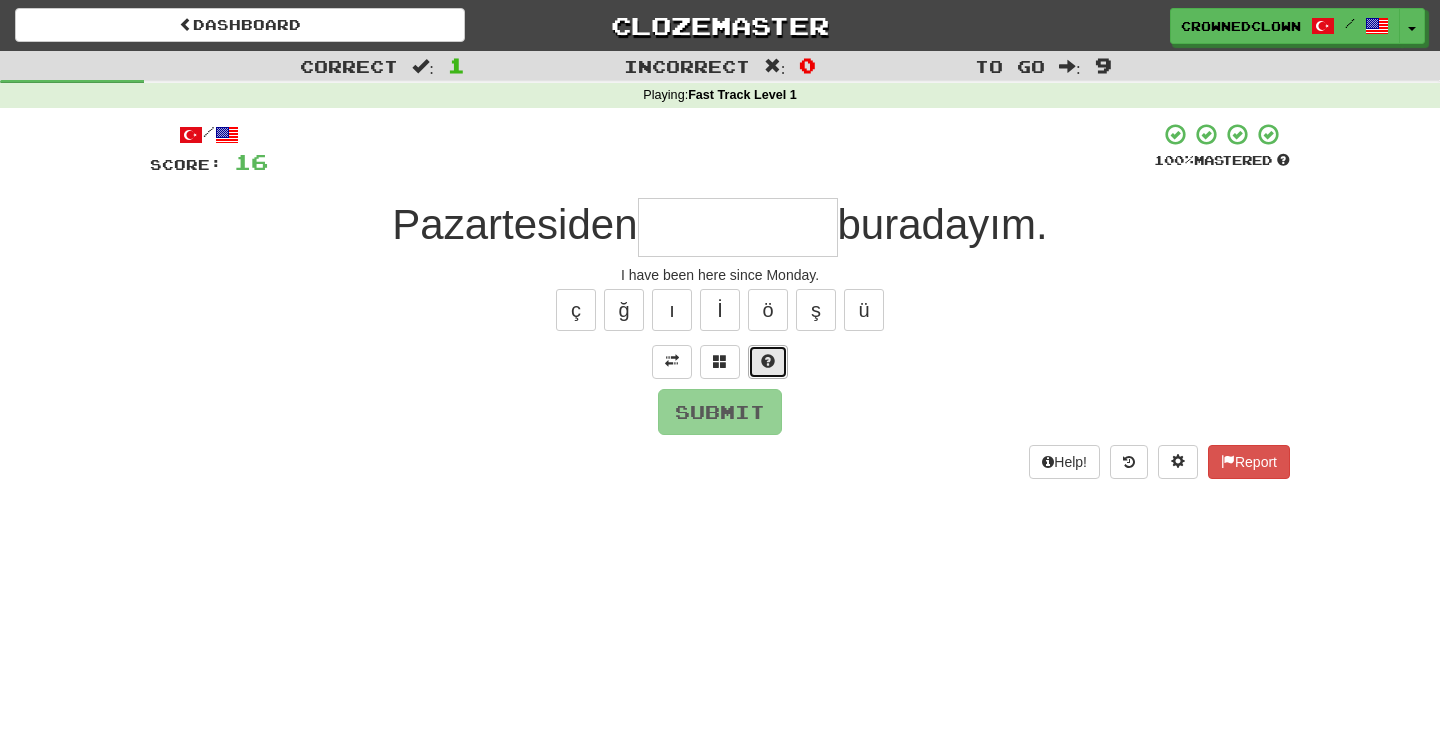 click at bounding box center (768, 362) 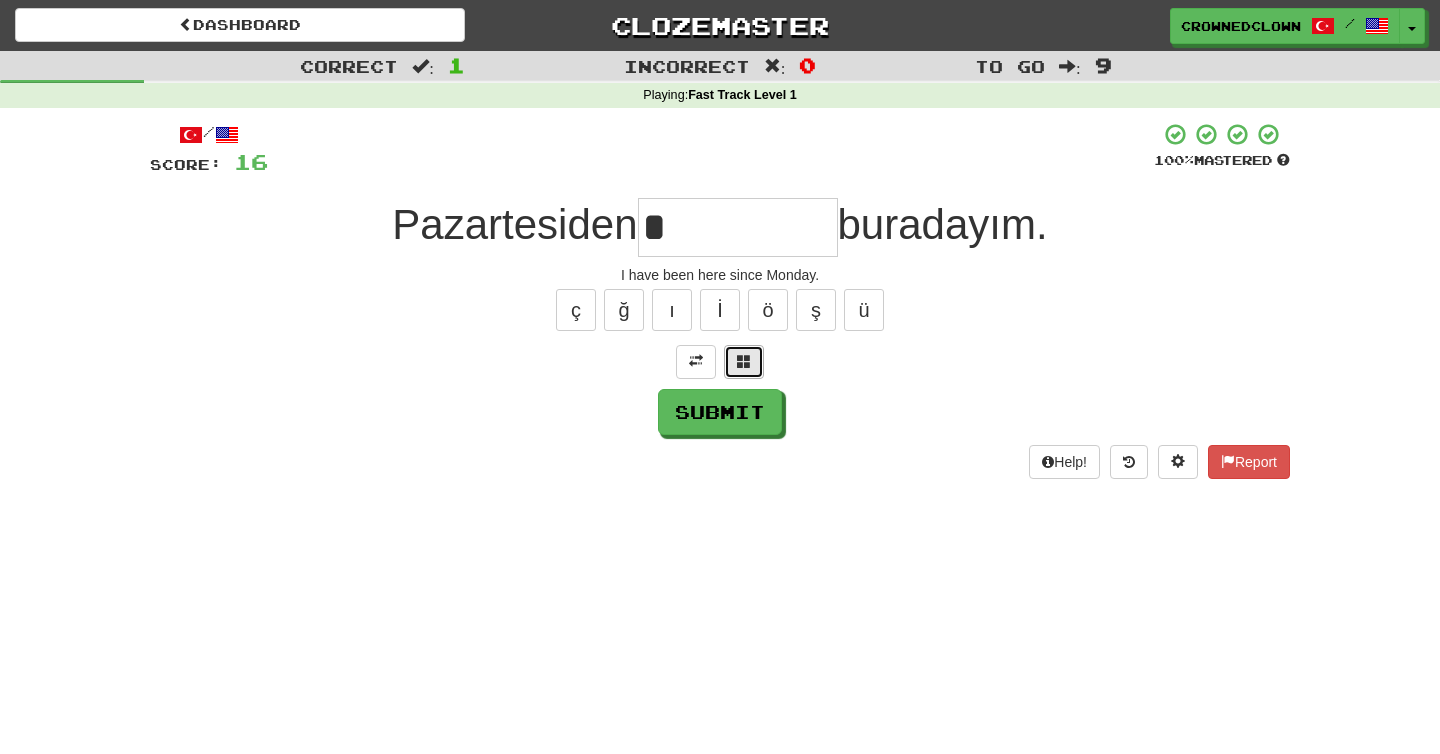click at bounding box center [744, 362] 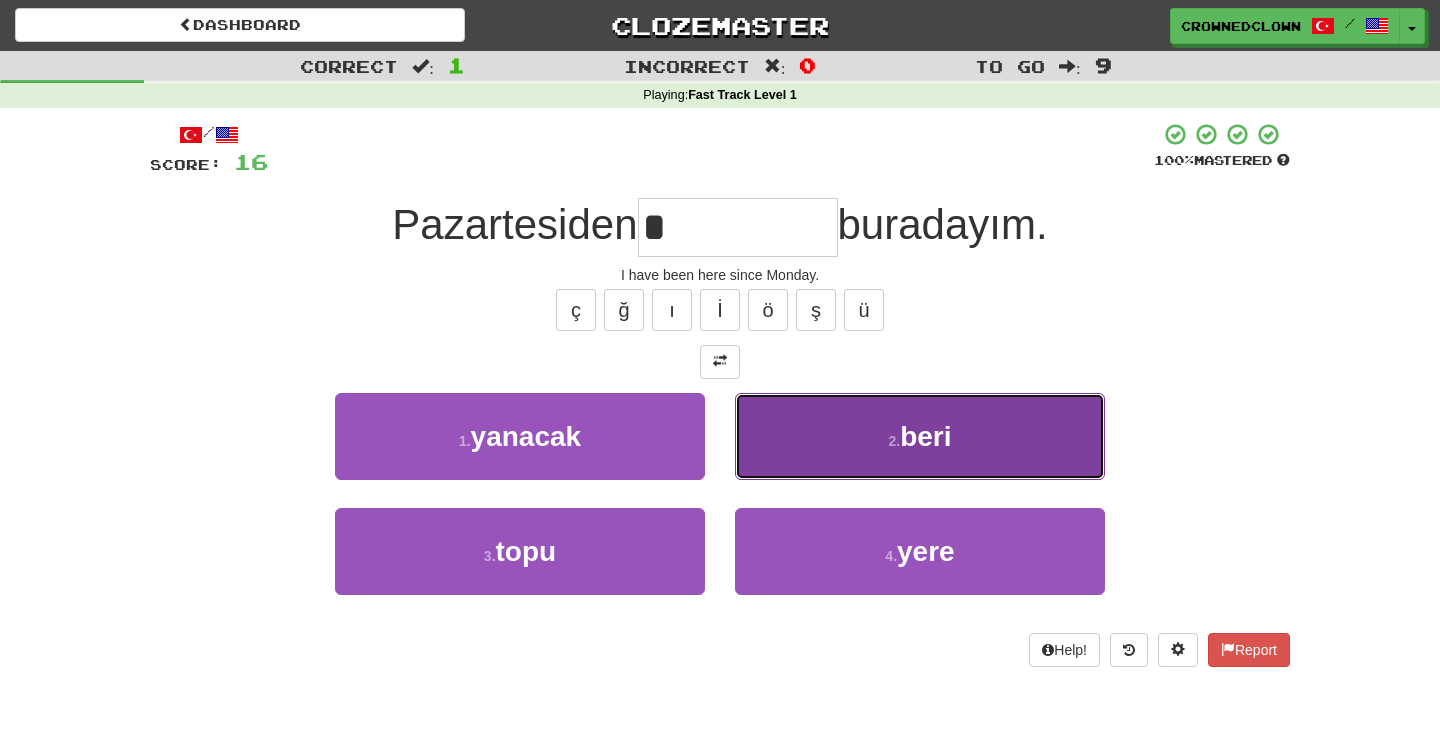 click on "2 .  beri" at bounding box center [920, 436] 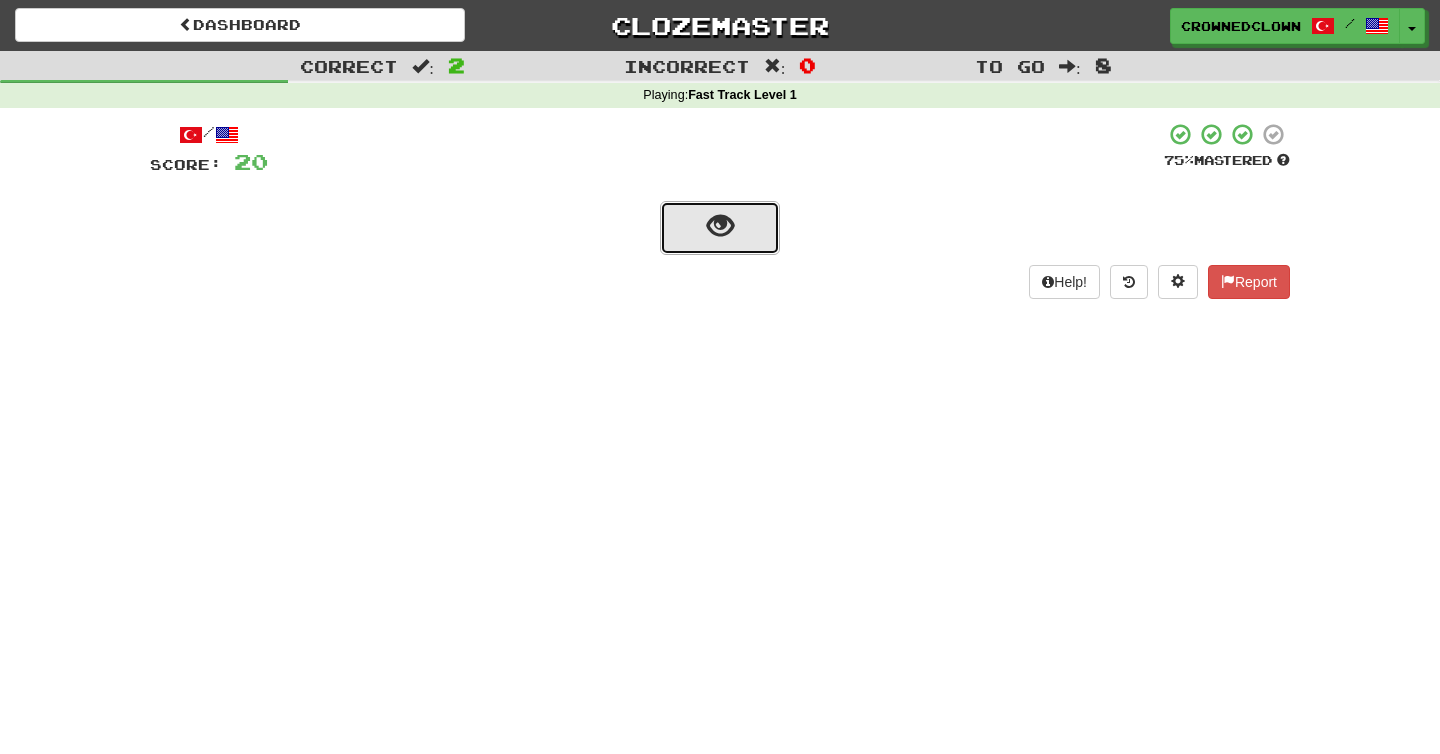 click at bounding box center (720, 226) 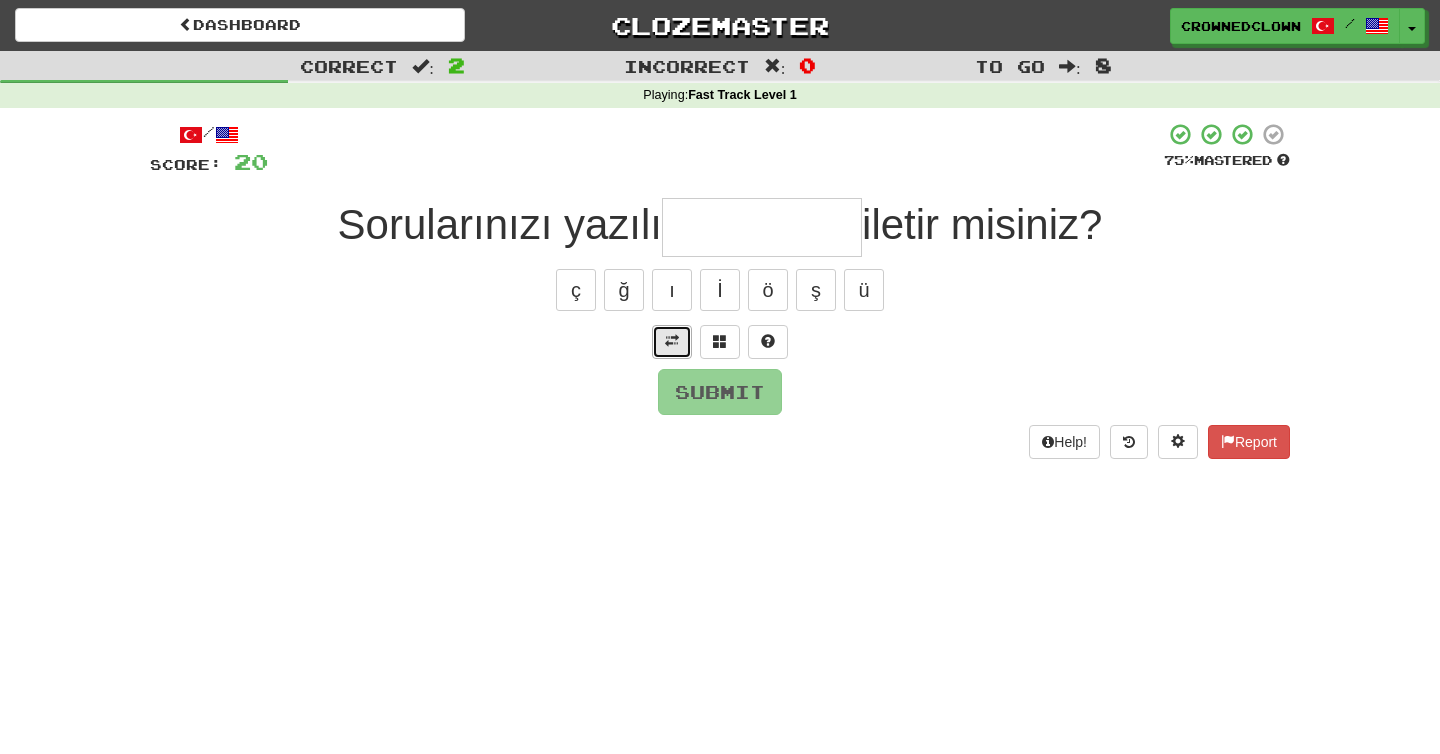 click at bounding box center (672, 342) 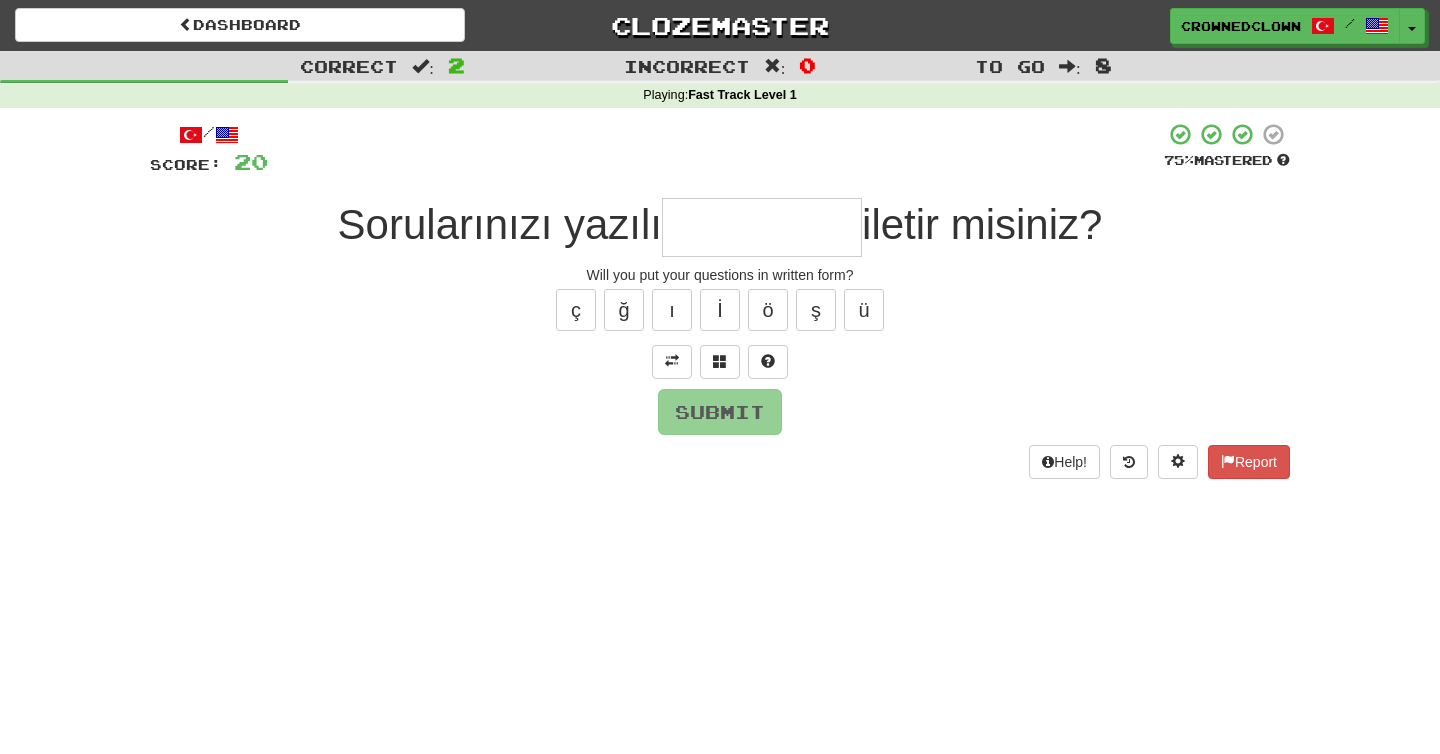 click at bounding box center (762, 227) 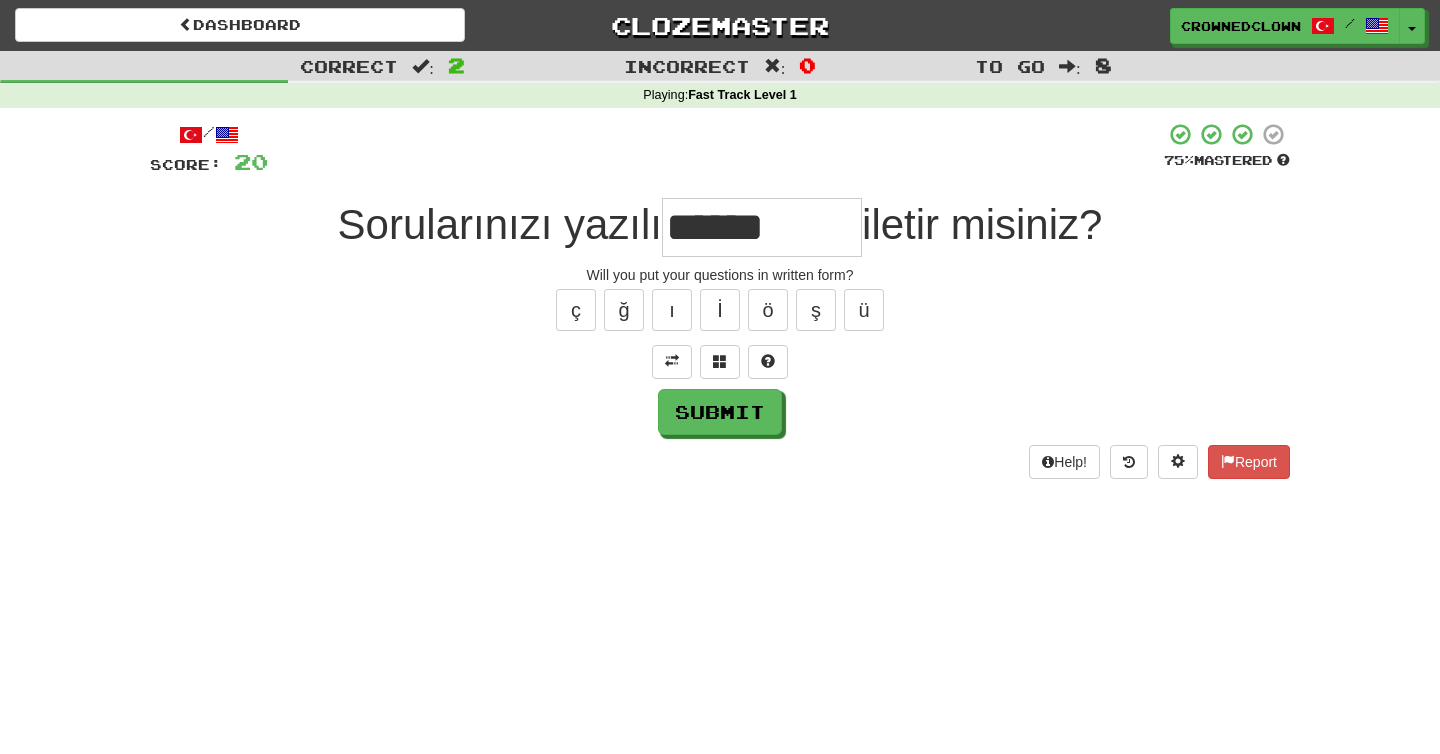 type on "******" 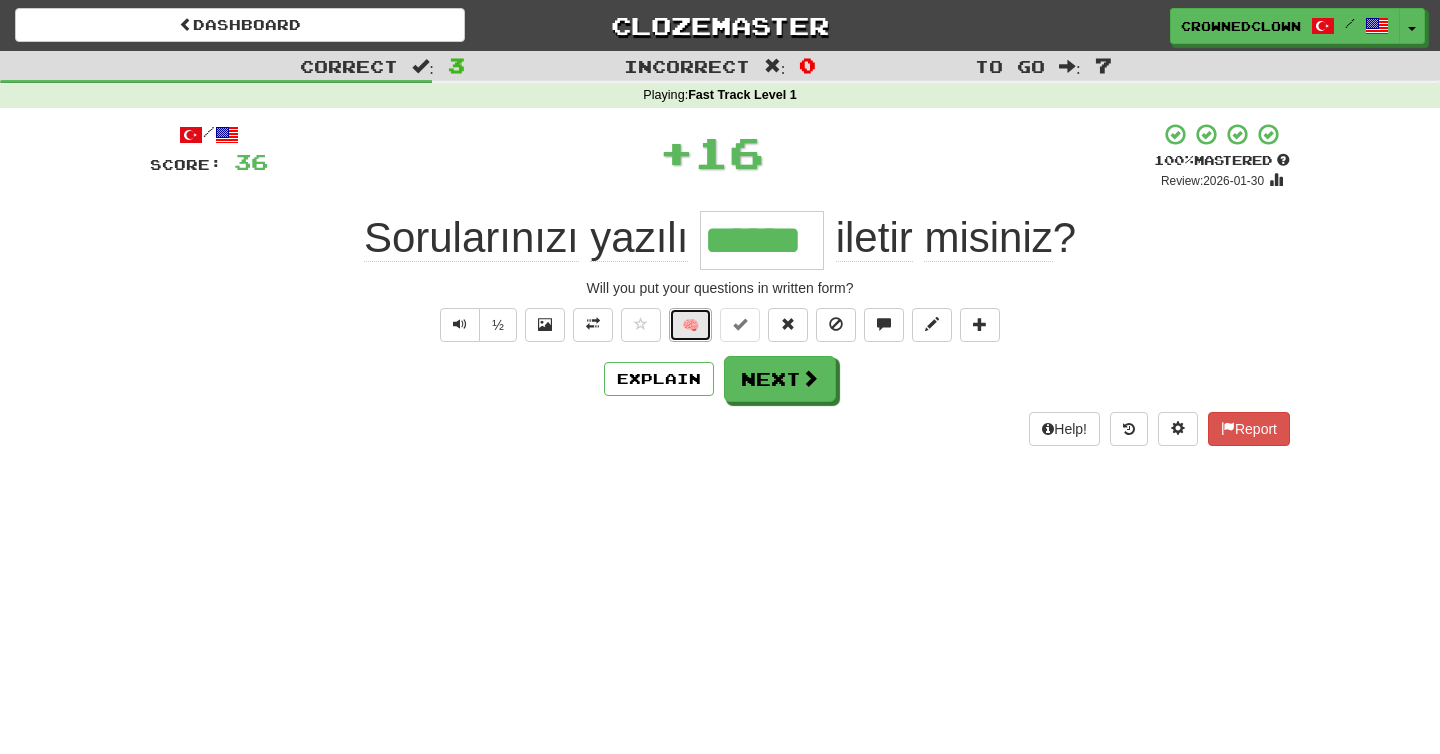 click on "🧠" at bounding box center (690, 325) 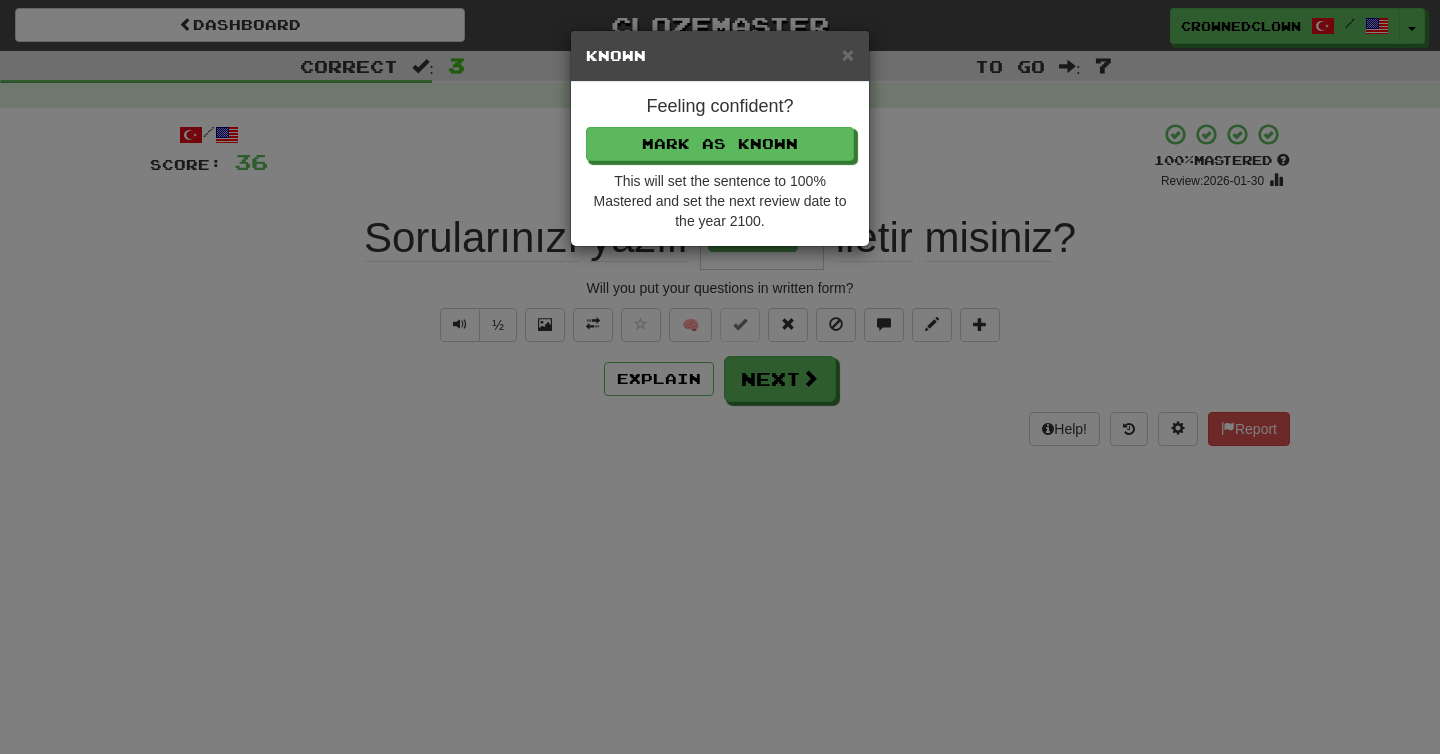 click on "Feeling confident?" at bounding box center [720, 107] 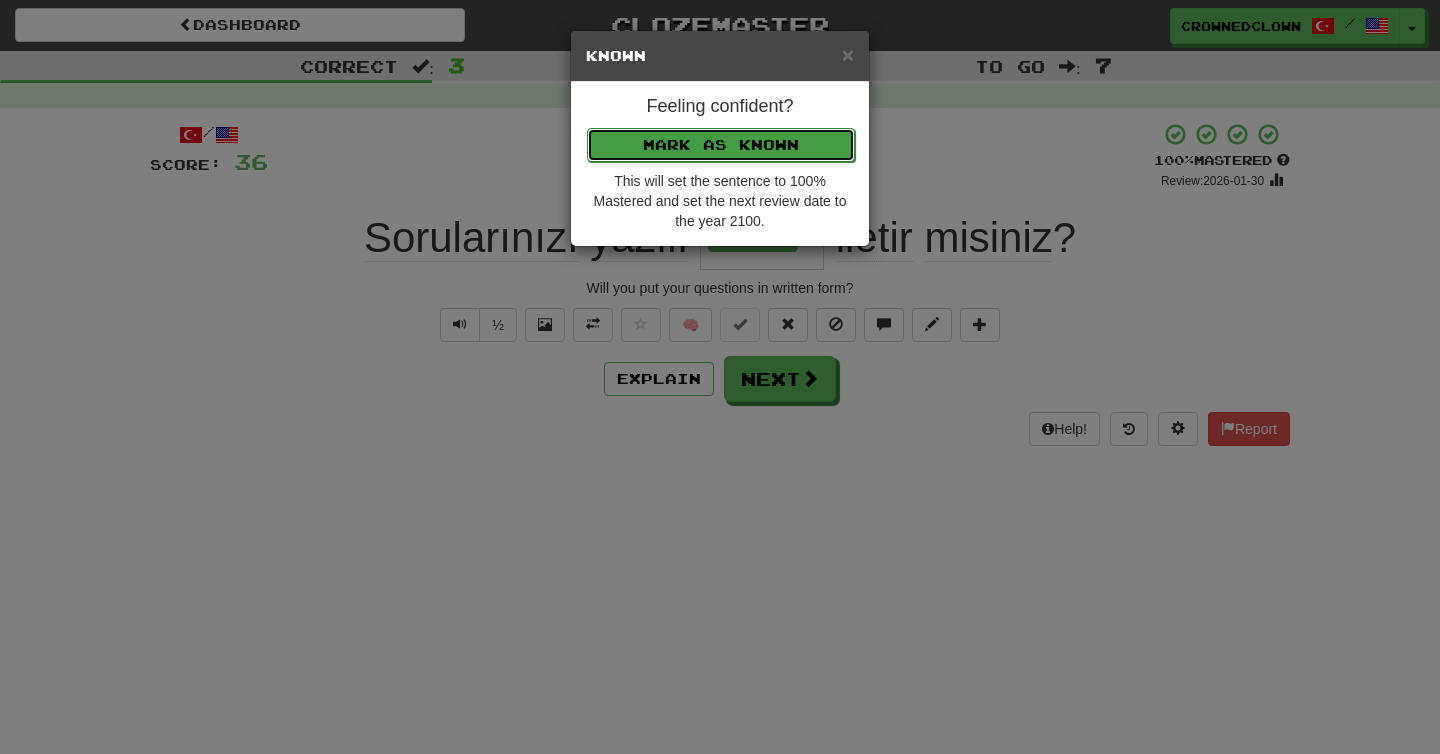click on "Mark as Known" at bounding box center [721, 145] 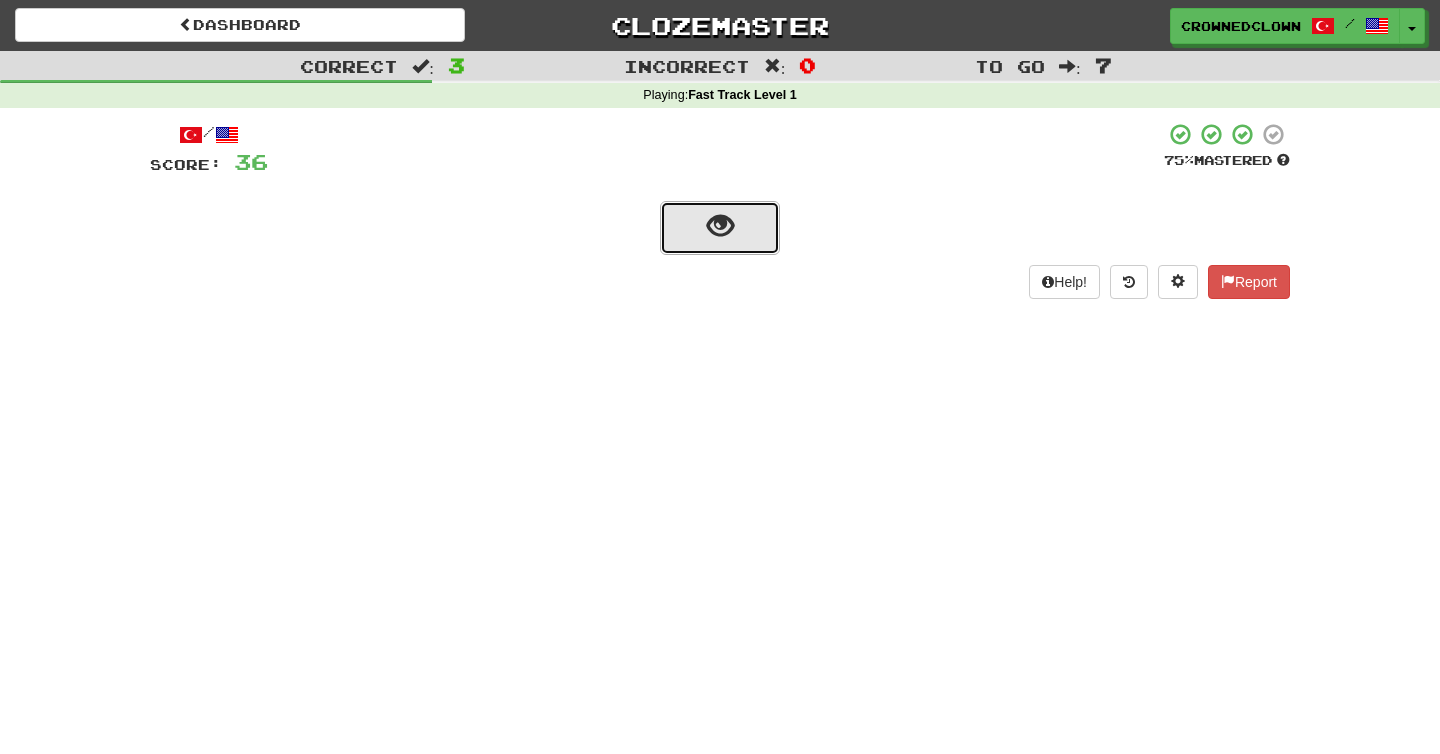 click at bounding box center [720, 228] 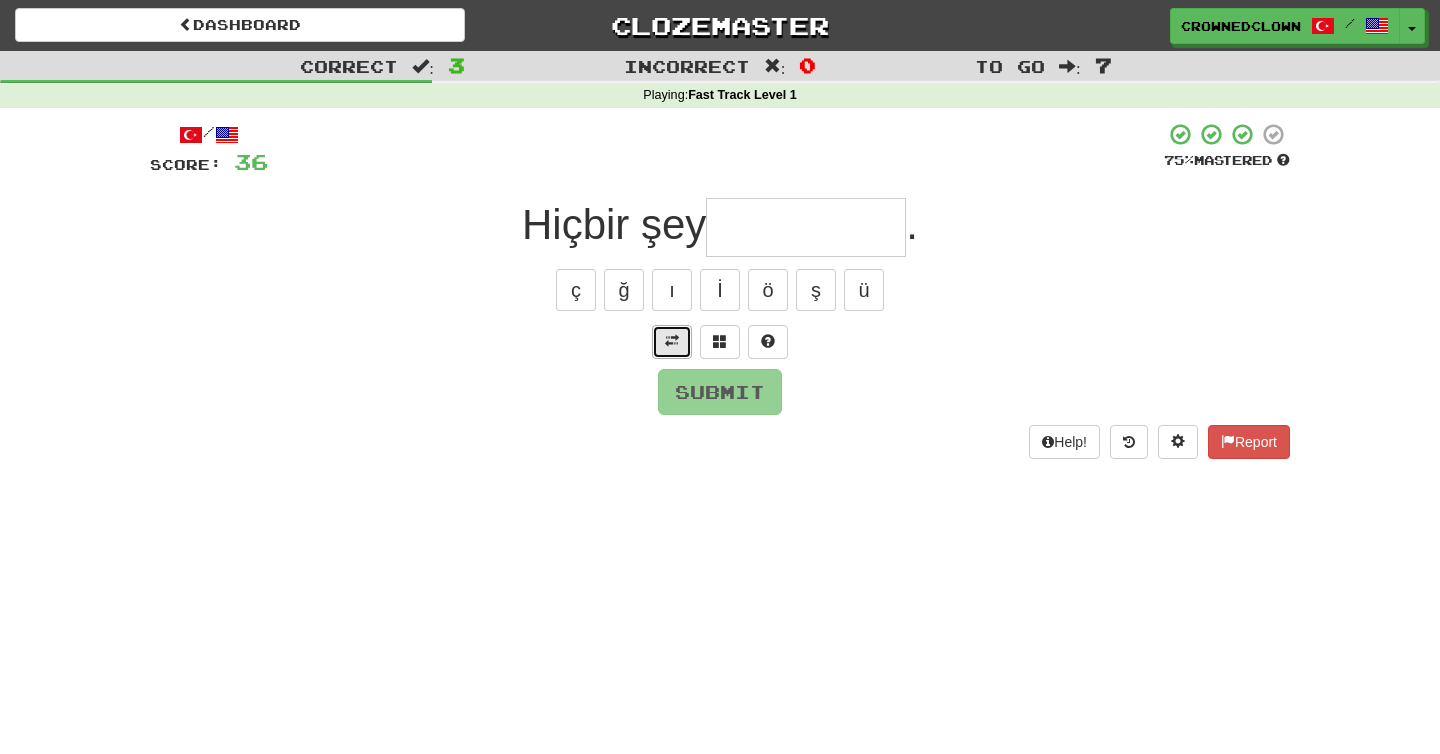 click at bounding box center [672, 341] 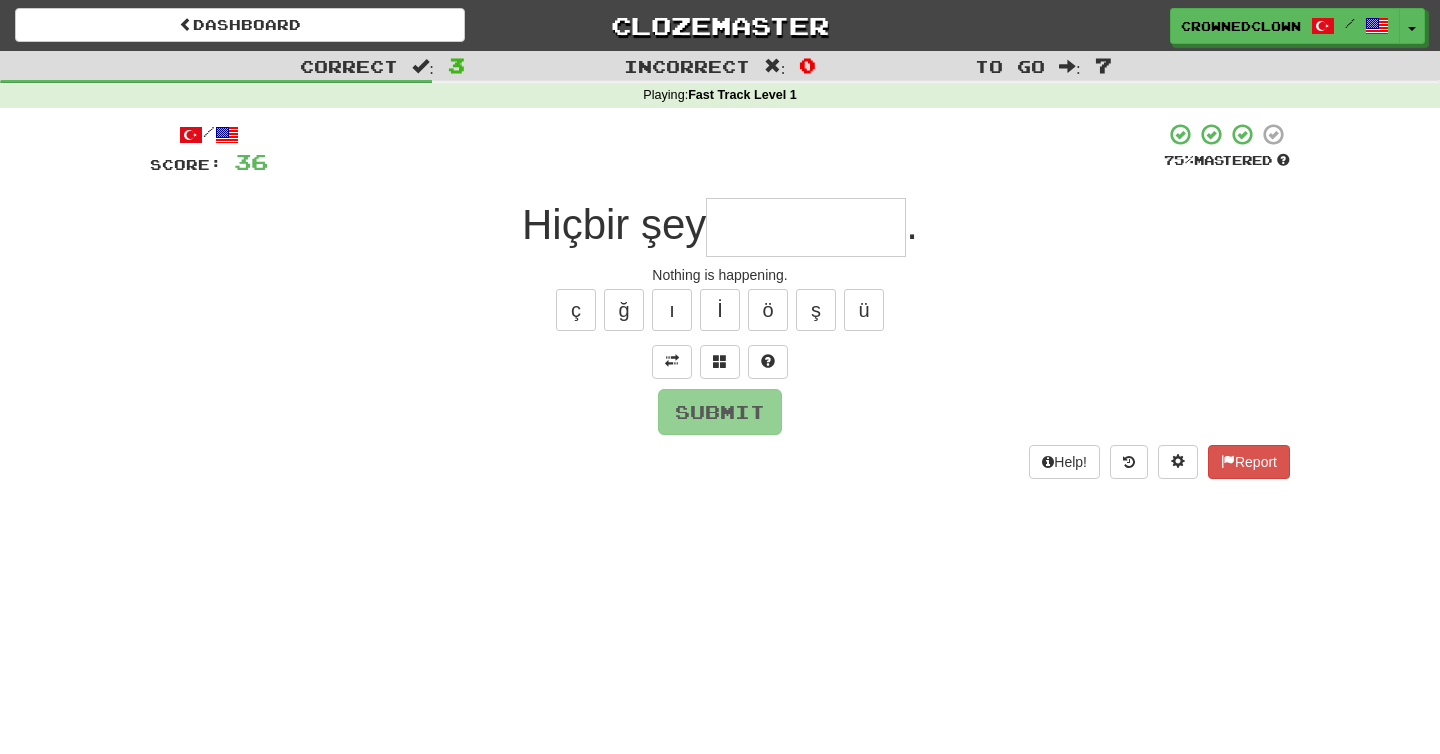 click on "/  Score:   36 75 %  Mastered Hiçbir şey  . Nothing is happening. ç ğ ı İ ö ş ü Submit  Help!  Report" at bounding box center (720, 300) 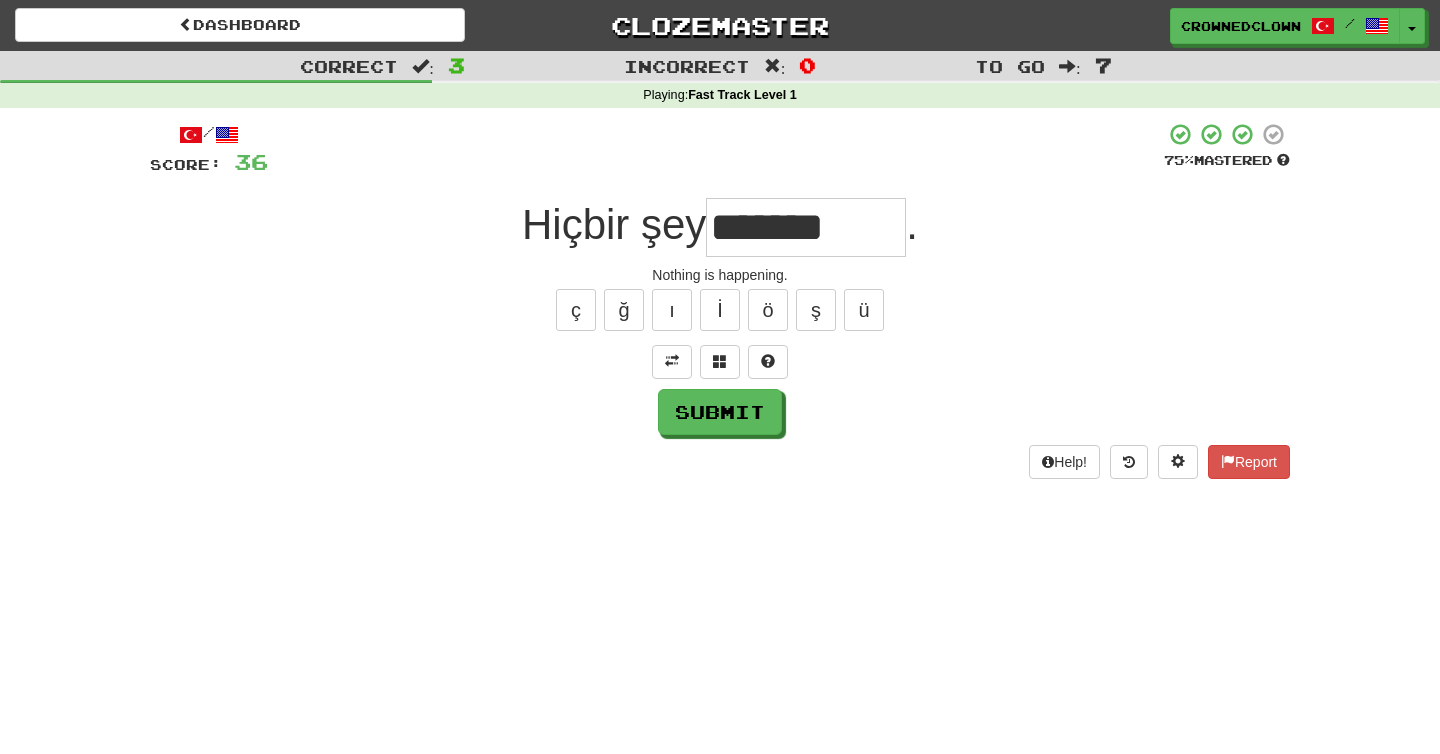 type on "*******" 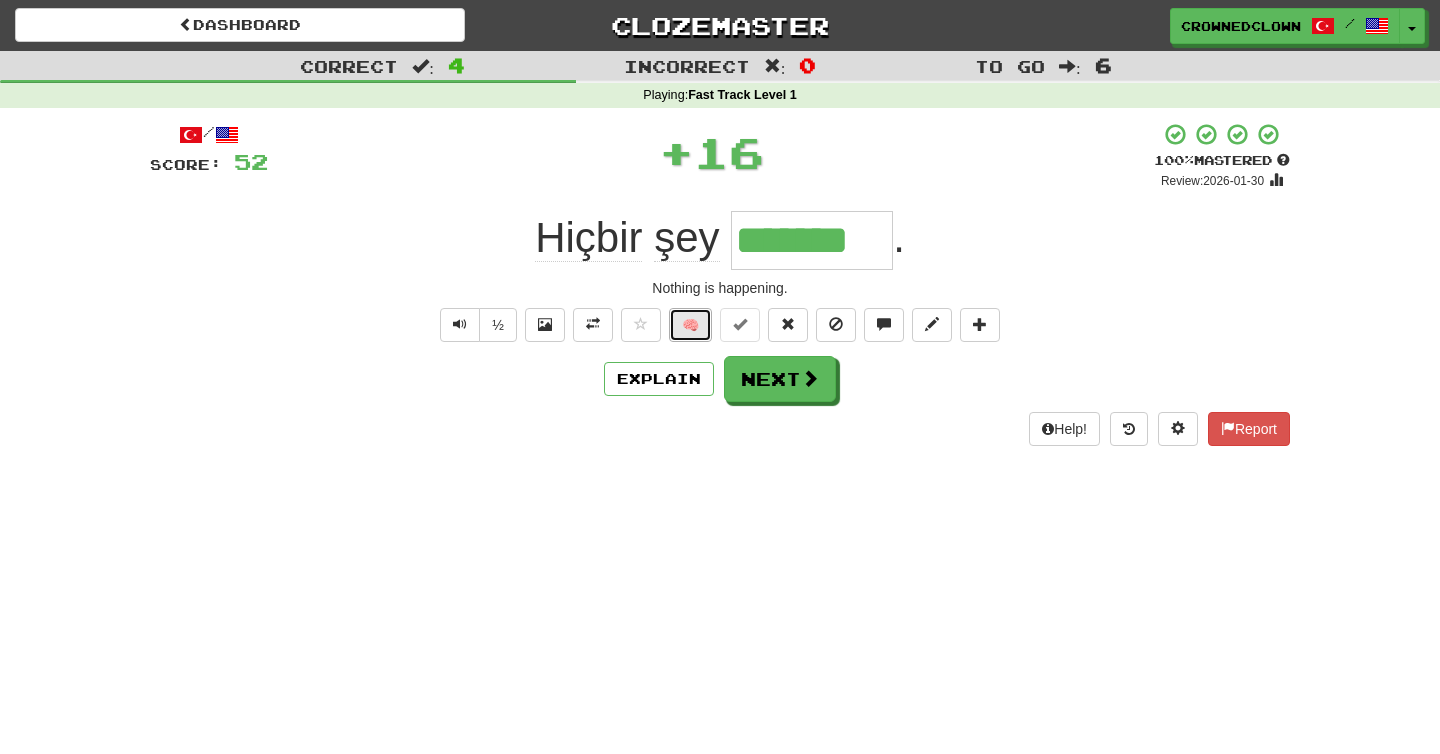 click on "🧠" at bounding box center [690, 325] 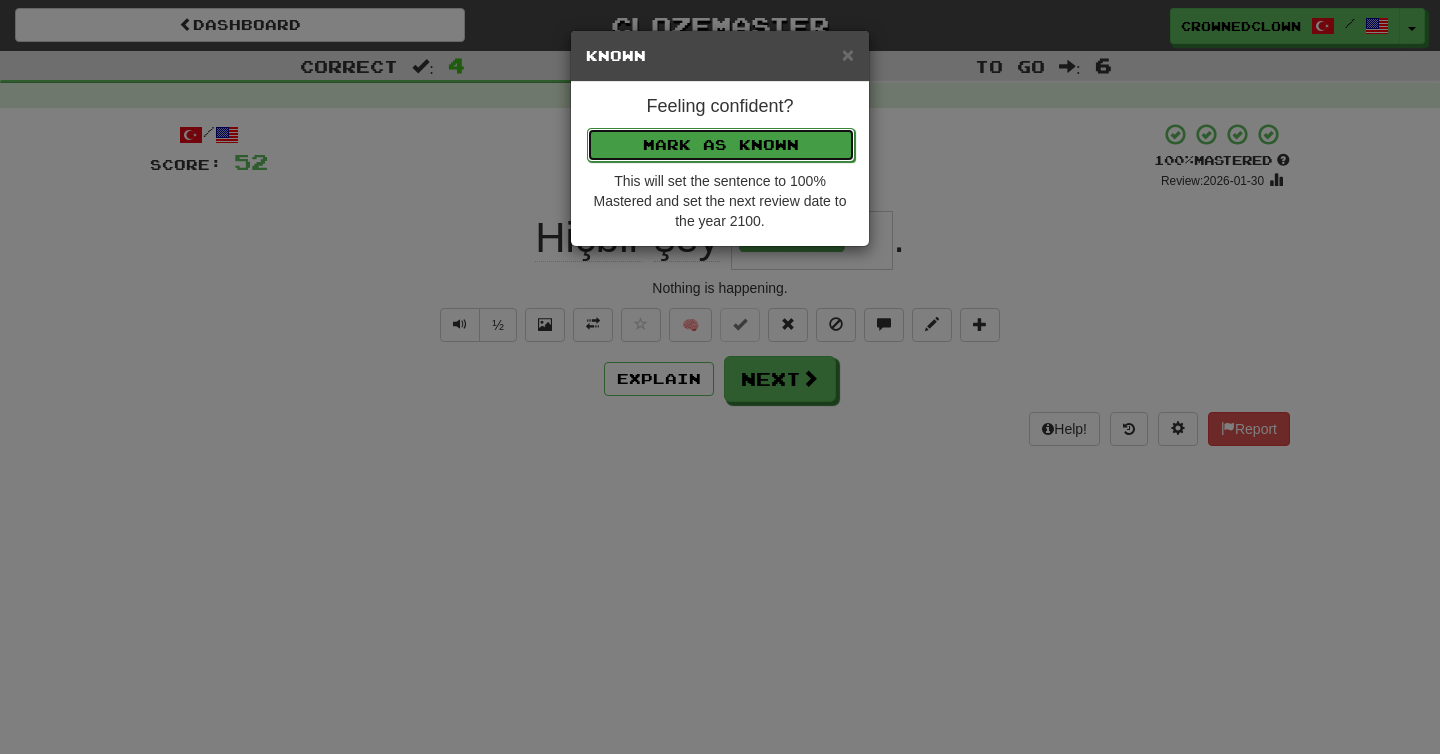 click on "Mark as Known" at bounding box center [721, 145] 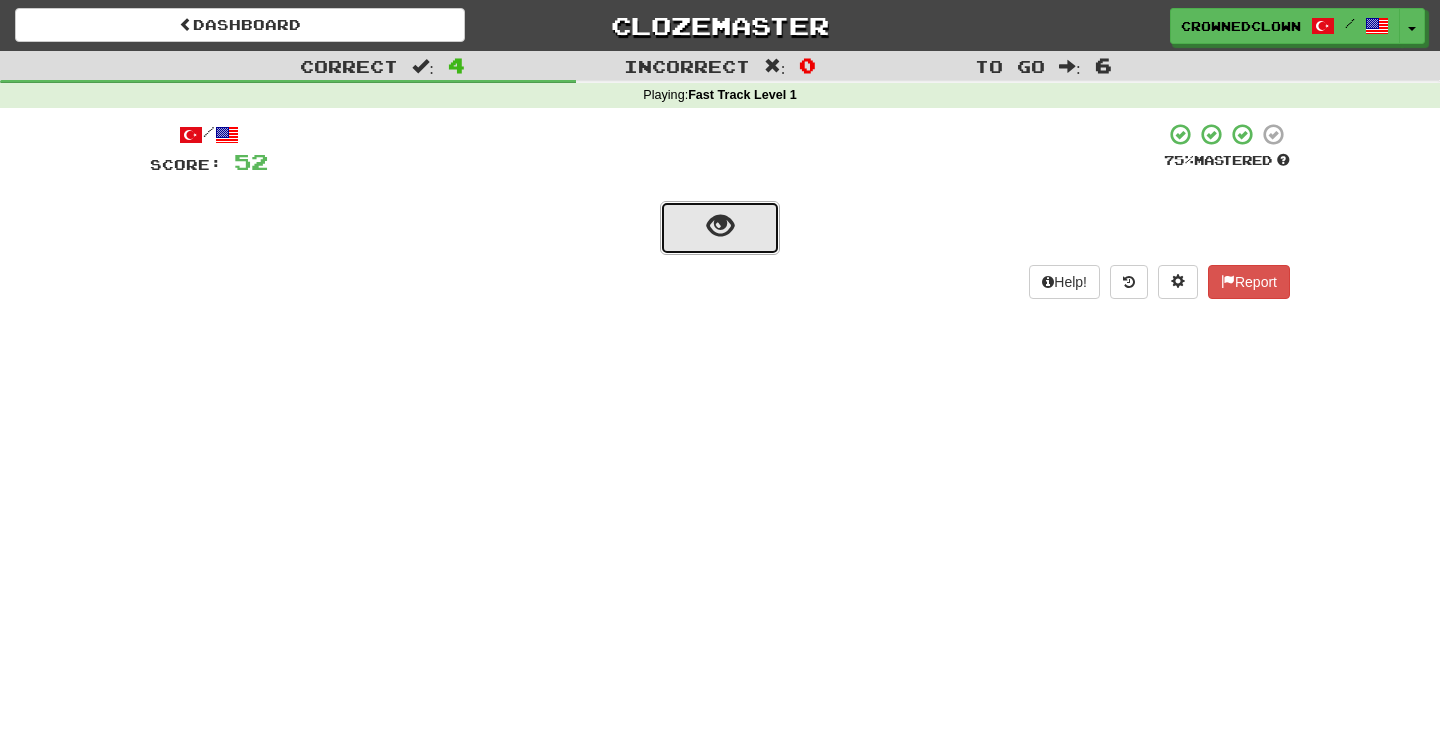 click at bounding box center [720, 228] 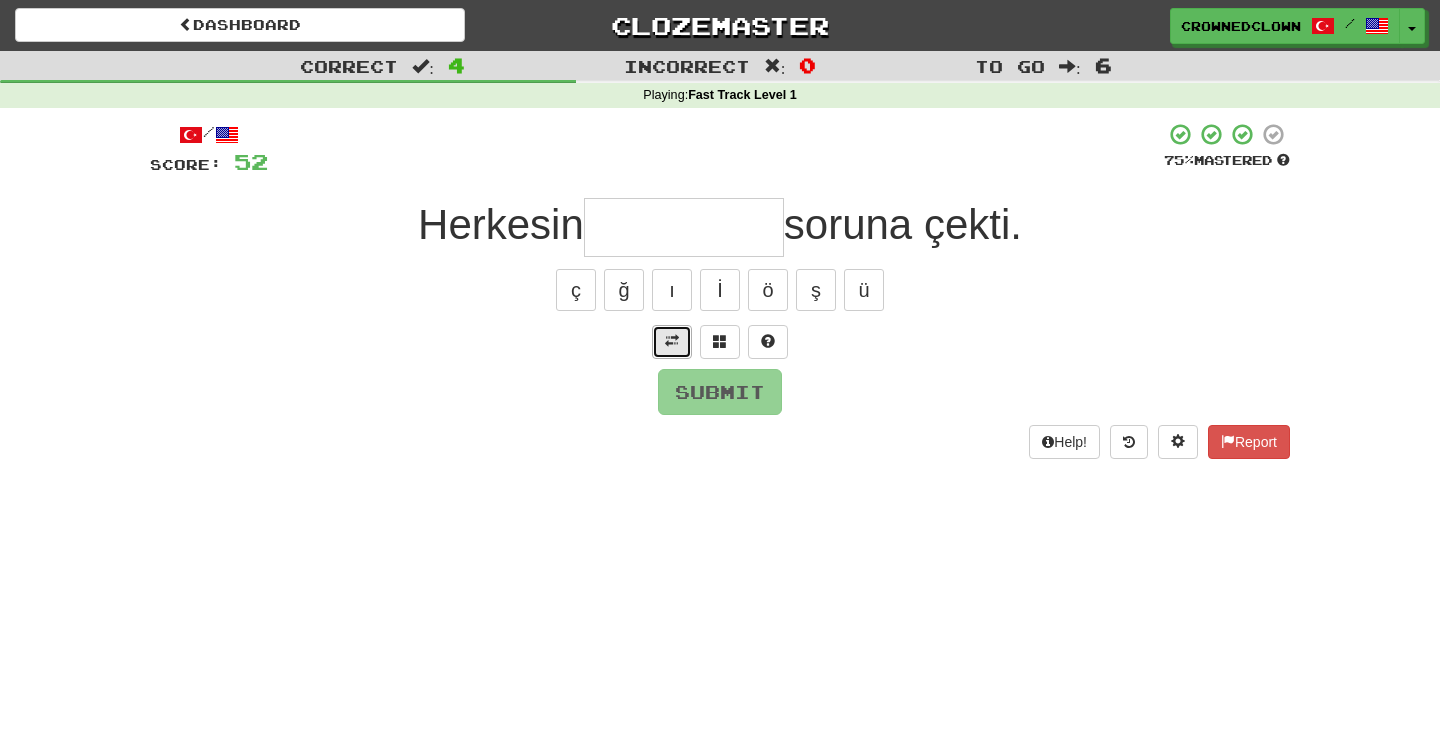 click at bounding box center [672, 342] 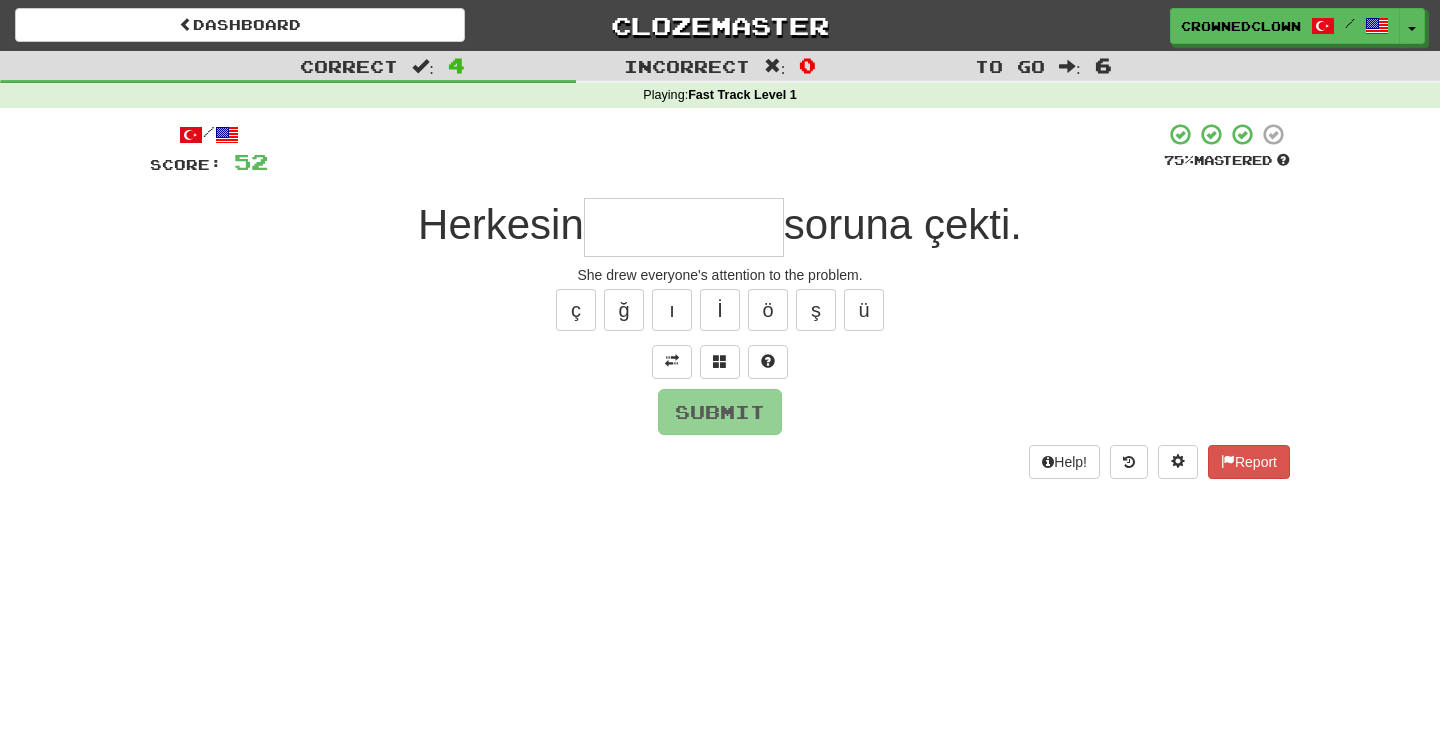 click at bounding box center [684, 227] 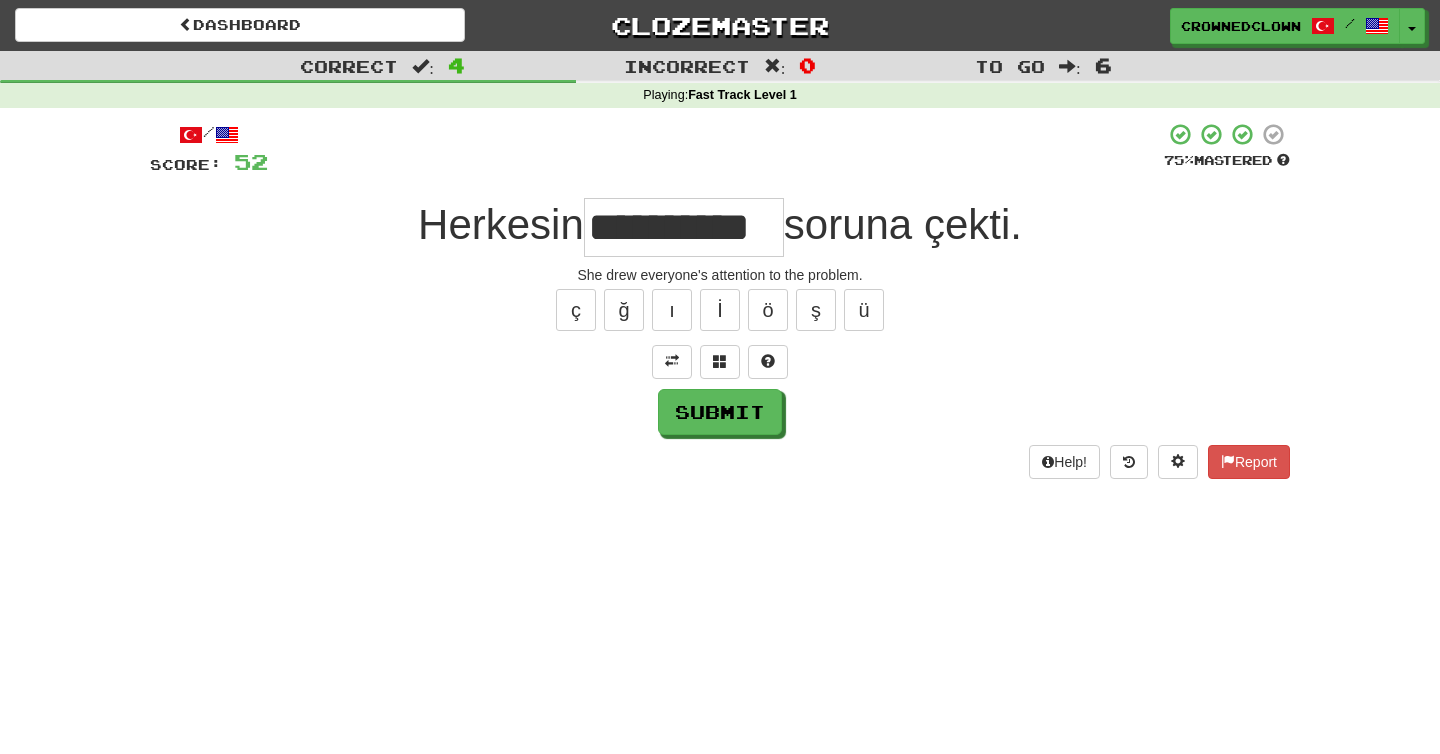 type on "*********" 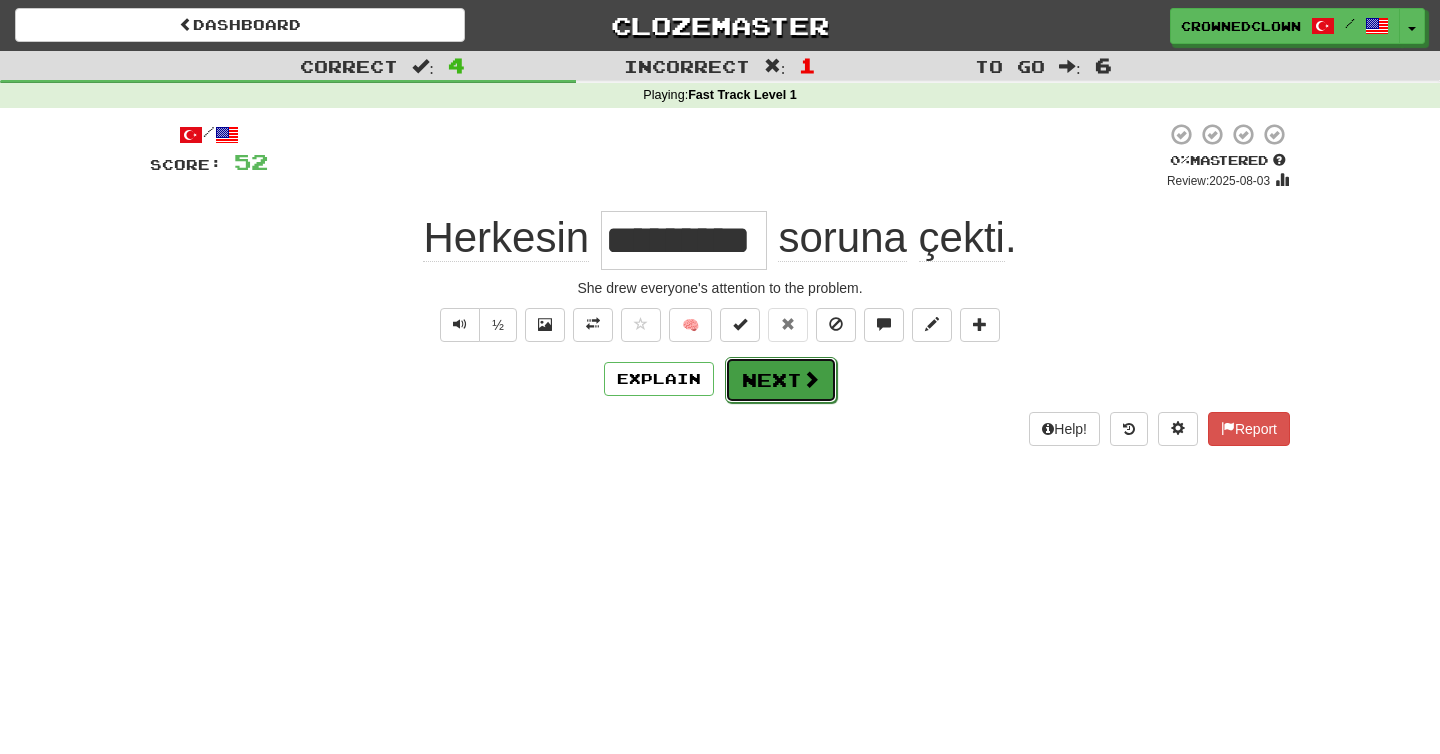 click on "Next" at bounding box center (781, 380) 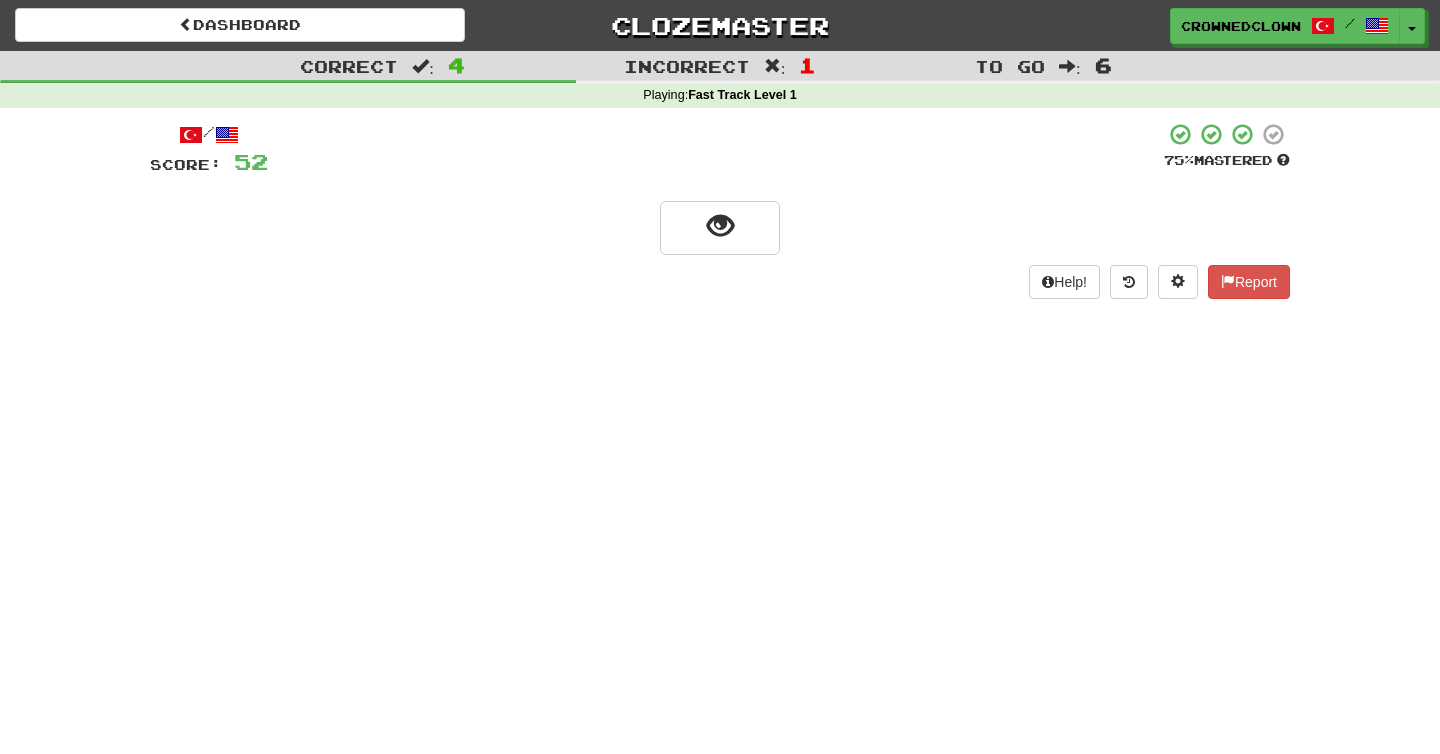 click on "Help!  Report" at bounding box center (720, 282) 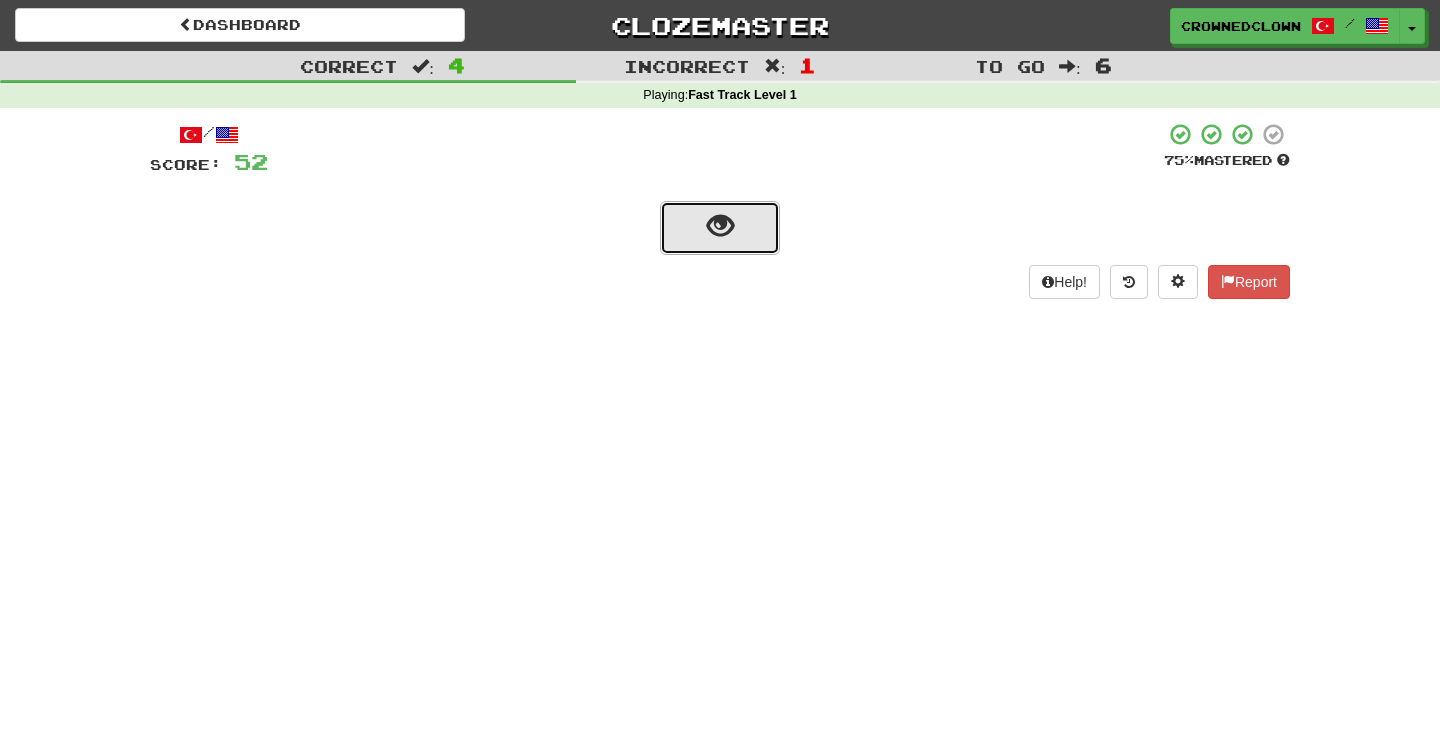 click at bounding box center [720, 228] 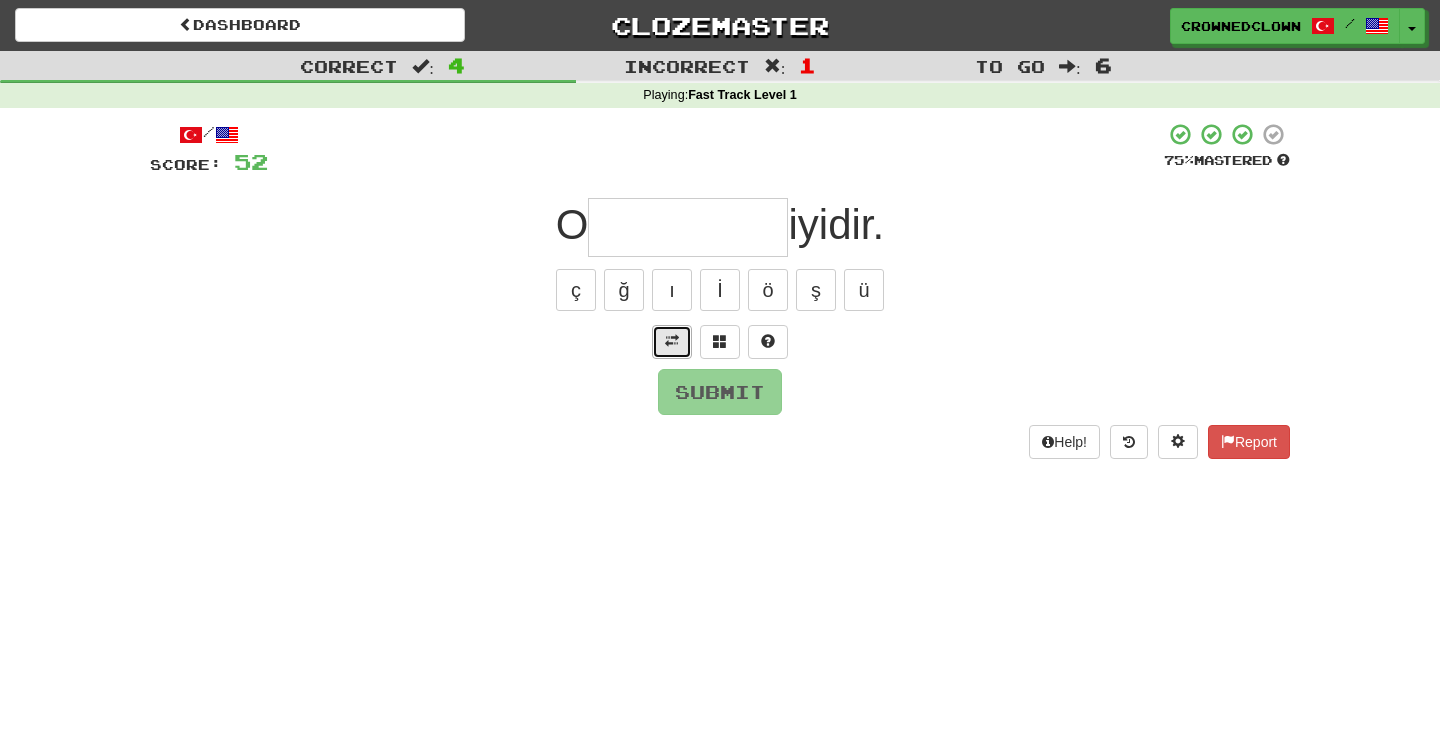 click at bounding box center (672, 342) 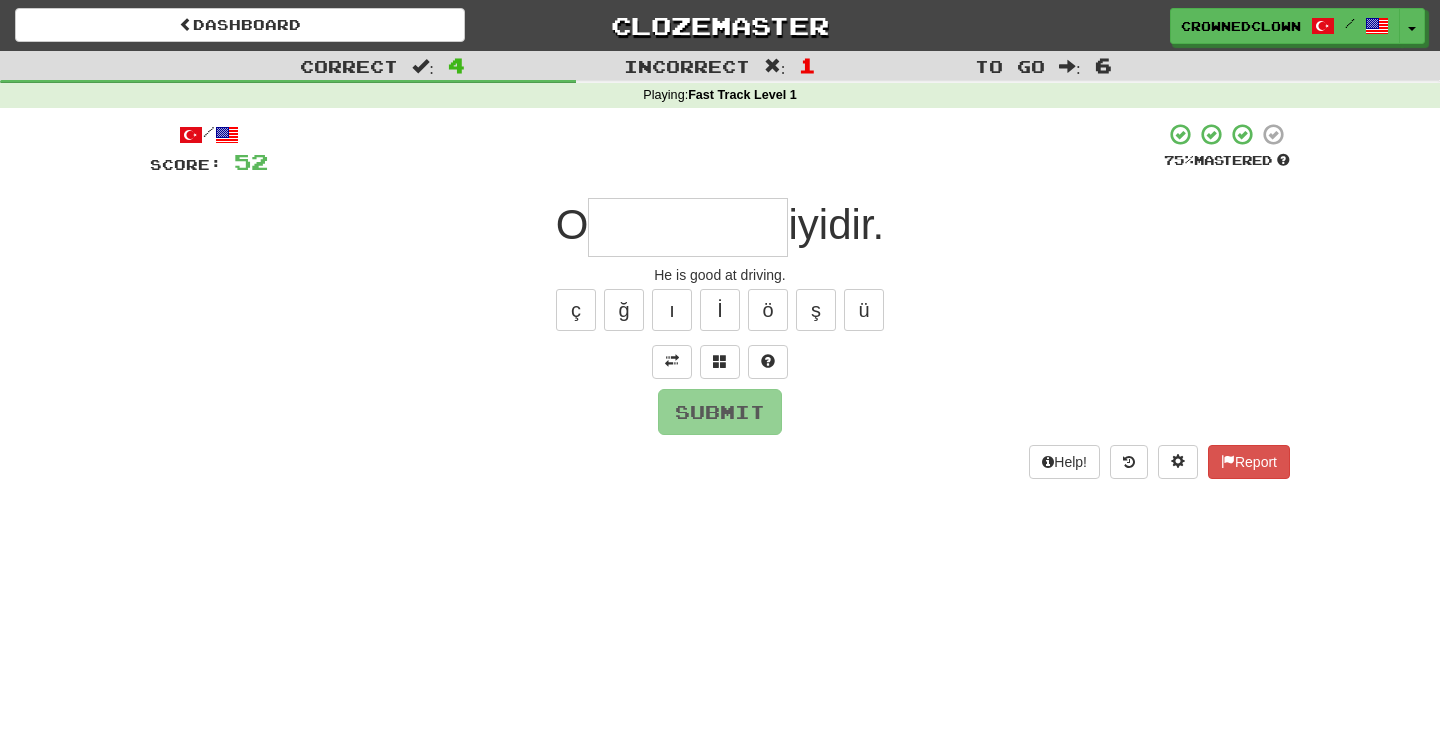 click at bounding box center (688, 227) 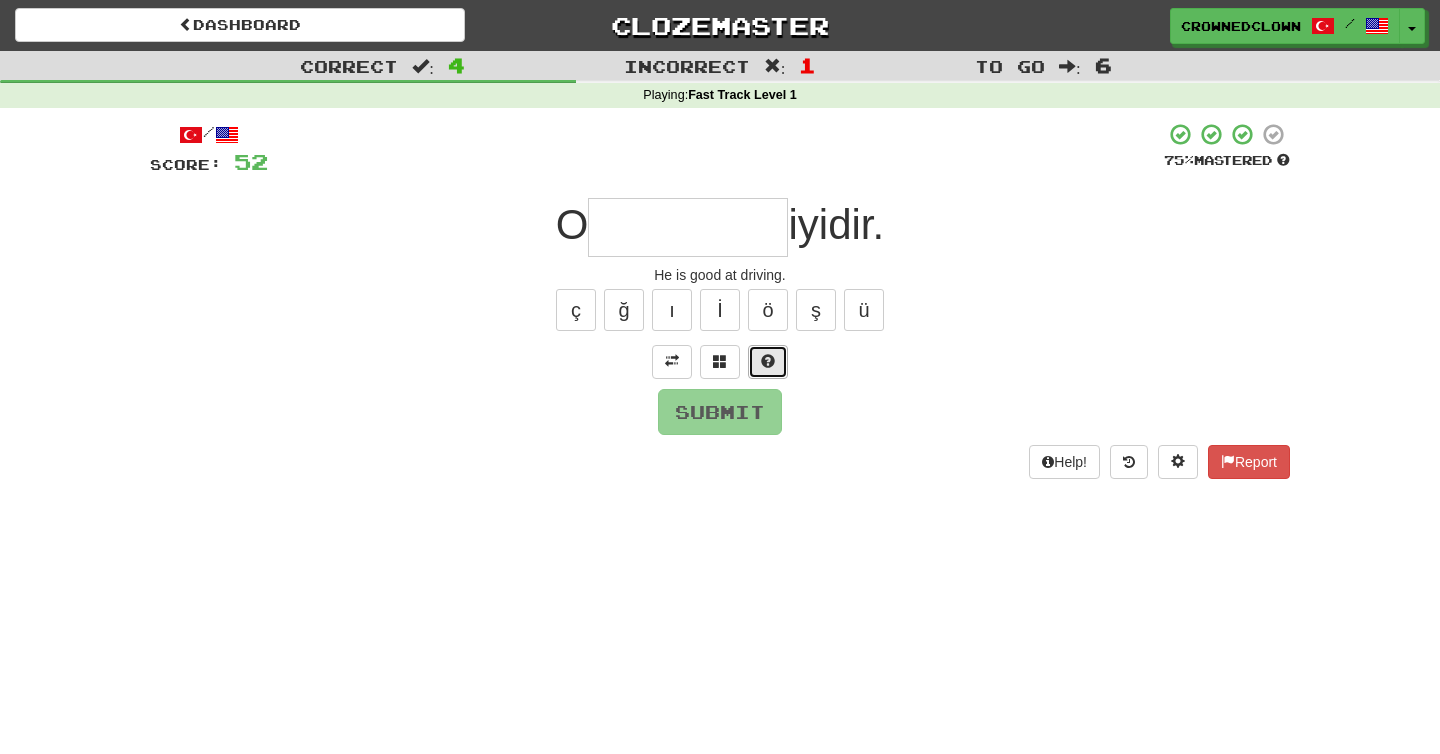 click at bounding box center [768, 362] 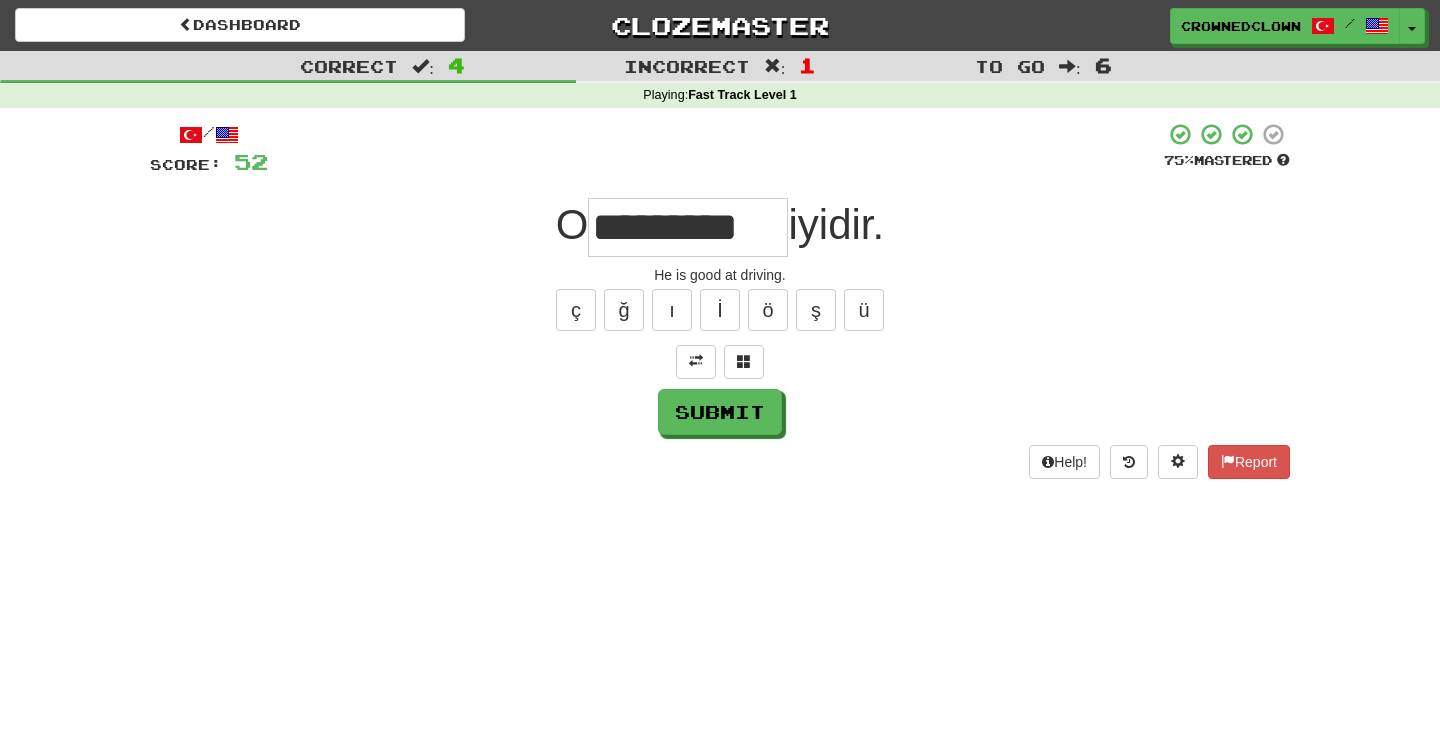 type on "**********" 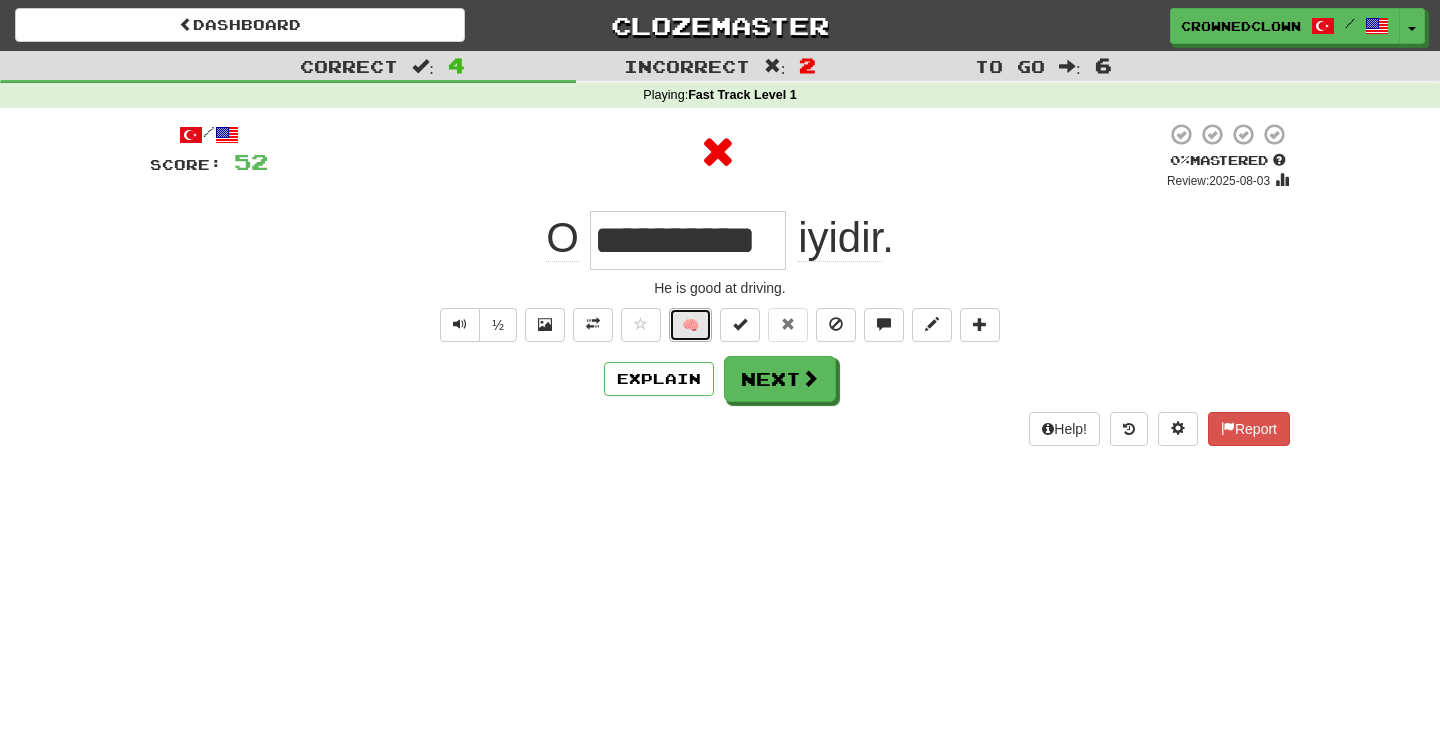 click on "🧠" at bounding box center (690, 325) 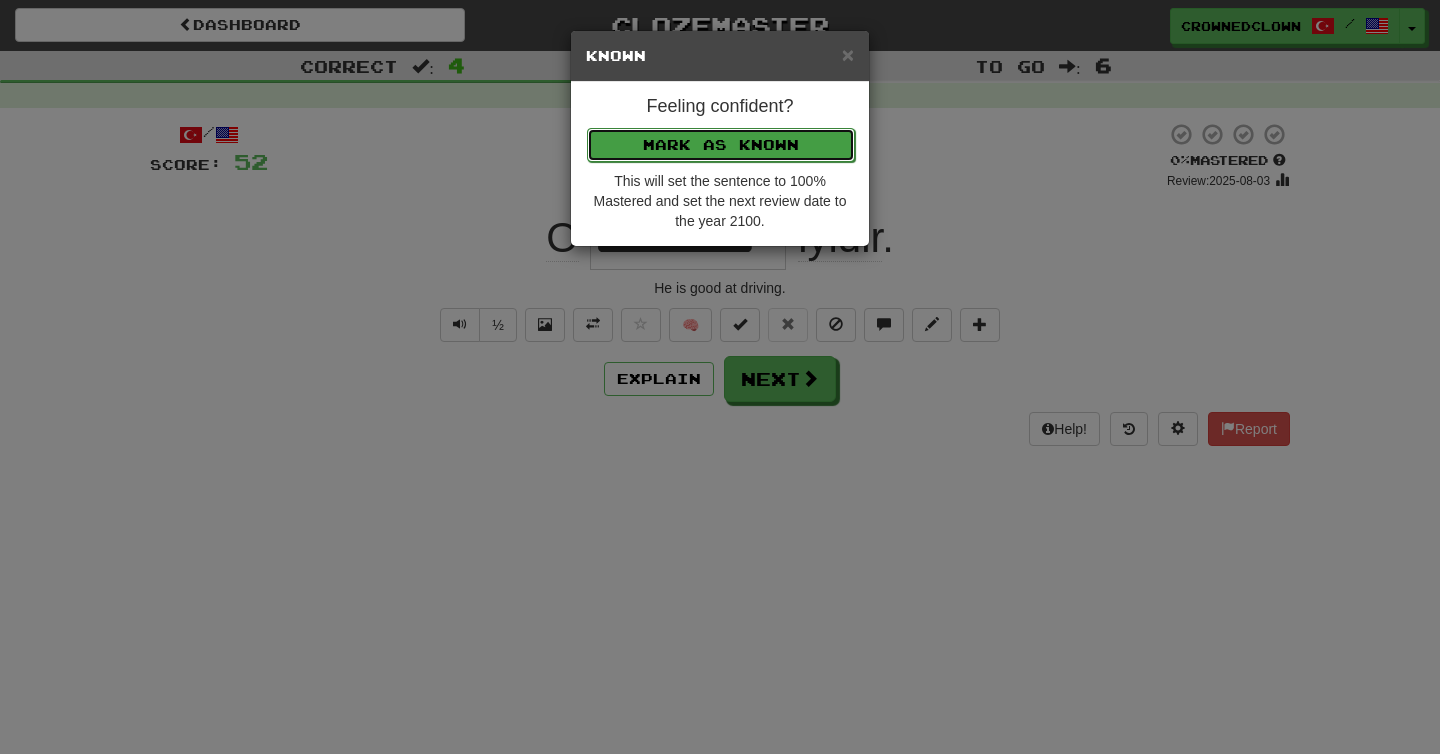 click on "Mark as Known" at bounding box center (721, 145) 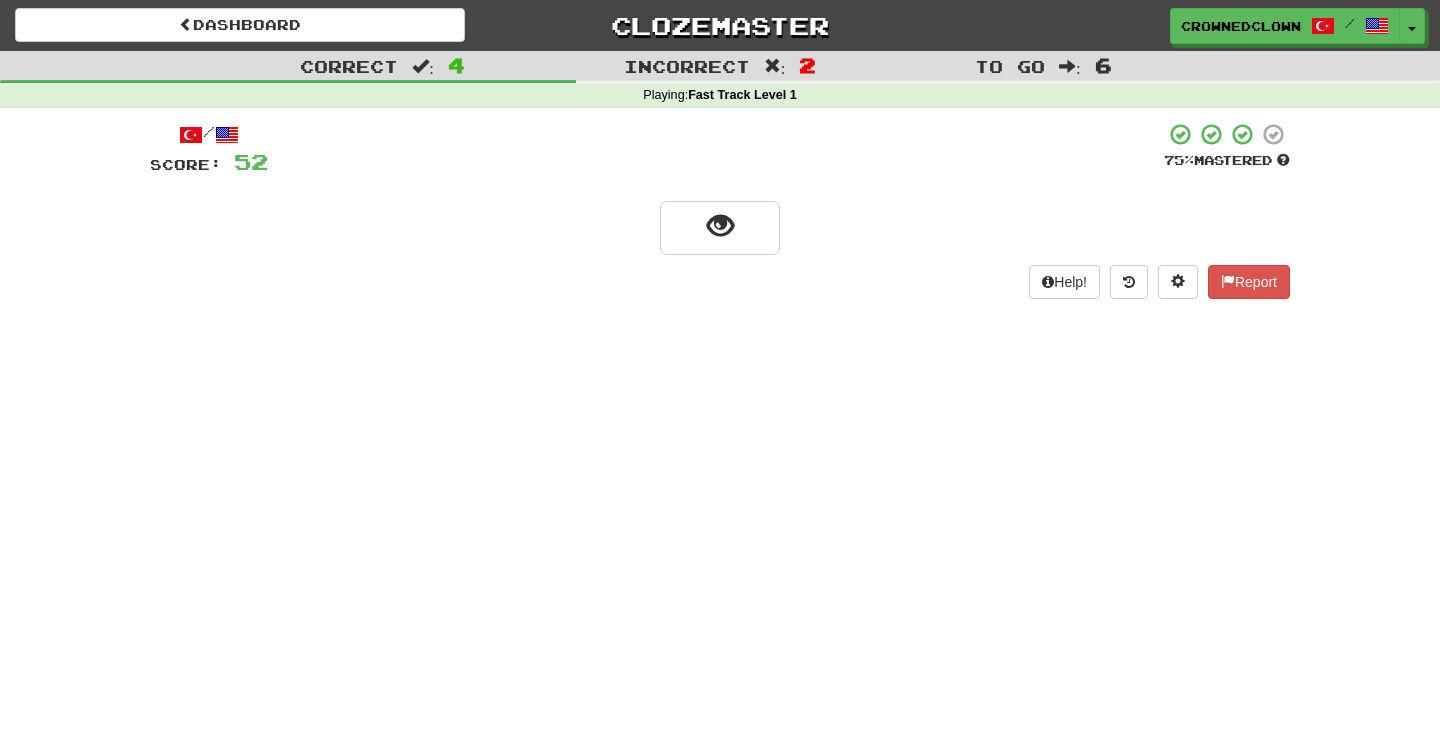 click on "/  Score:   52 75 %  Mastered  Help!  Report" at bounding box center [720, 210] 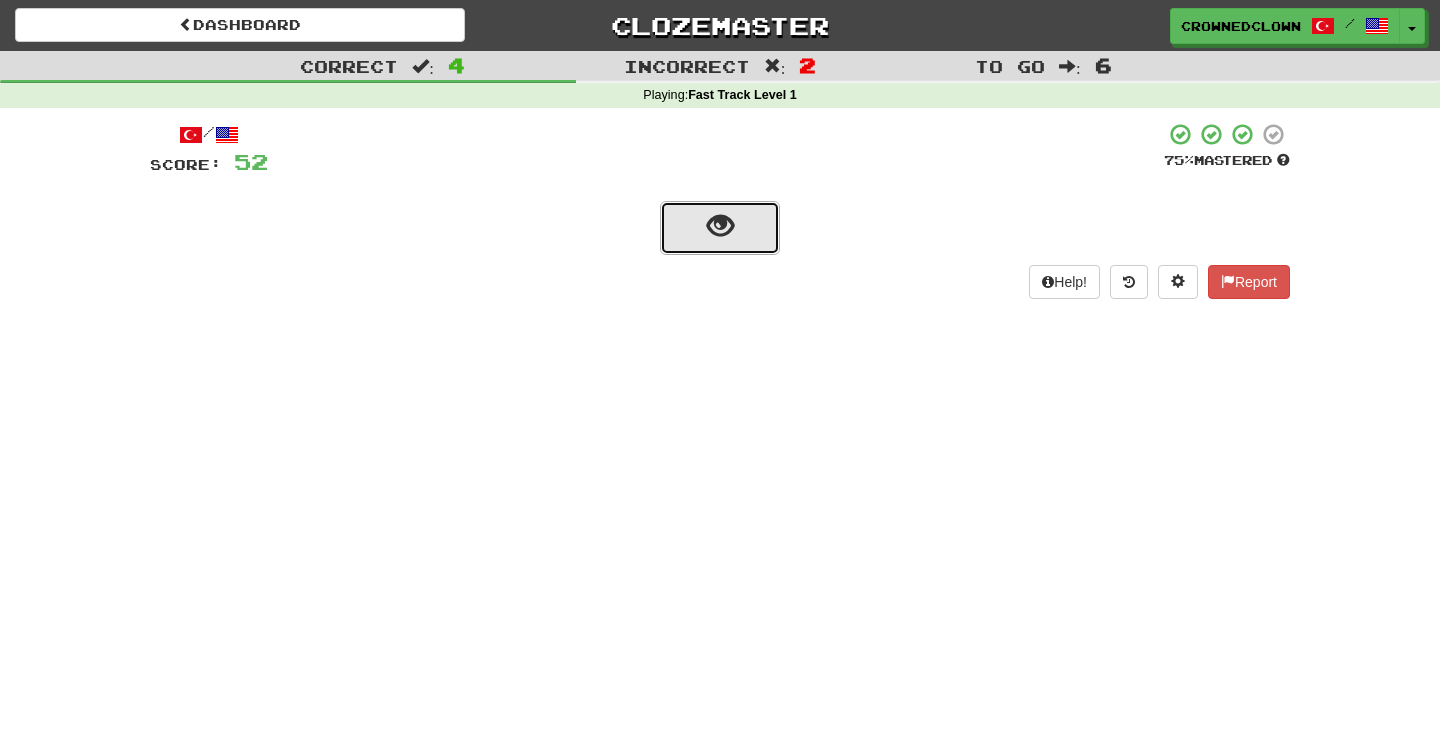 click at bounding box center (720, 228) 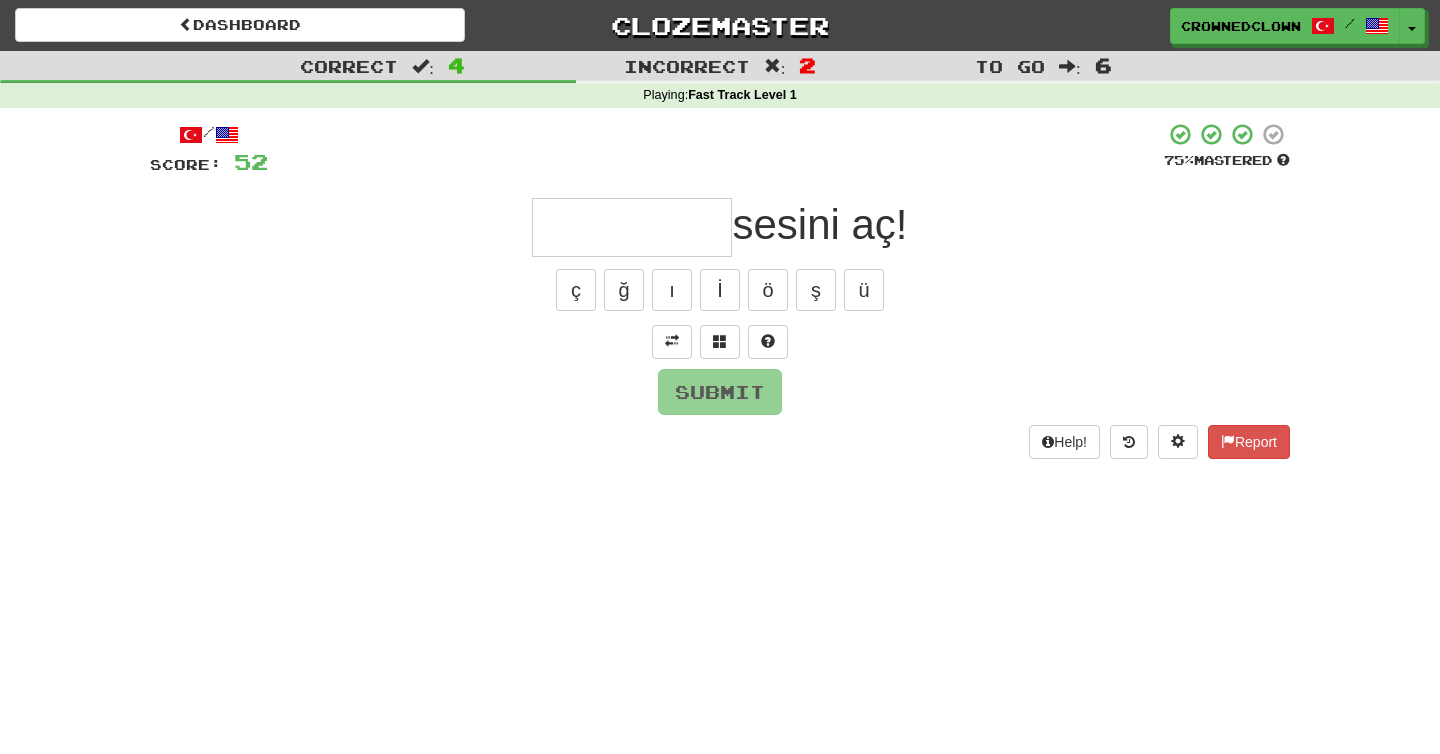 click on "/  Score:   52 75 %  Mastered  sesini aç! ç ğ ı İ ö ş ü Submit  Help!  Report" at bounding box center [720, 290] 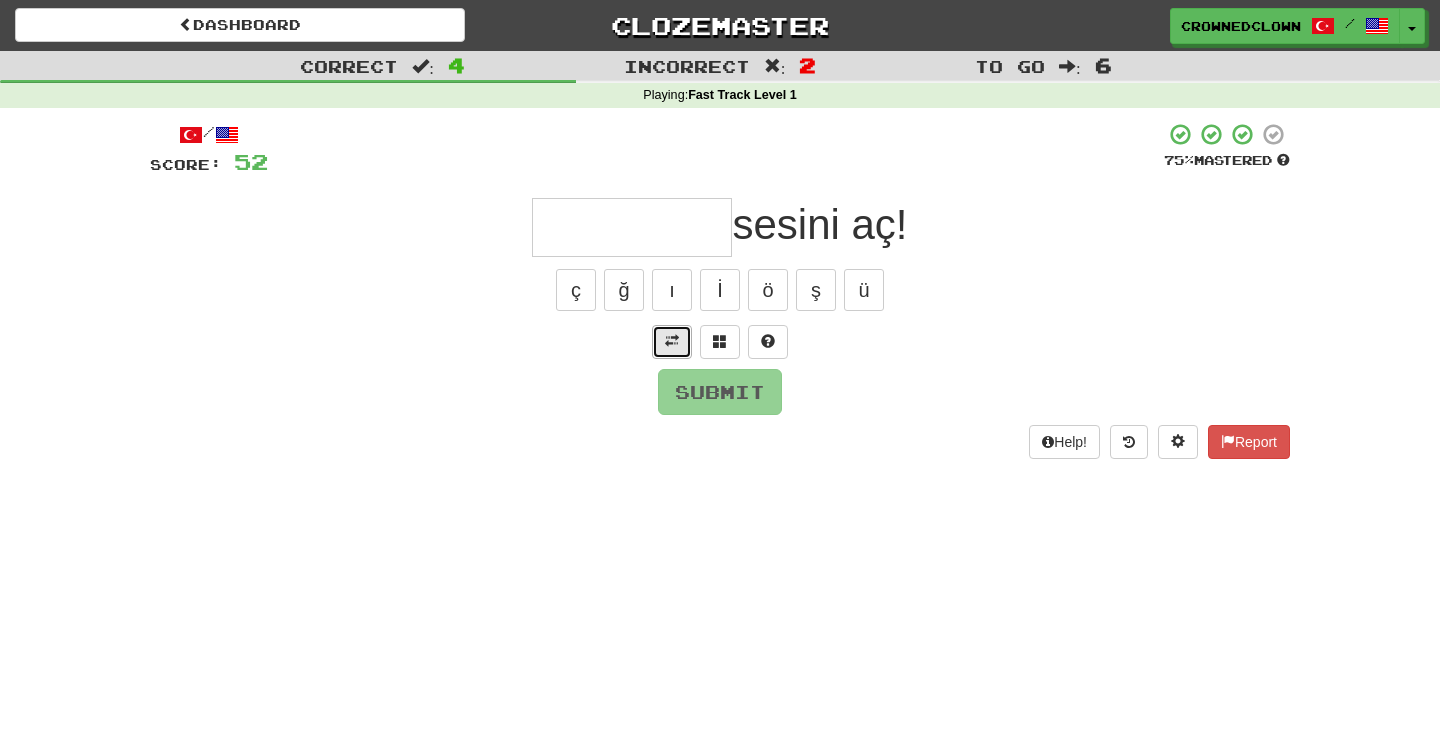 click at bounding box center (672, 342) 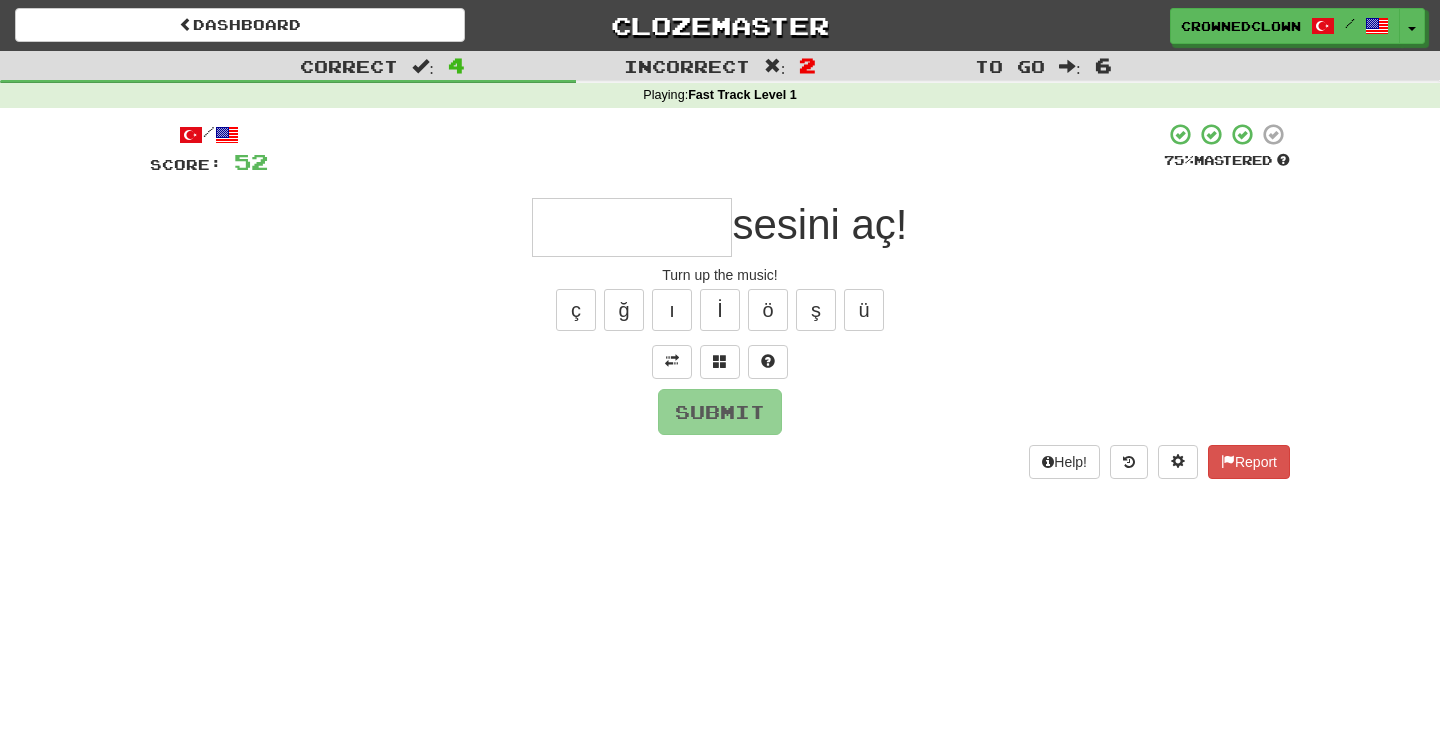 click on "/  Score:   52 75 %  Mastered  sesini aç! Turn up the music! ç ğ ı İ ö ş ü Submit  Help!  Report" at bounding box center [720, 300] 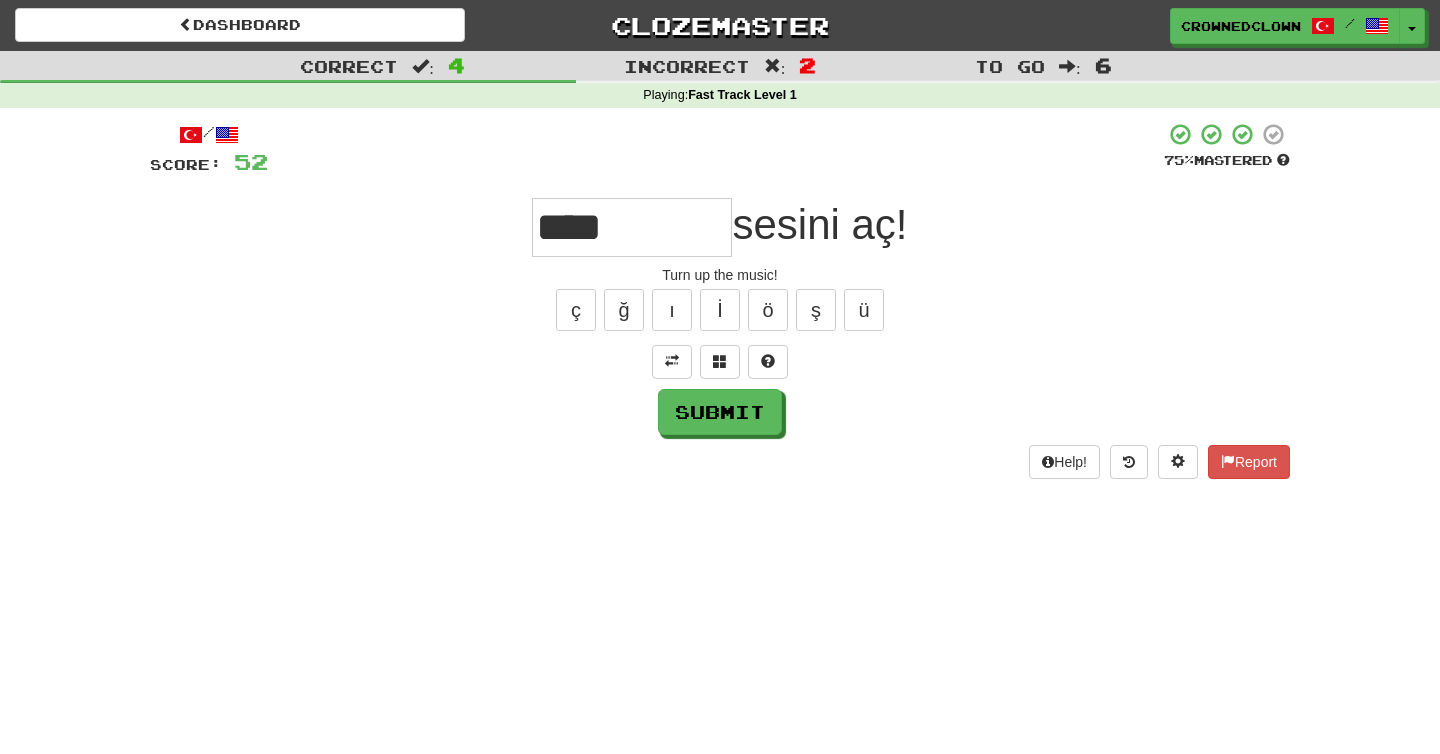 click on "ç ğ ı İ ö ş ü" at bounding box center (720, 310) 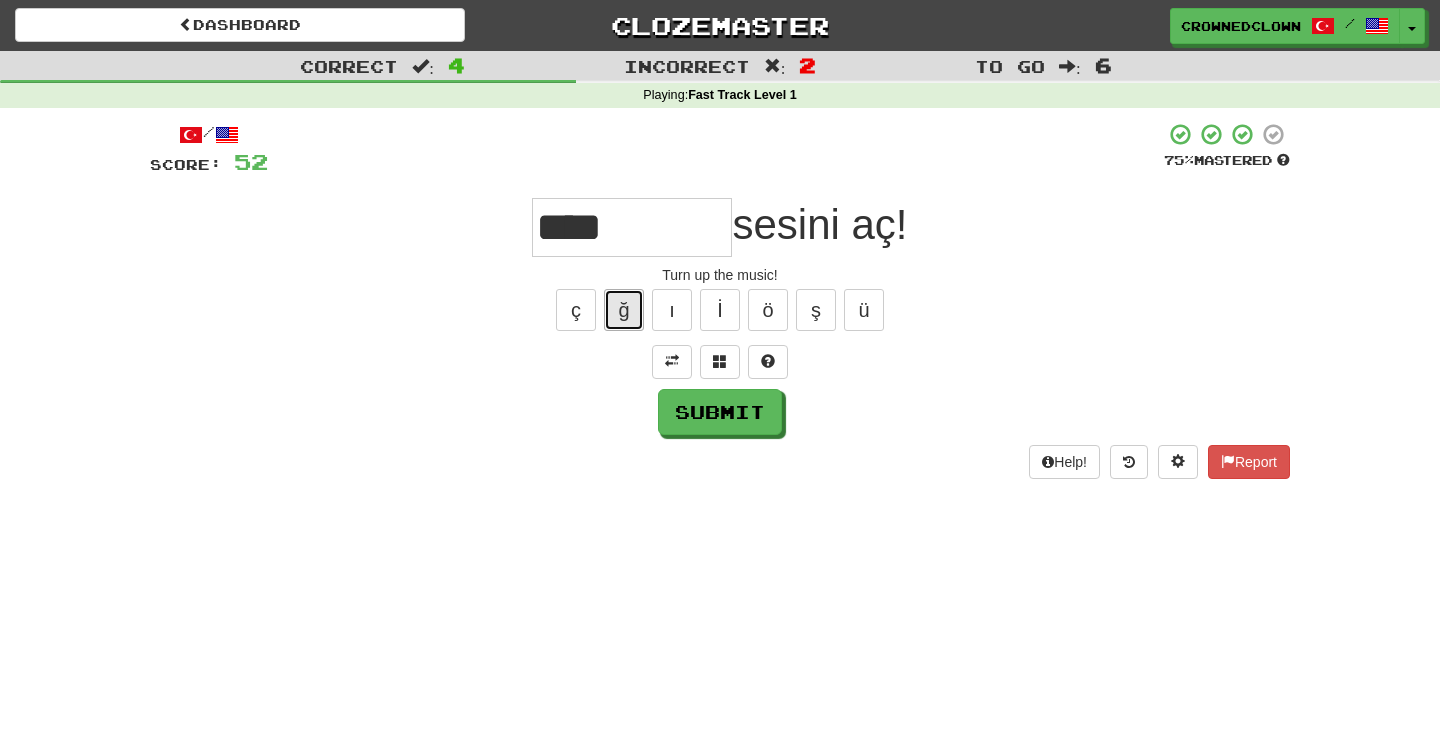 click on "ğ" at bounding box center (624, 310) 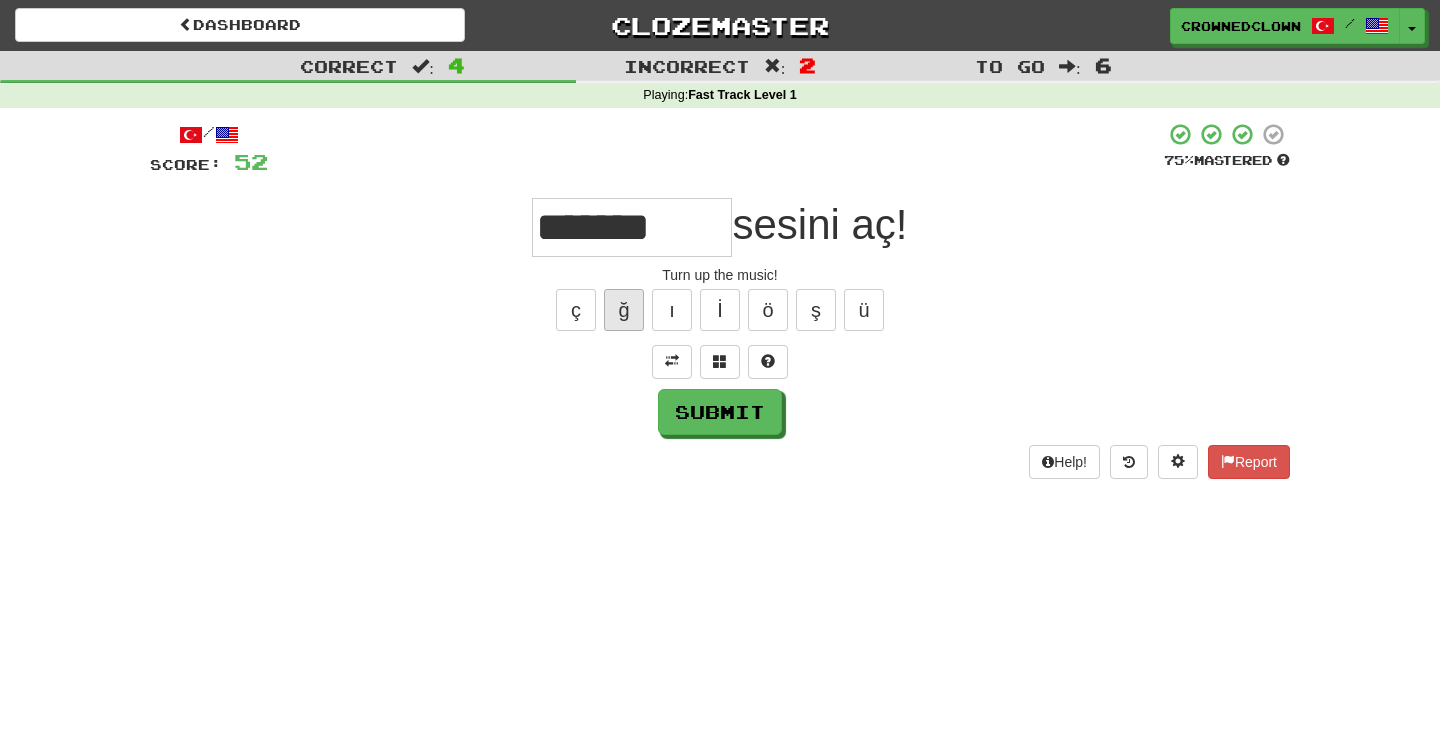 type on "*******" 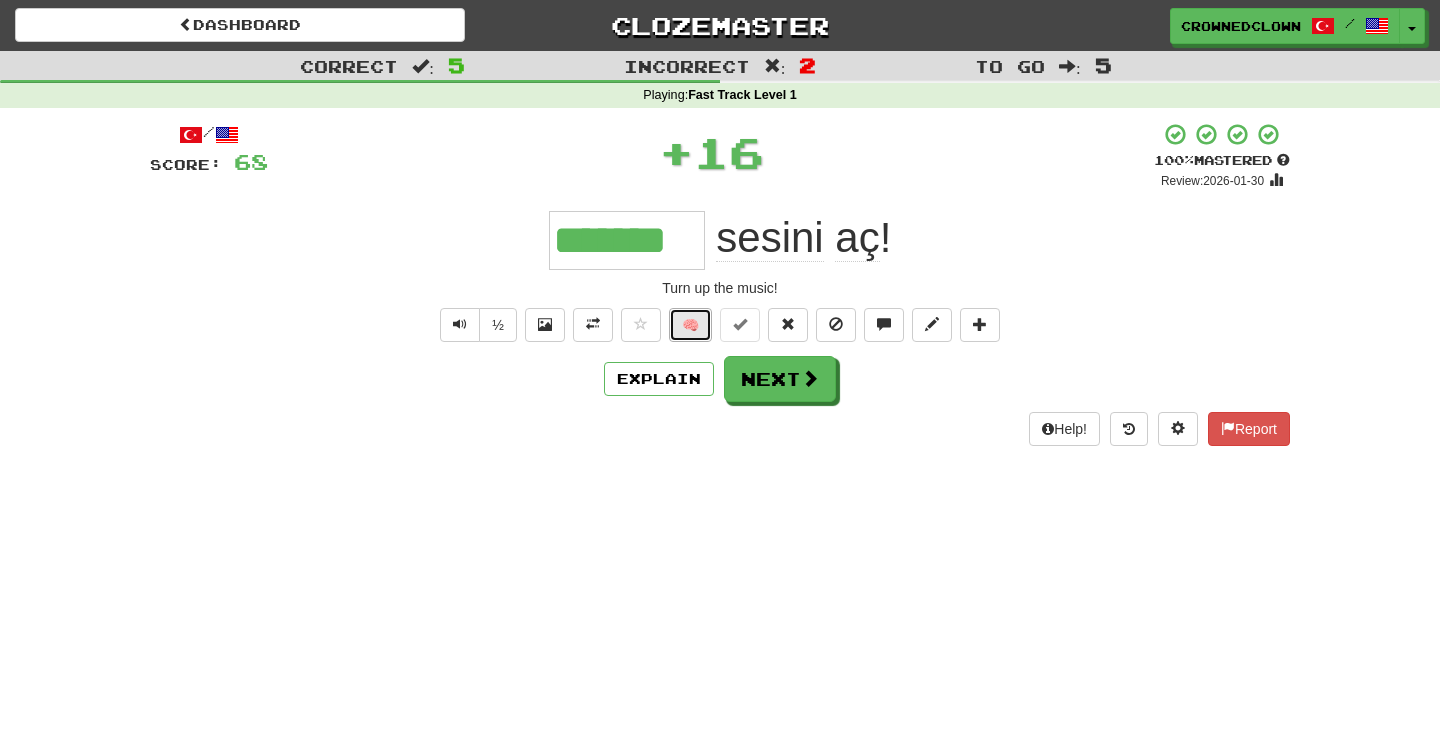 click on "🧠" at bounding box center (690, 325) 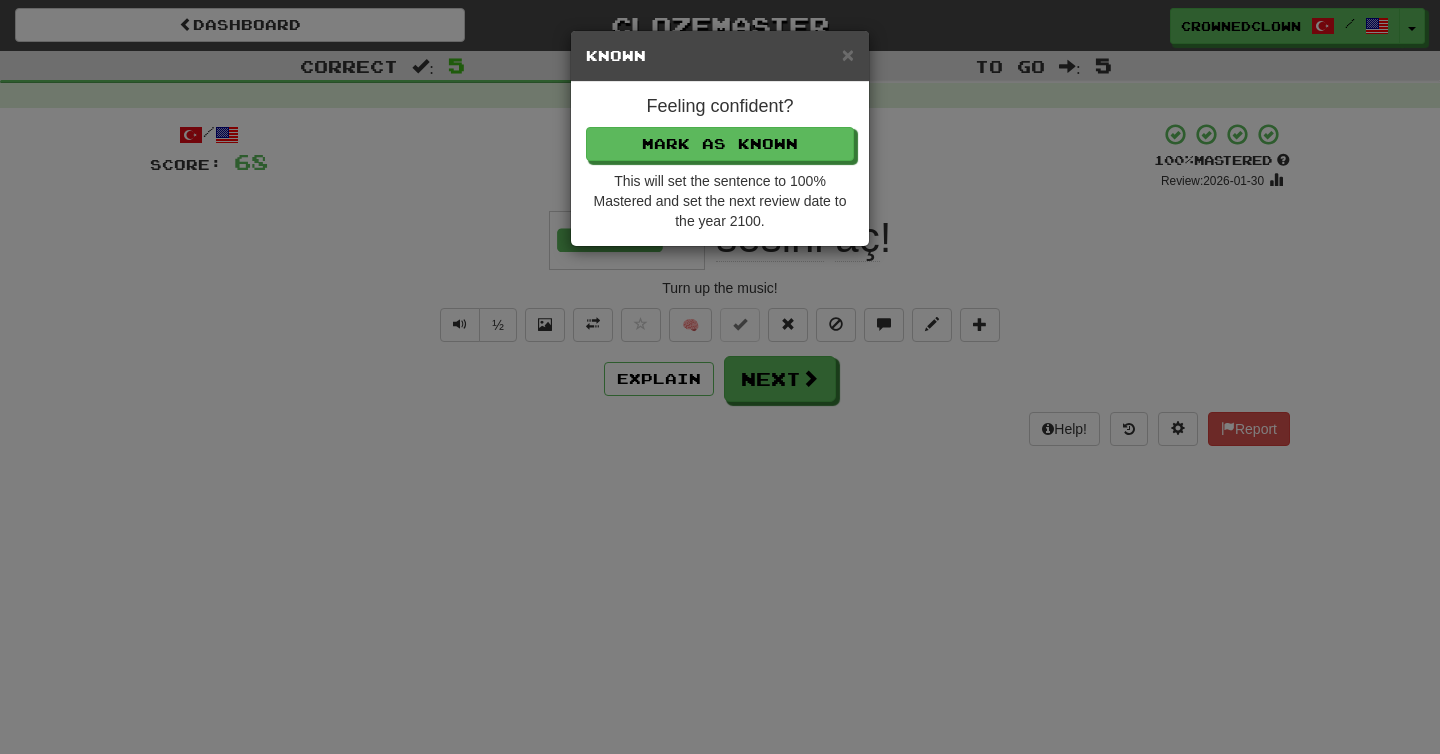 click on "Feeling confident? Mark as Known This will set the sentence to 100% Mastered and set the next review date to the year 2100." at bounding box center [720, 164] 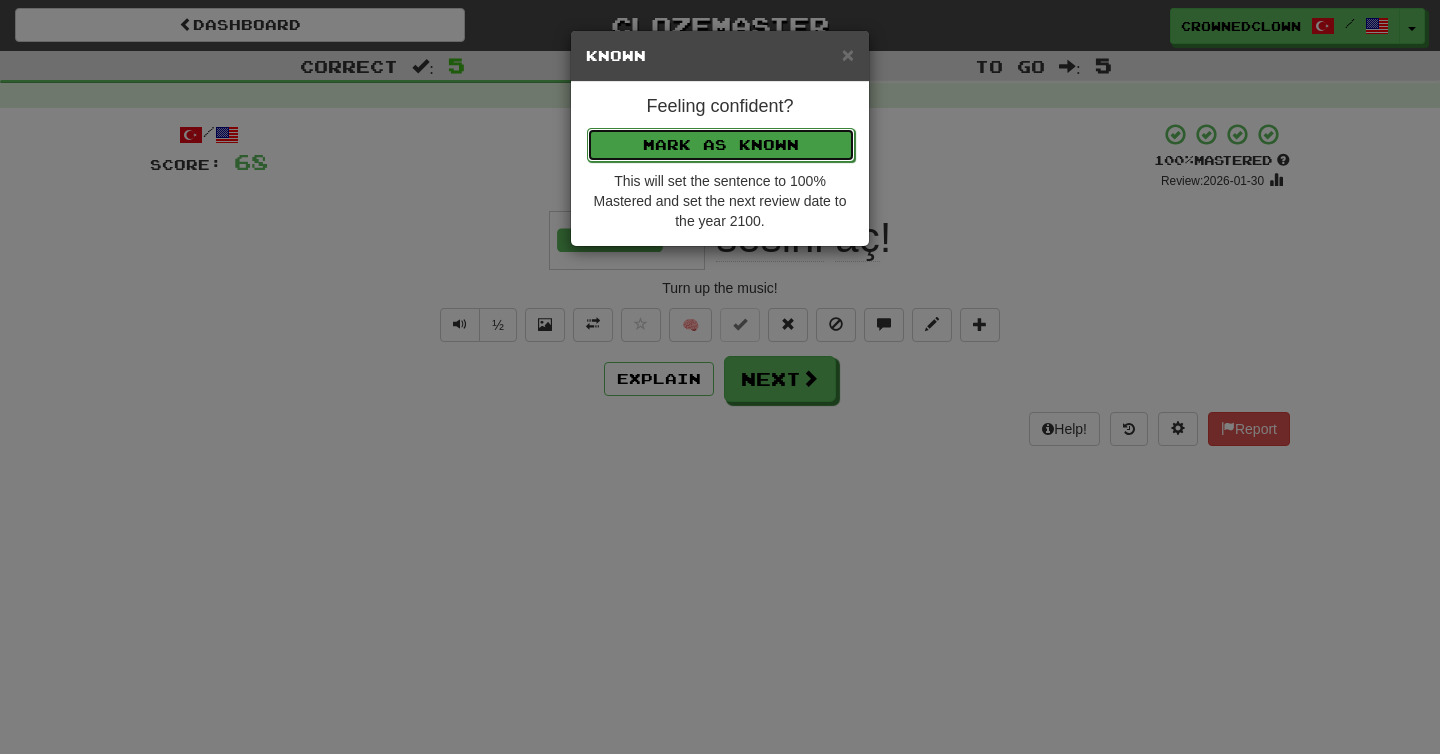 click on "Mark as Known" at bounding box center (721, 145) 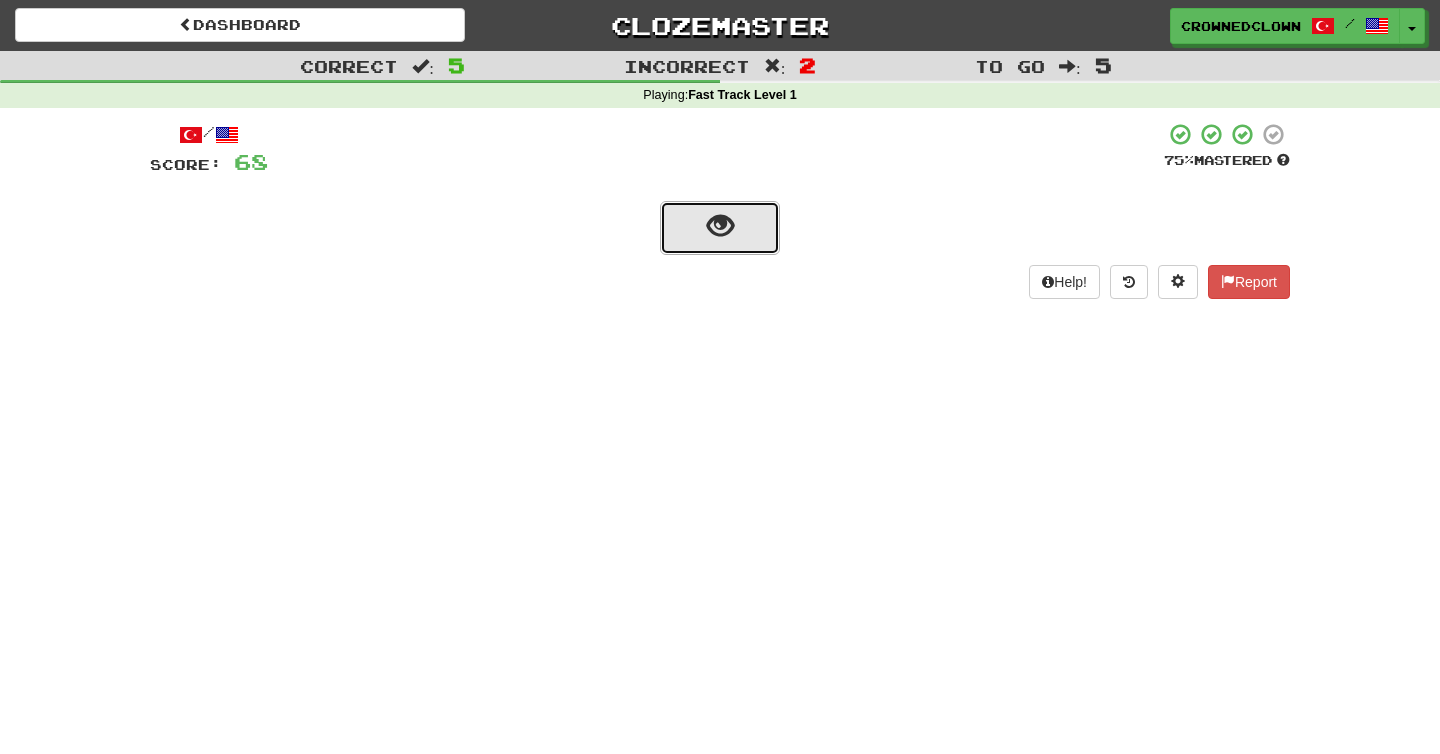 click at bounding box center (720, 228) 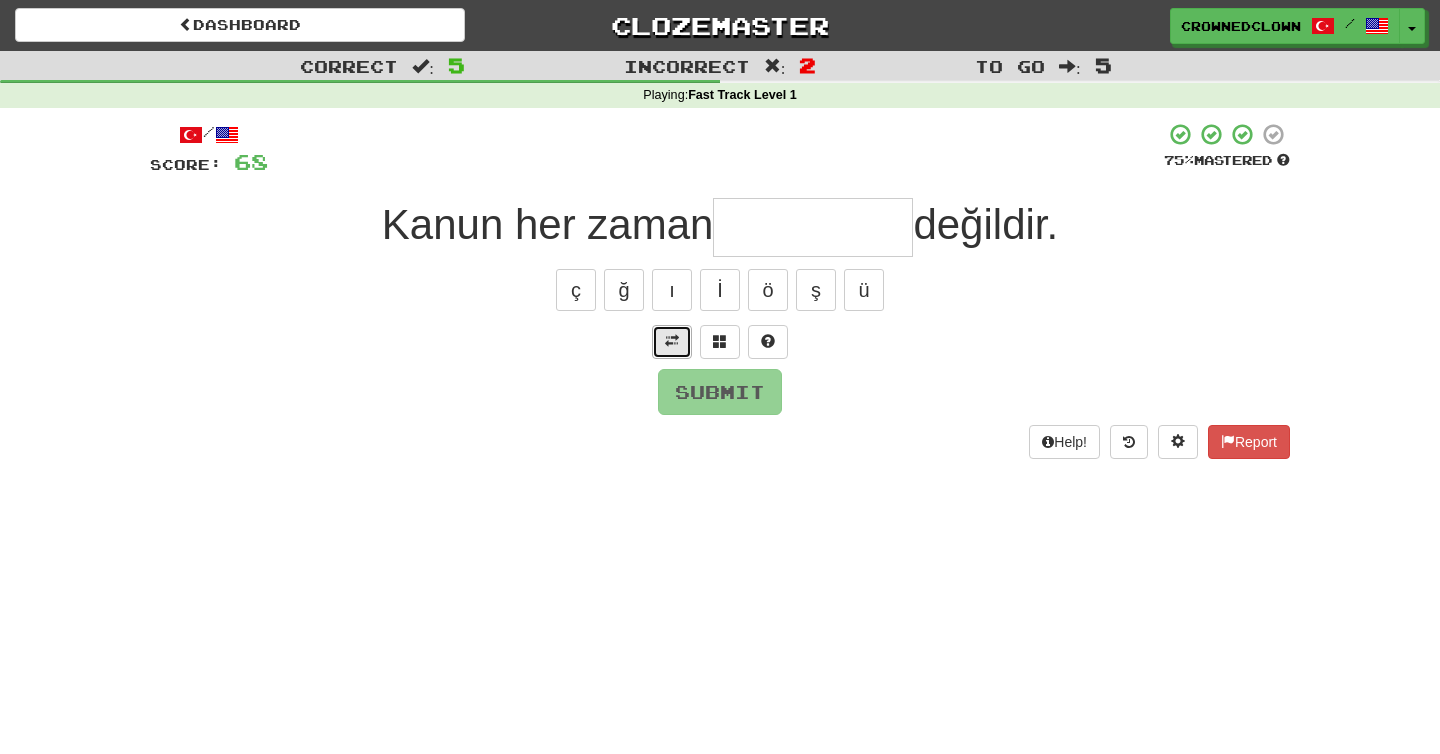 click at bounding box center [672, 342] 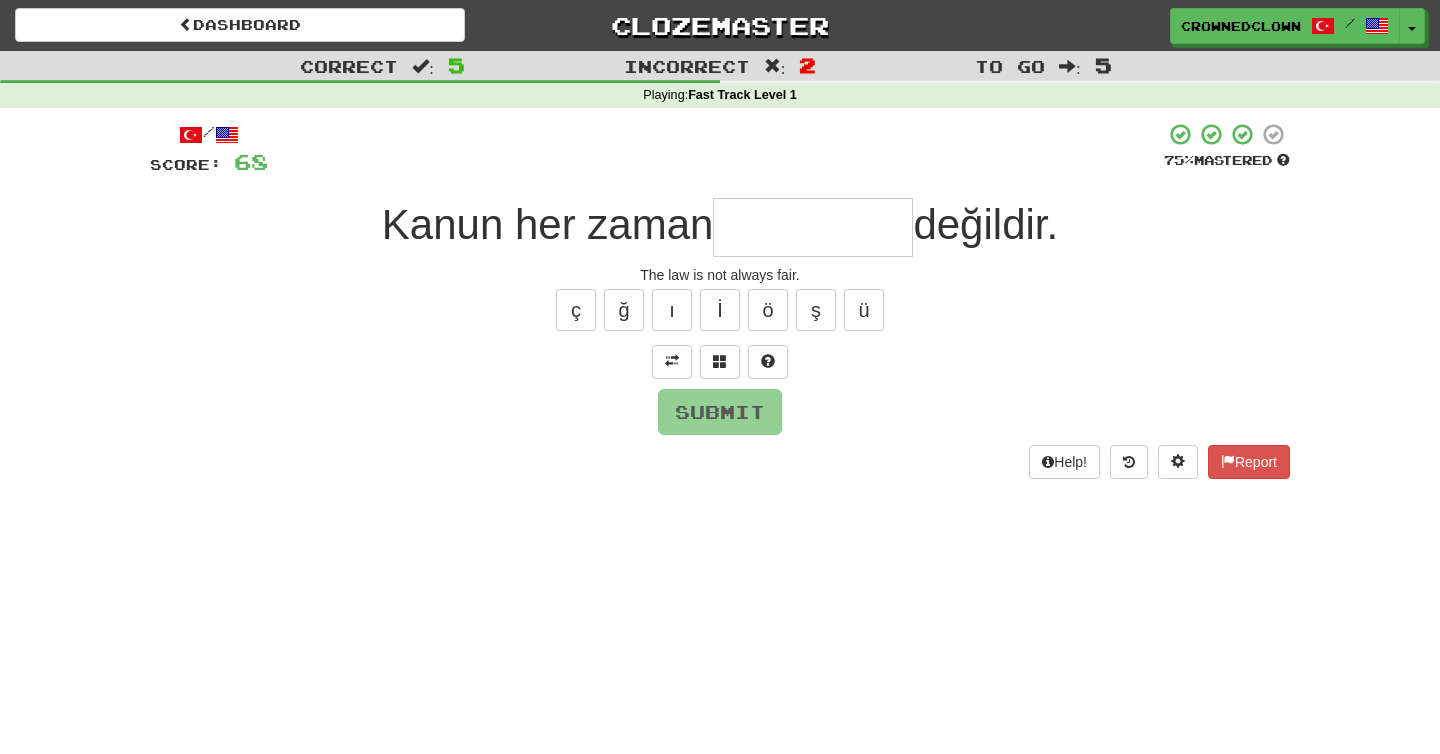 click at bounding box center [813, 227] 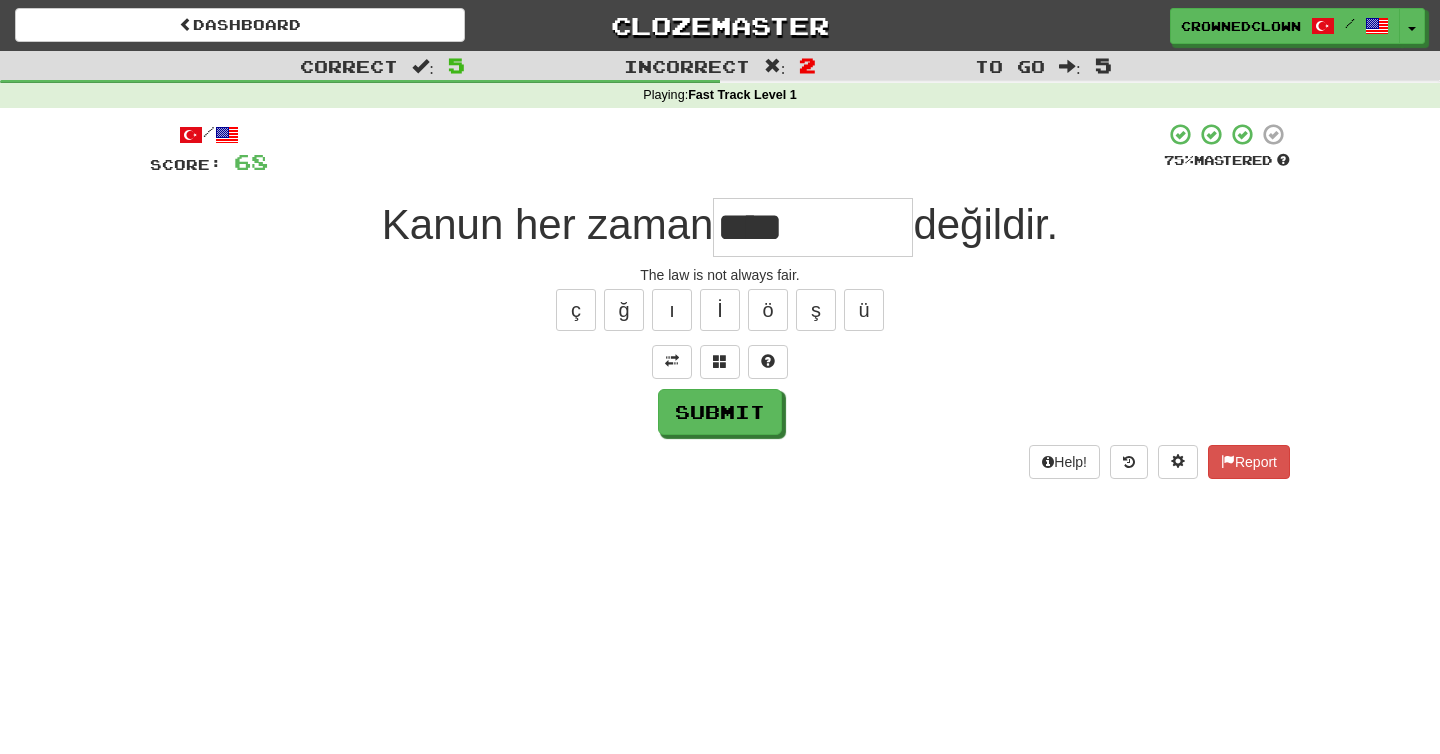 type on "****" 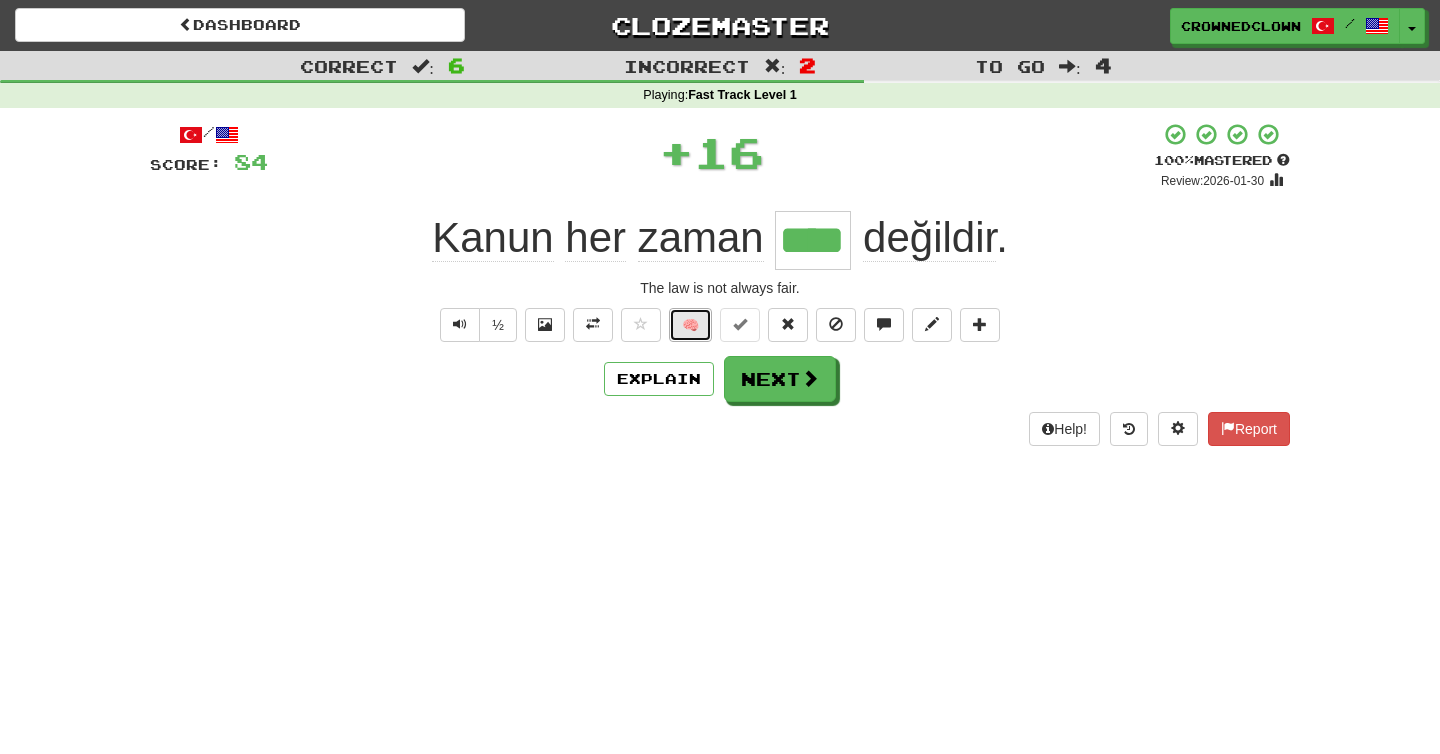click on "🧠" at bounding box center (690, 325) 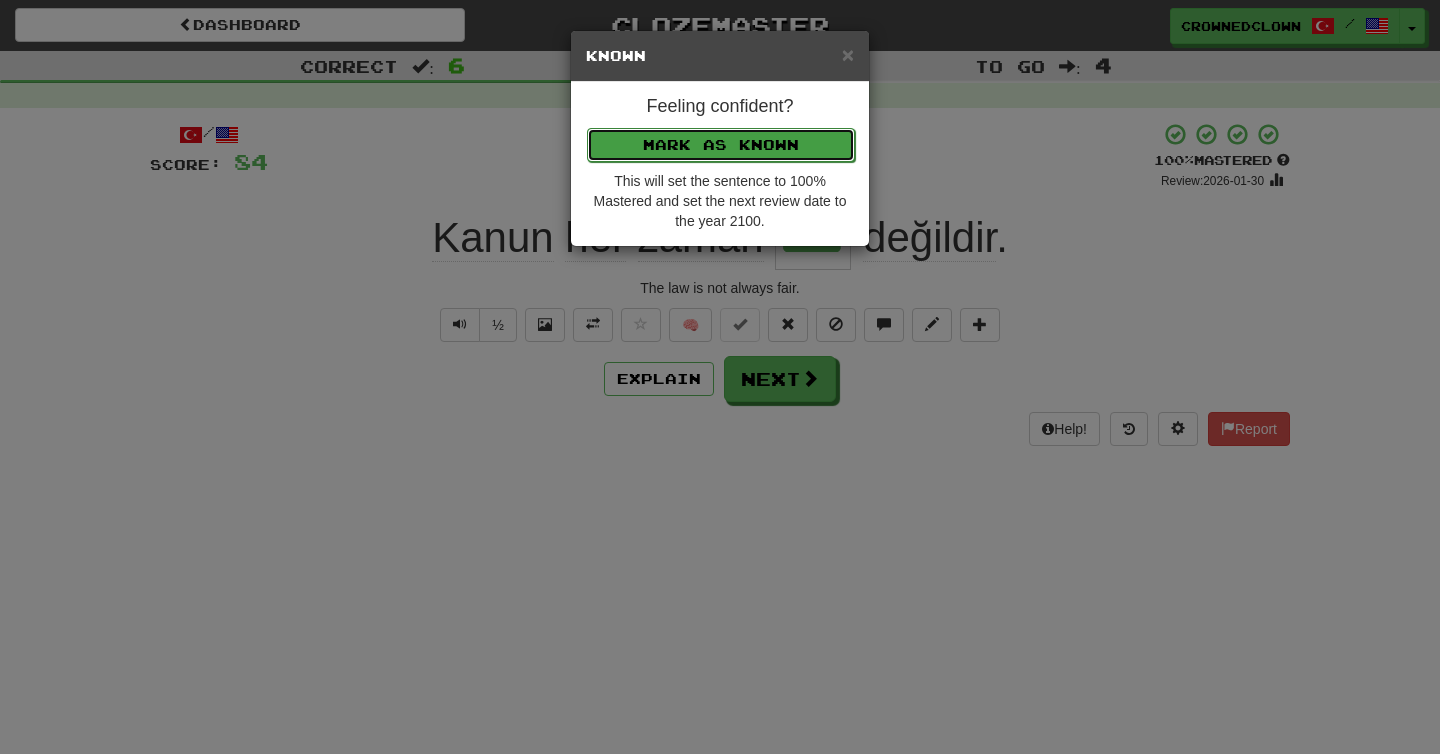 click on "Mark as Known" at bounding box center (721, 145) 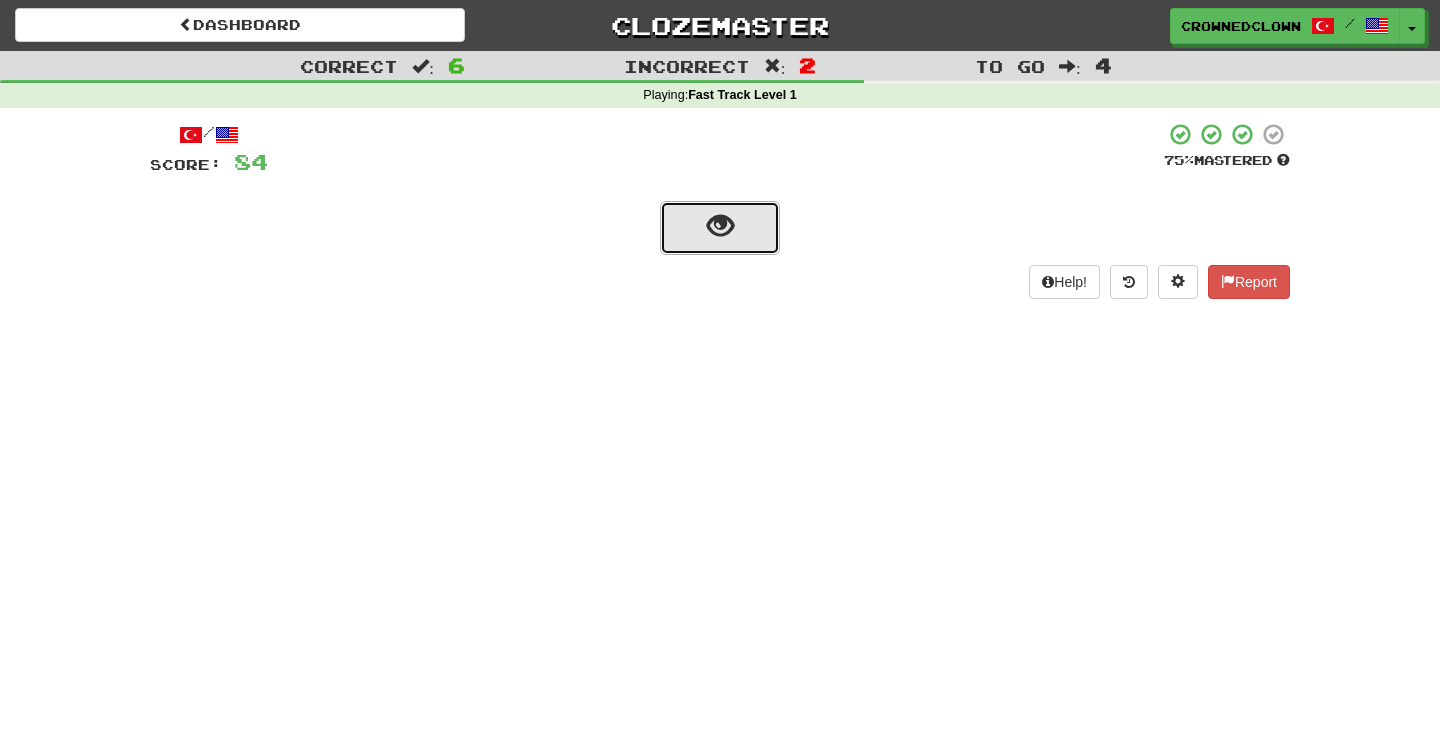 click at bounding box center (720, 228) 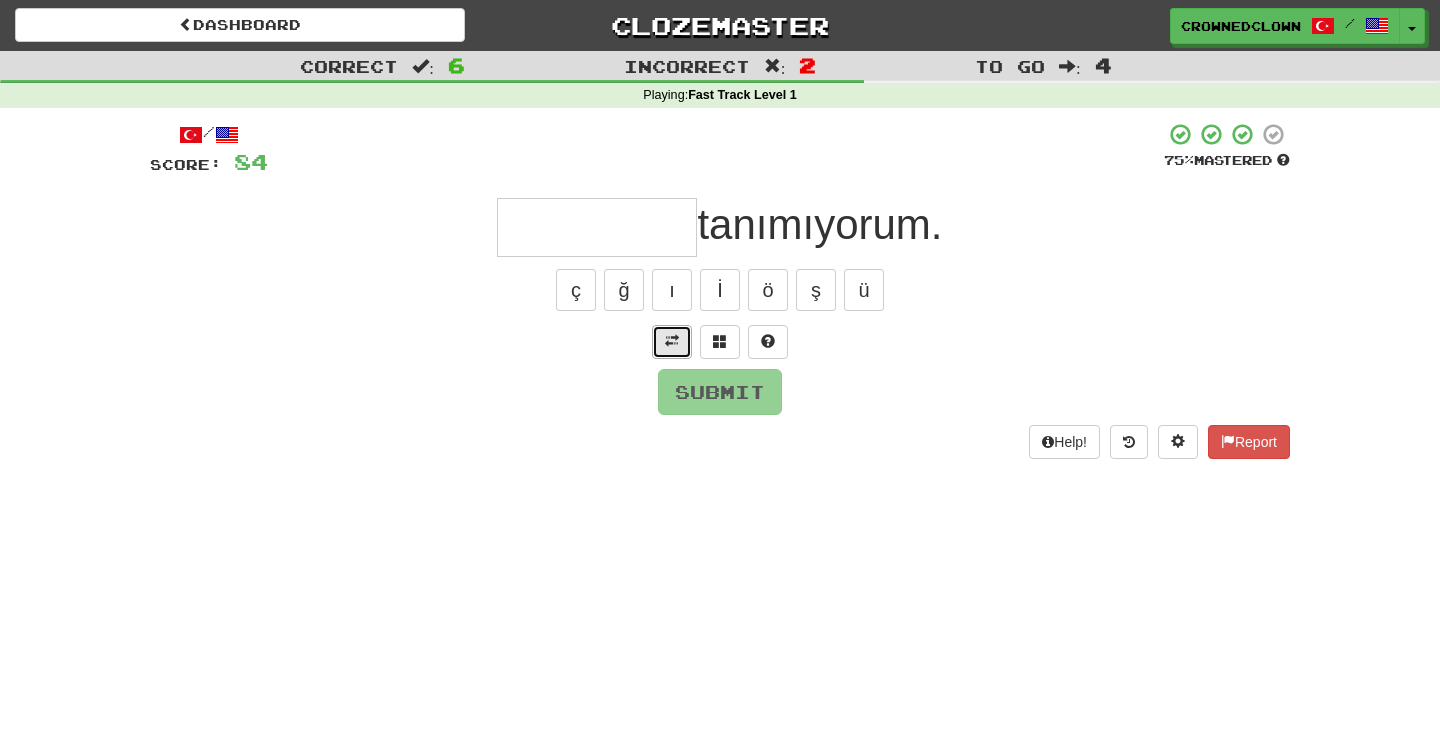 click at bounding box center [672, 341] 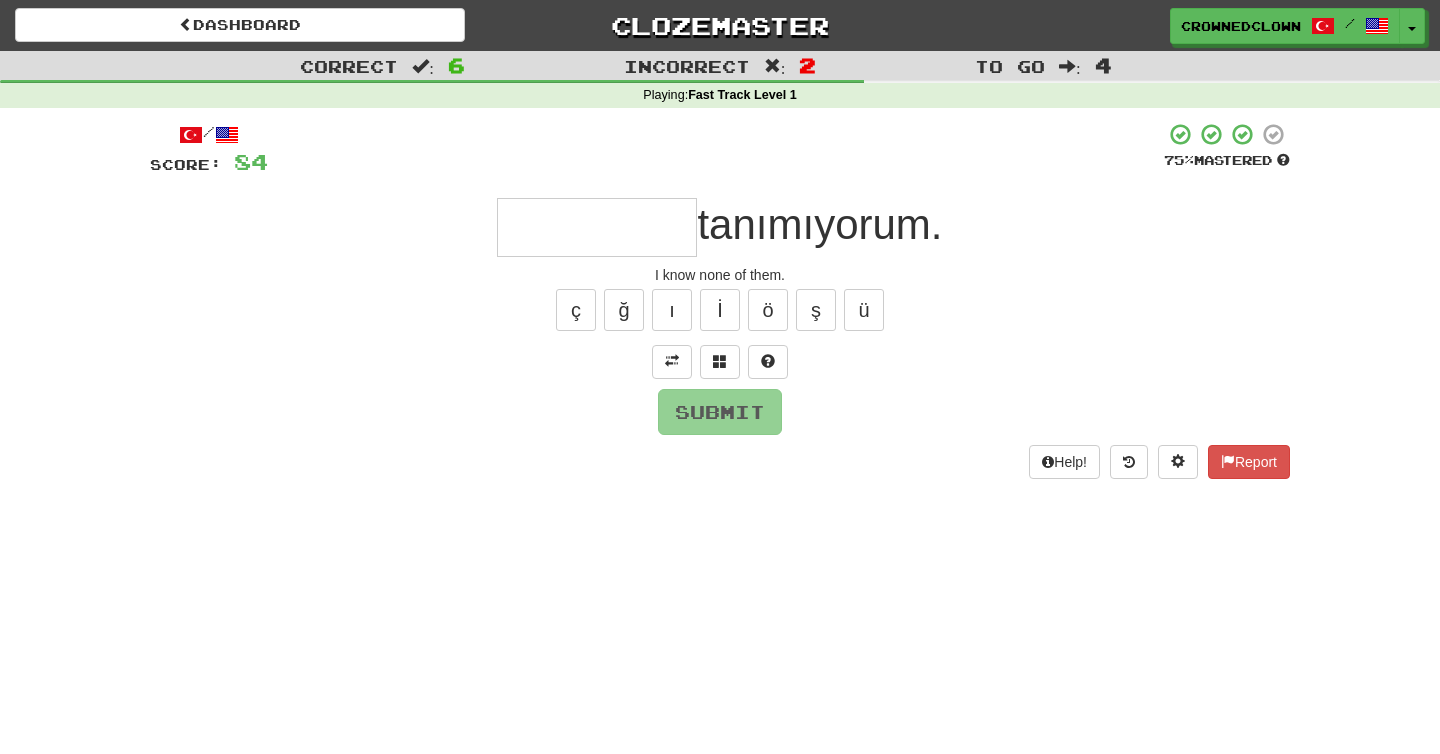 click at bounding box center (597, 227) 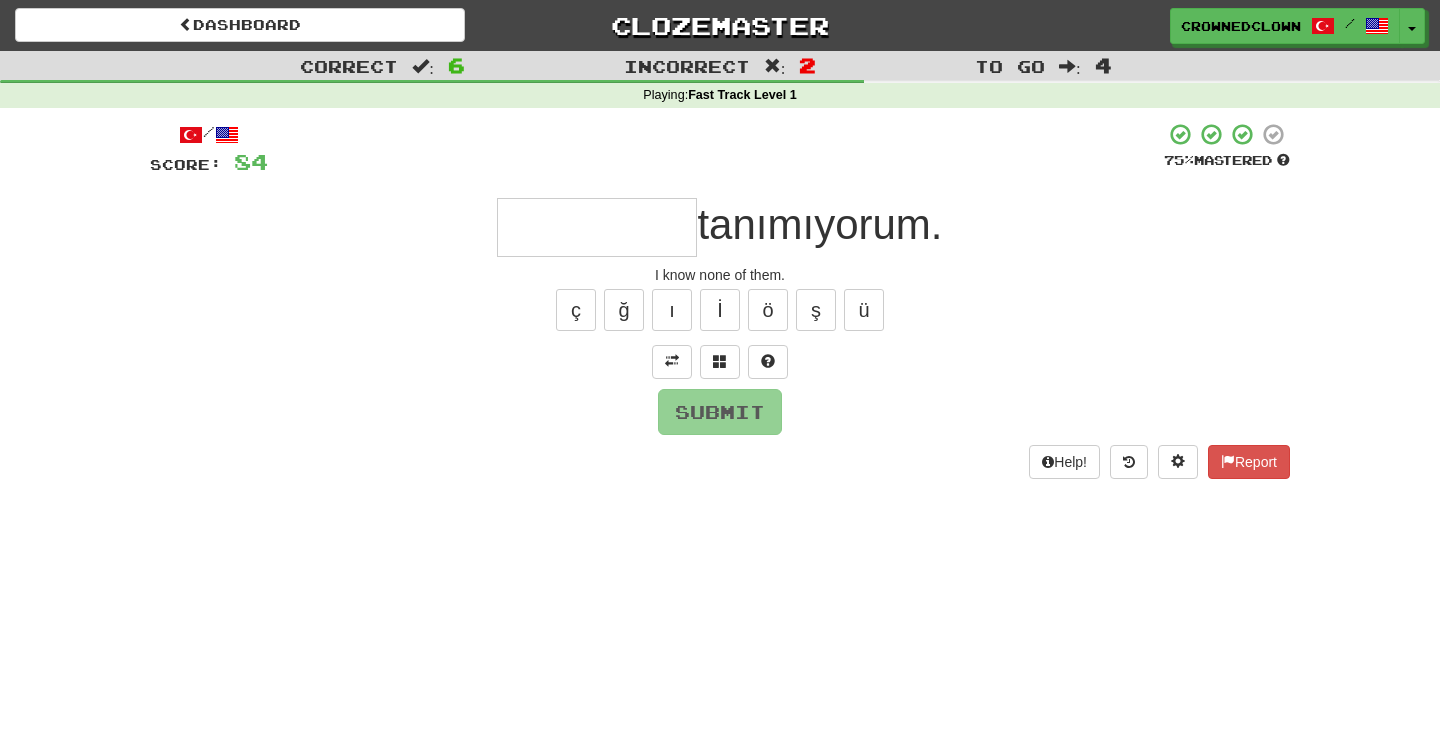 click at bounding box center [597, 227] 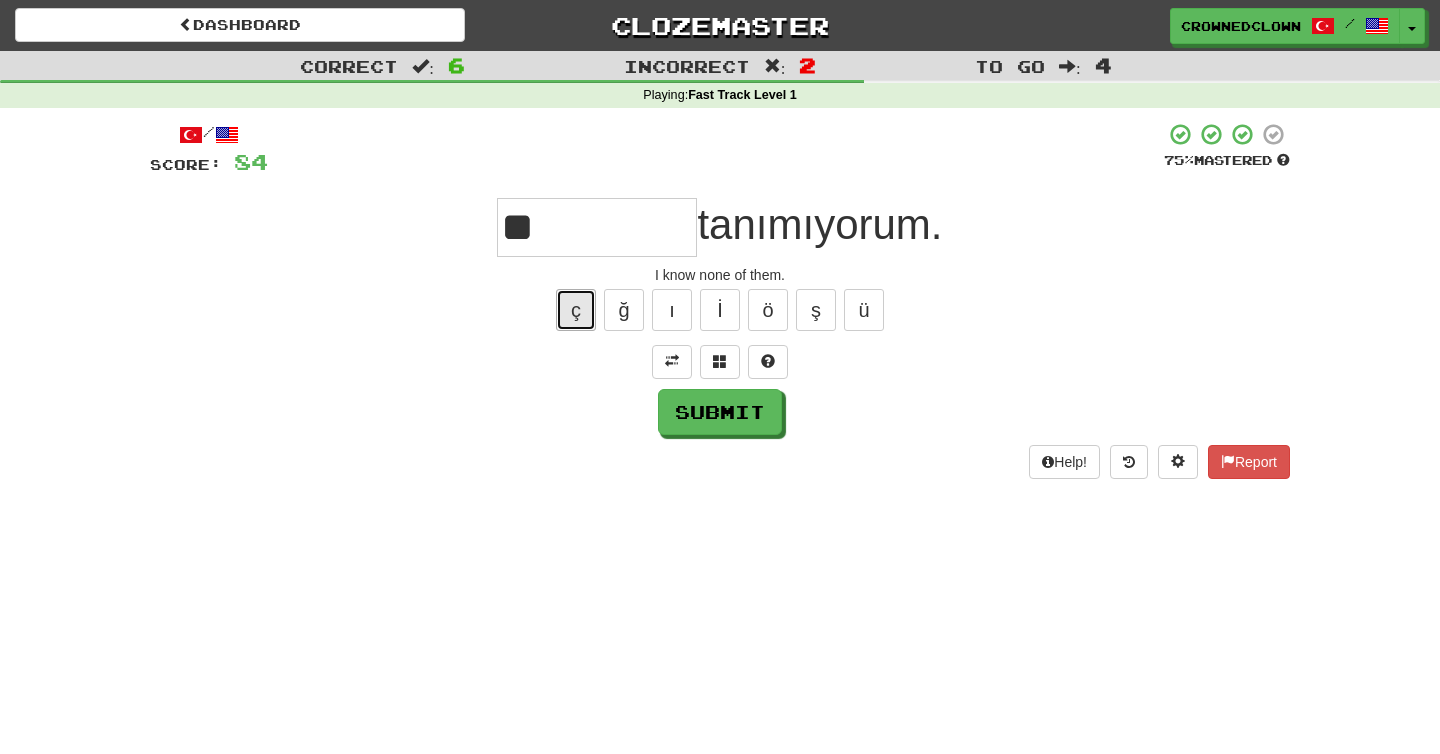 click on "ç" at bounding box center [576, 310] 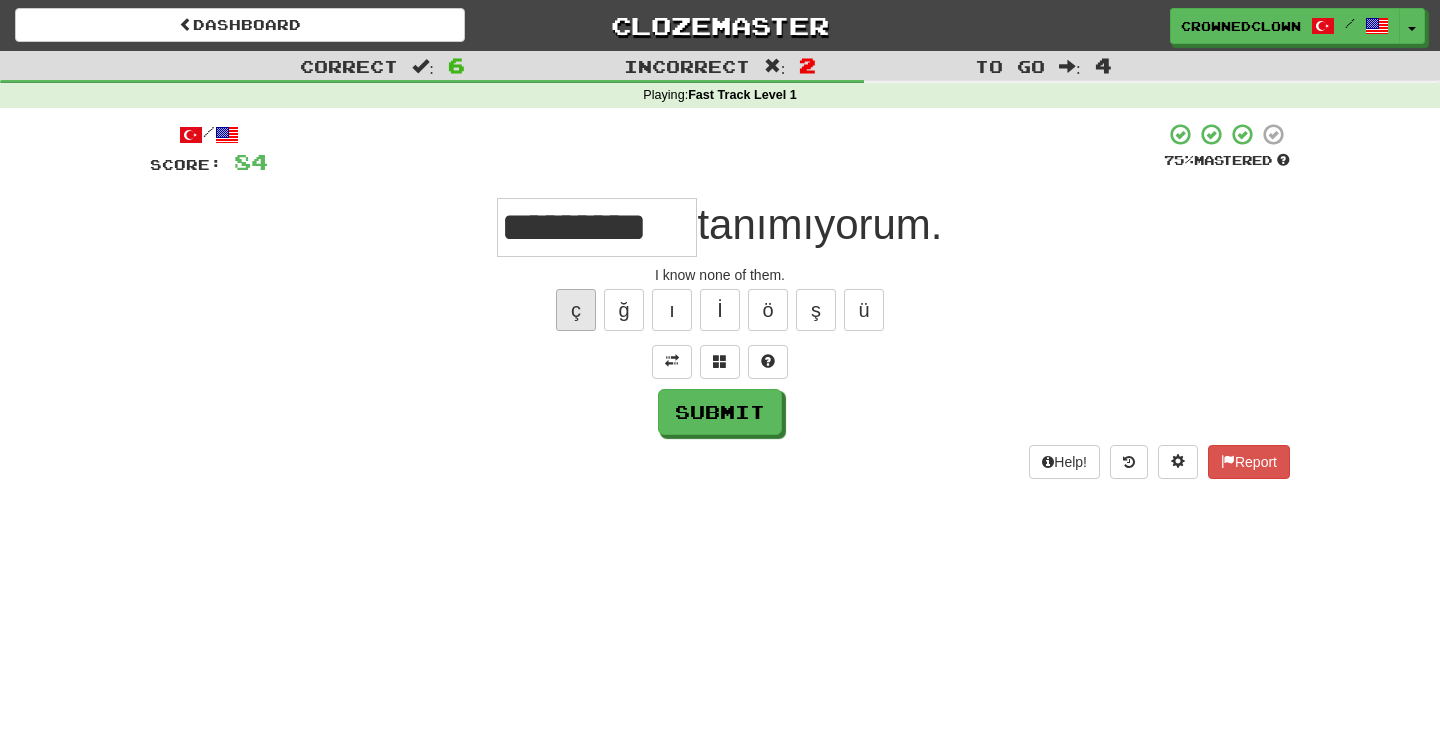 type on "*********" 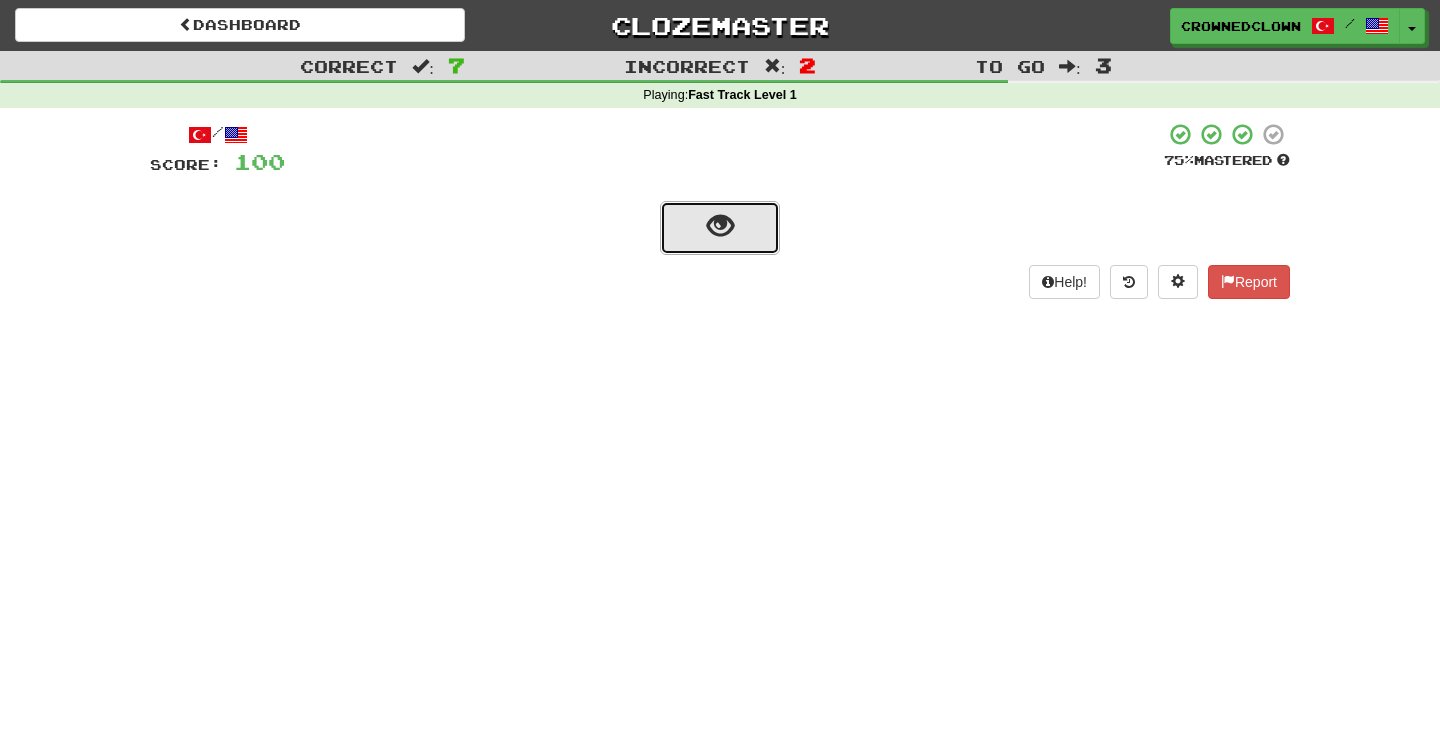 click at bounding box center [720, 226] 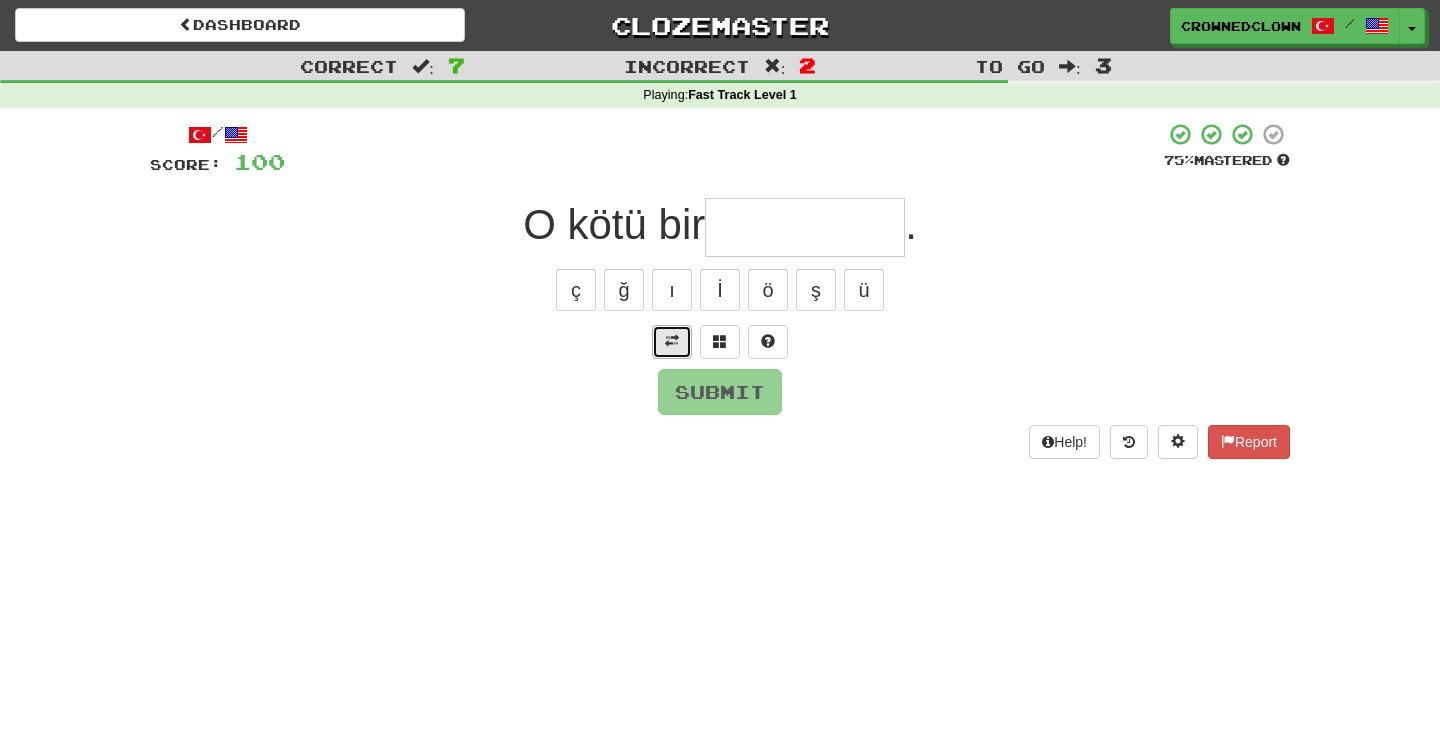 click at bounding box center [672, 342] 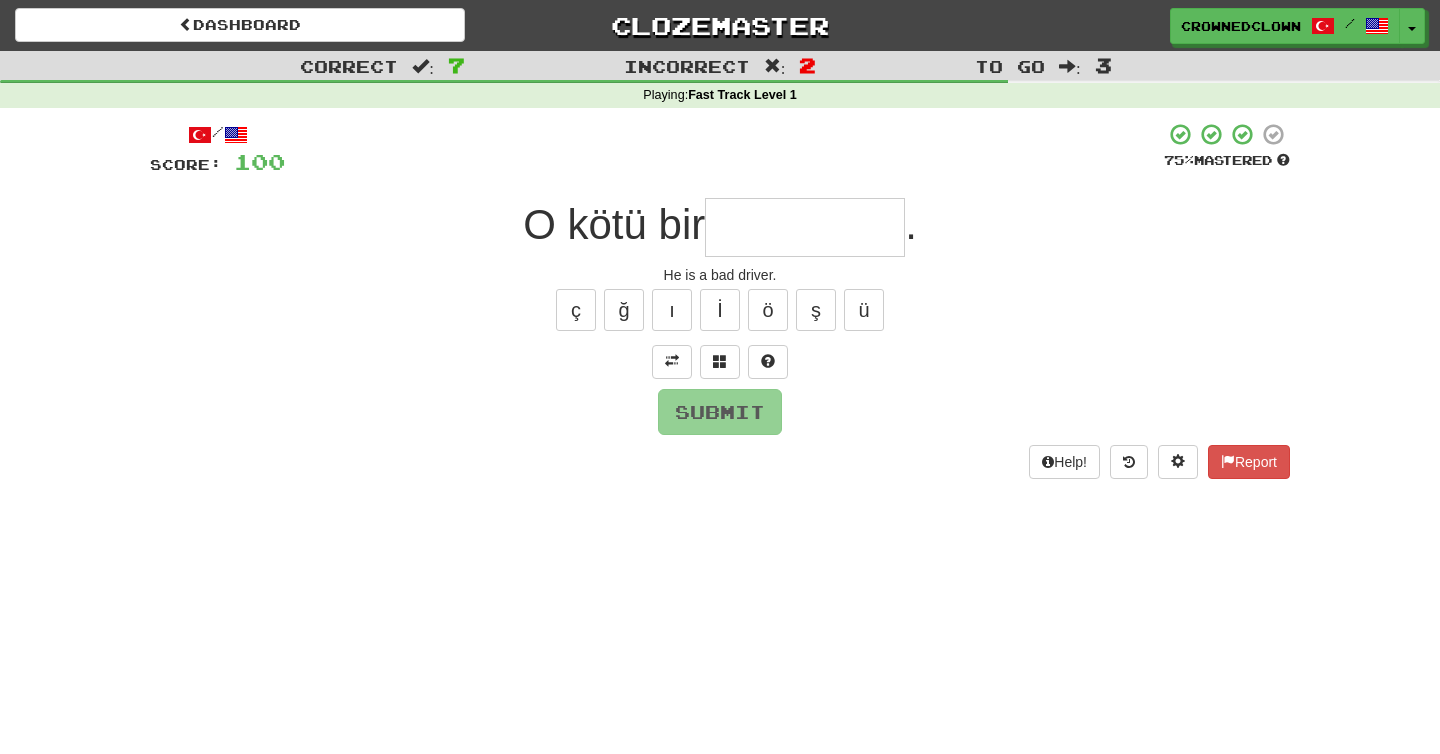 click on "/  Score:   100 75 %  Mastered O kötü bir  . He is a bad driver. ç ğ ı İ ö ş ü Submit  Help!  Report" at bounding box center [720, 300] 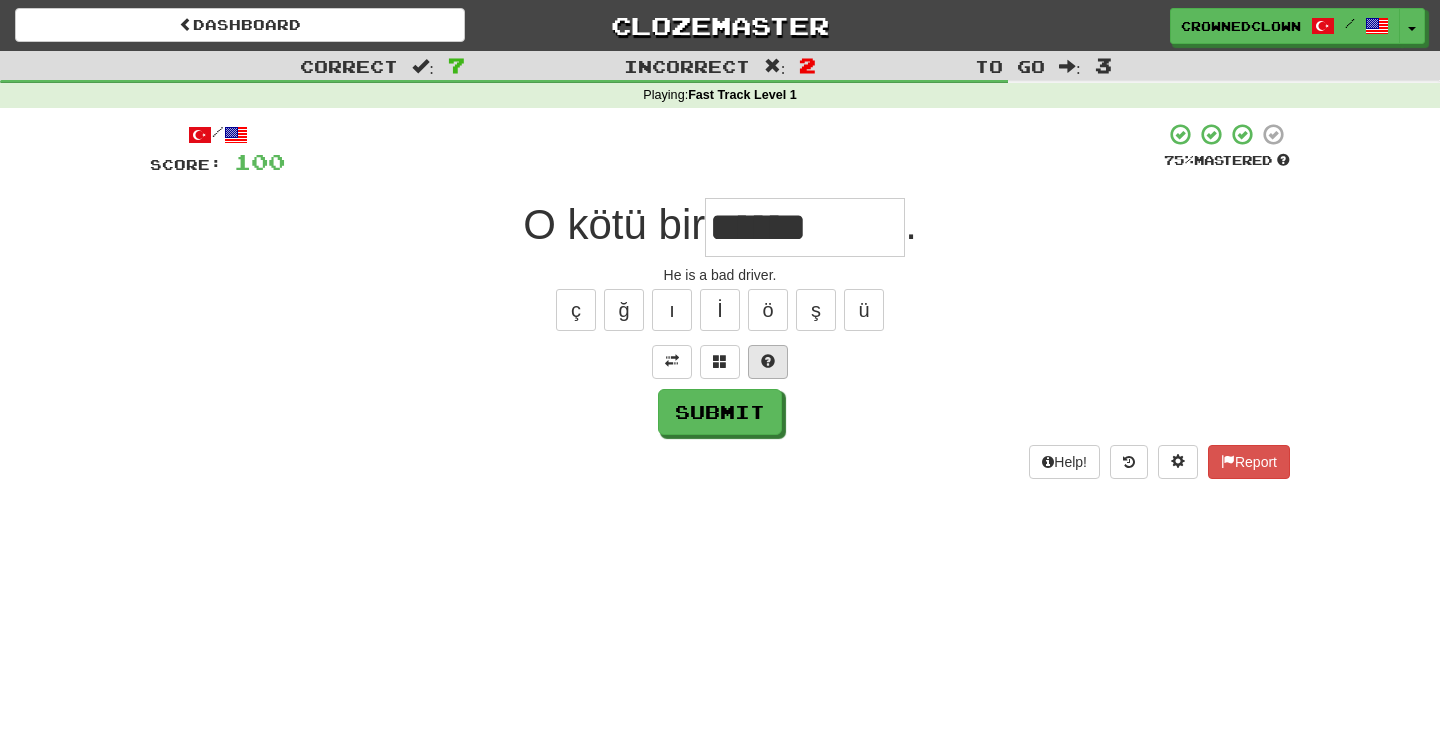 type on "******" 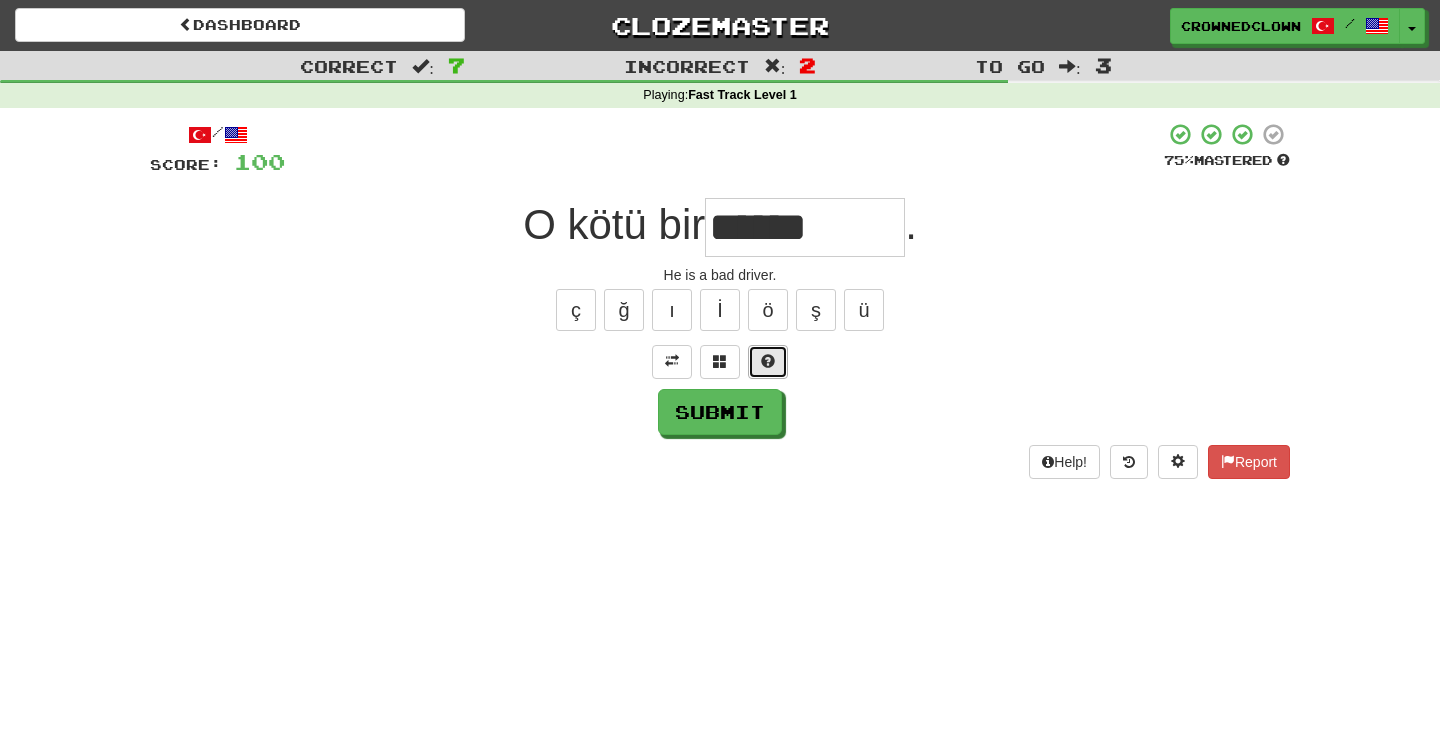 click at bounding box center (768, 361) 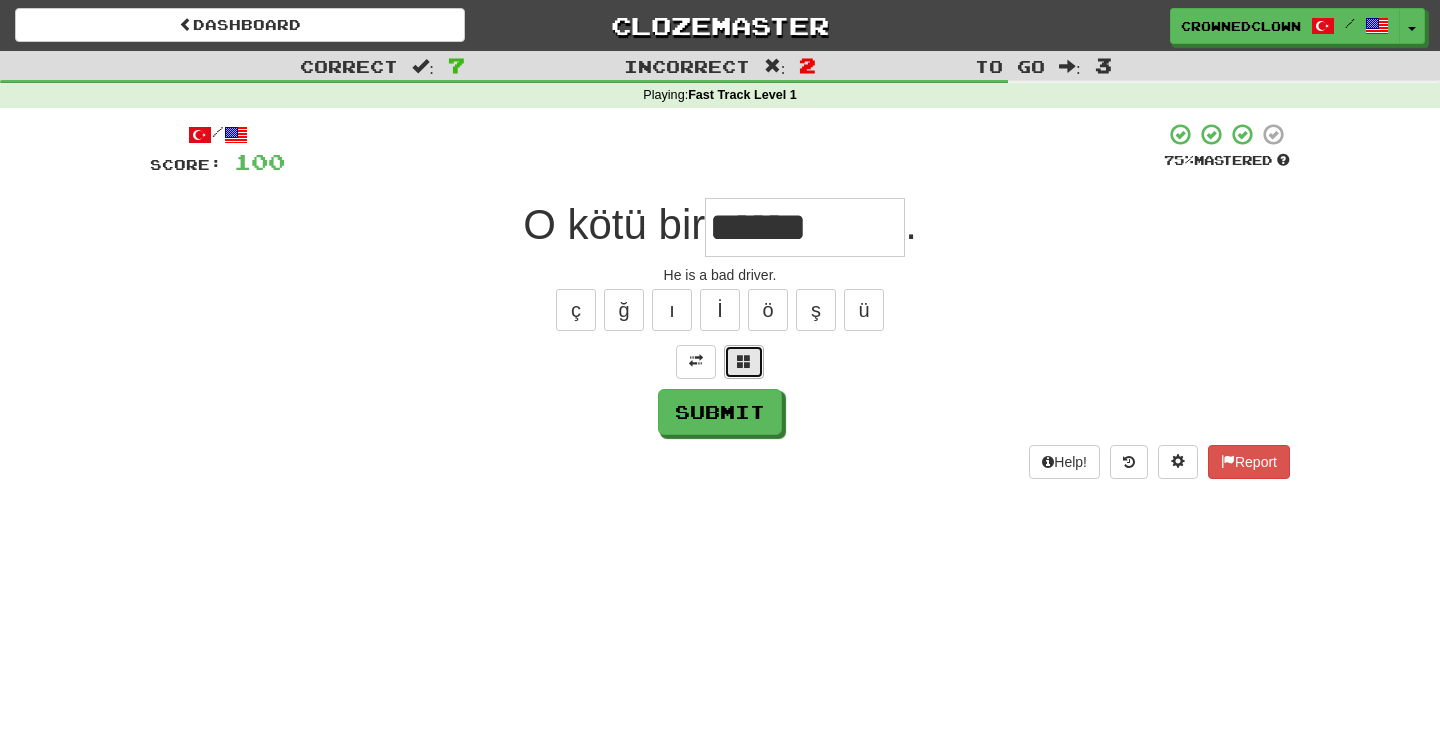 click at bounding box center [744, 361] 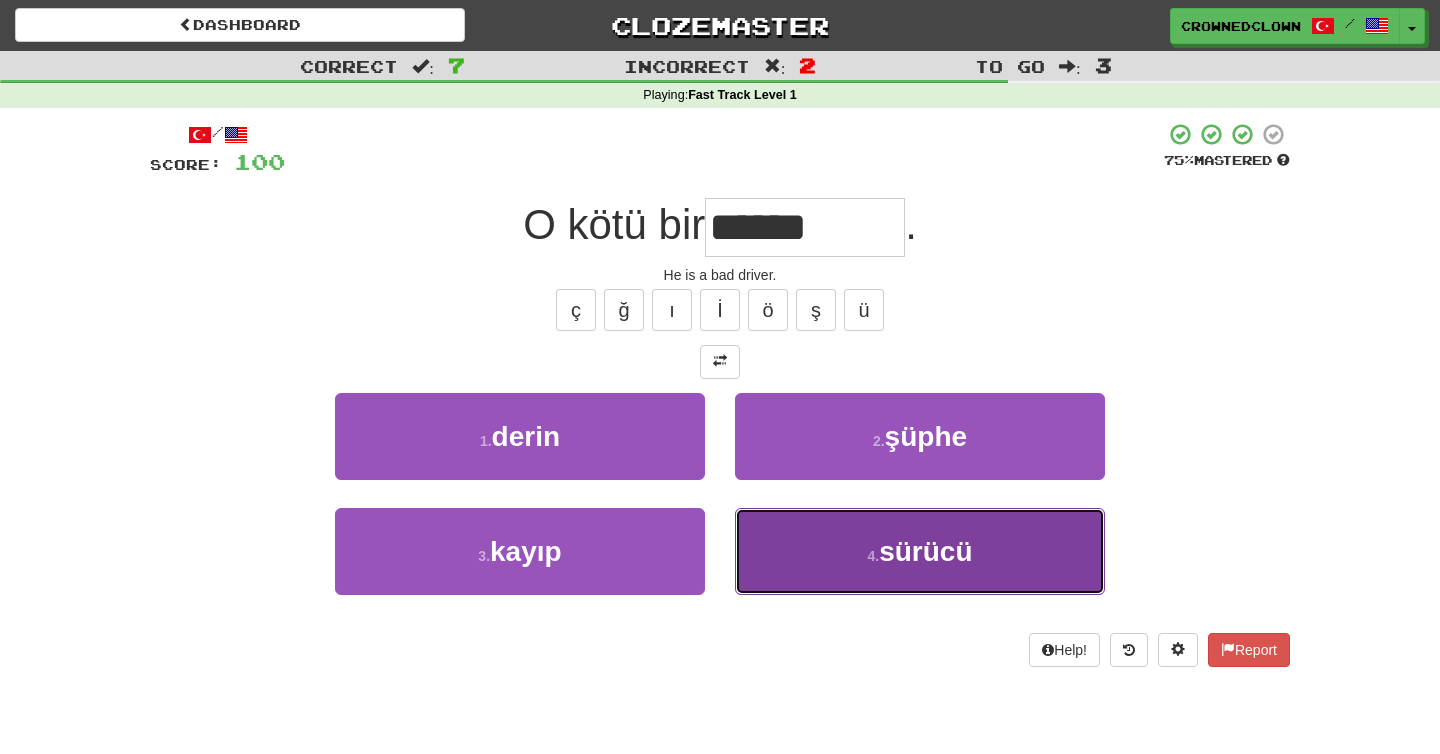 click on "4 .  sürücü" at bounding box center (920, 551) 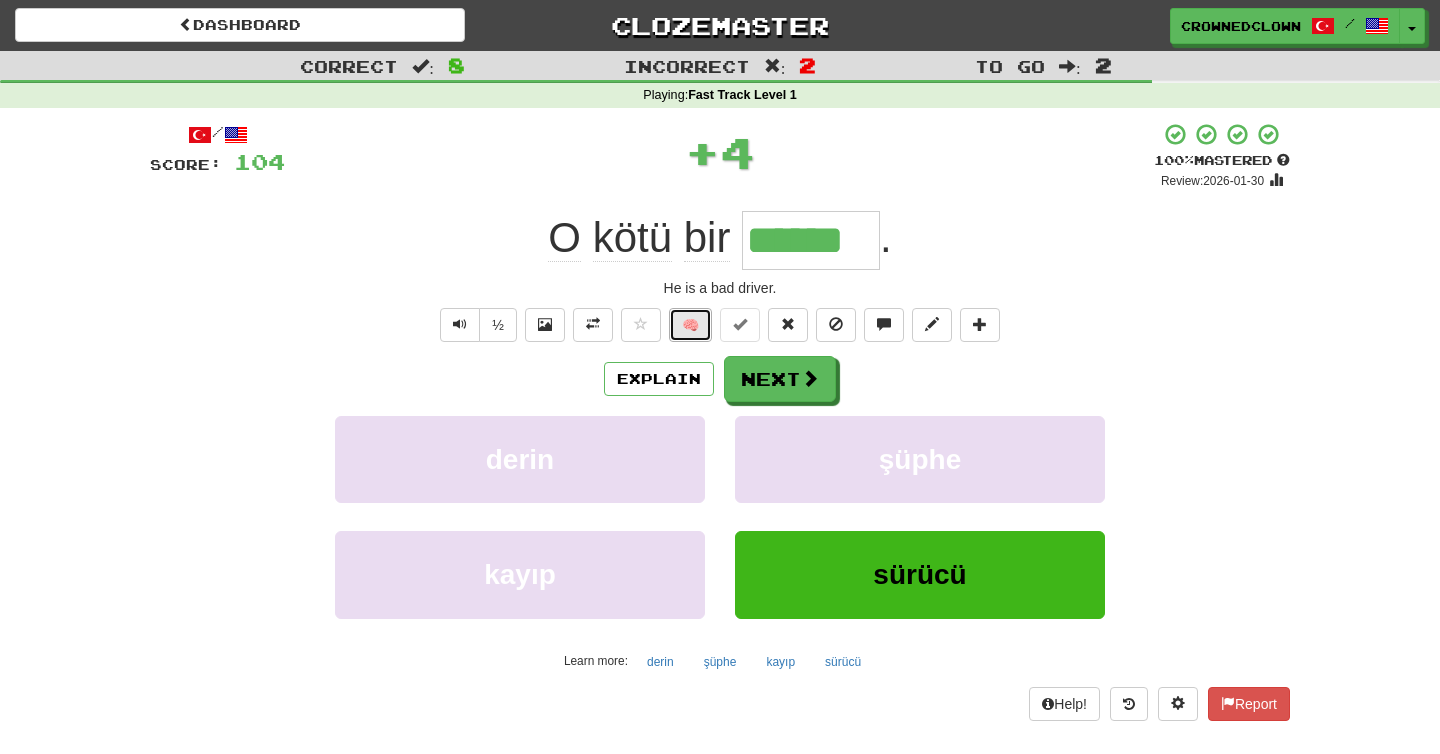 click on "🧠" at bounding box center [690, 325] 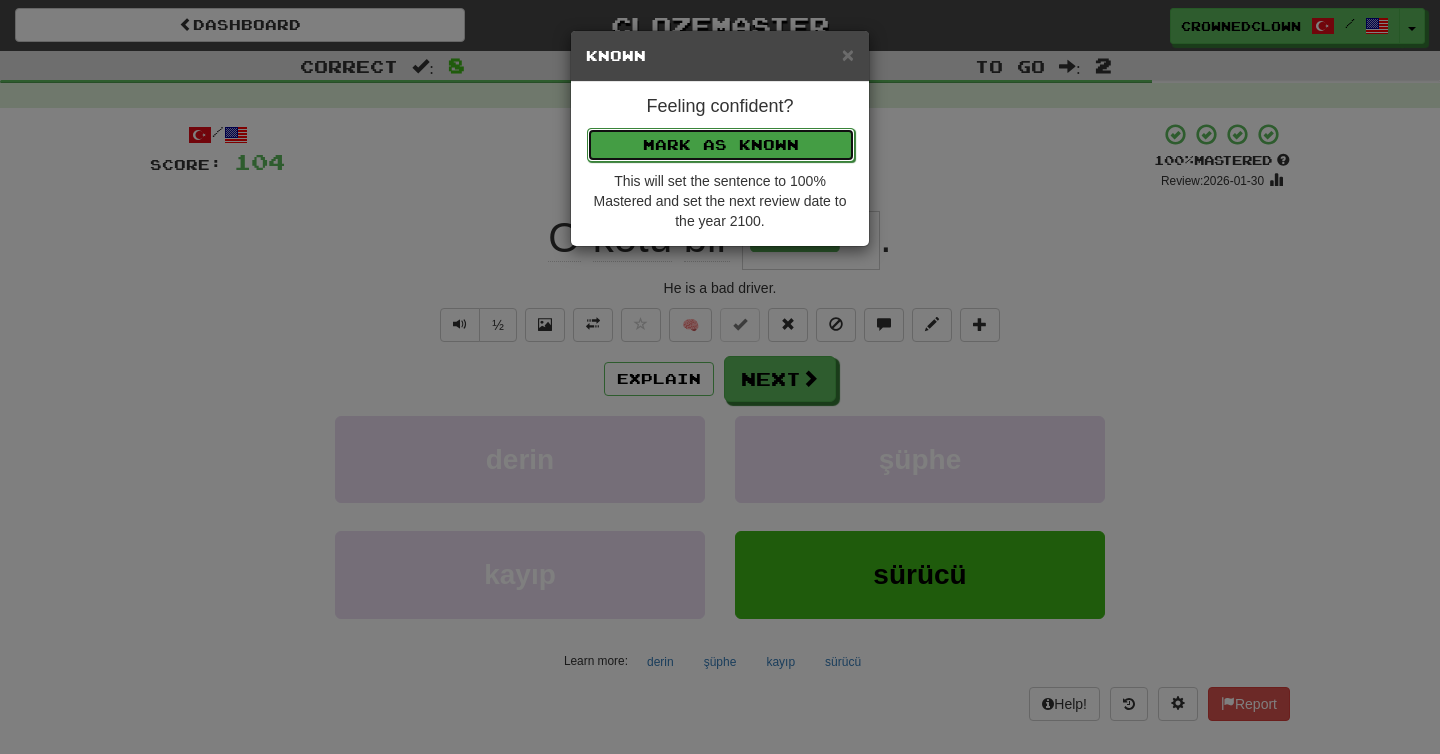 click on "Mark as Known" at bounding box center [721, 145] 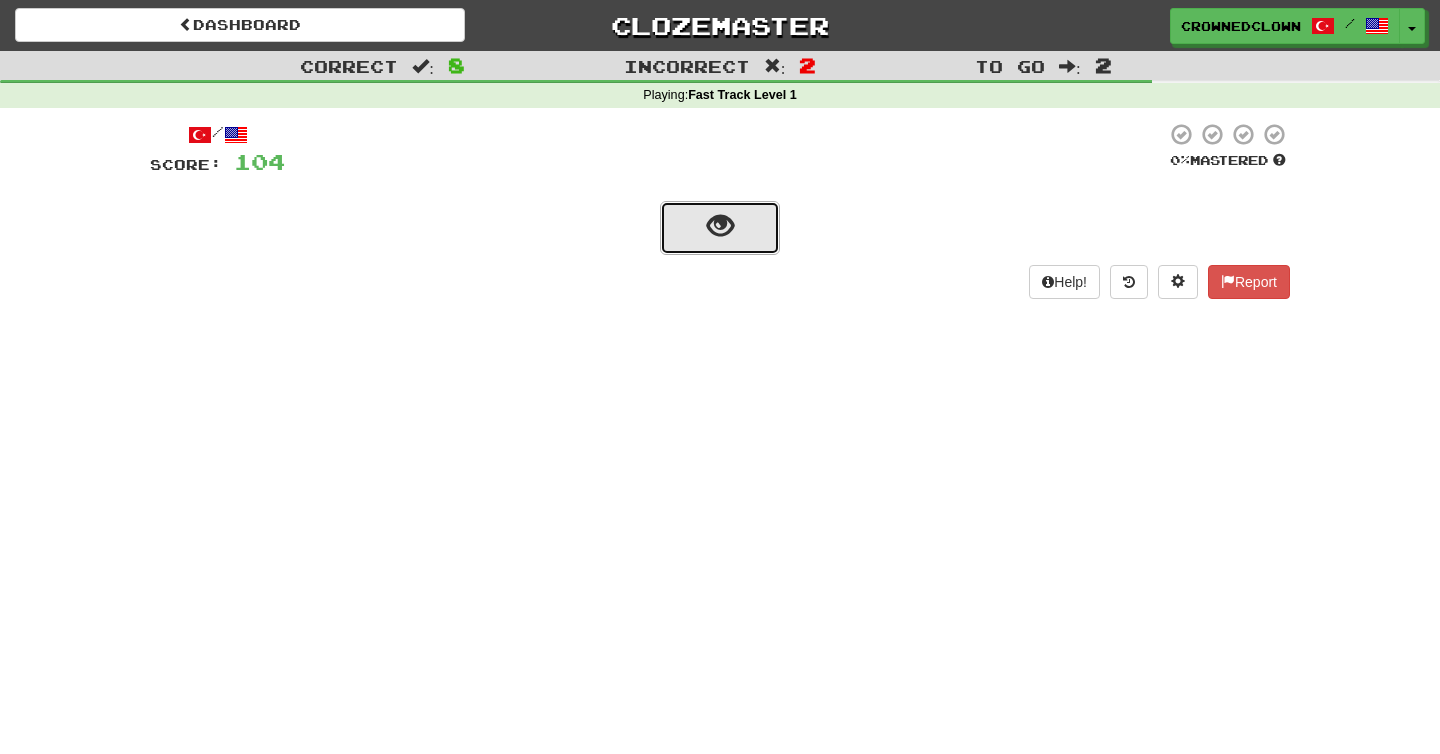 click at bounding box center (720, 228) 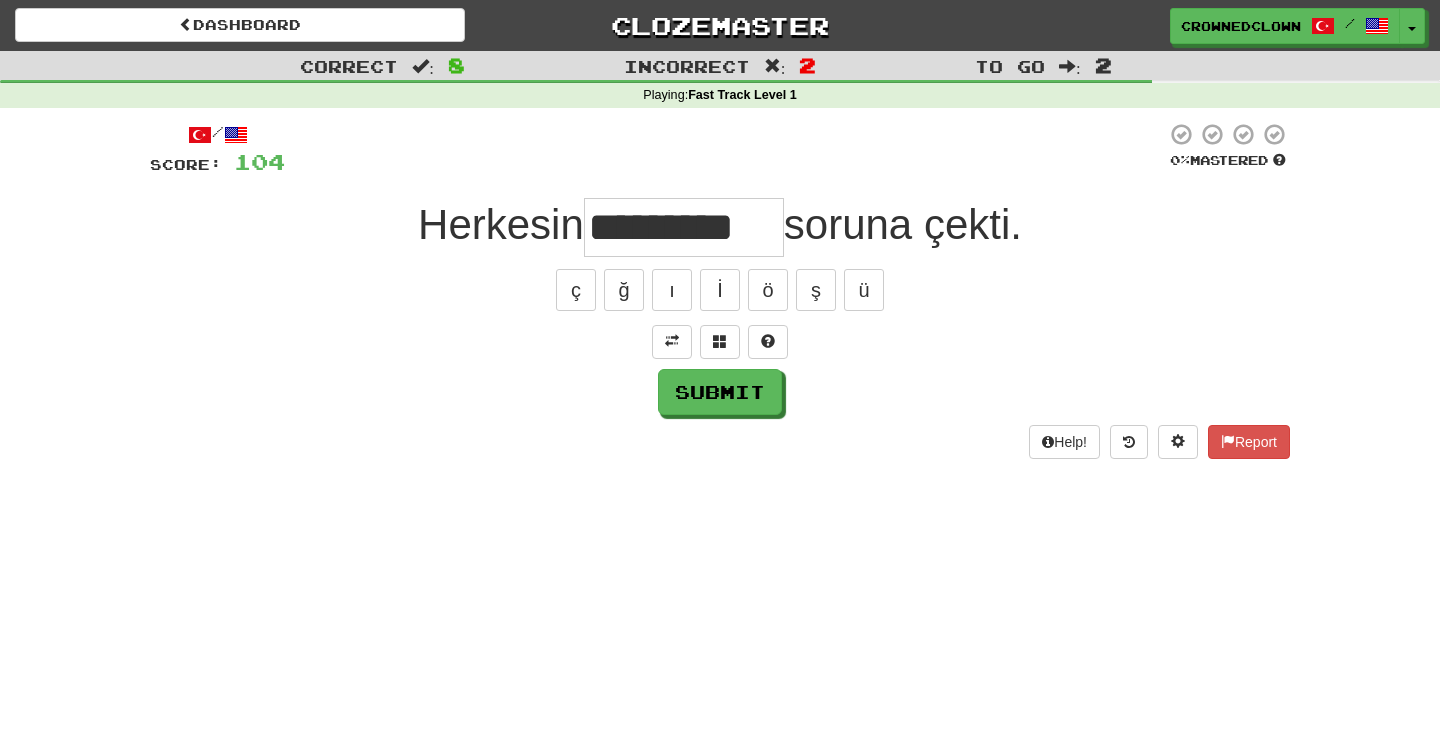 type on "*********" 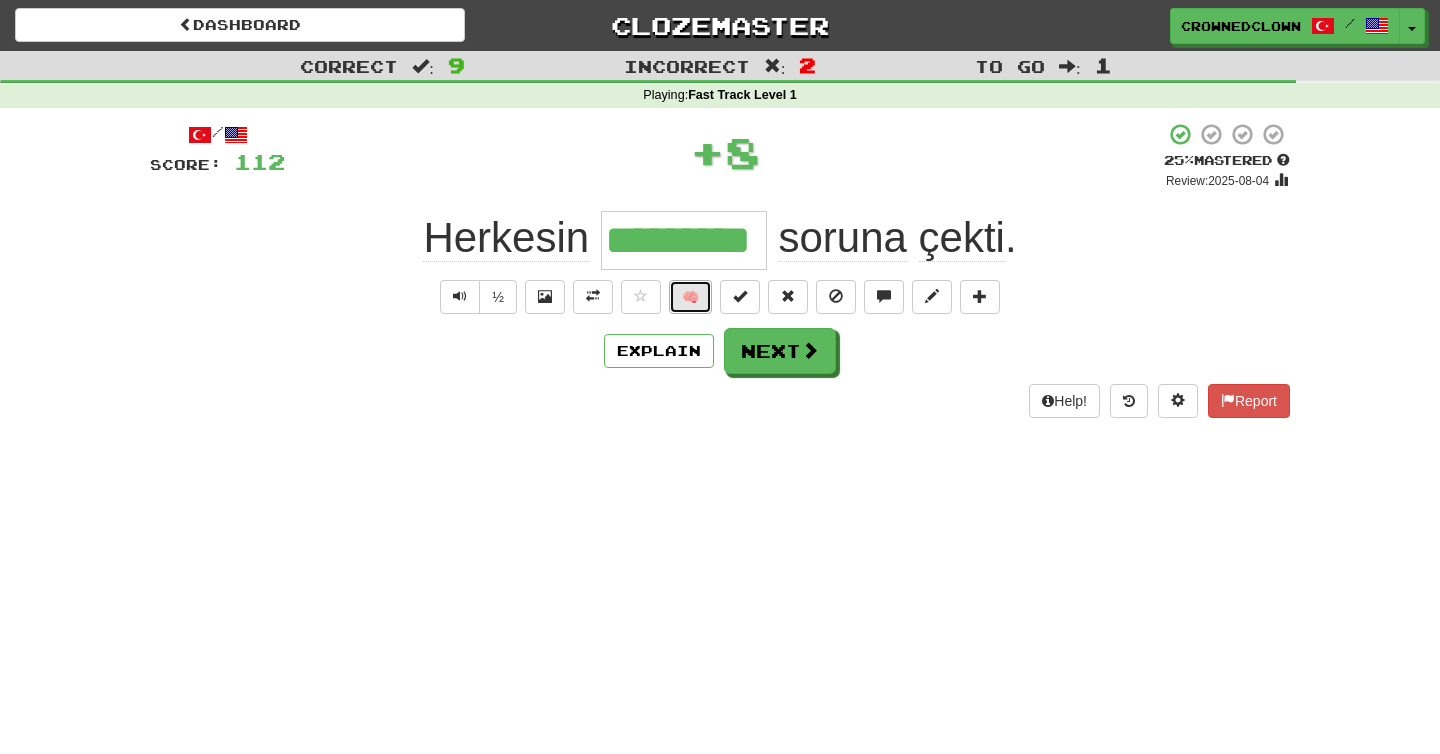 click on "🧠" at bounding box center [690, 297] 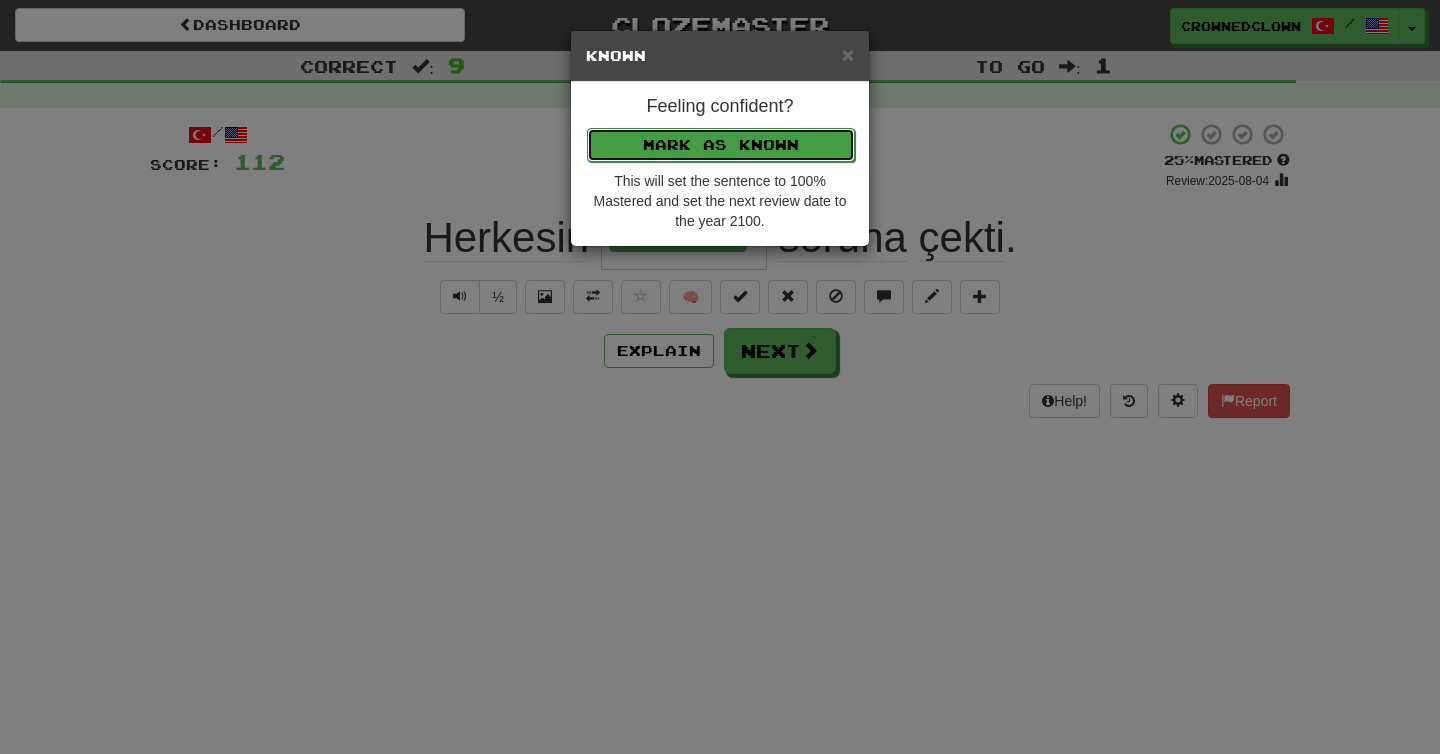 click on "Mark as Known" at bounding box center (721, 145) 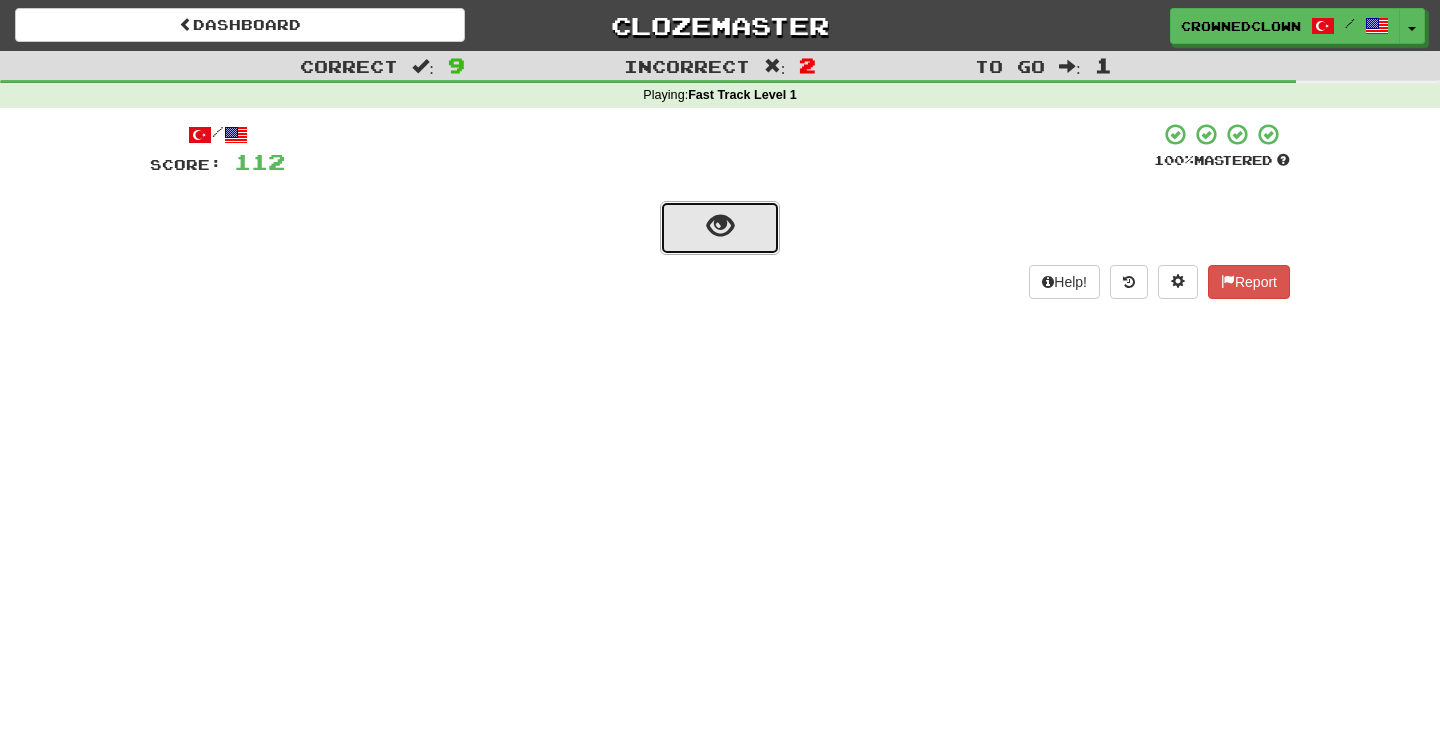 click at bounding box center (720, 228) 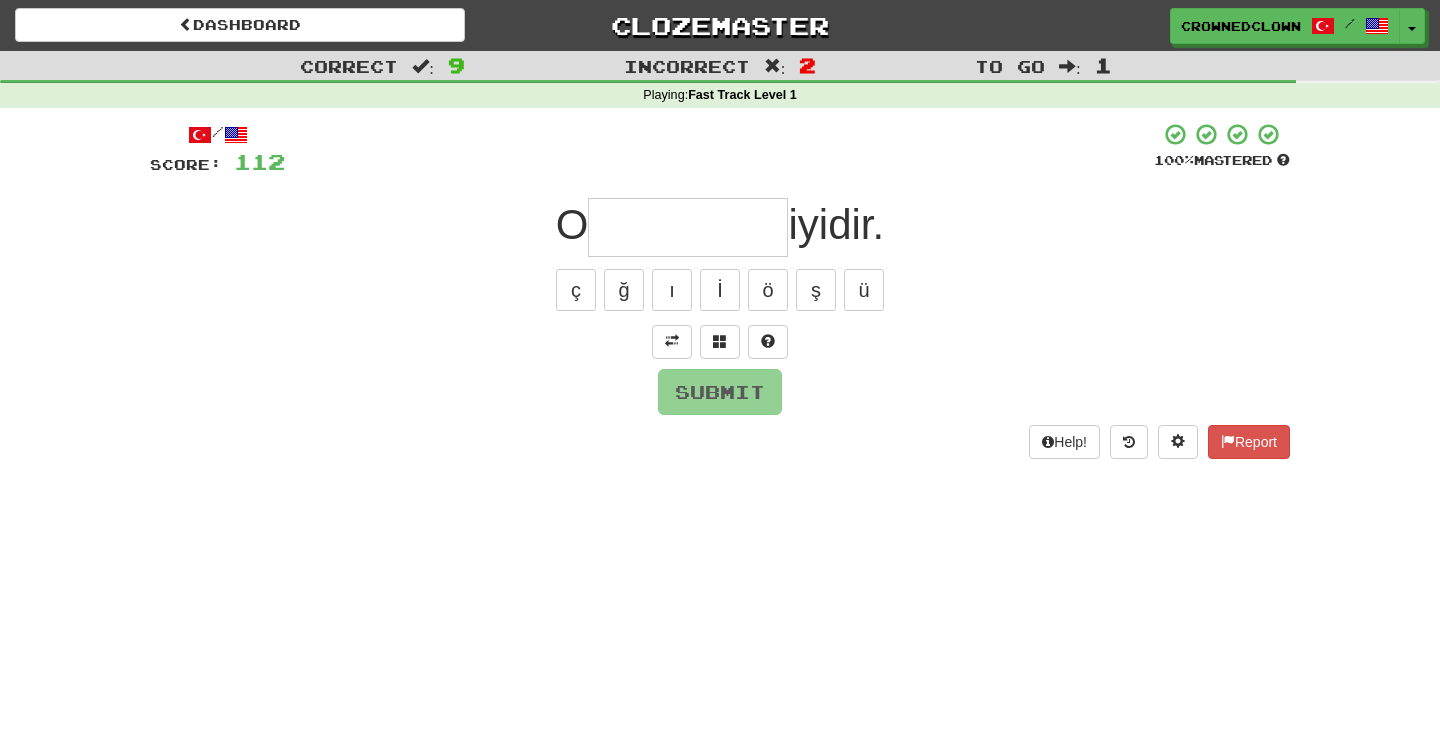 click at bounding box center [688, 227] 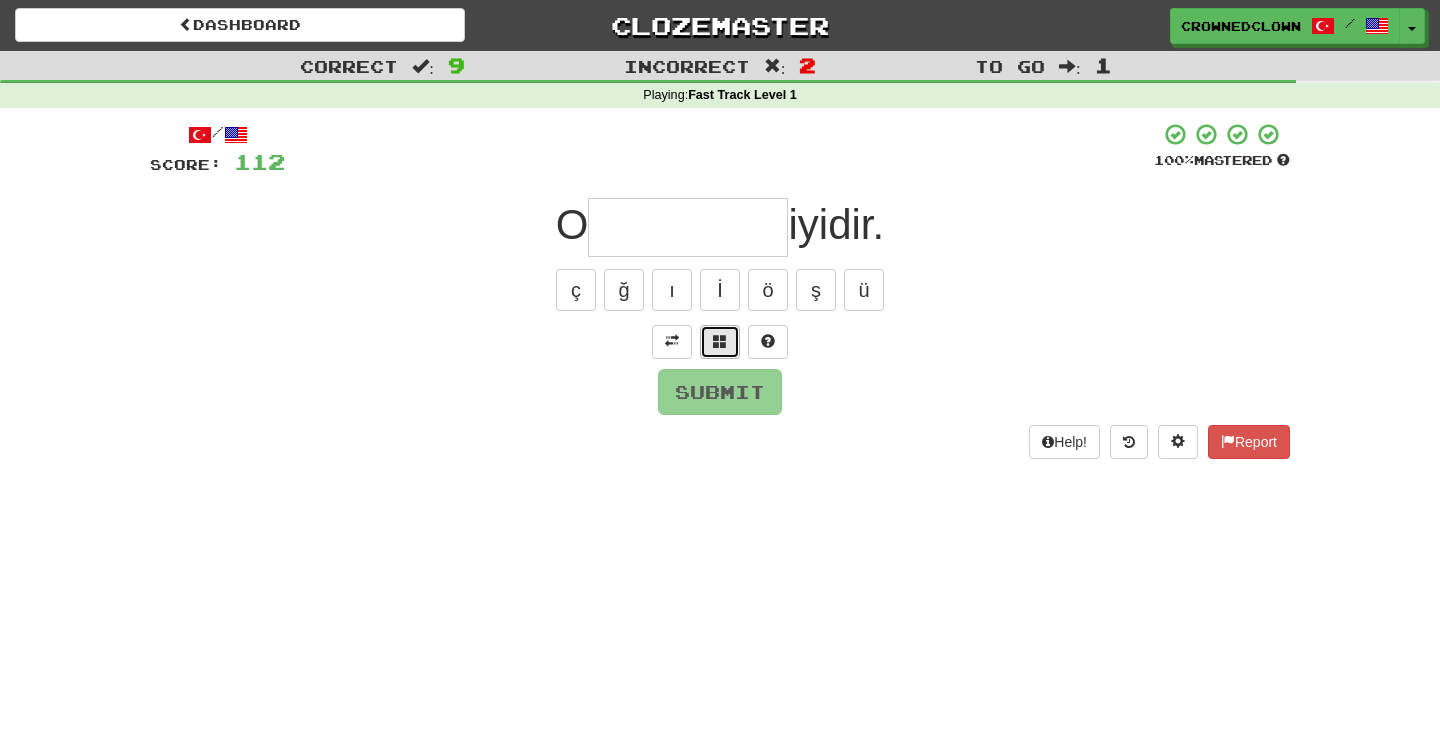 click at bounding box center [720, 341] 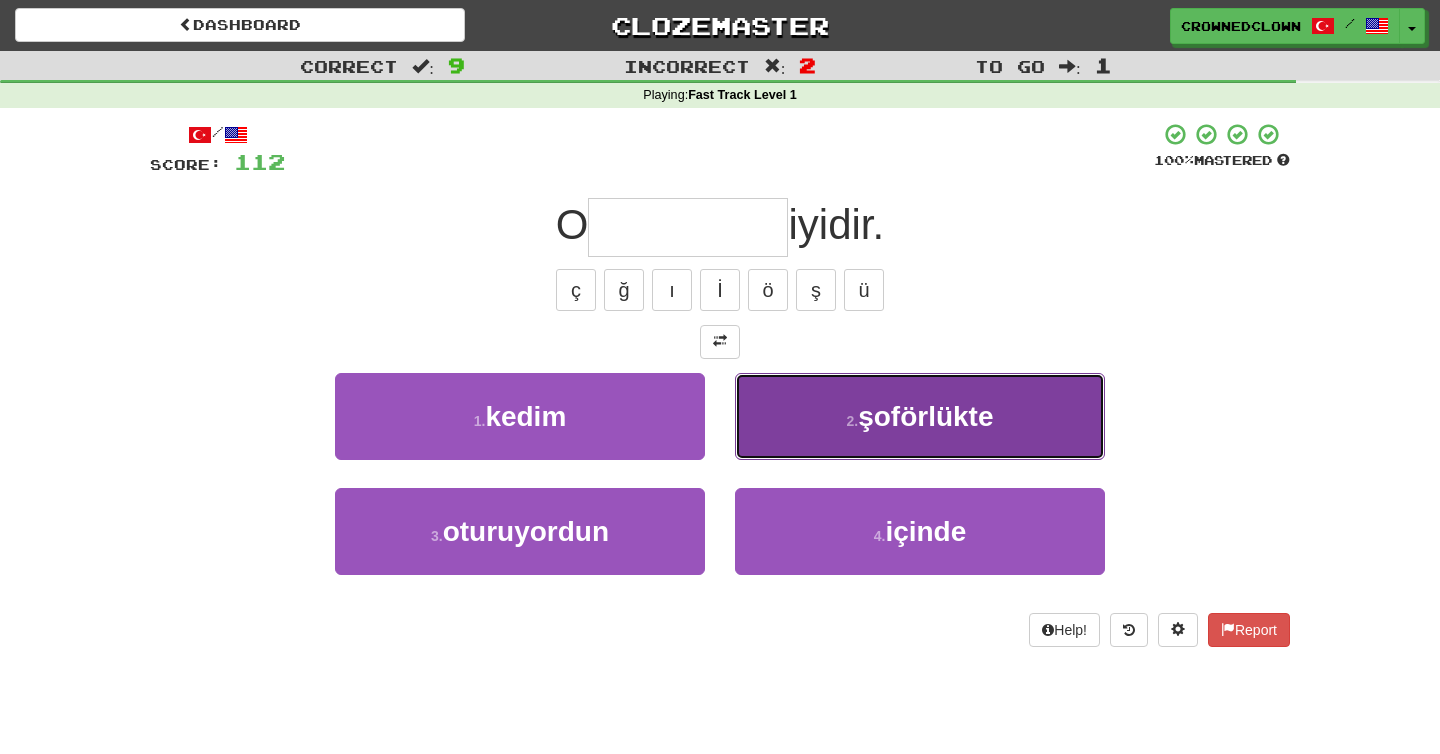click on "2 .  şoförlükte" at bounding box center (920, 416) 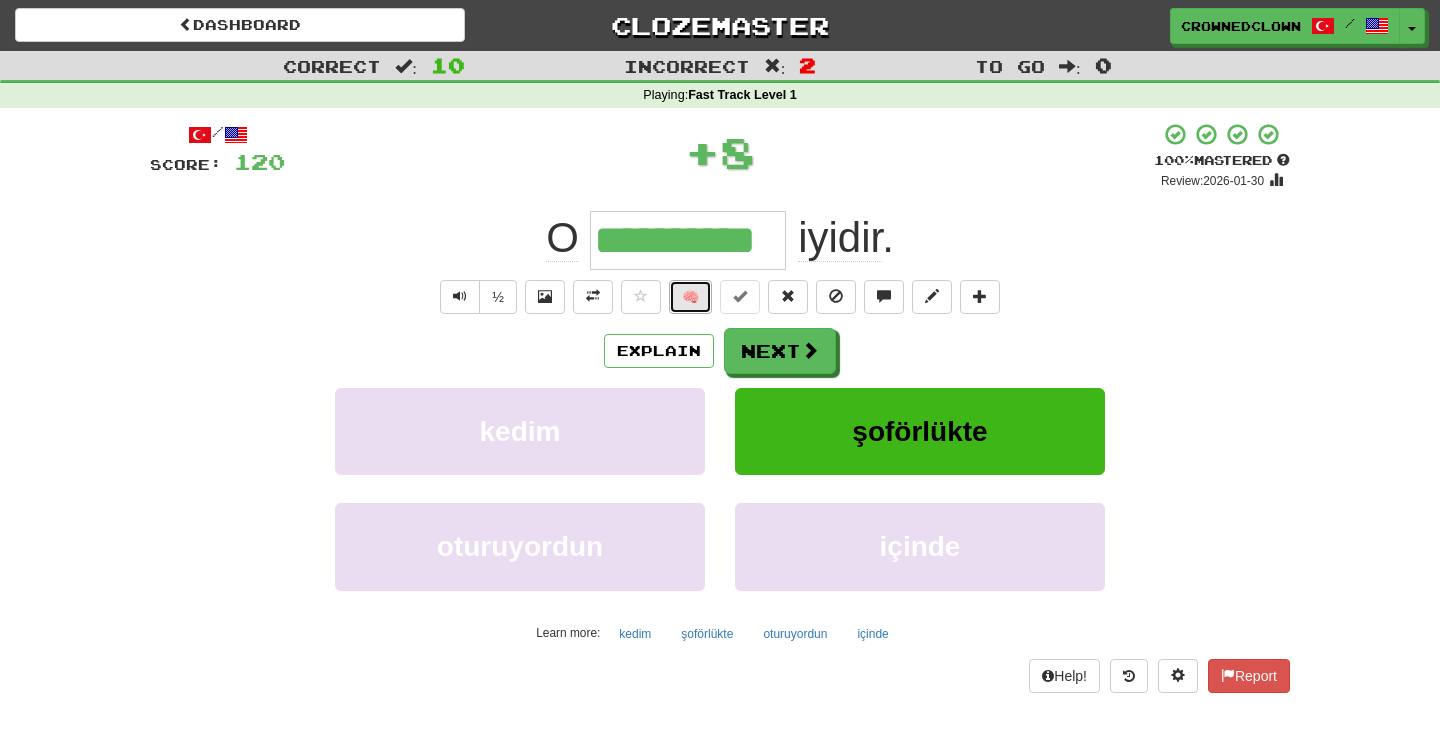 click on "🧠" at bounding box center [690, 297] 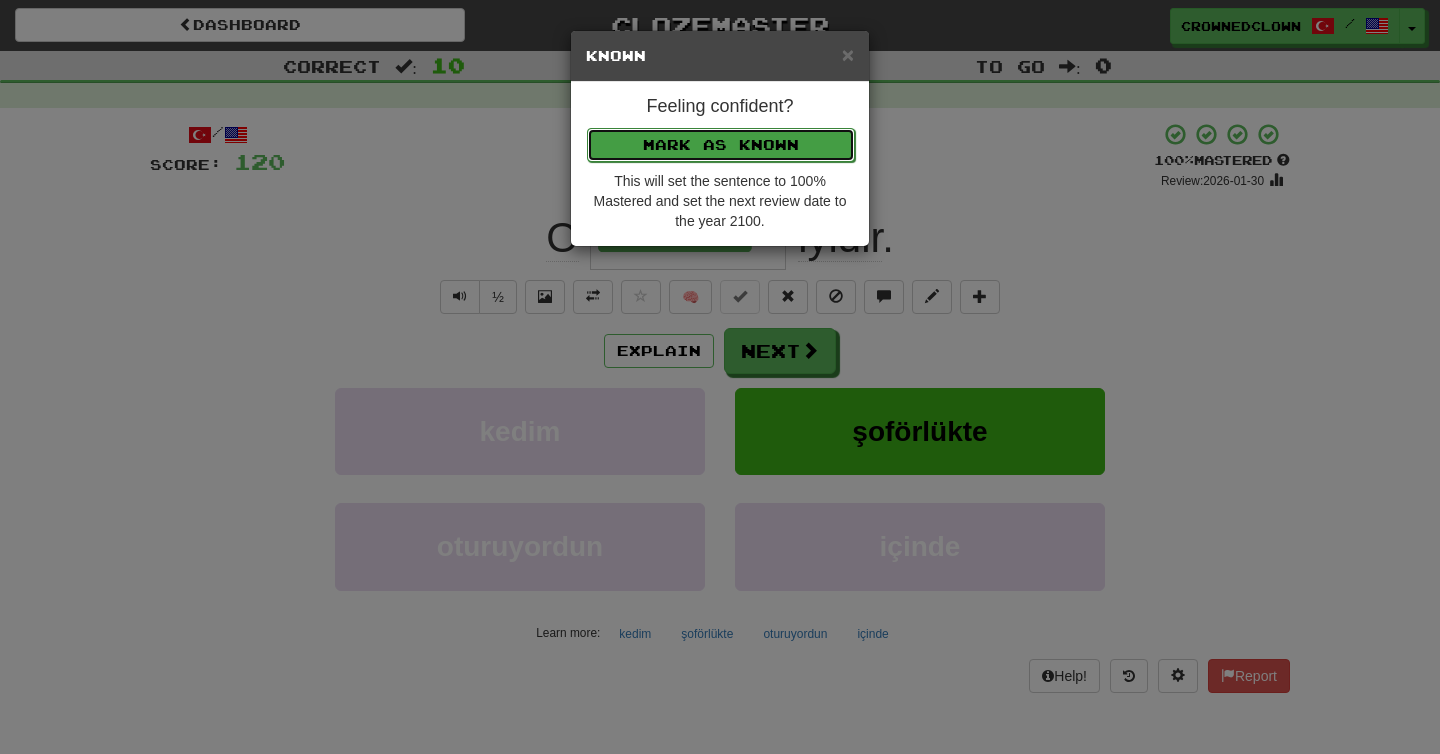click on "Mark as Known" at bounding box center (721, 145) 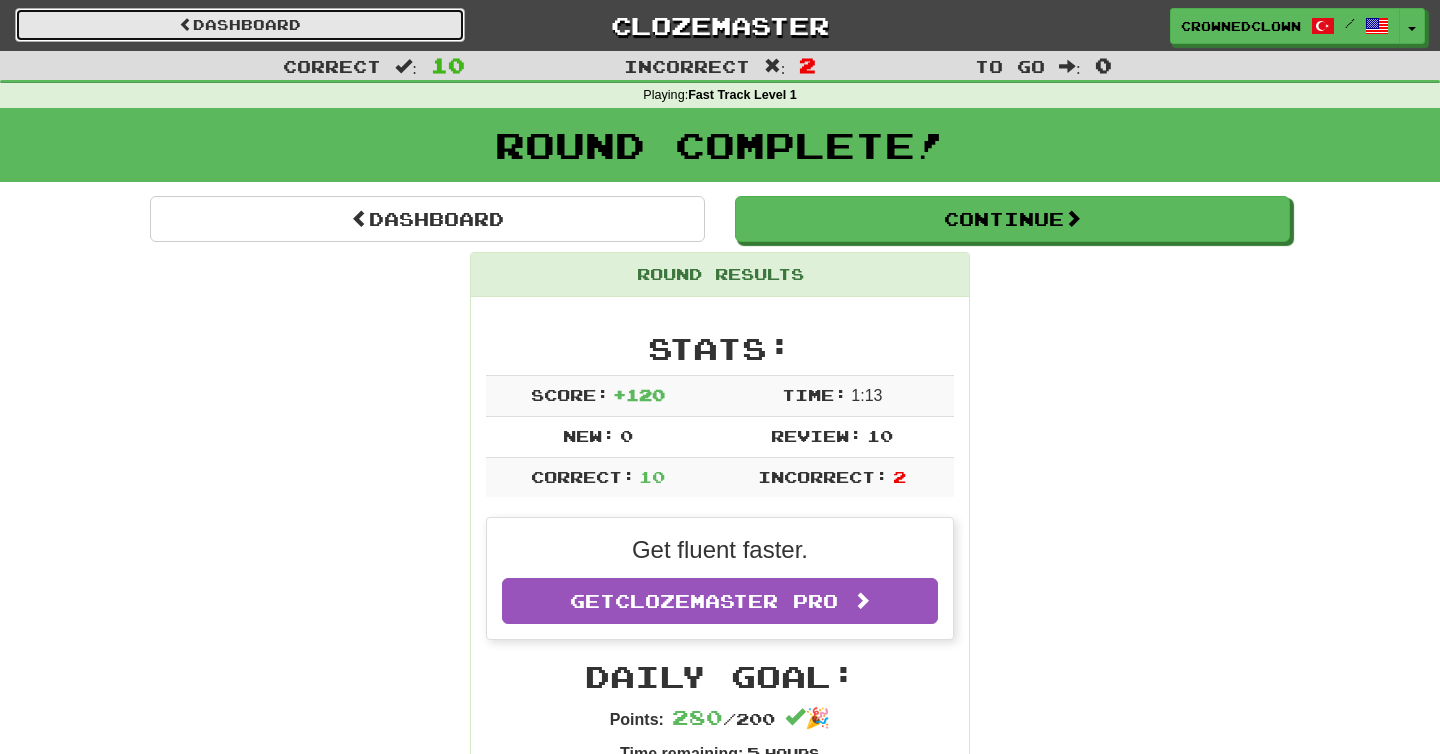 click on "Dashboard" at bounding box center [240, 25] 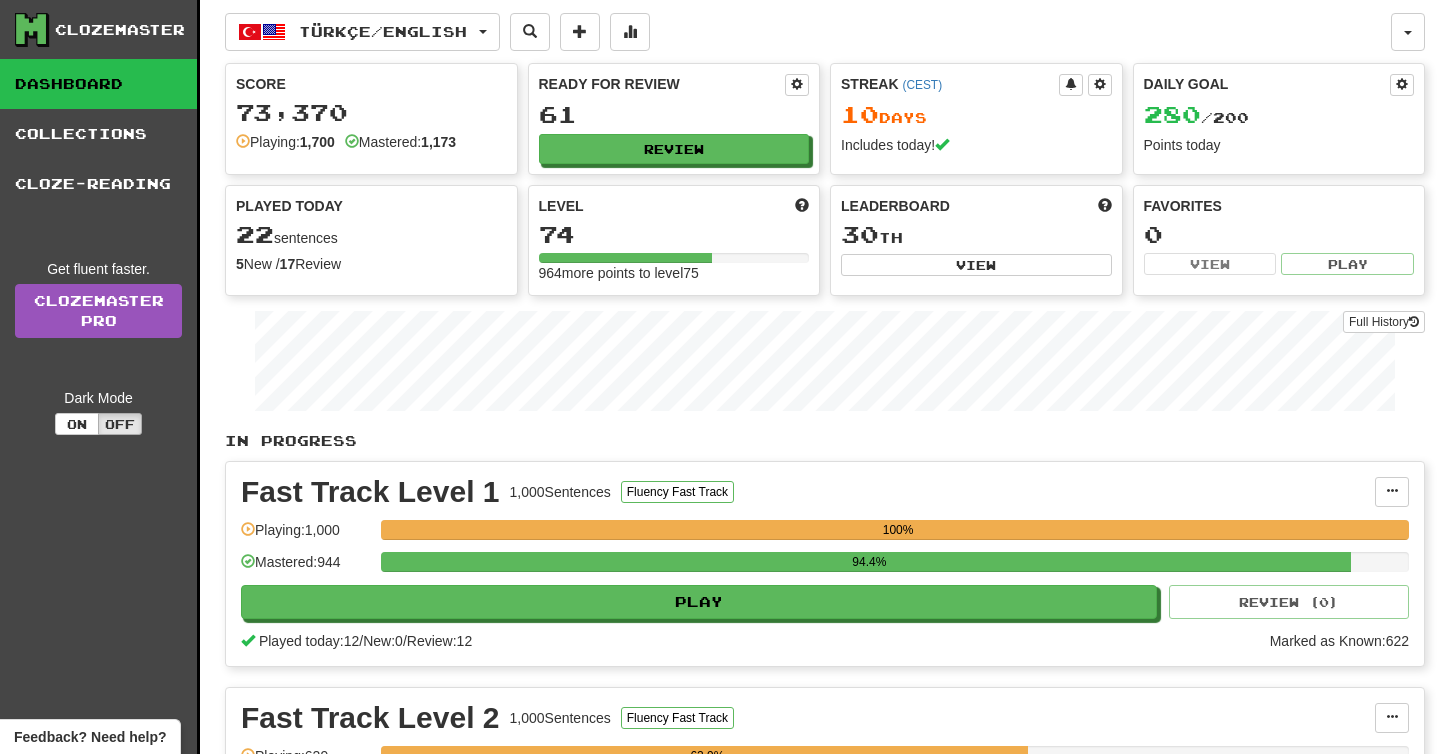 scroll, scrollTop: 0, scrollLeft: 0, axis: both 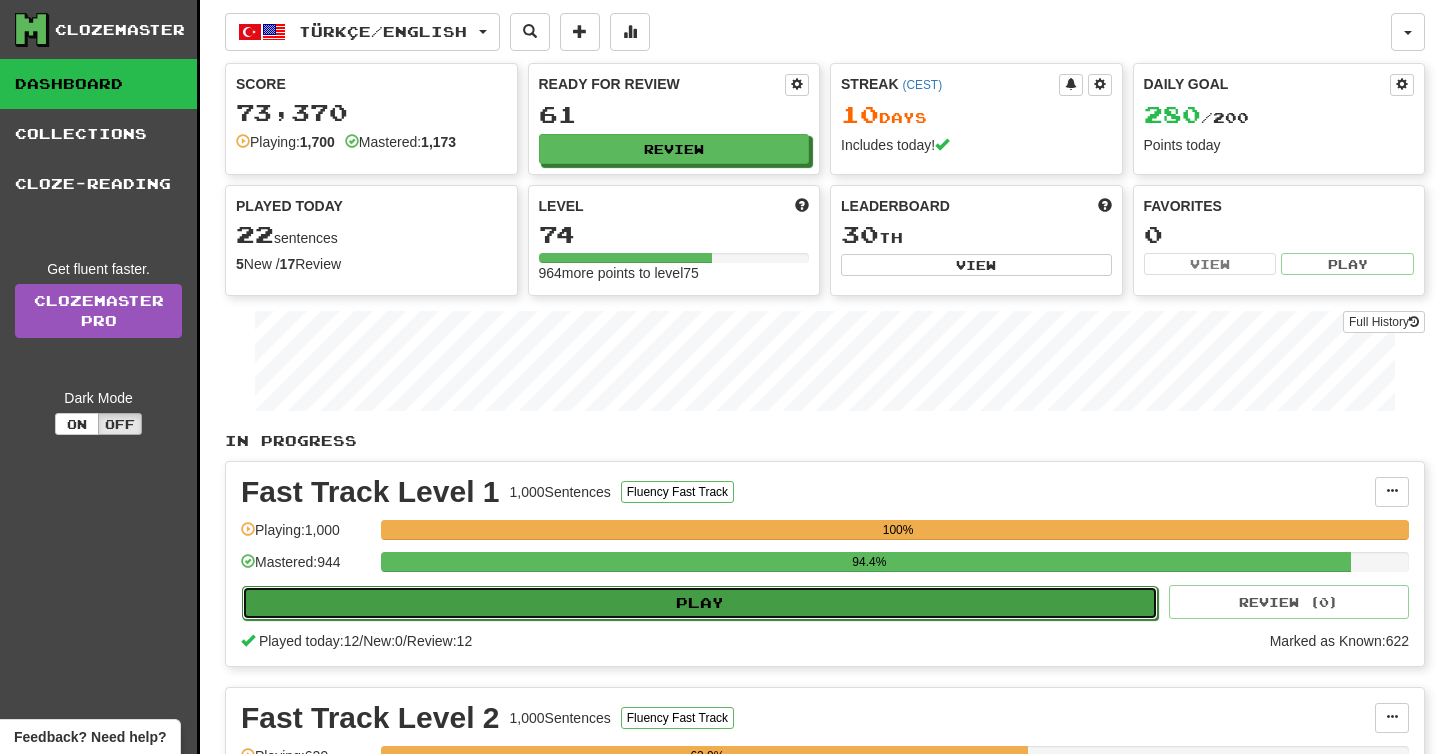 click on "Play" at bounding box center [700, 603] 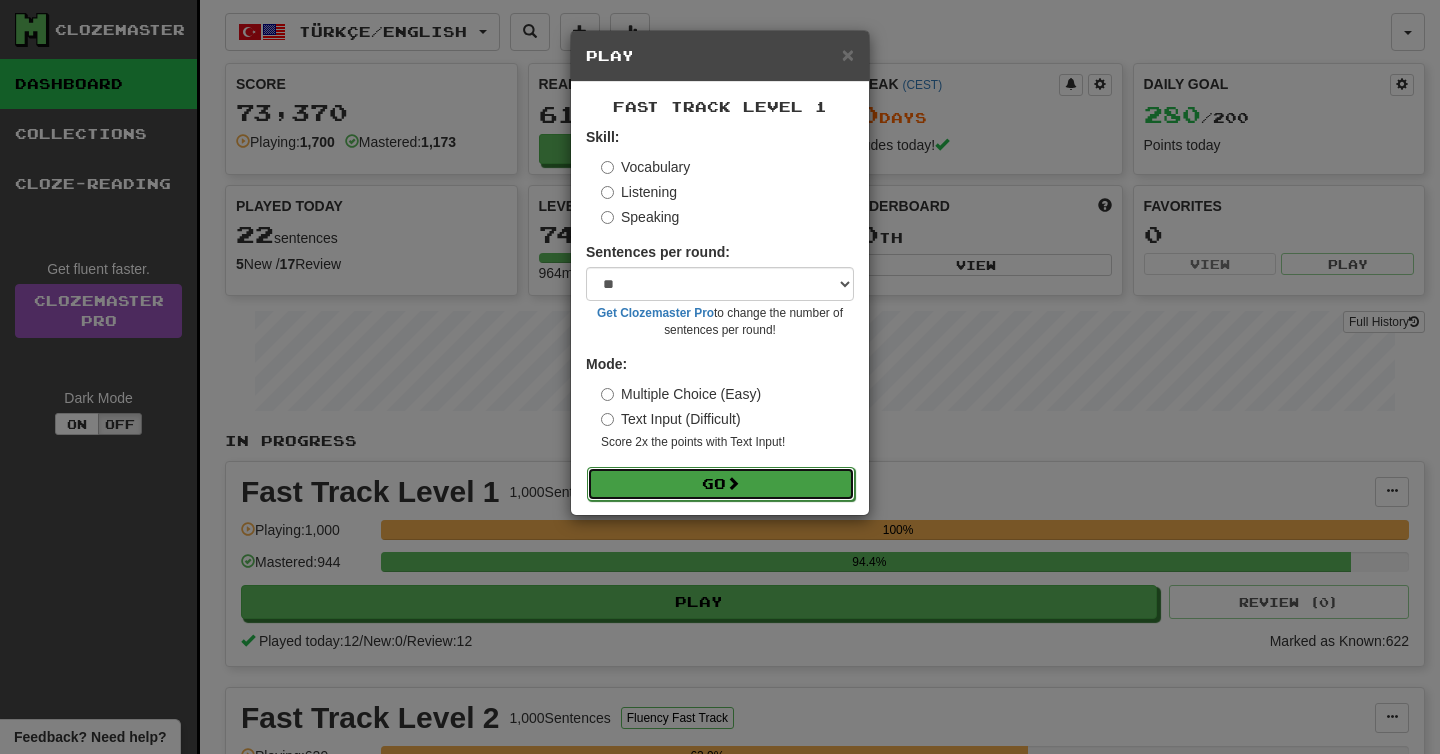 click on "Go" at bounding box center (721, 484) 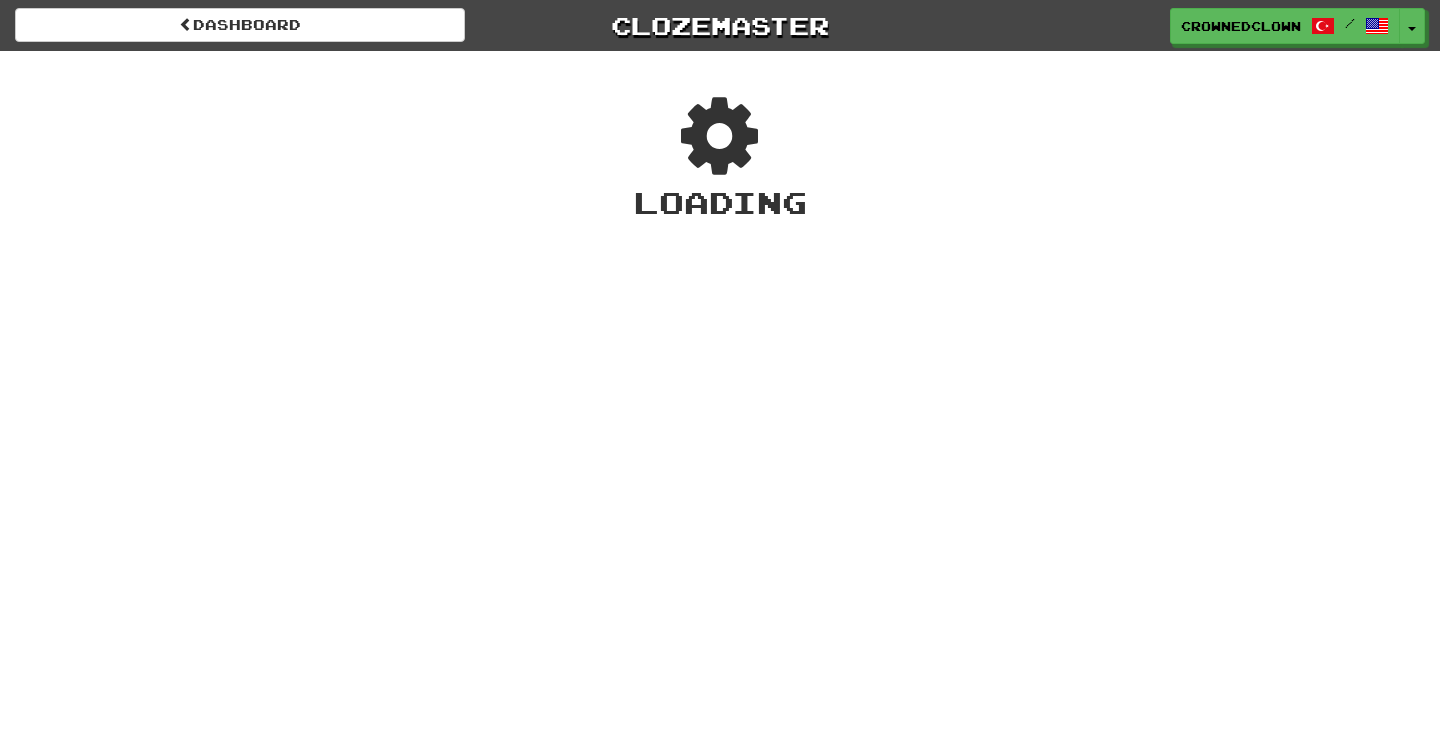 scroll, scrollTop: 0, scrollLeft: 0, axis: both 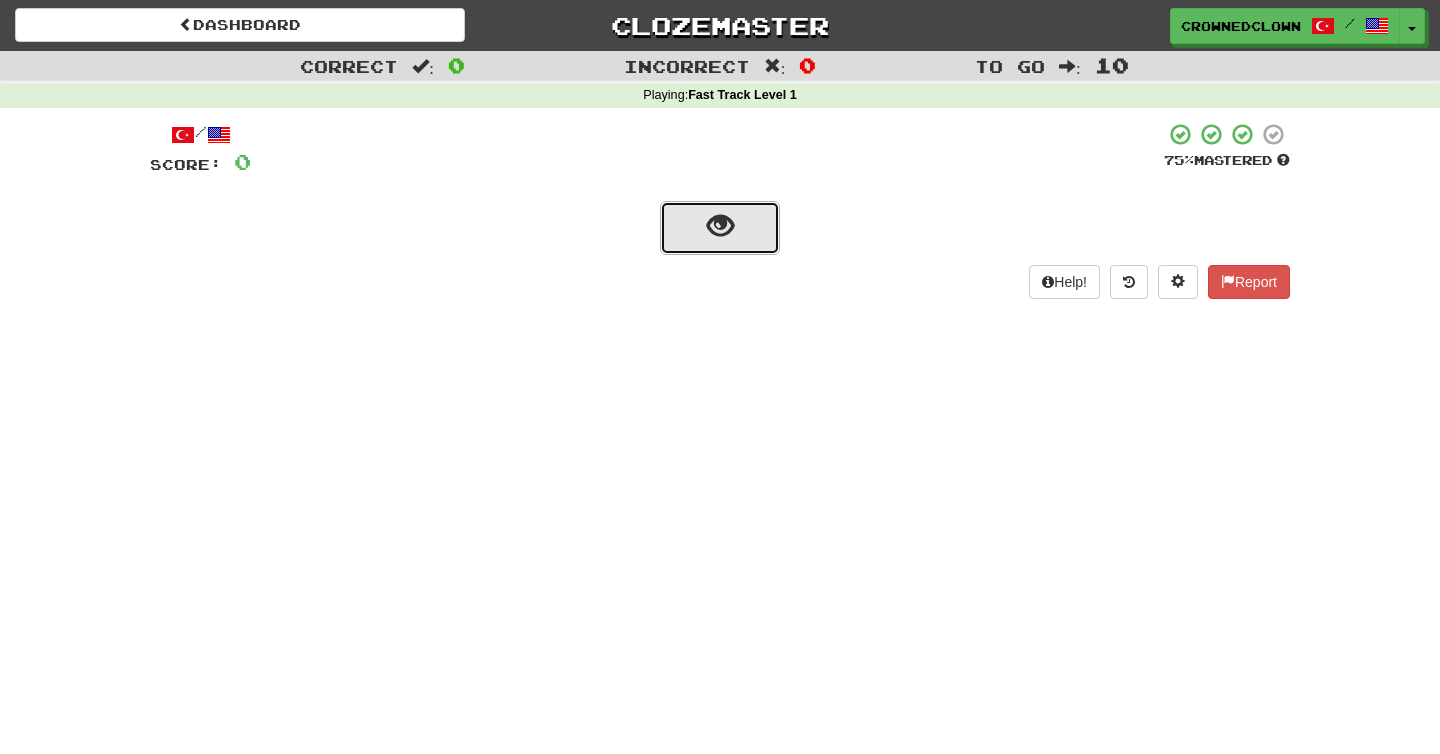 click at bounding box center [720, 228] 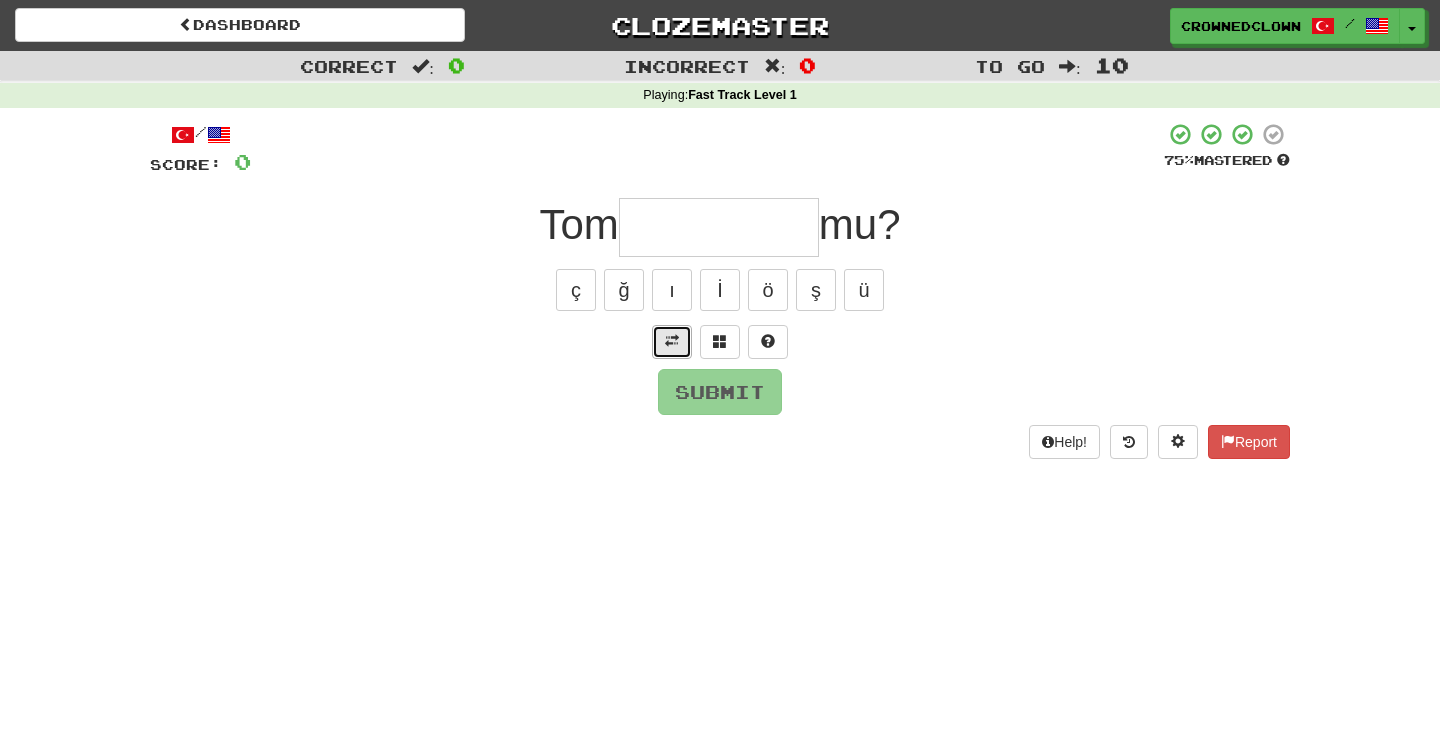 click at bounding box center [672, 341] 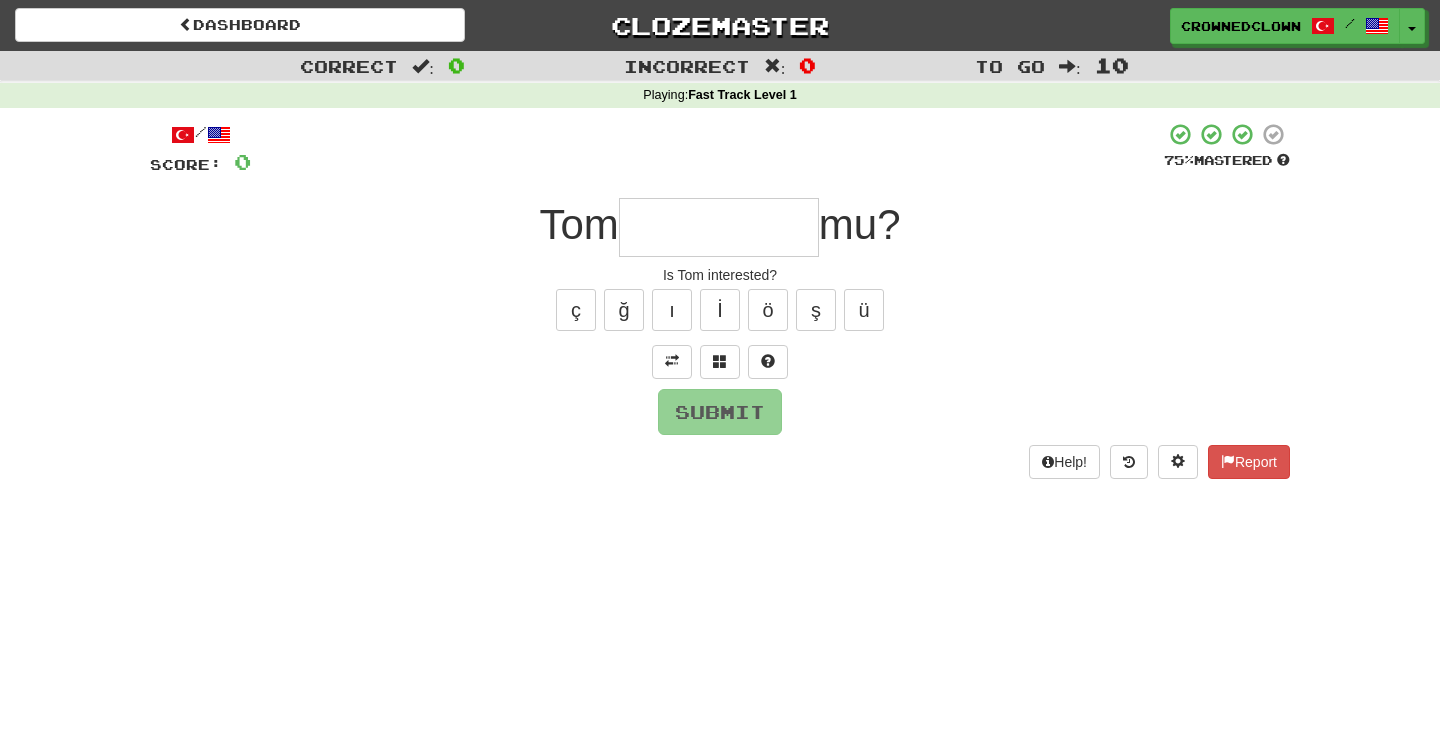 click at bounding box center [719, 227] 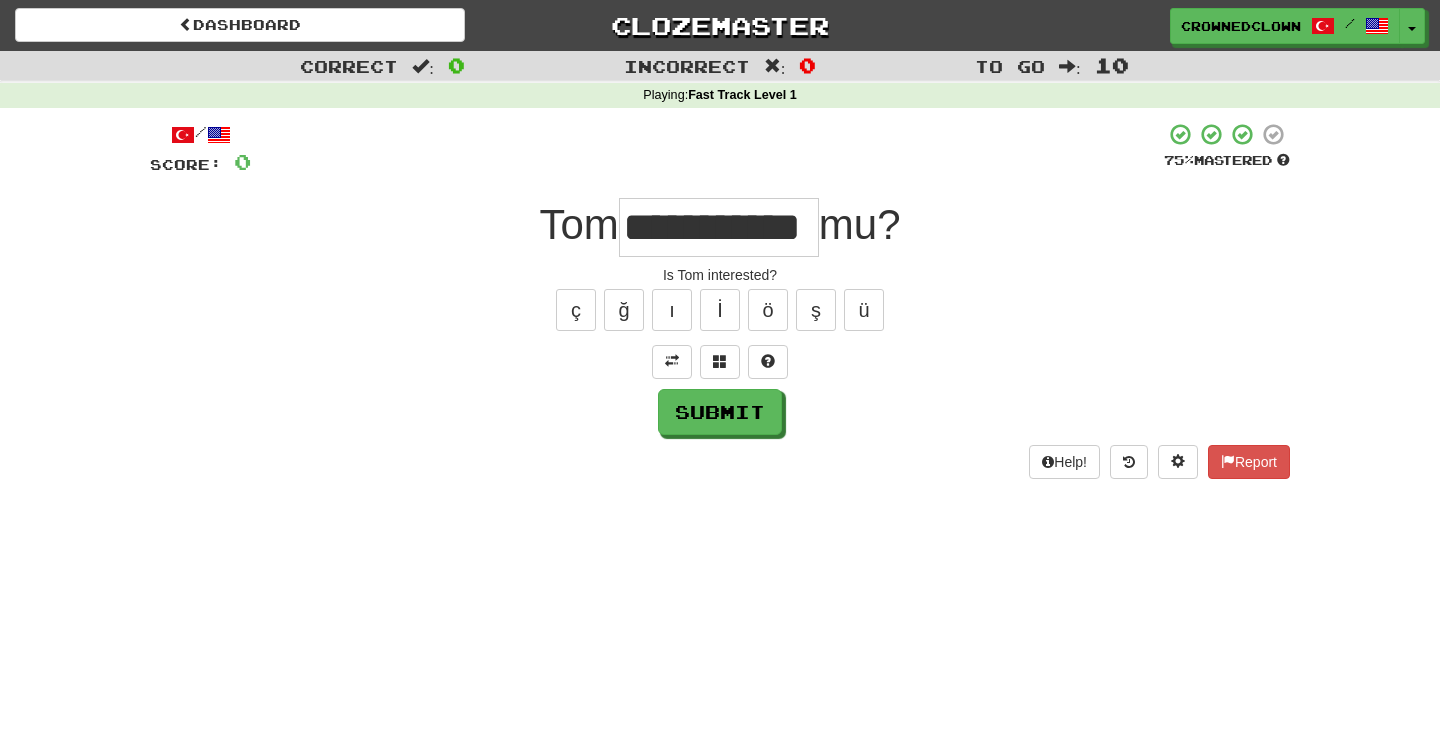 type on "**********" 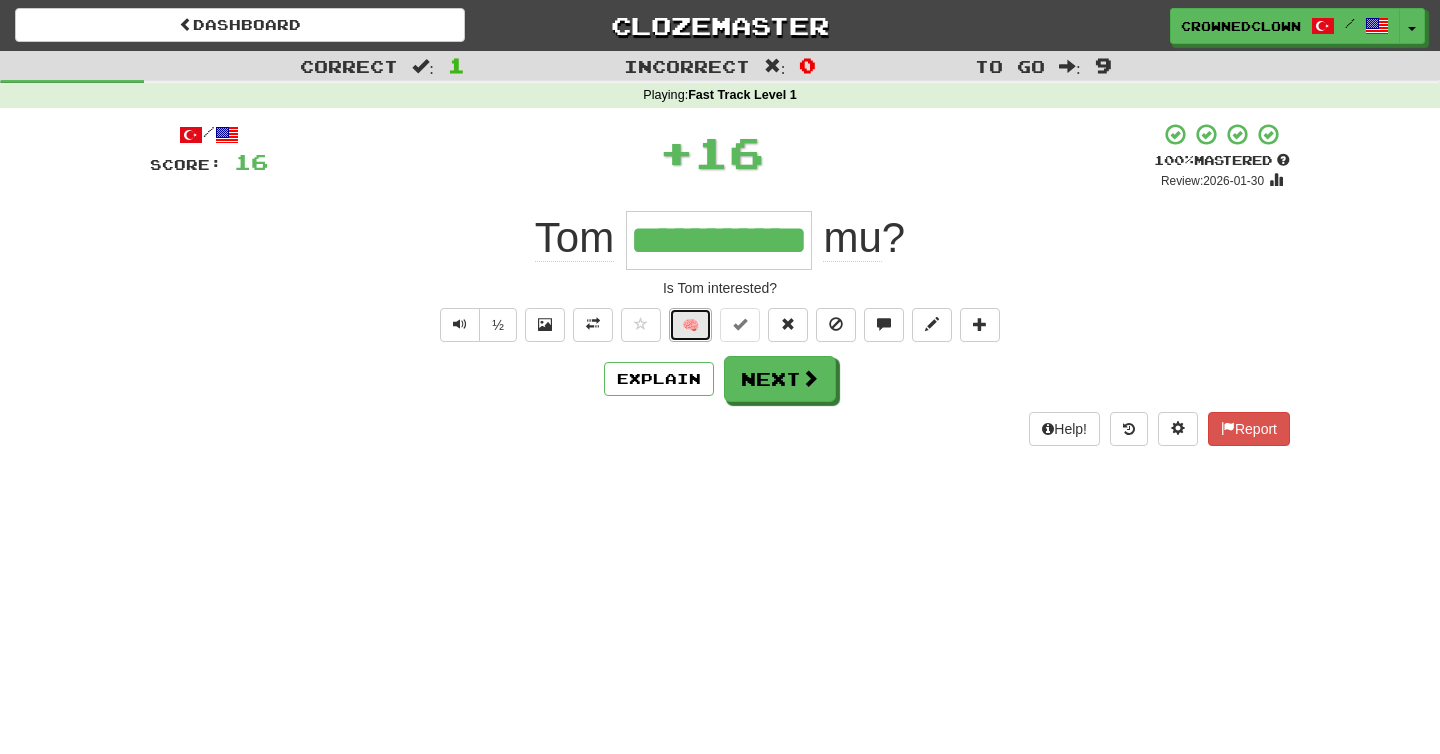 click on "🧠" at bounding box center (690, 325) 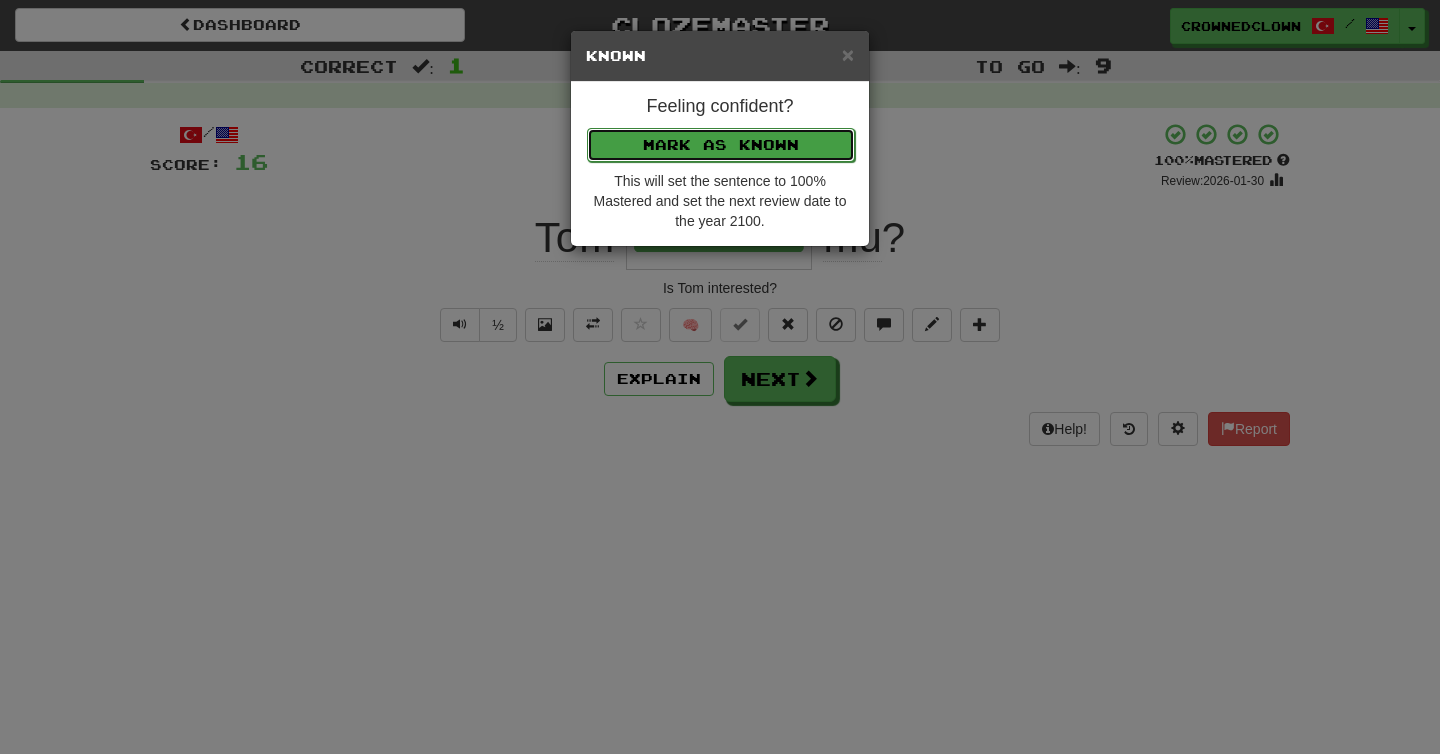 click on "Mark as Known" at bounding box center [721, 145] 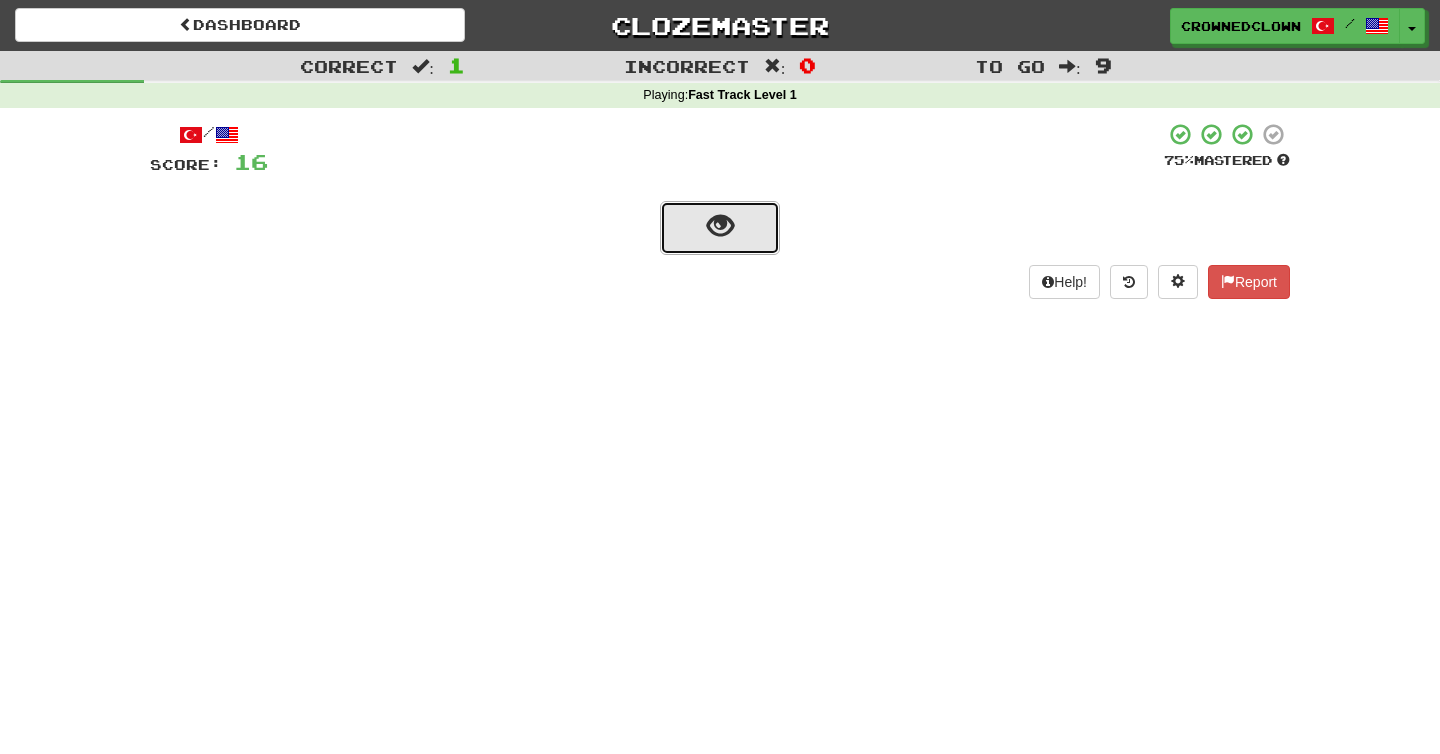 click at bounding box center [720, 228] 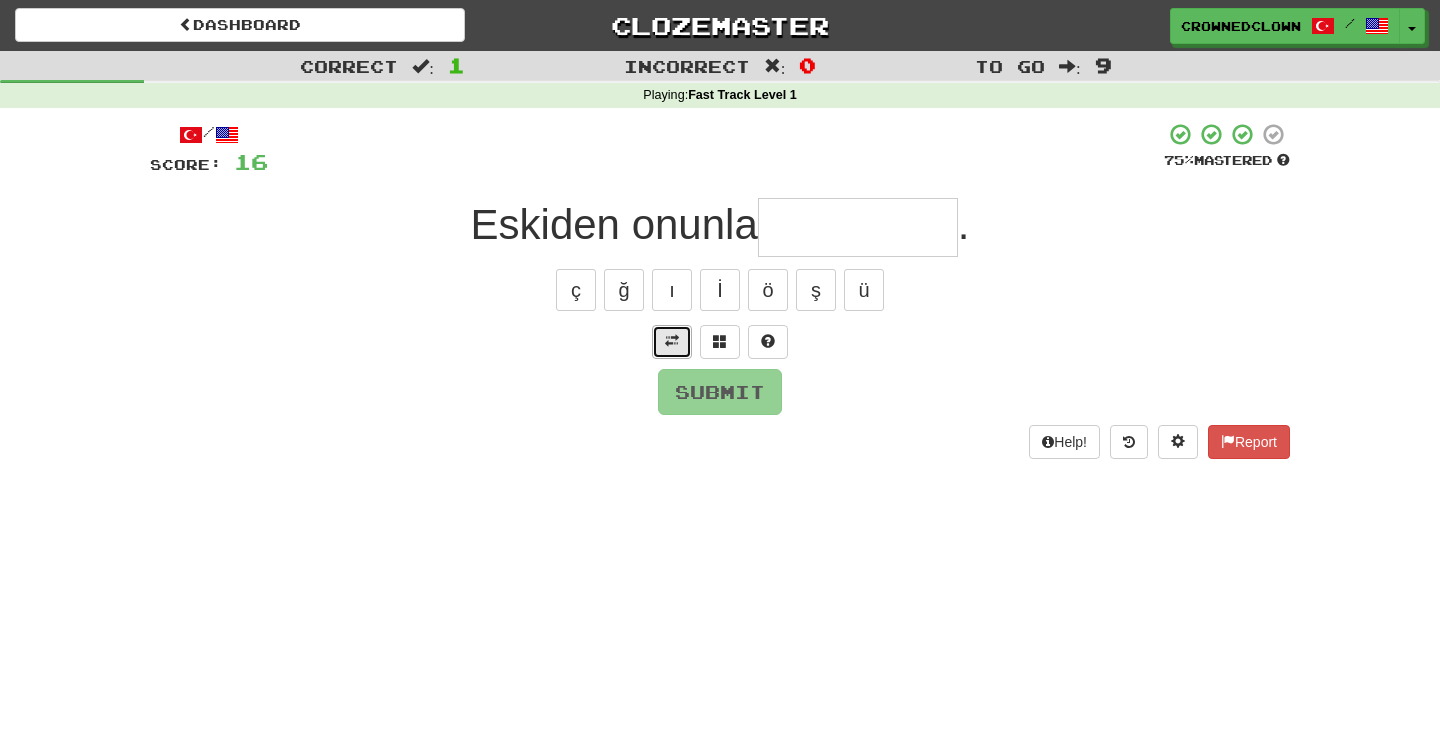 click at bounding box center (672, 342) 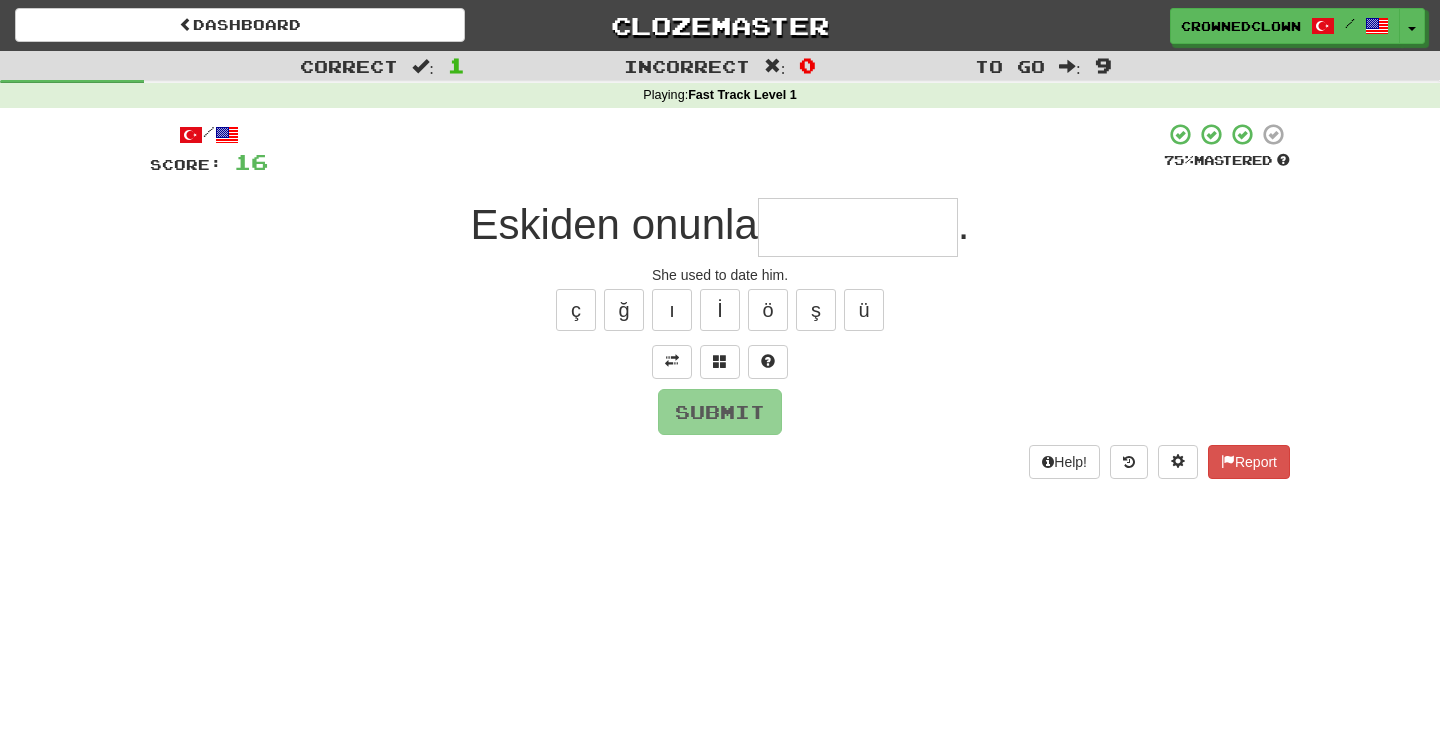 click at bounding box center [858, 227] 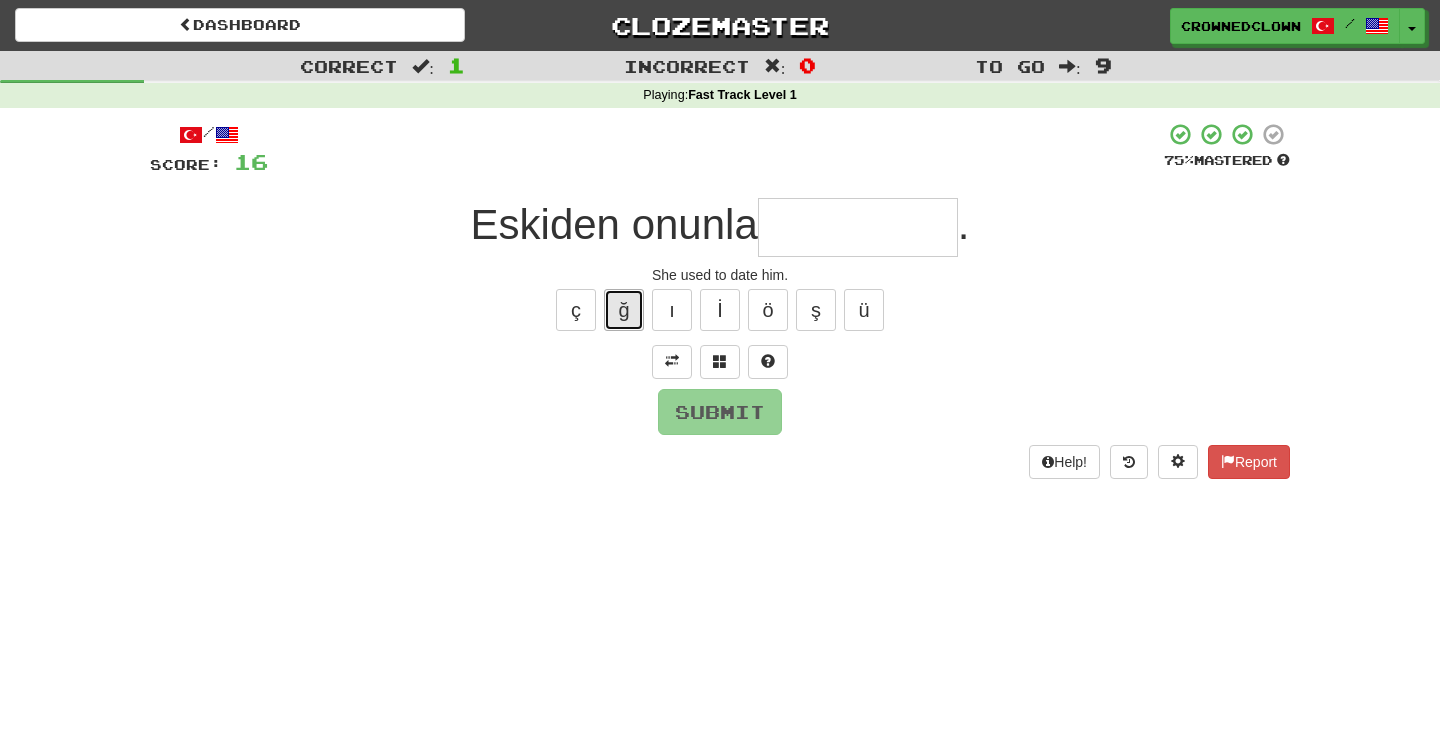 click on "ğ" at bounding box center (624, 310) 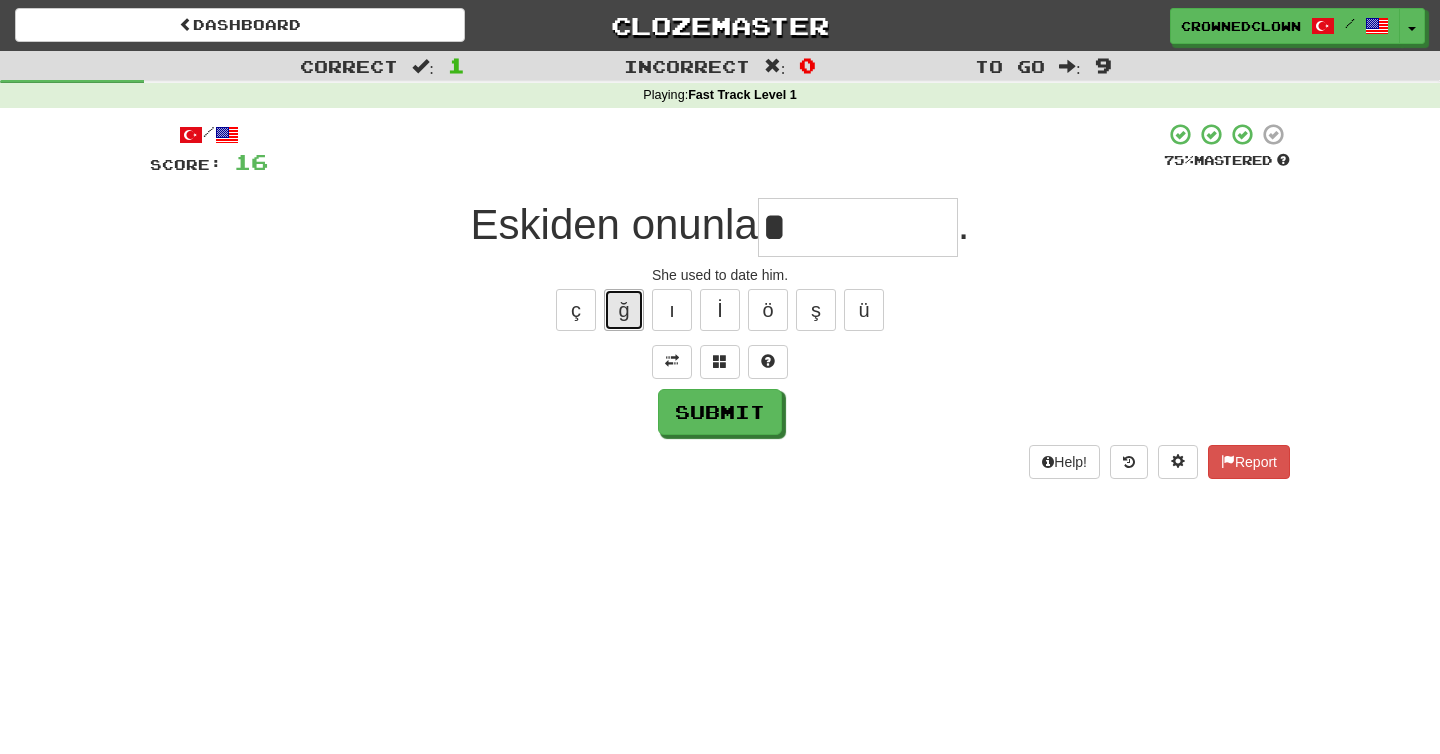 click on "ğ" at bounding box center (624, 310) 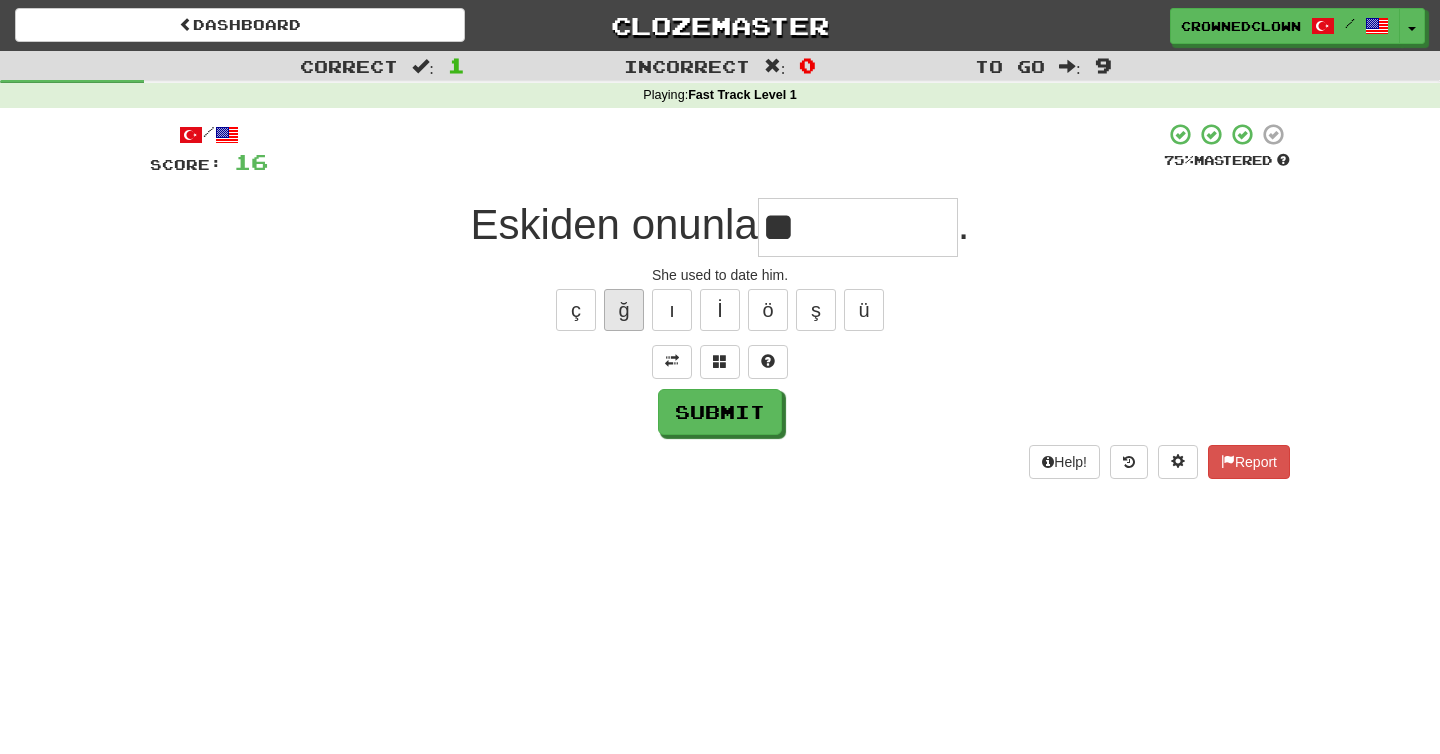 type on "*" 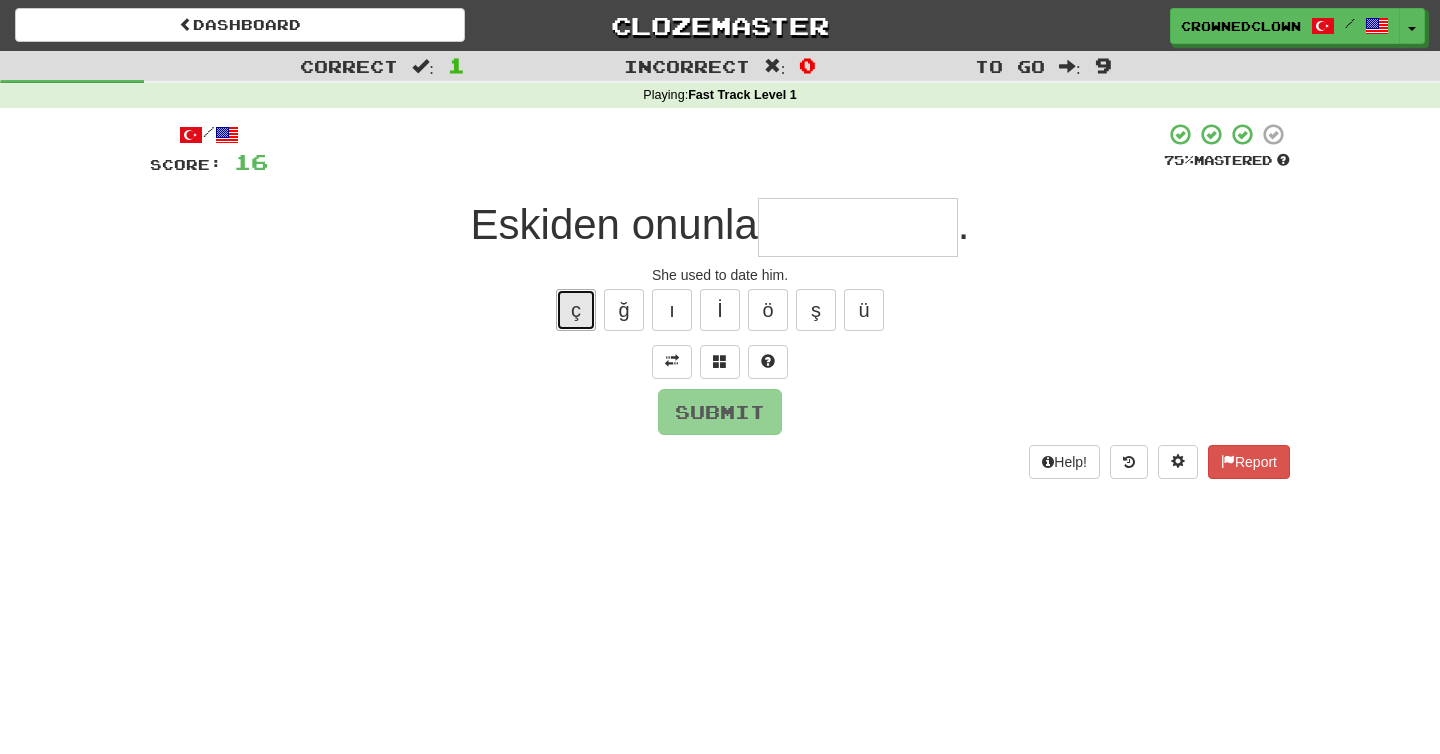 click on "ç" at bounding box center (576, 310) 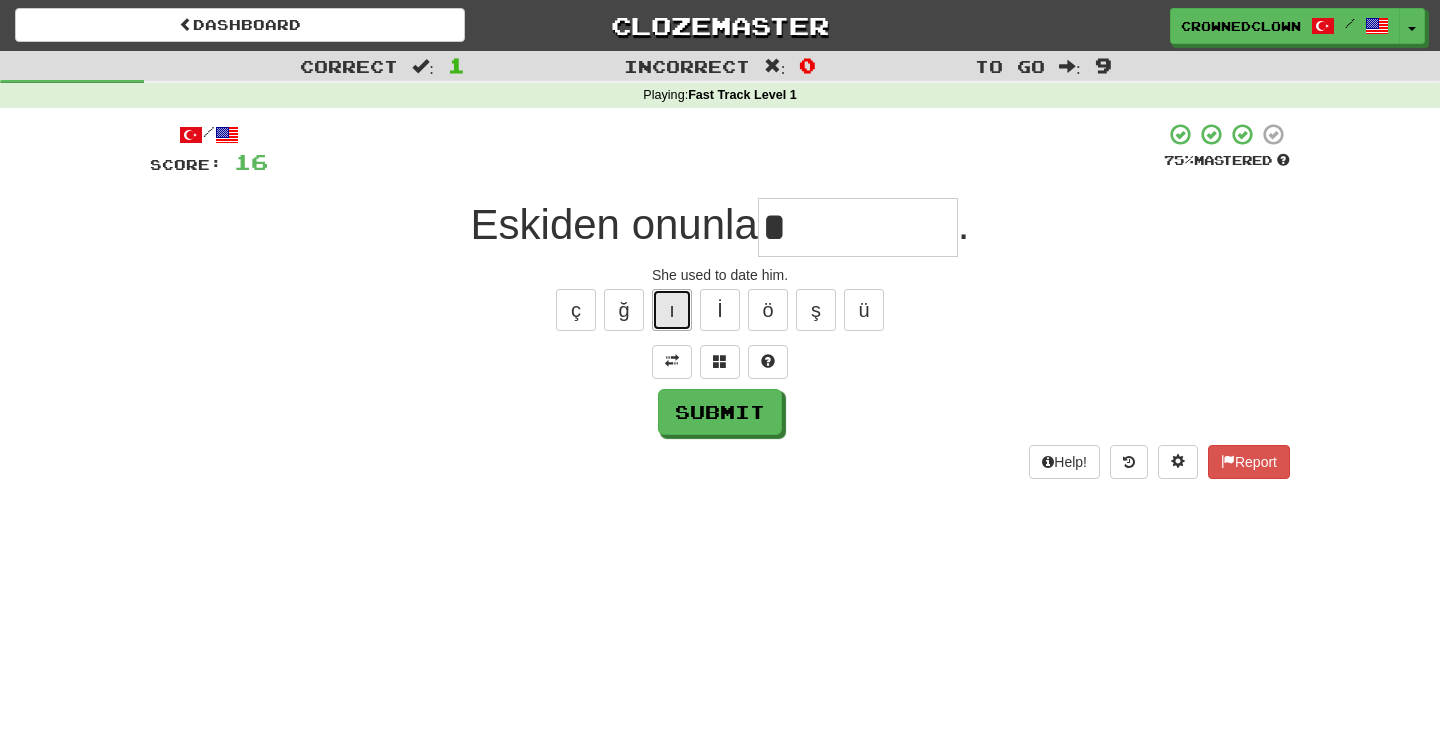 click on "ı" at bounding box center (672, 310) 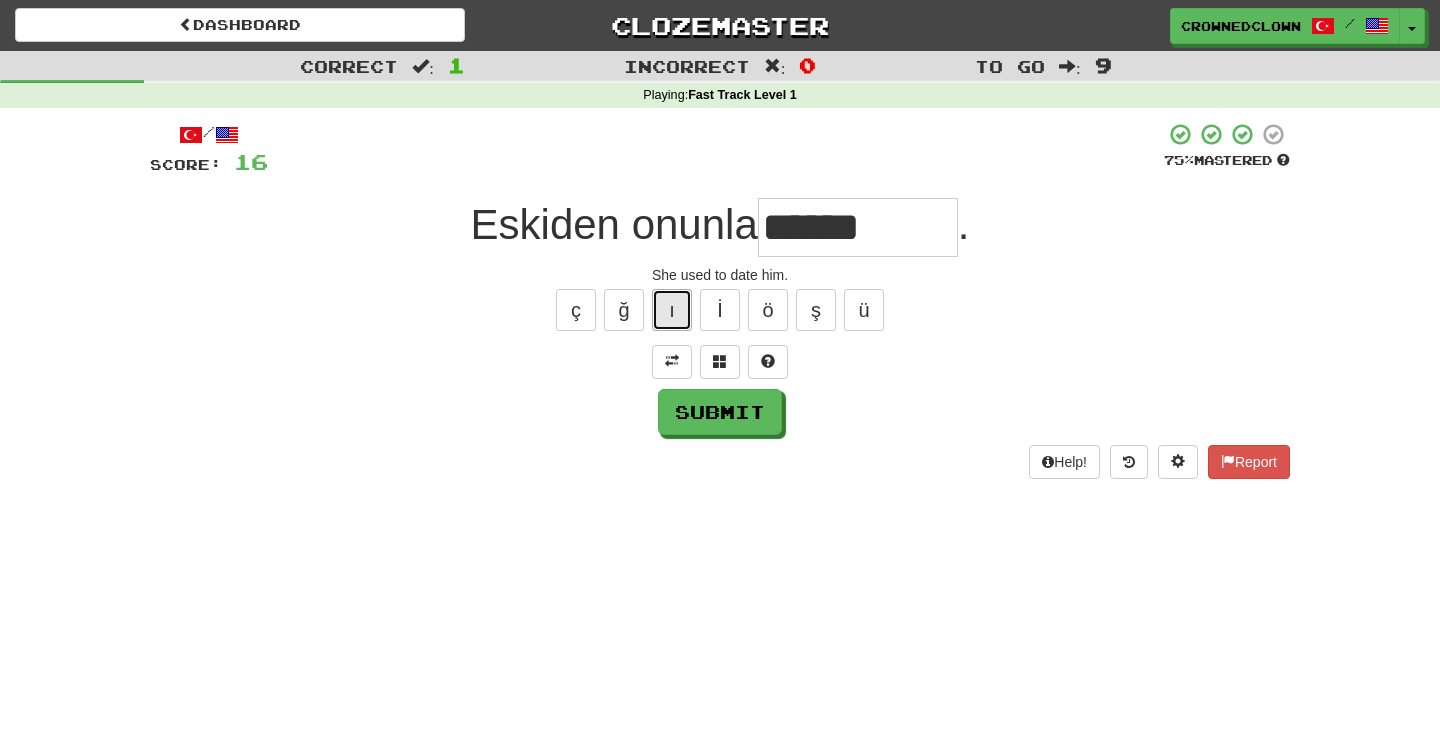 click on "ı" at bounding box center [672, 310] 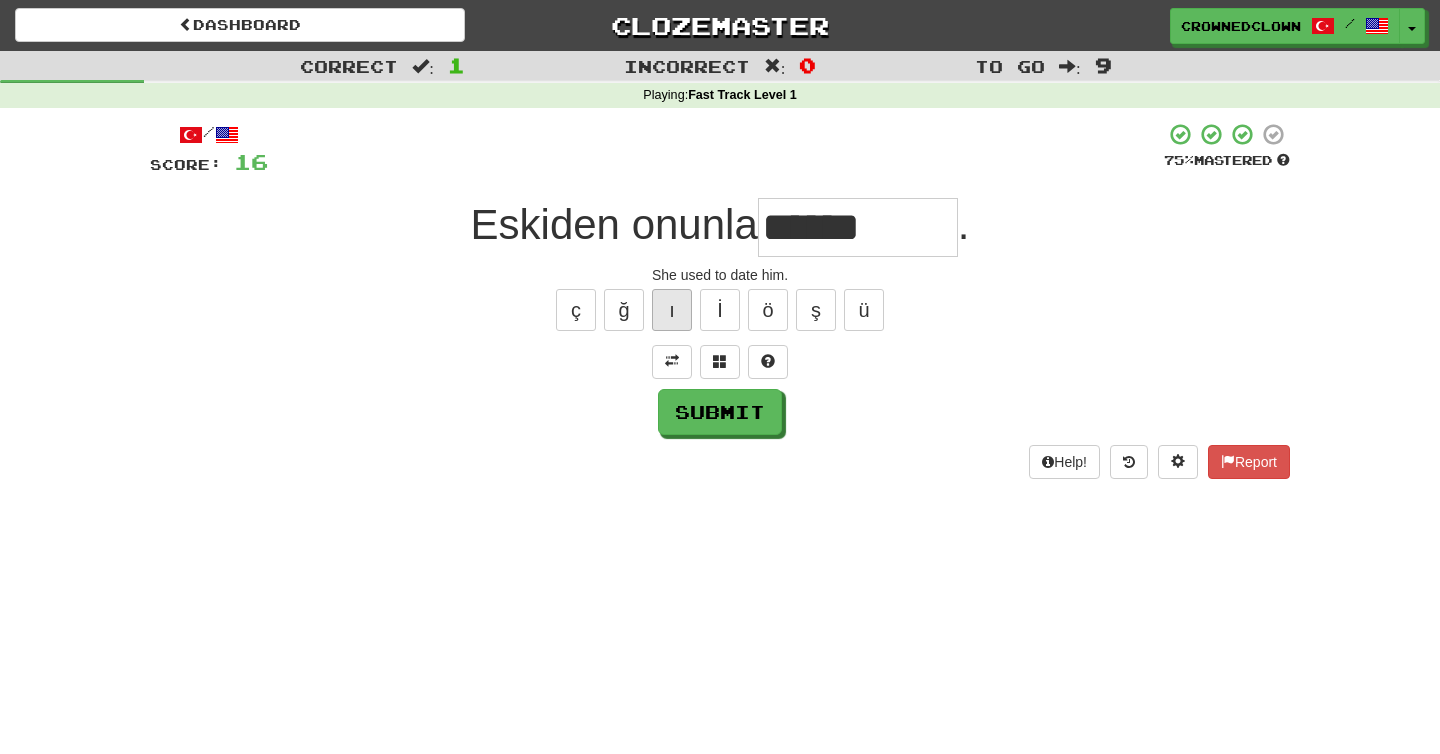 type on "*******" 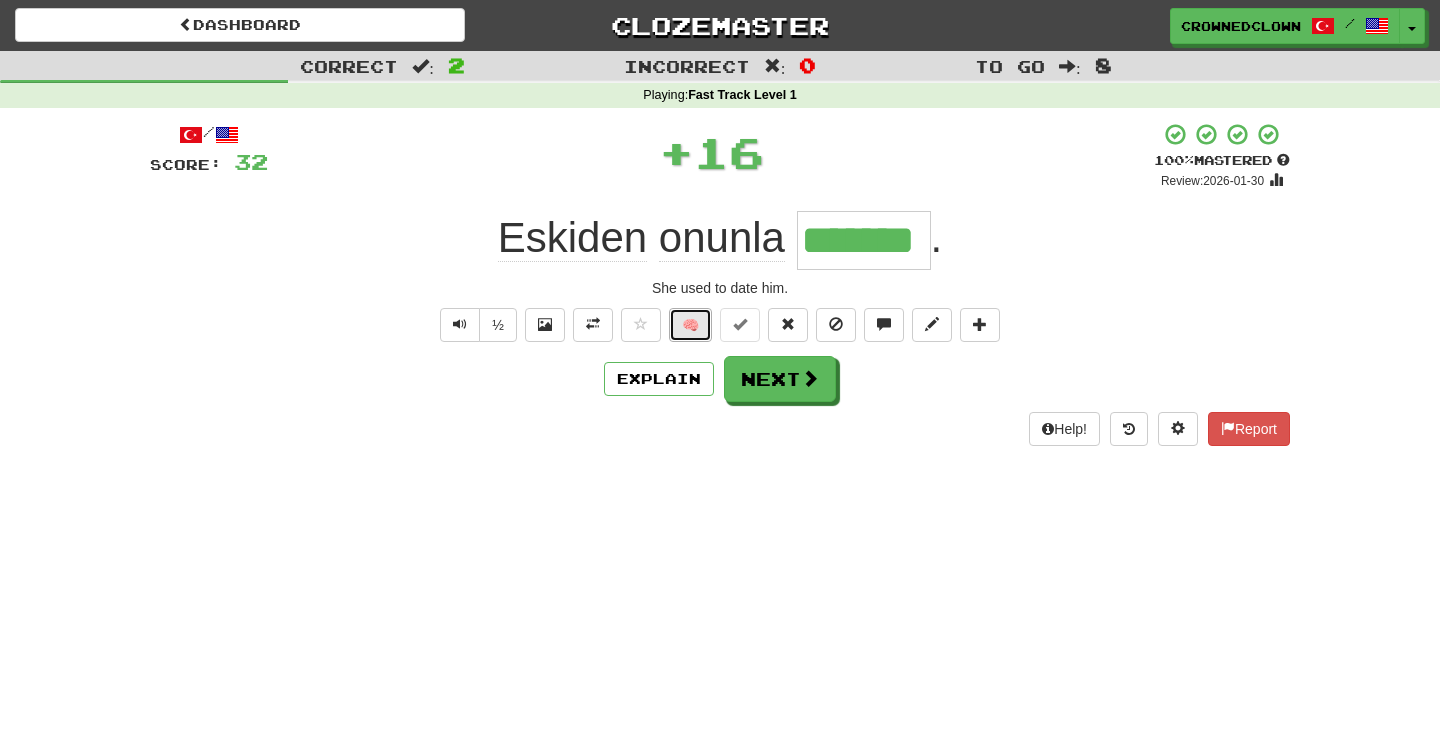 click on "🧠" at bounding box center [690, 325] 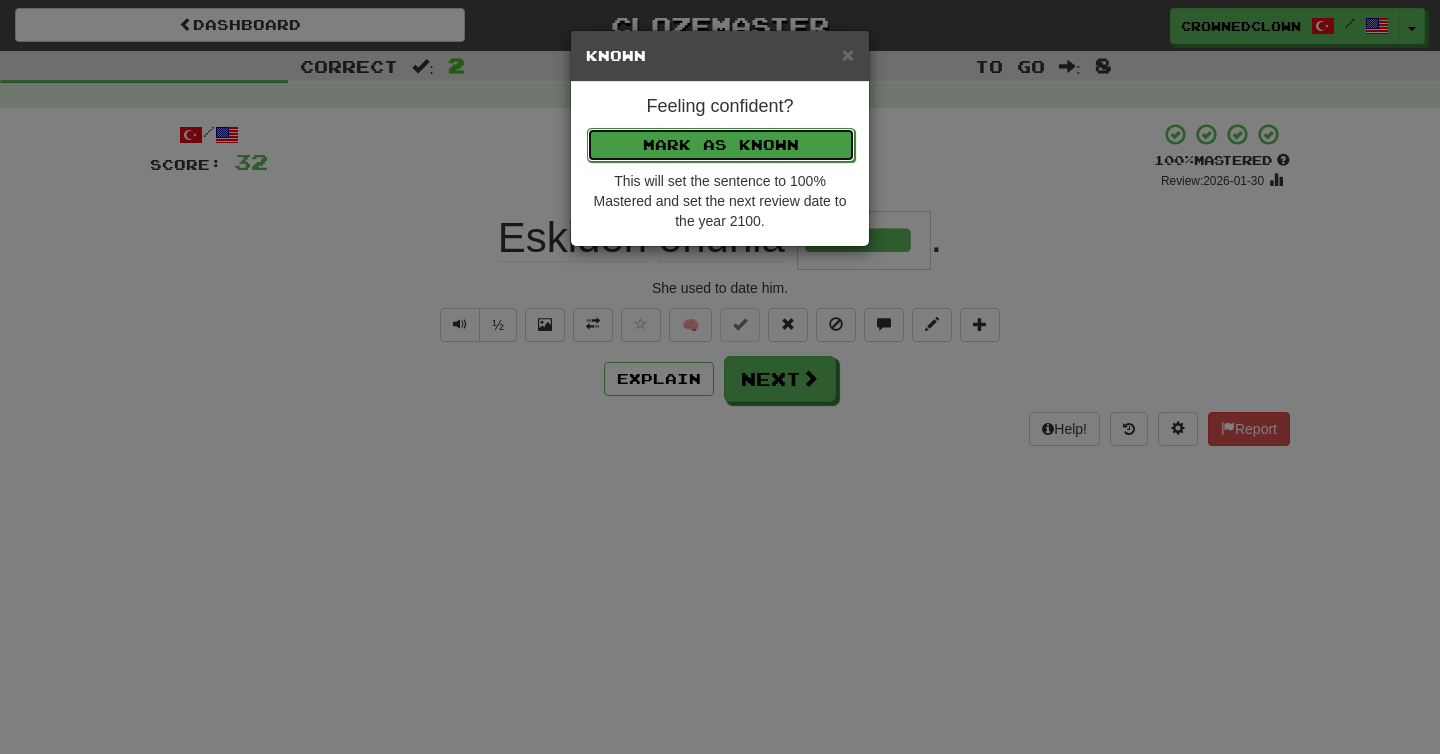 click on "Mark as Known" at bounding box center (721, 145) 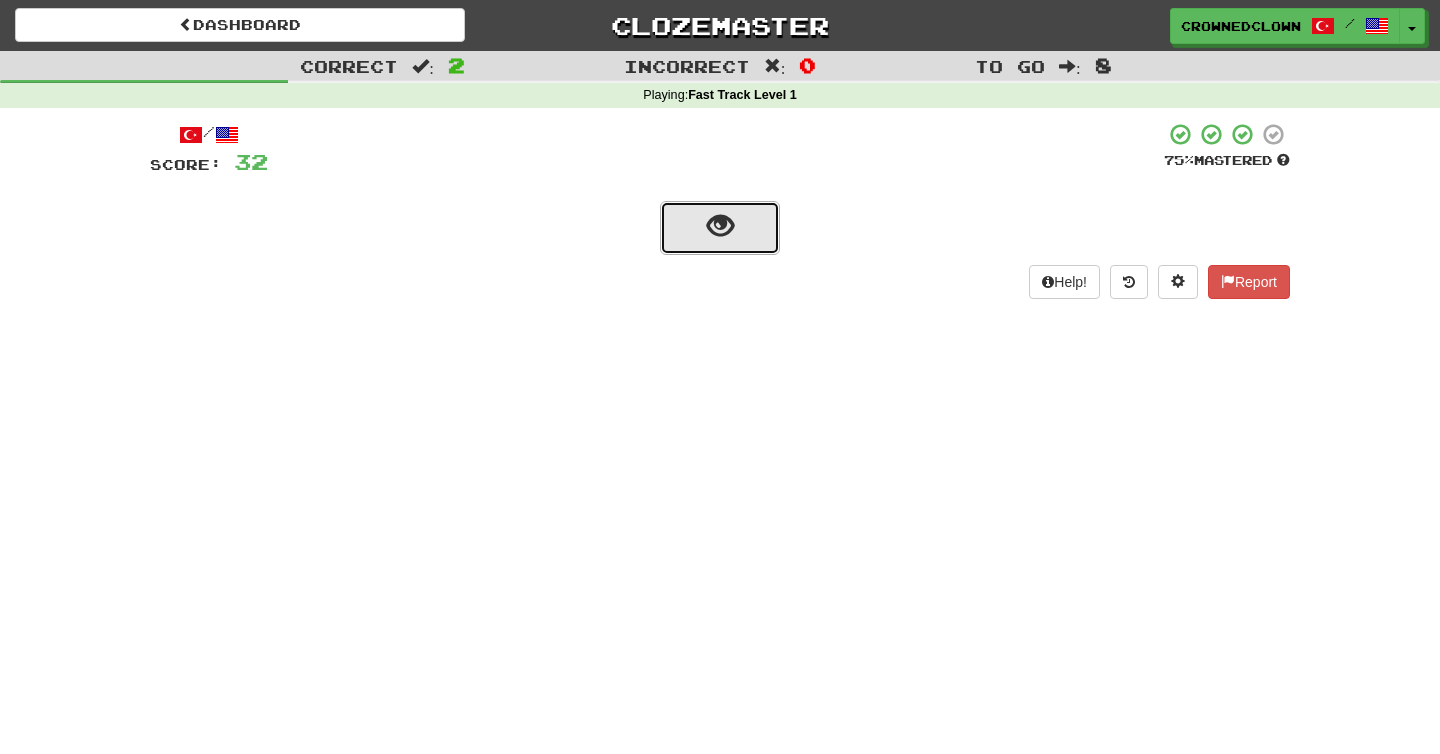 click at bounding box center (720, 228) 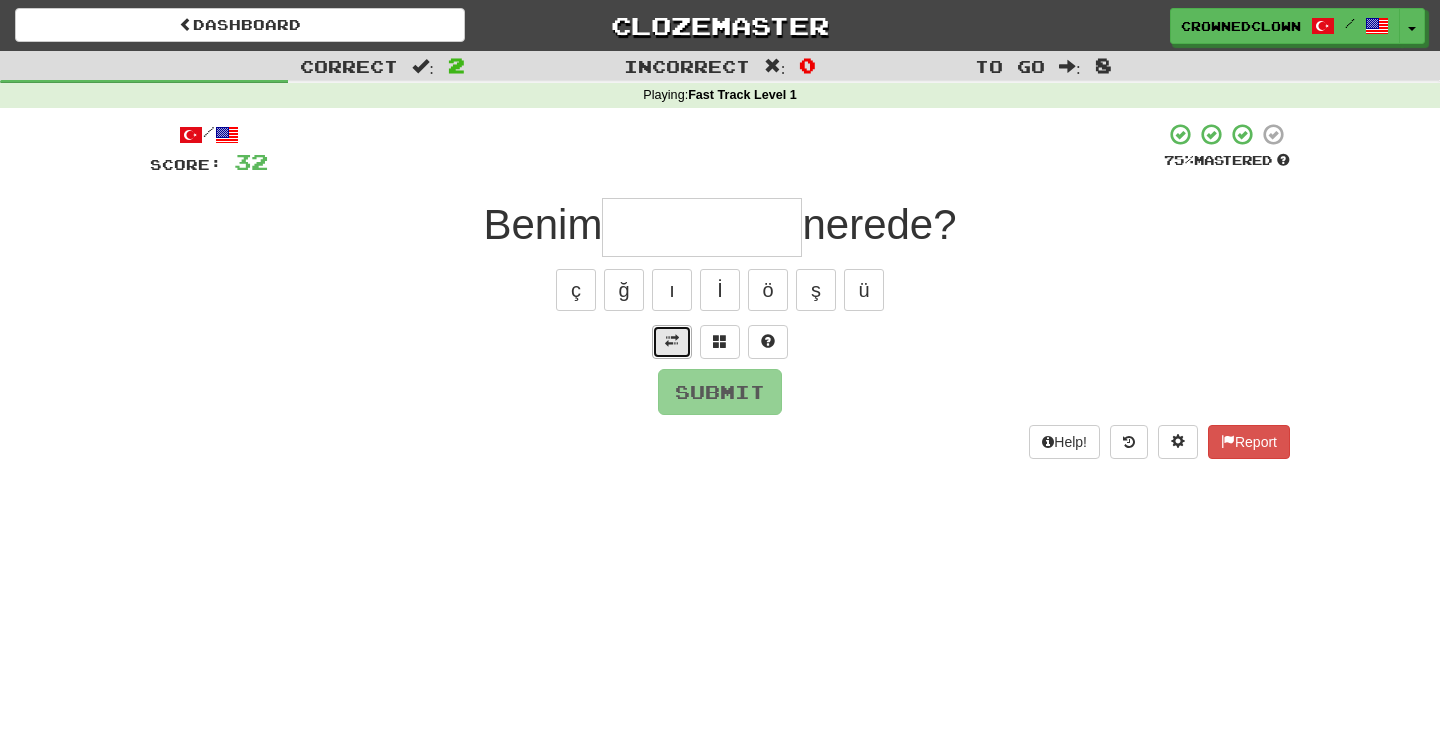 click at bounding box center (672, 342) 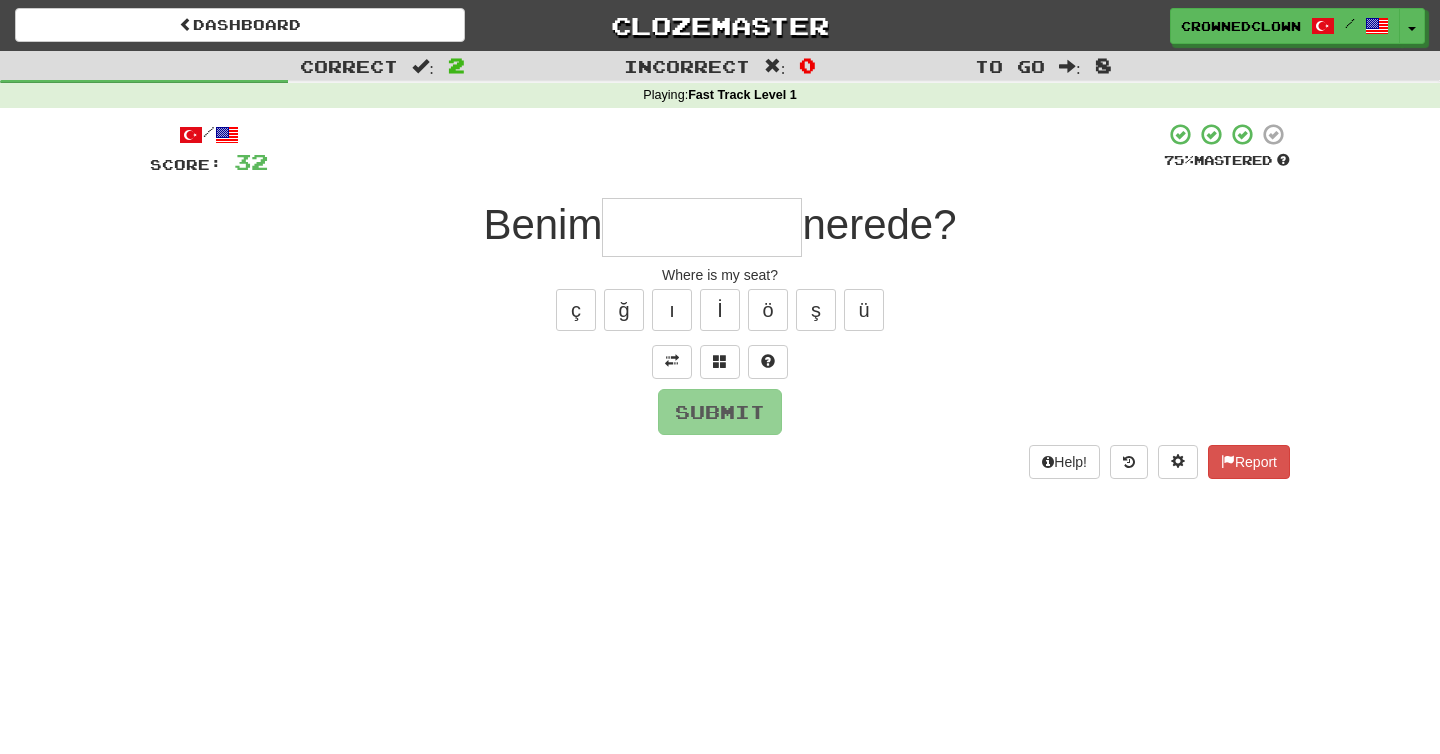 click at bounding box center (702, 227) 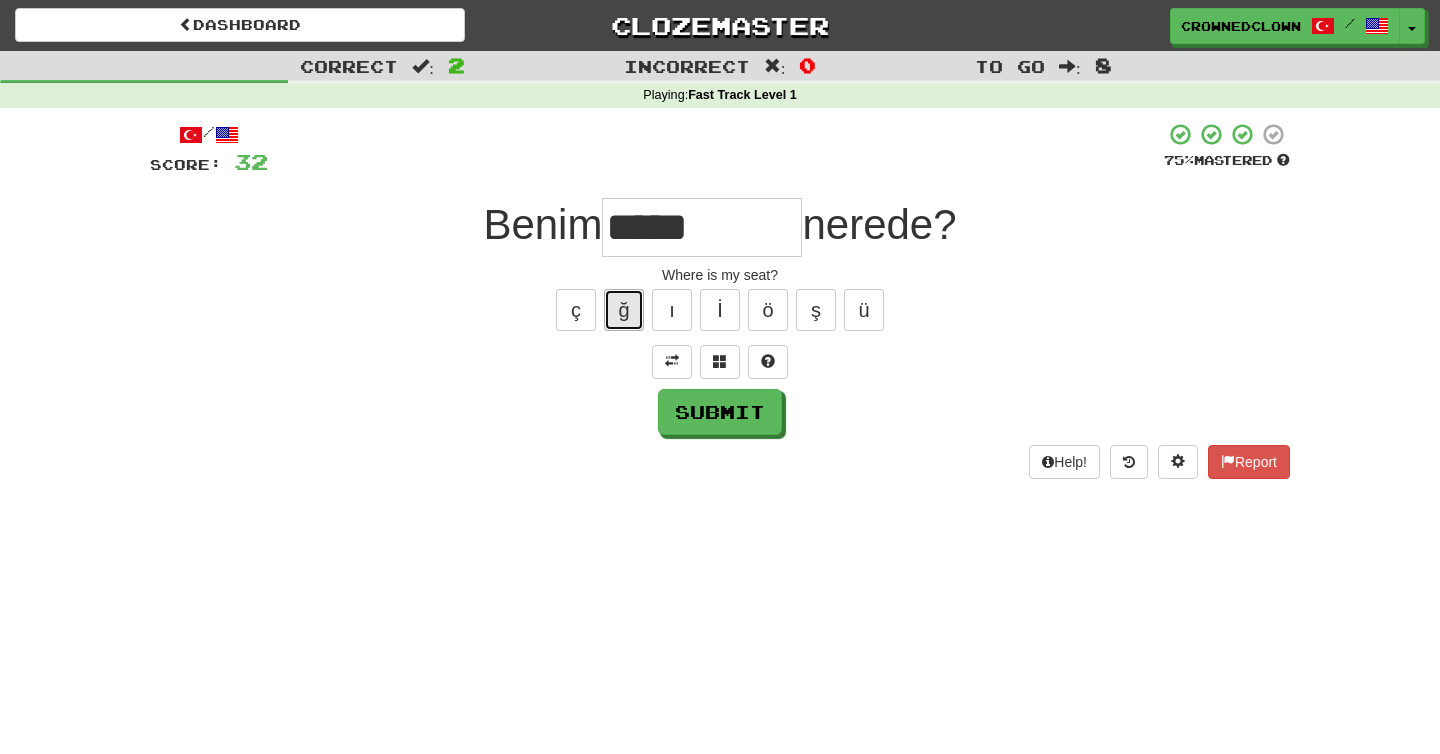 click on "ğ" at bounding box center [624, 310] 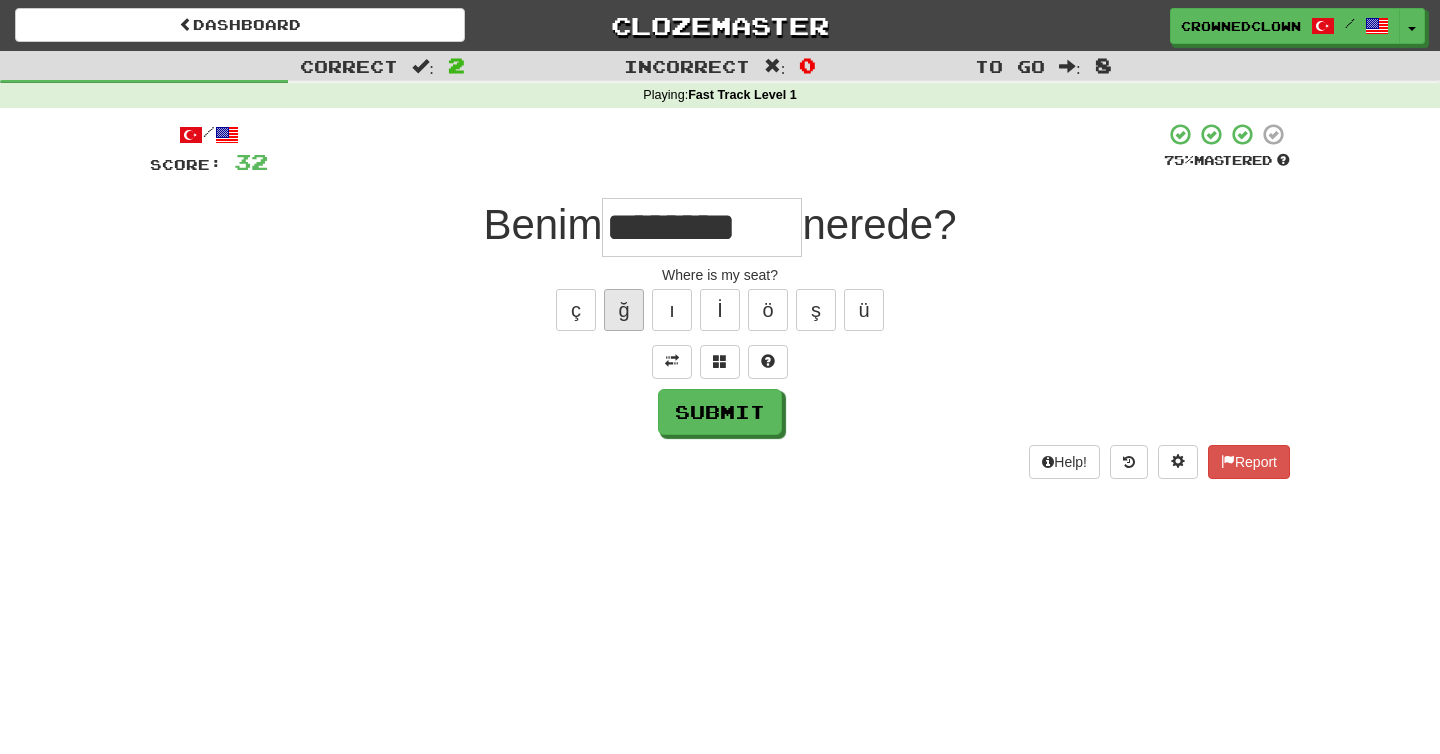 type on "********" 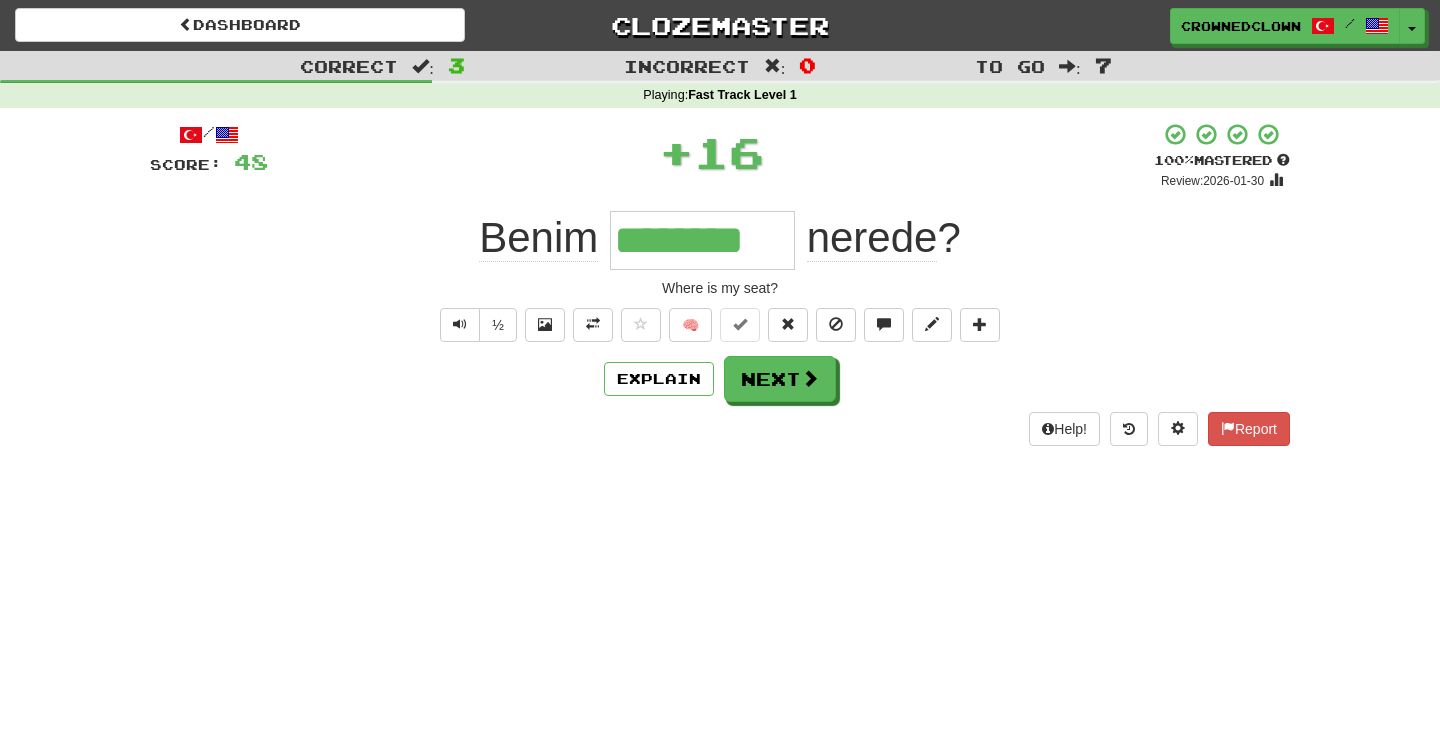 click on "🧠" at bounding box center [810, 324] 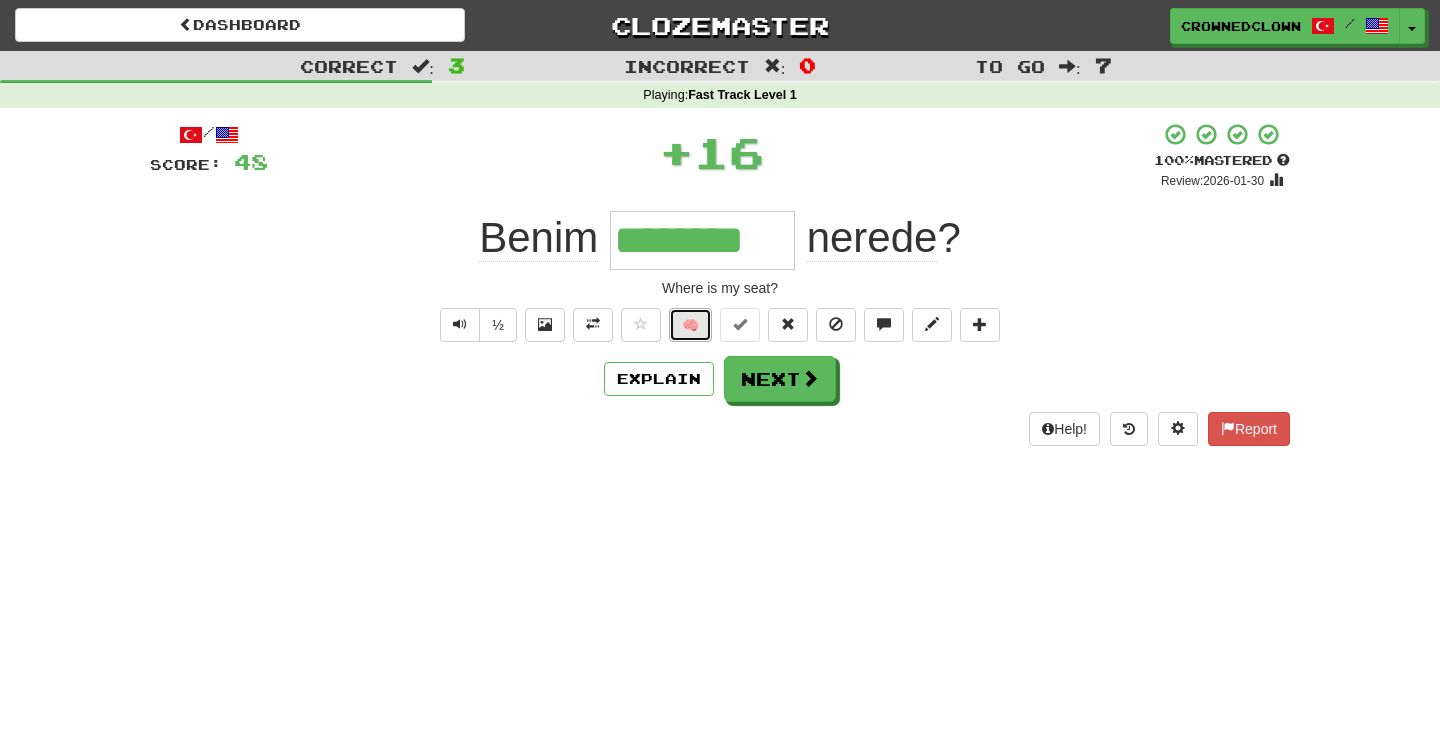 click on "🧠" at bounding box center (690, 325) 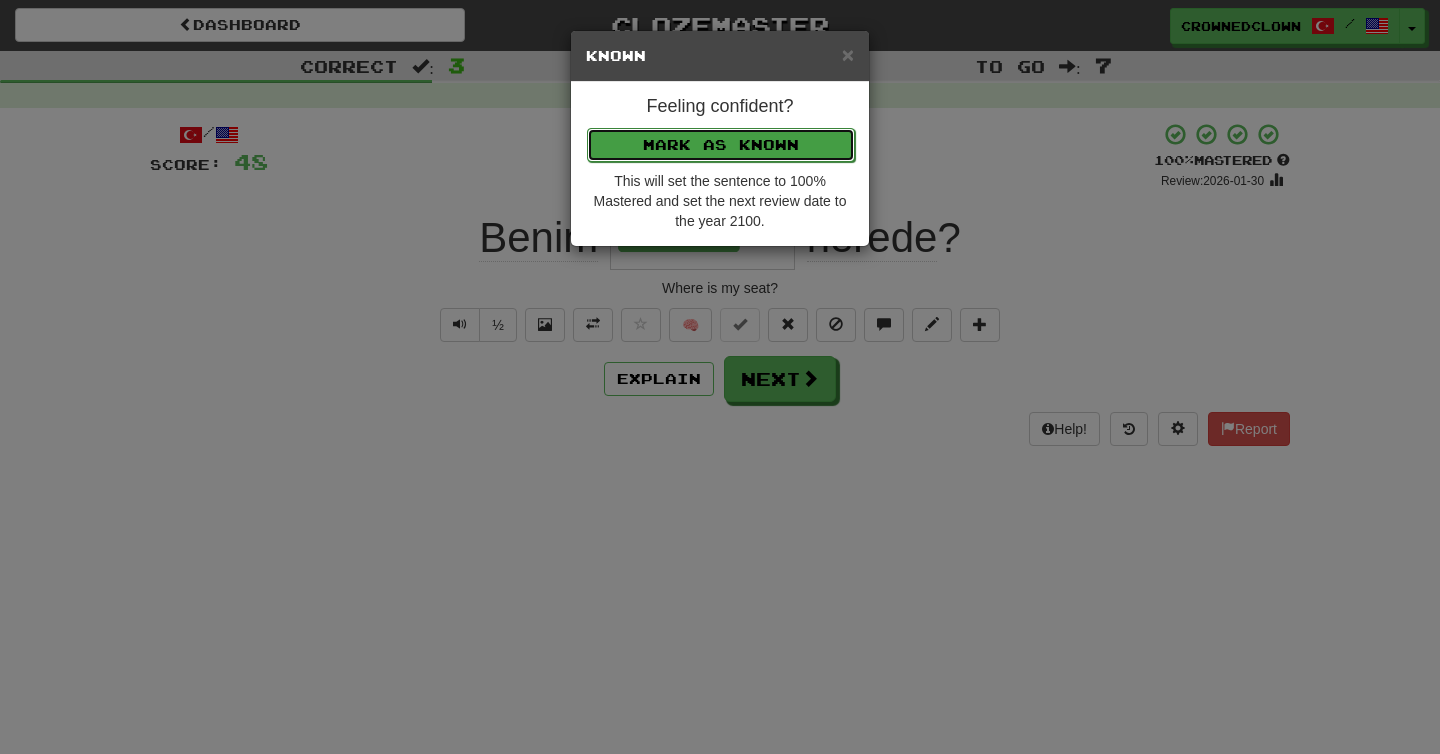 click on "Mark as Known" at bounding box center [721, 145] 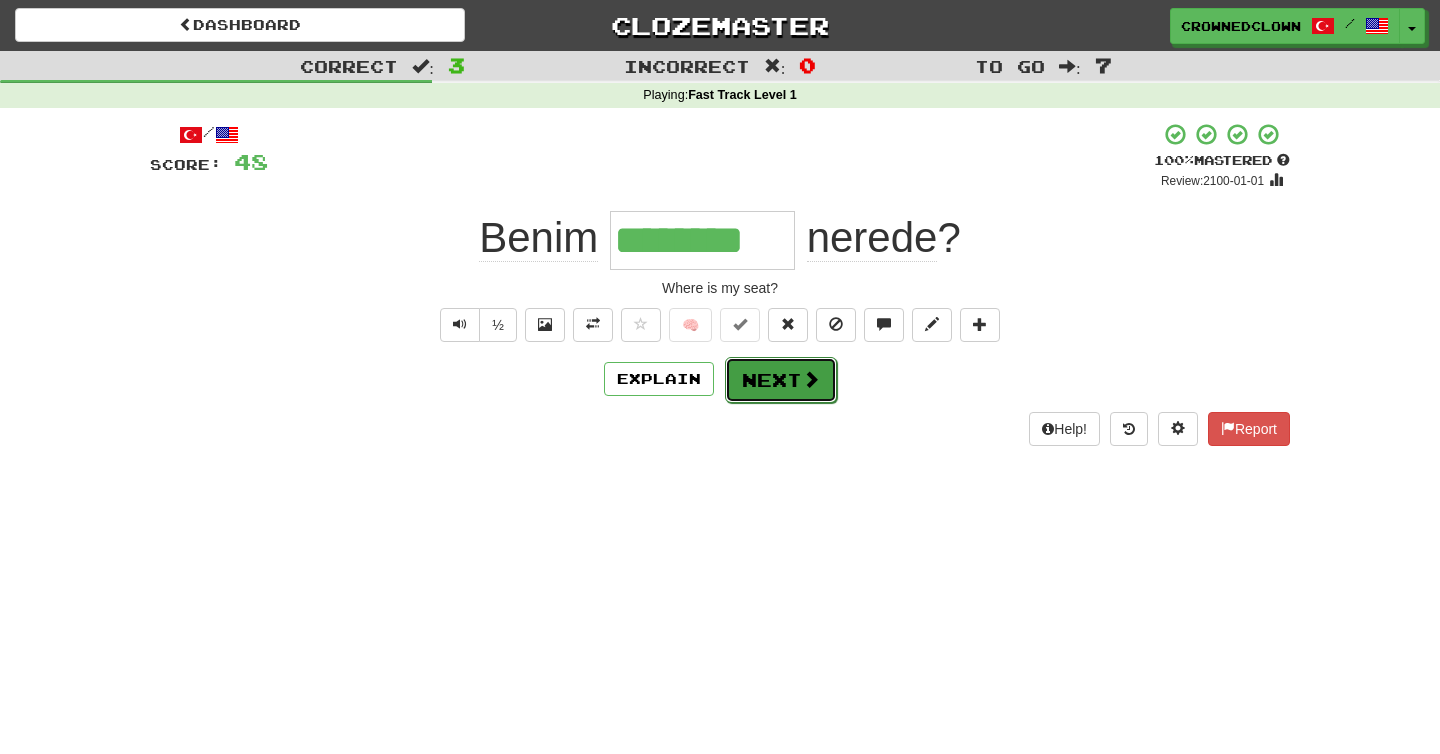 click on "Next" at bounding box center [781, 380] 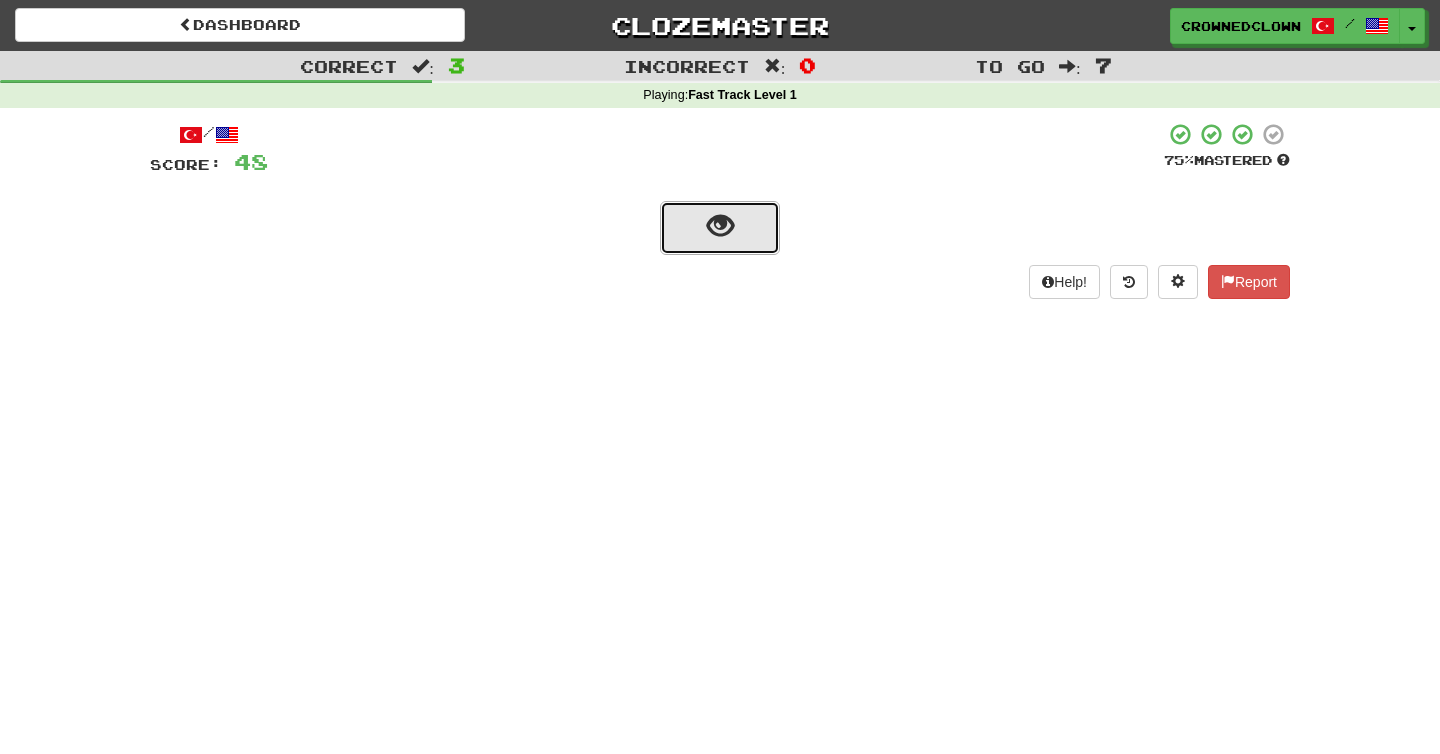 click at bounding box center (720, 228) 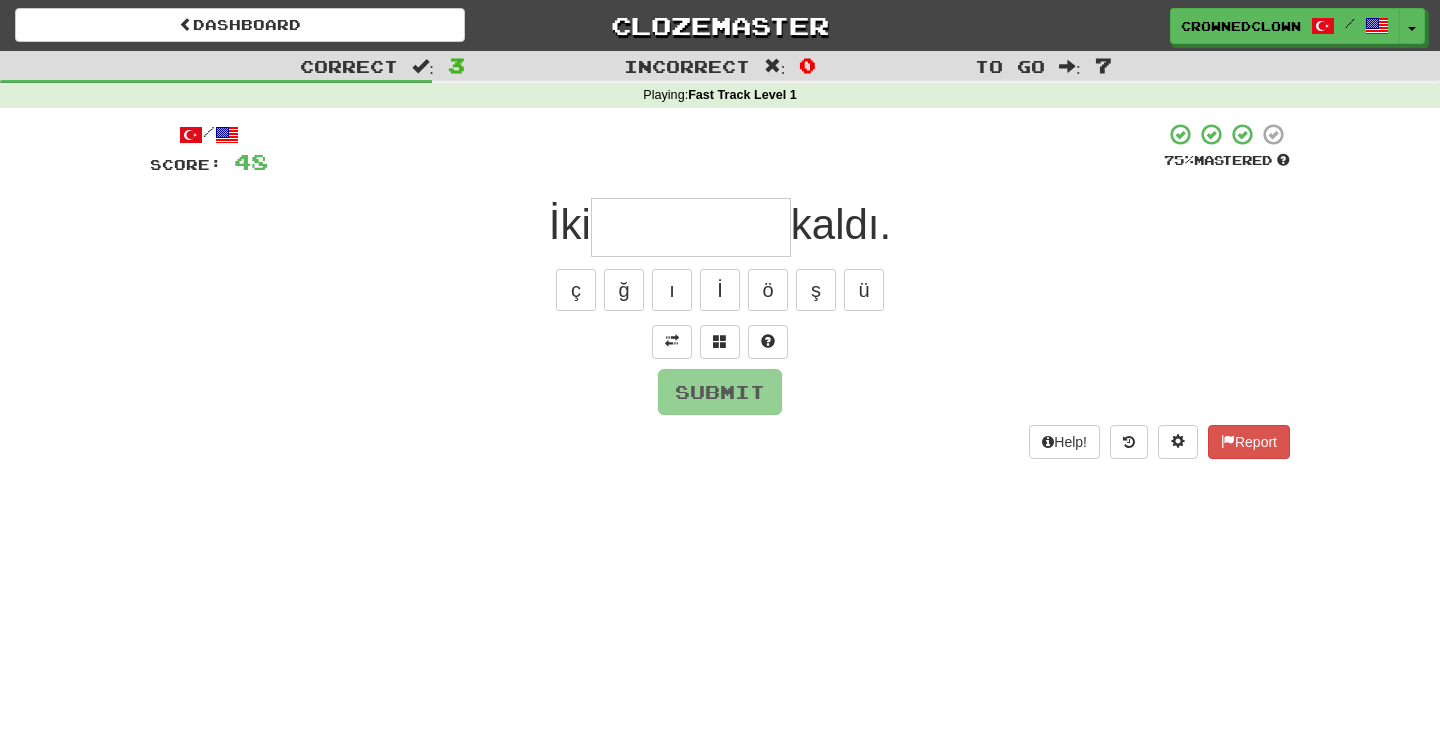 click on "/  Score:   48 75 %  Mastered İki   kaldı. ç ğ ı İ ö ş ü Submit  Help!  Report" at bounding box center [720, 290] 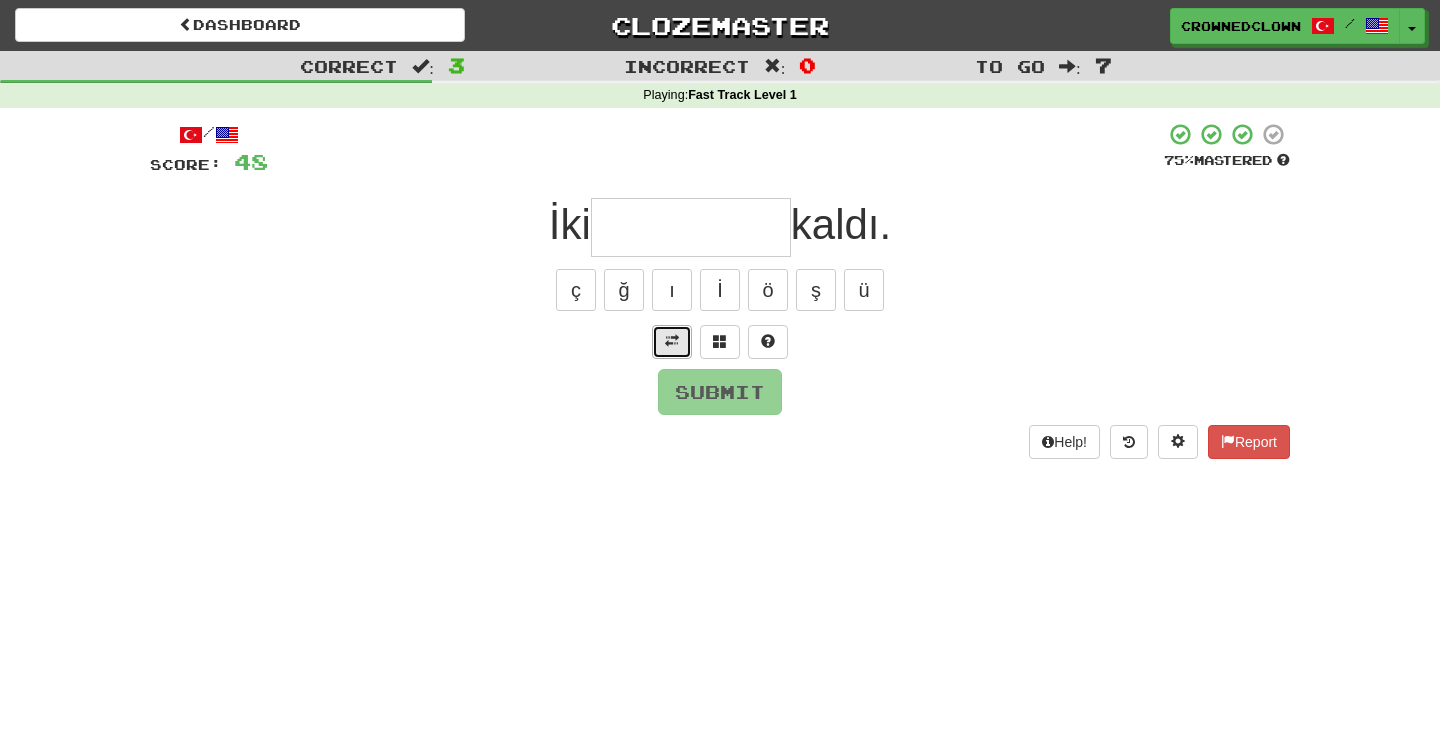 click at bounding box center [672, 342] 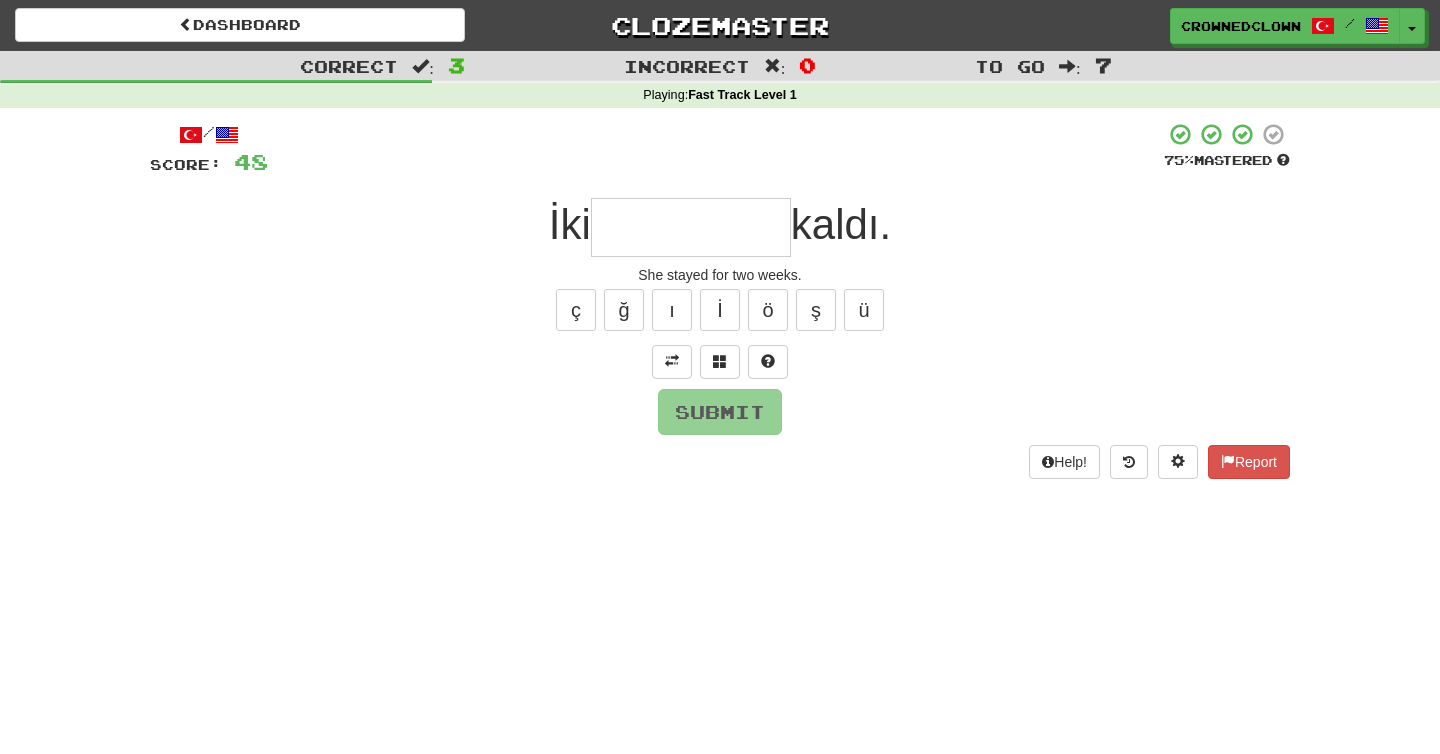 click at bounding box center (691, 227) 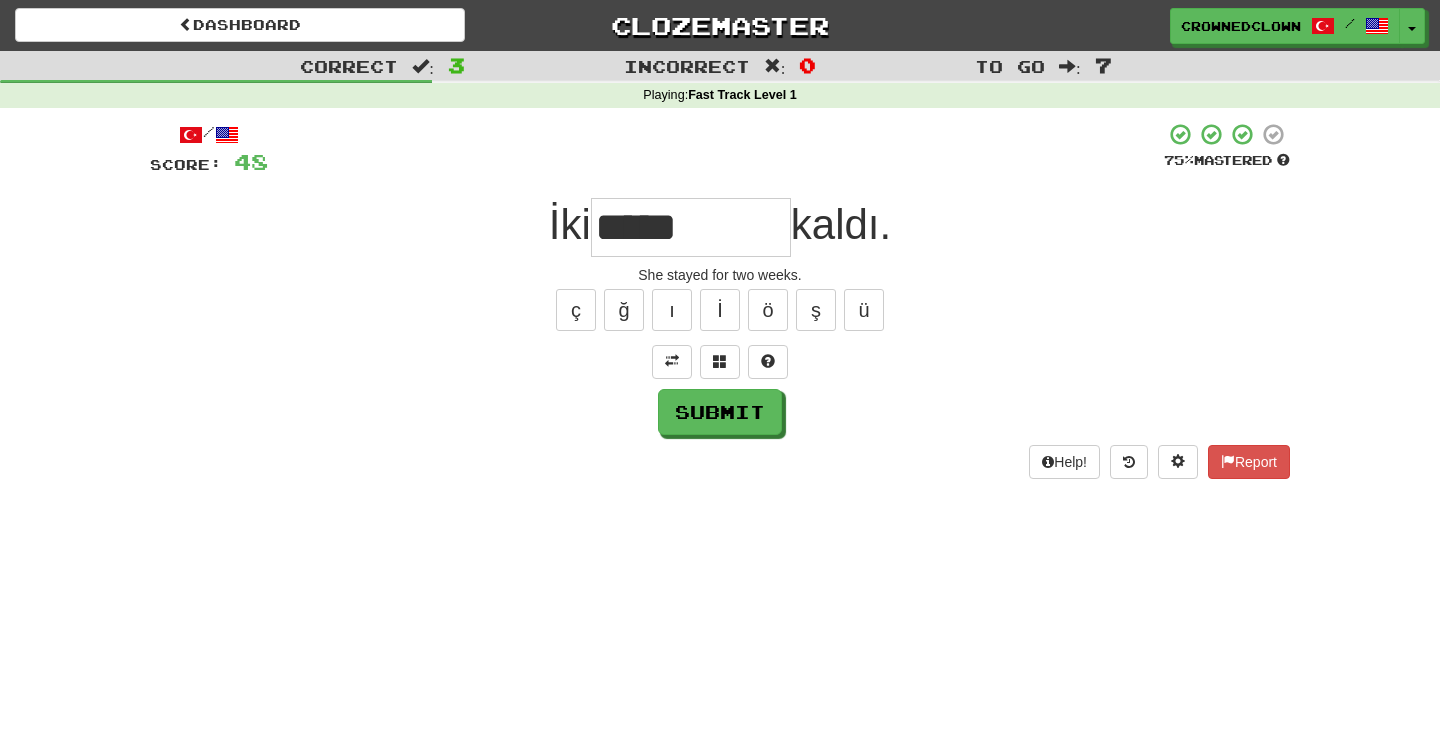 type on "*****" 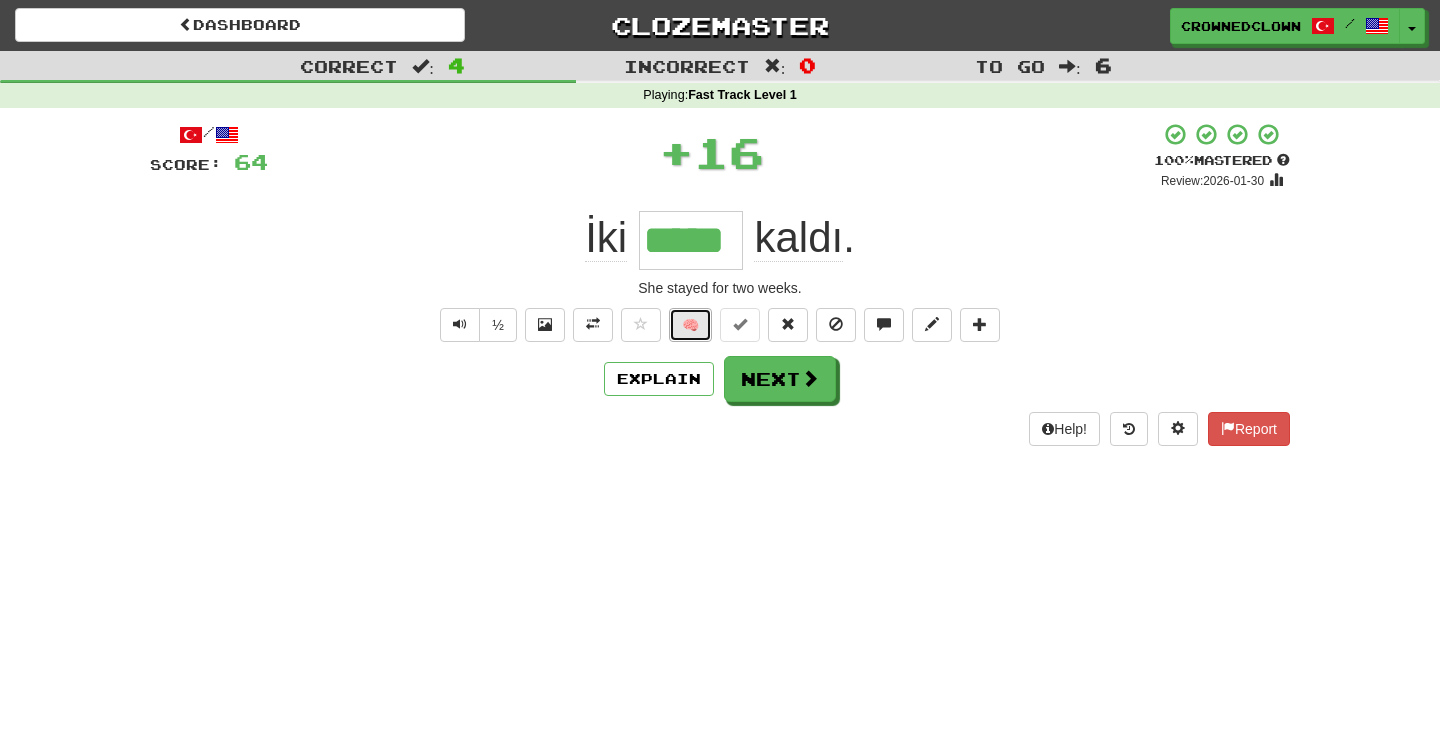 click on "🧠" at bounding box center (690, 325) 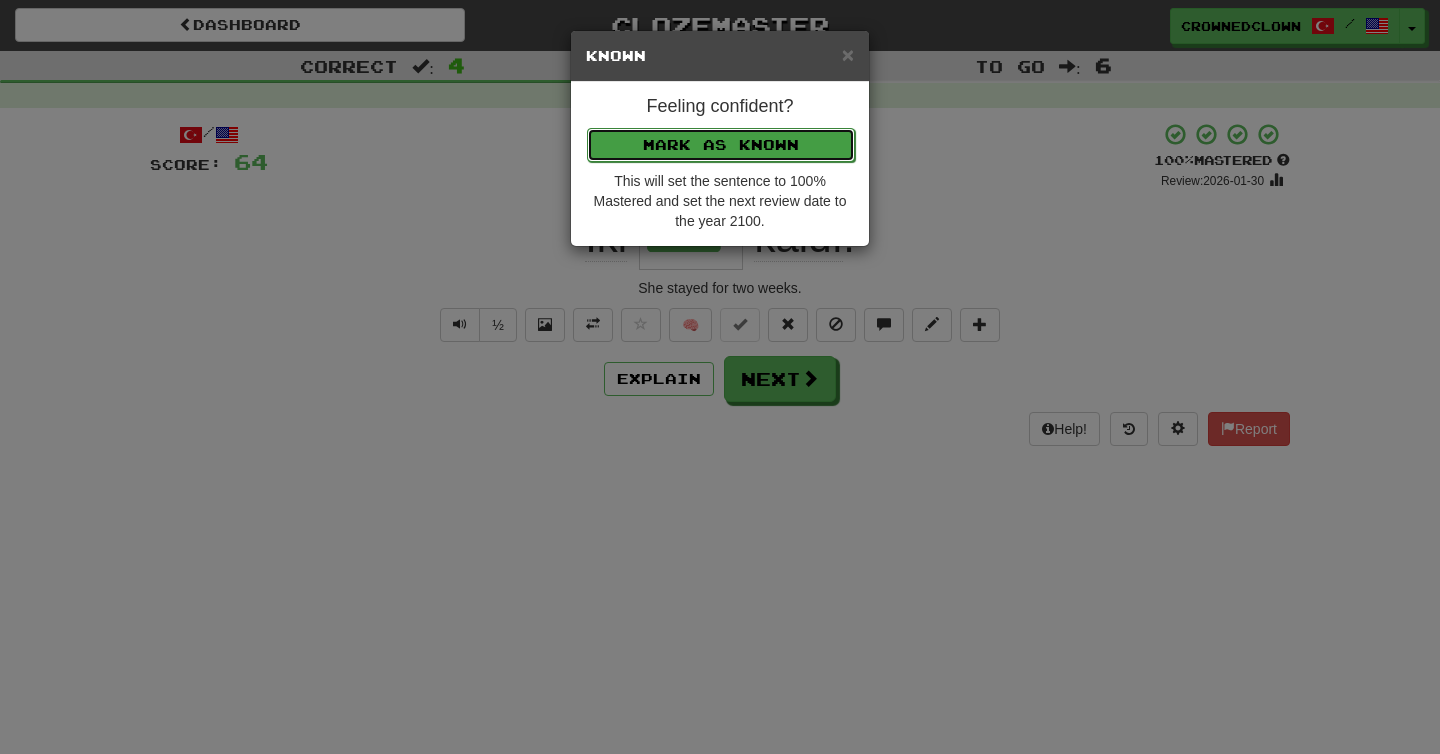 click on "Mark as Known" at bounding box center [721, 145] 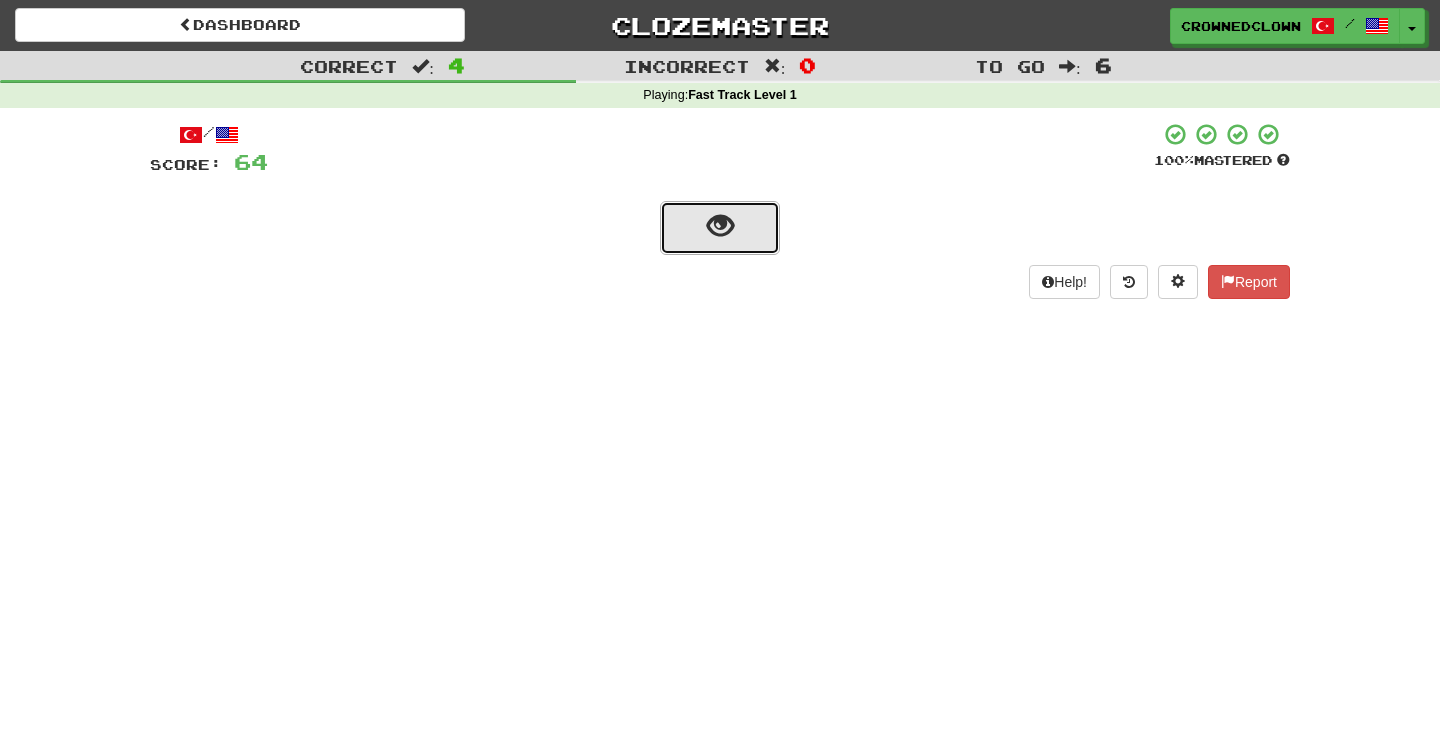click at bounding box center [720, 226] 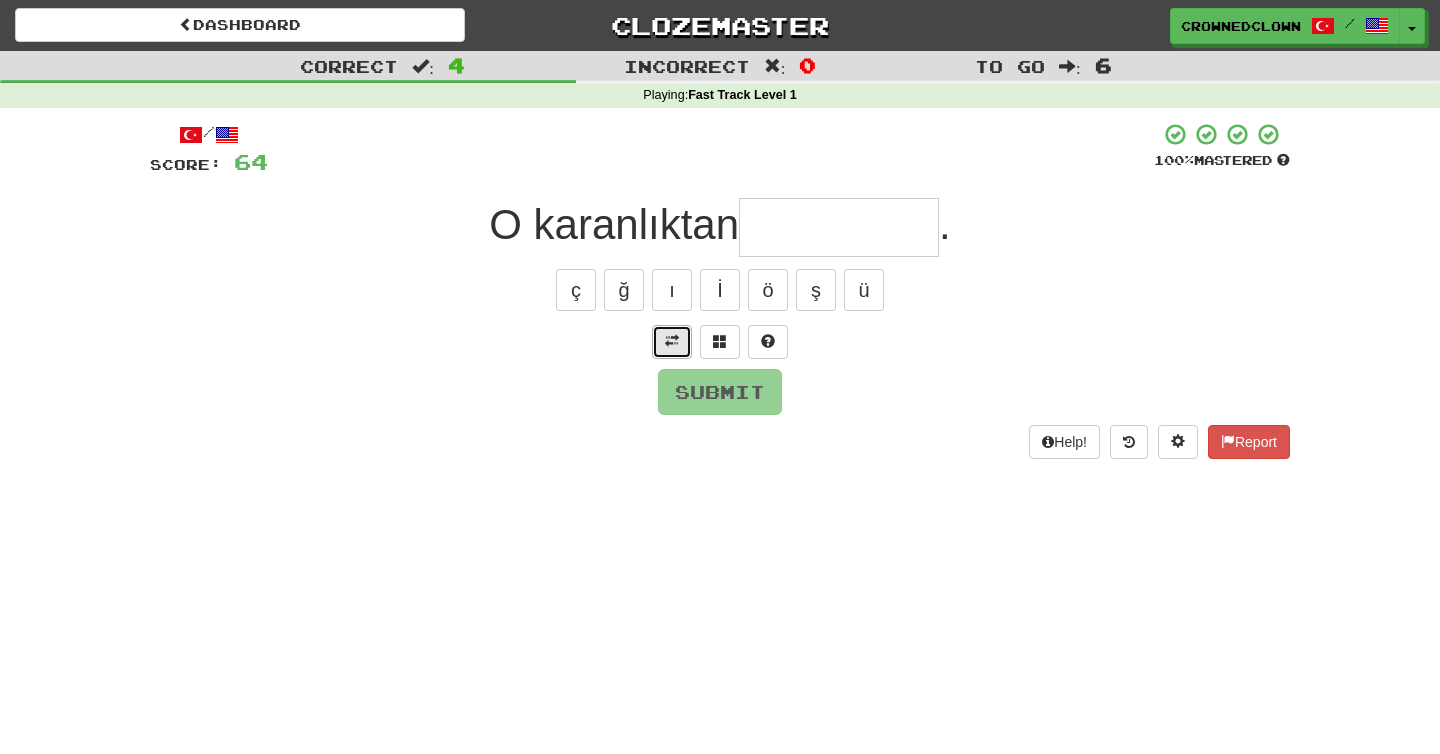click at bounding box center (672, 342) 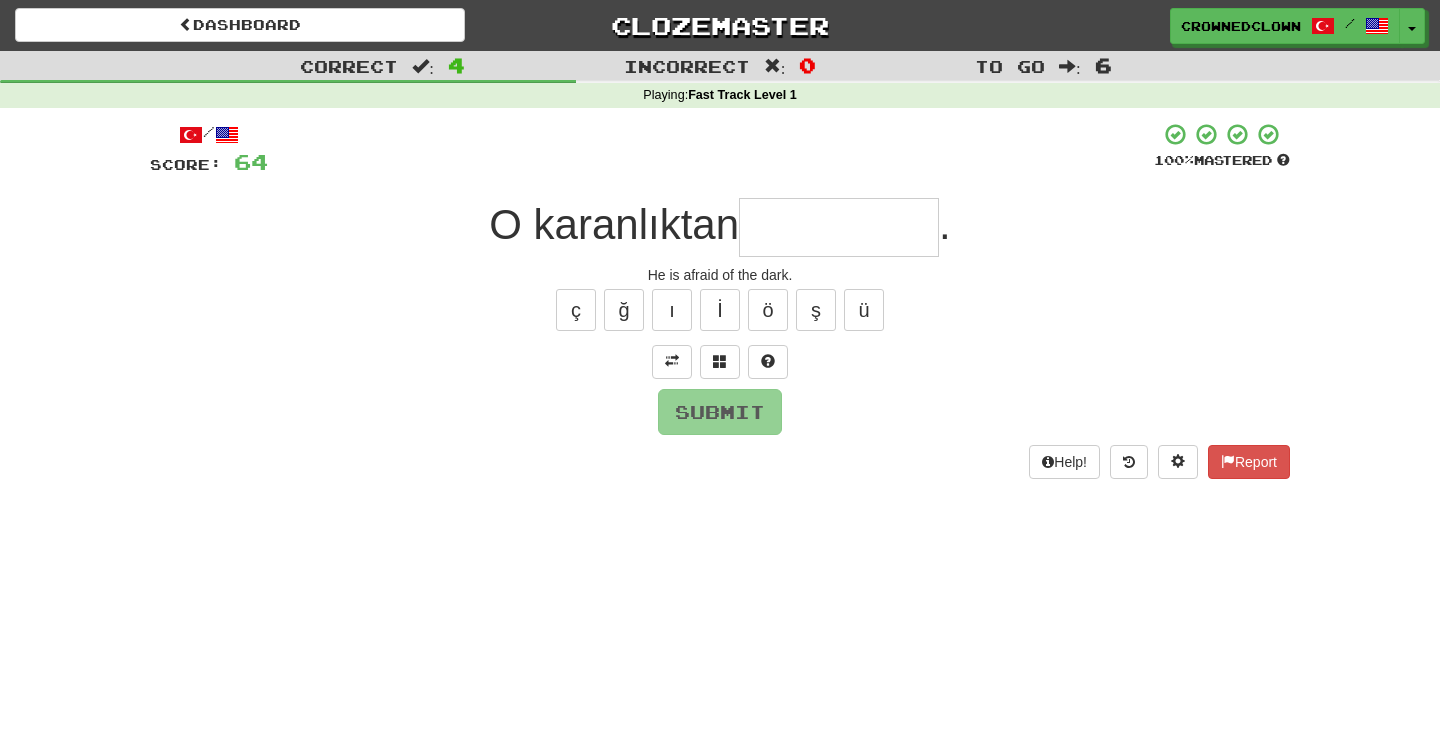 click at bounding box center [839, 227] 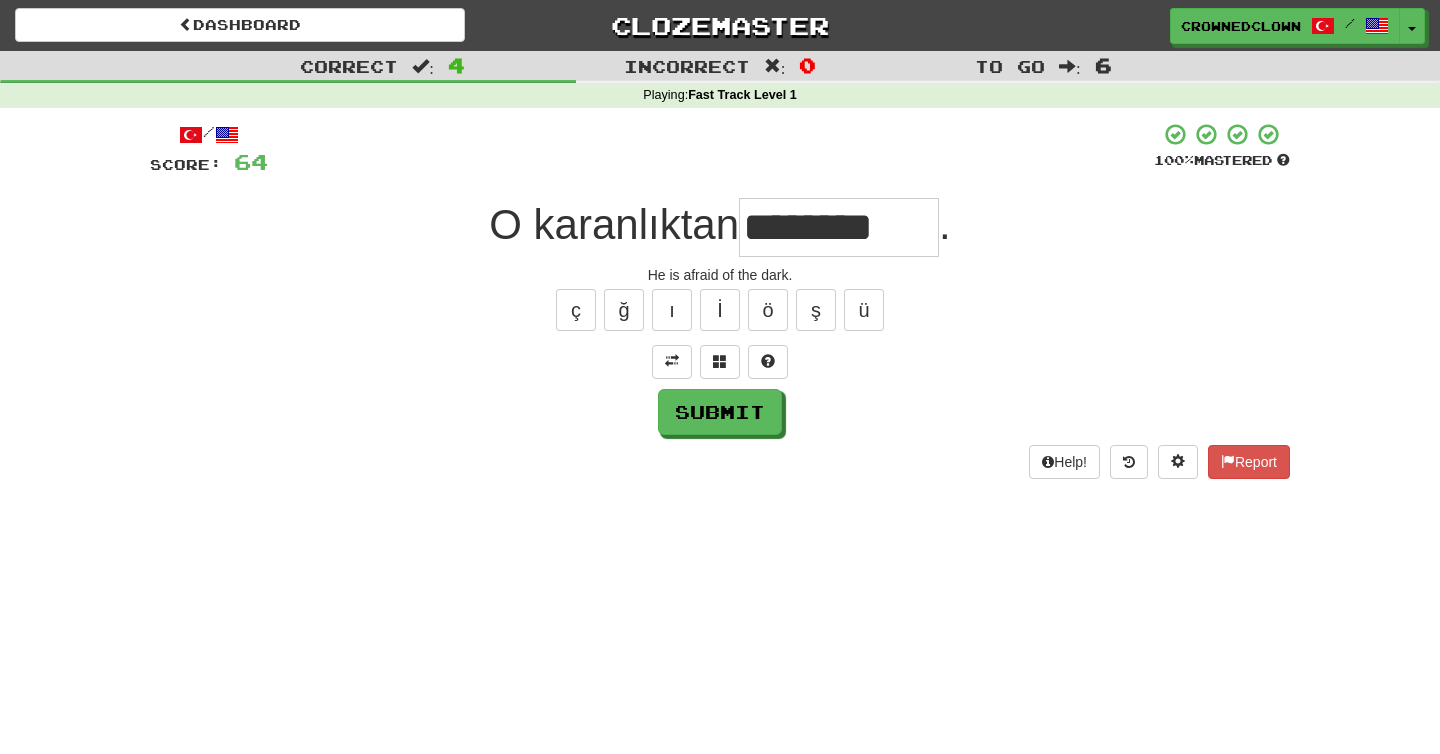 type on "********" 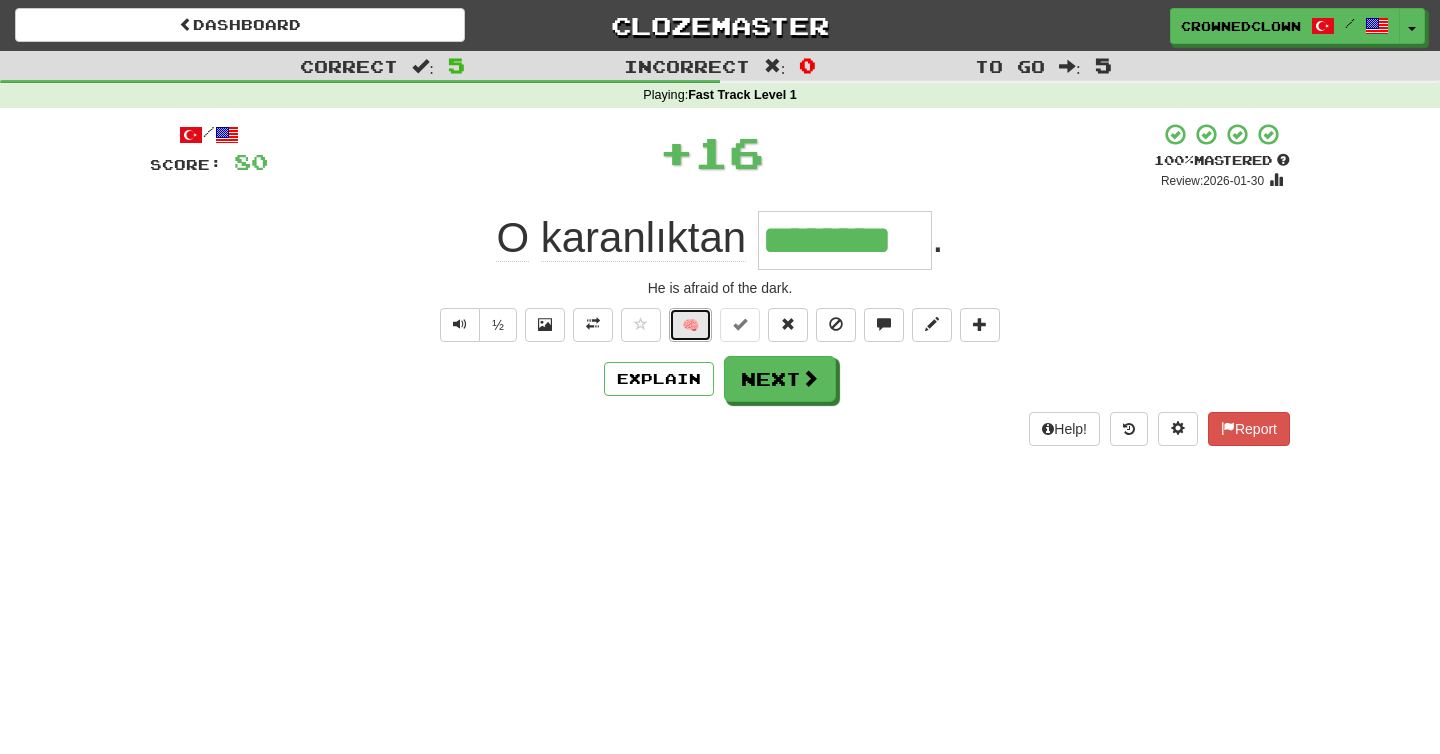 click on "🧠" at bounding box center [690, 325] 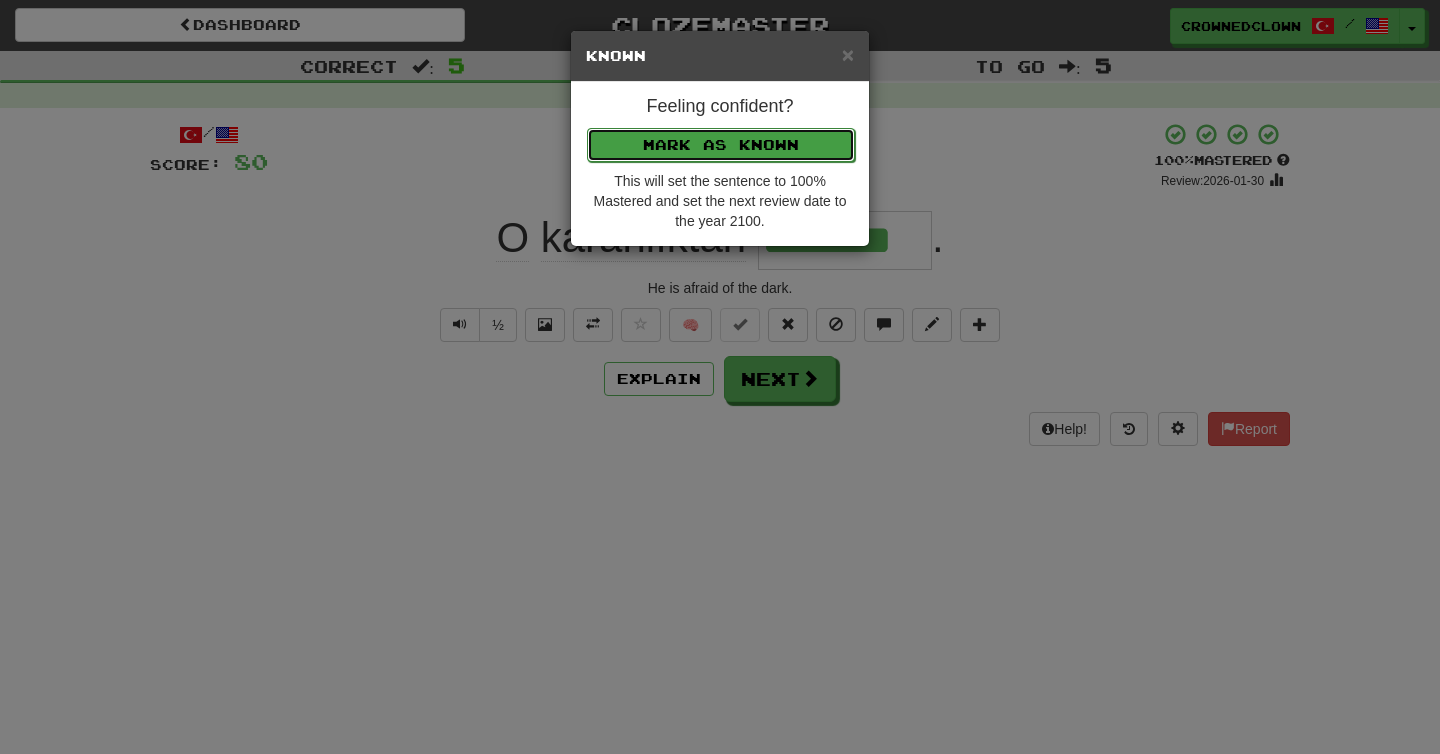 click on "Mark as Known" at bounding box center [721, 145] 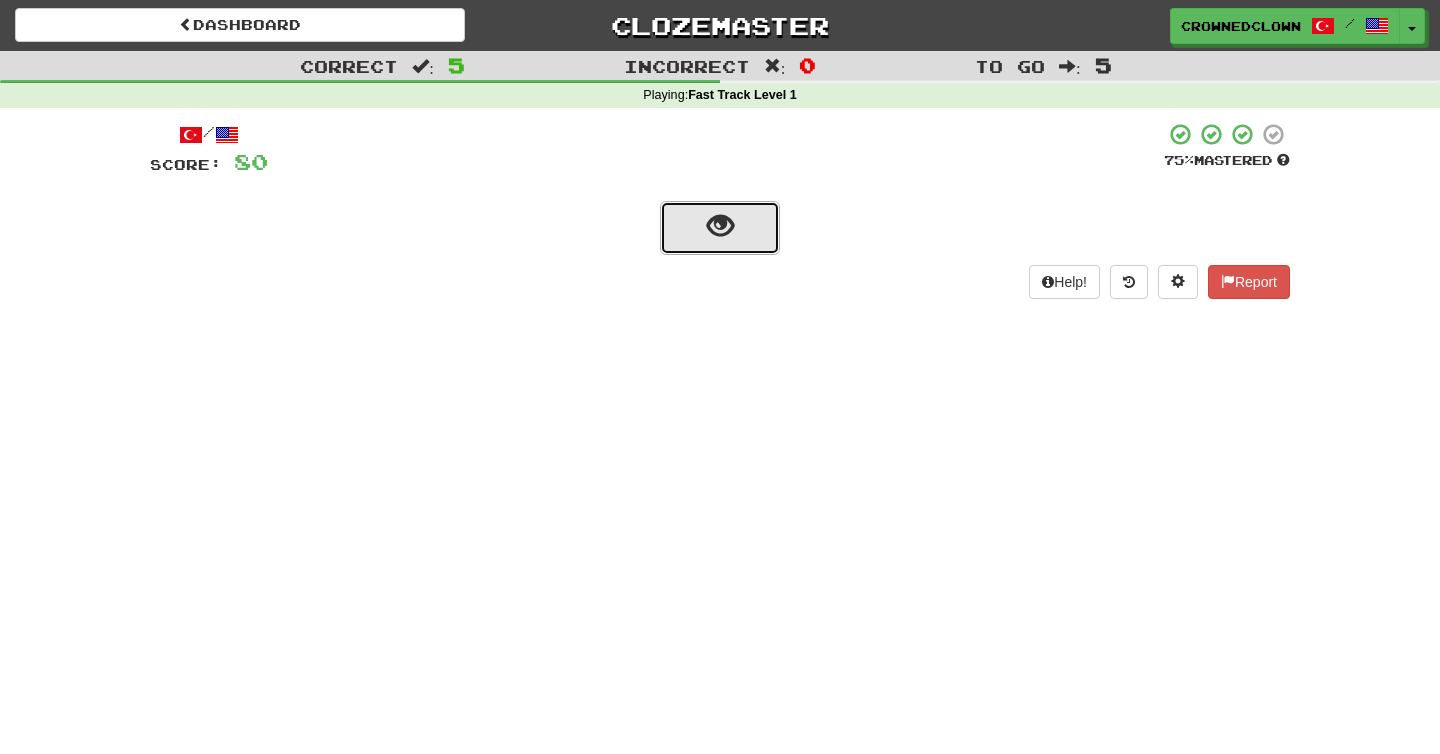 click at bounding box center (720, 226) 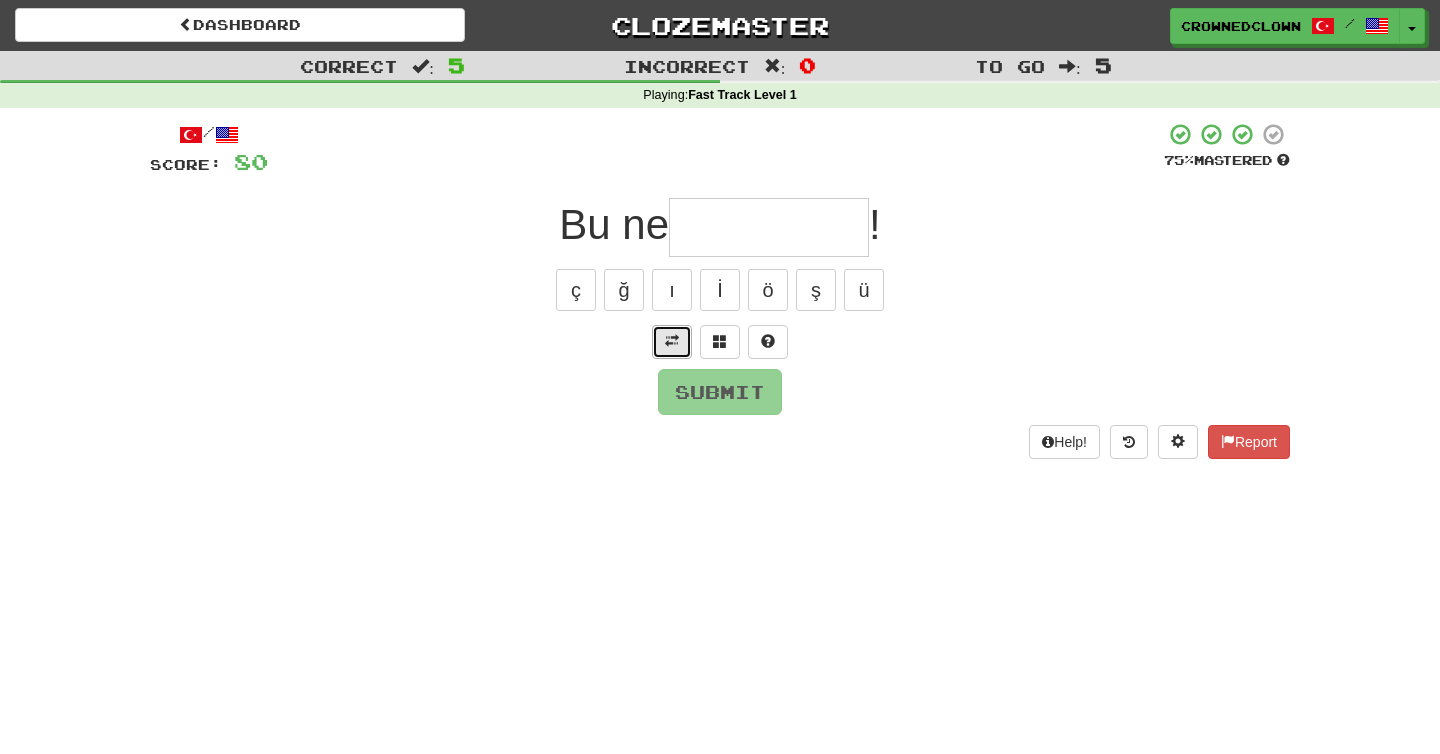 click at bounding box center [672, 342] 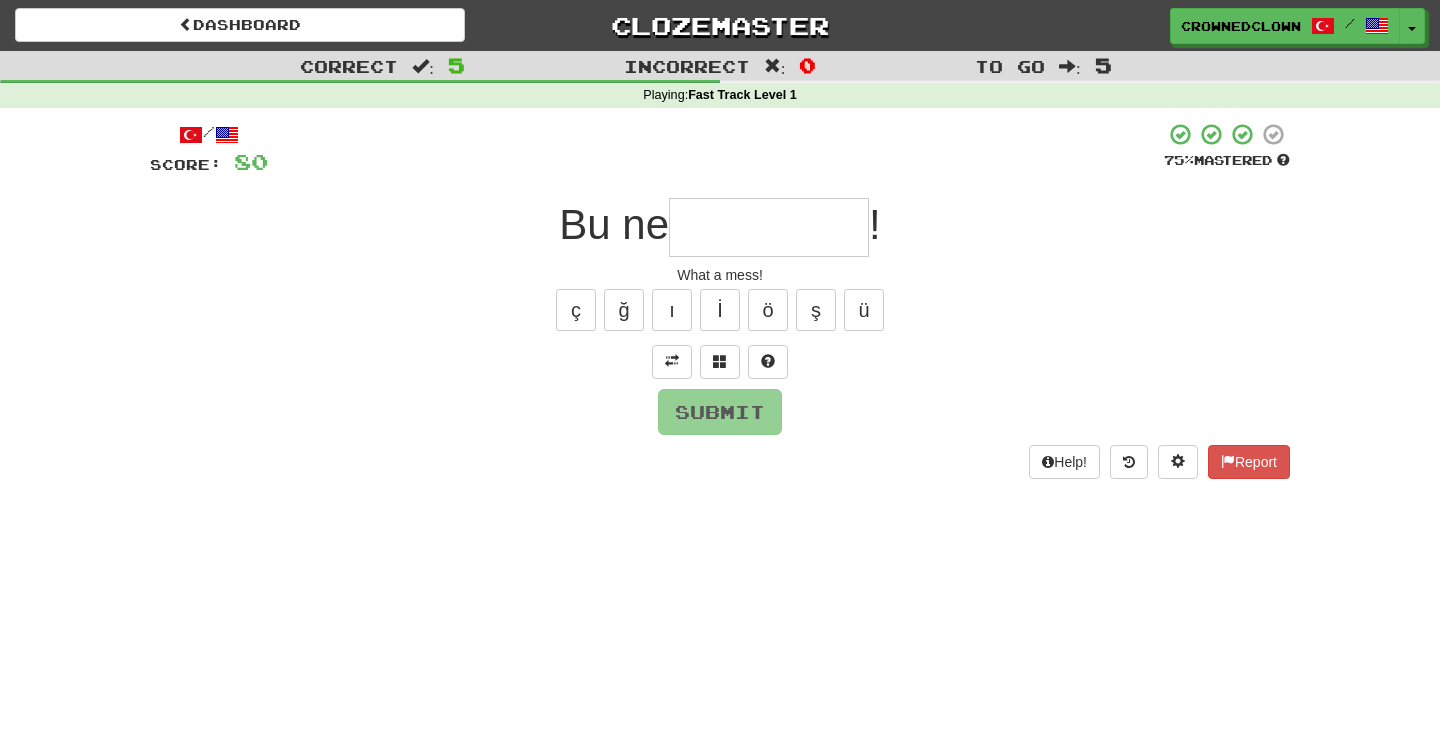 click at bounding box center (769, 227) 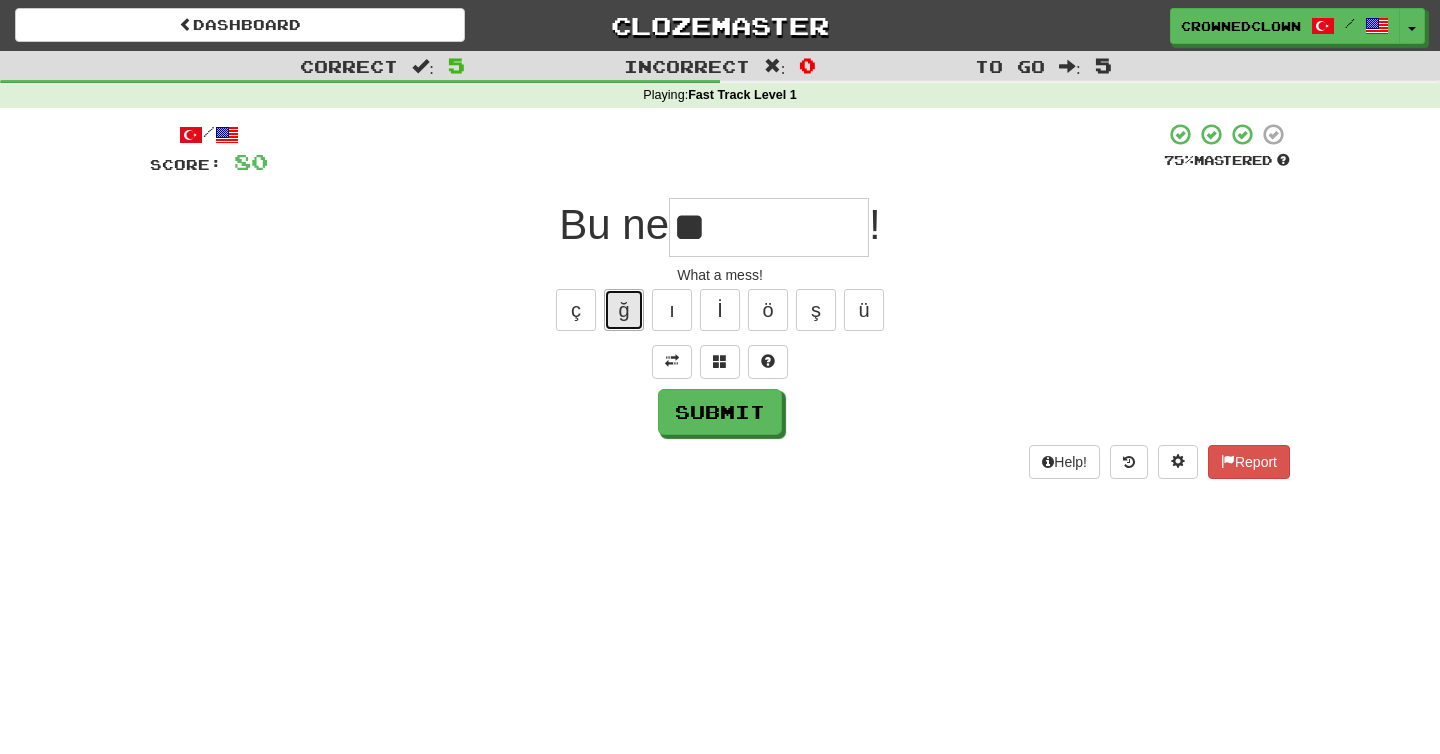 click on "ğ" at bounding box center [624, 310] 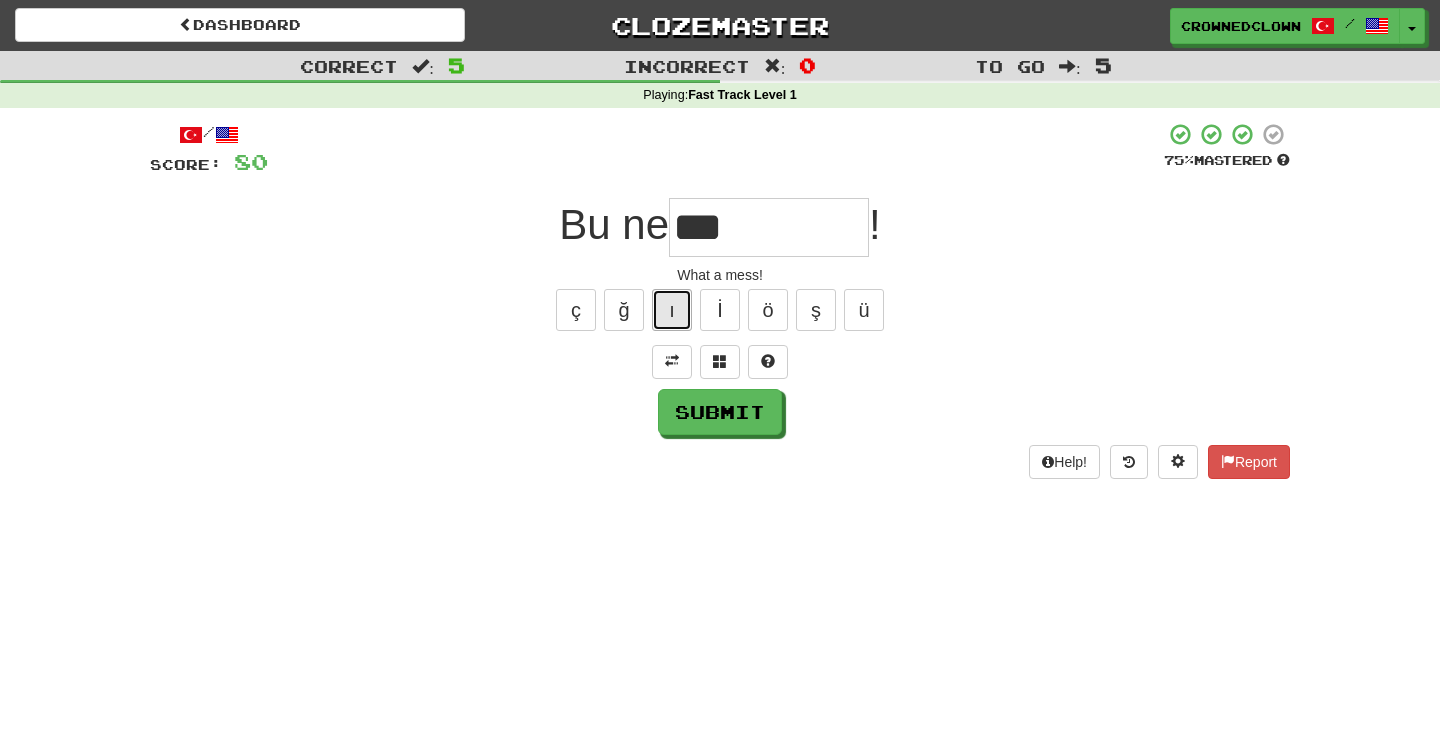 click on "ı" at bounding box center (672, 310) 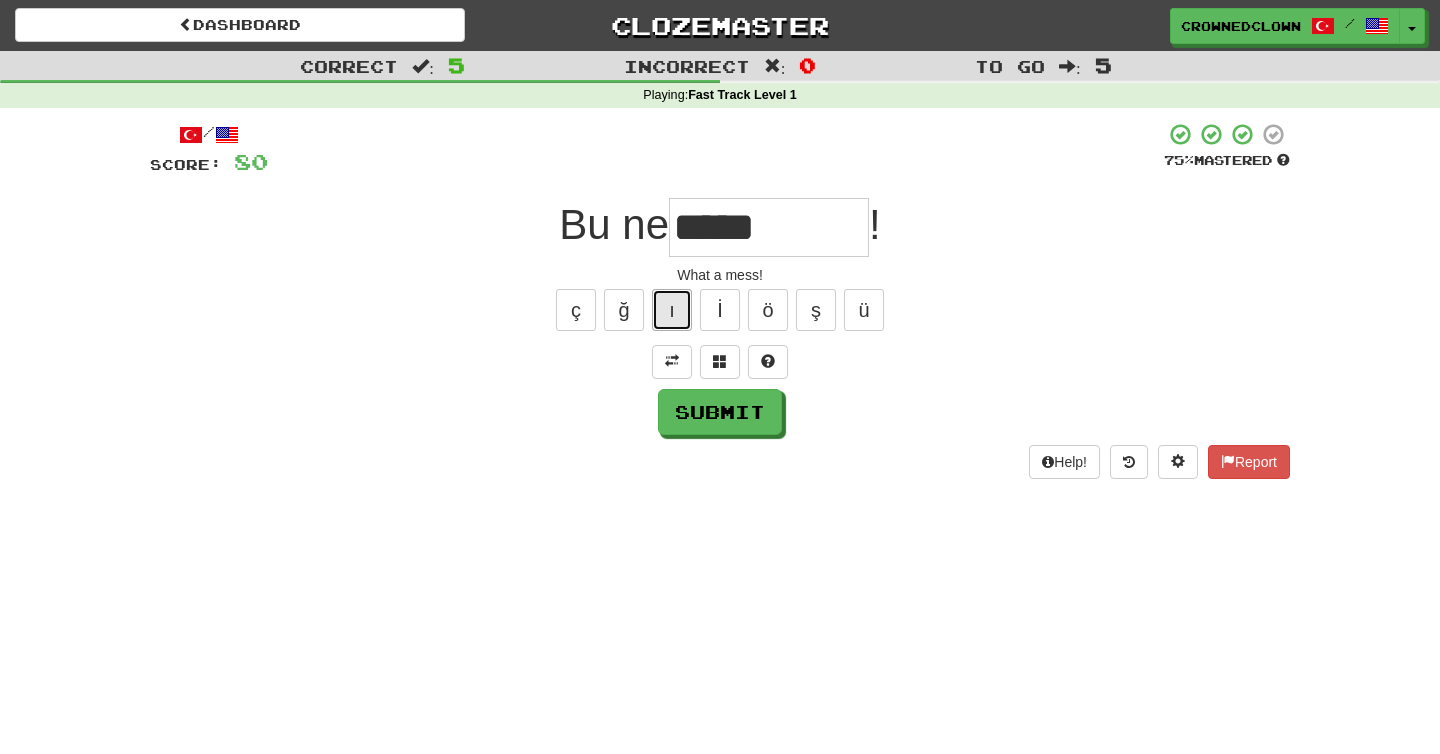 click on "ı" at bounding box center [672, 310] 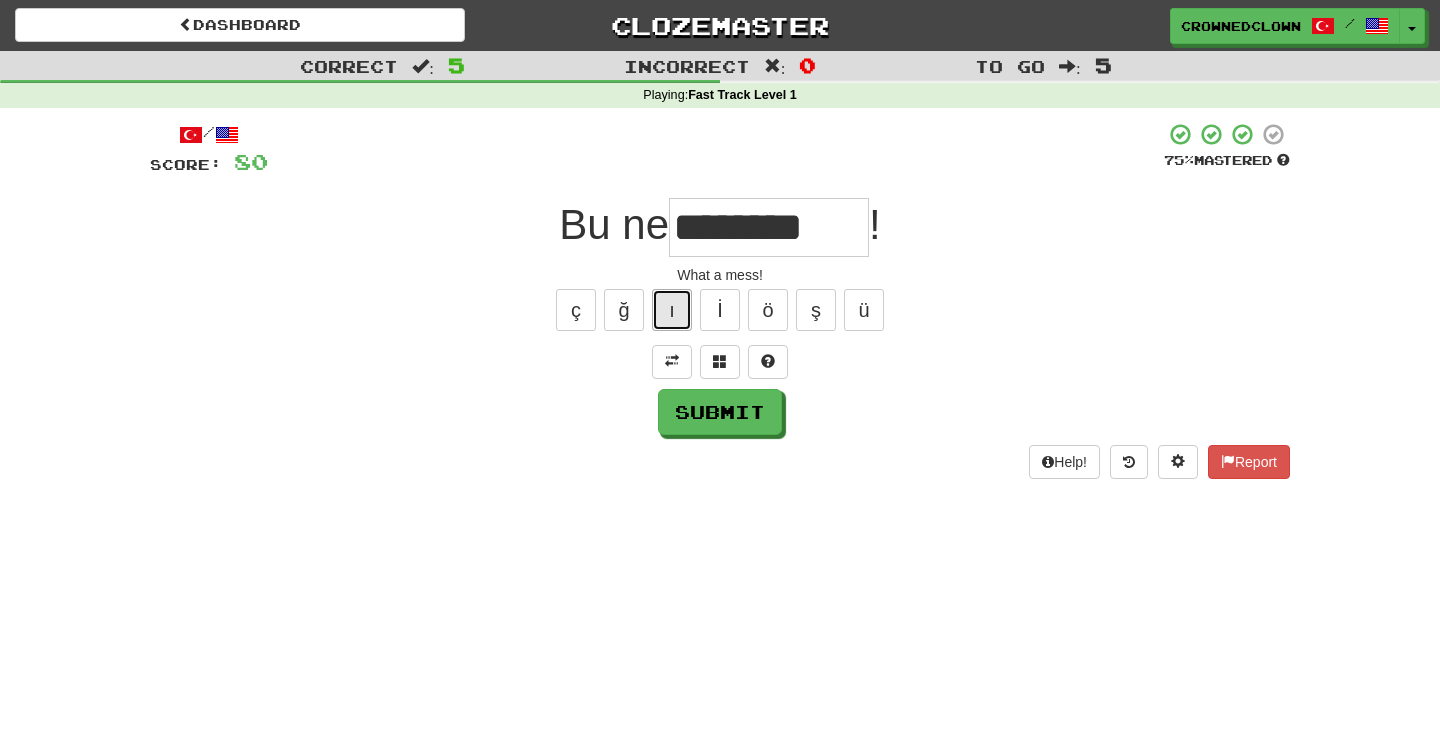 click on "ı" at bounding box center (672, 310) 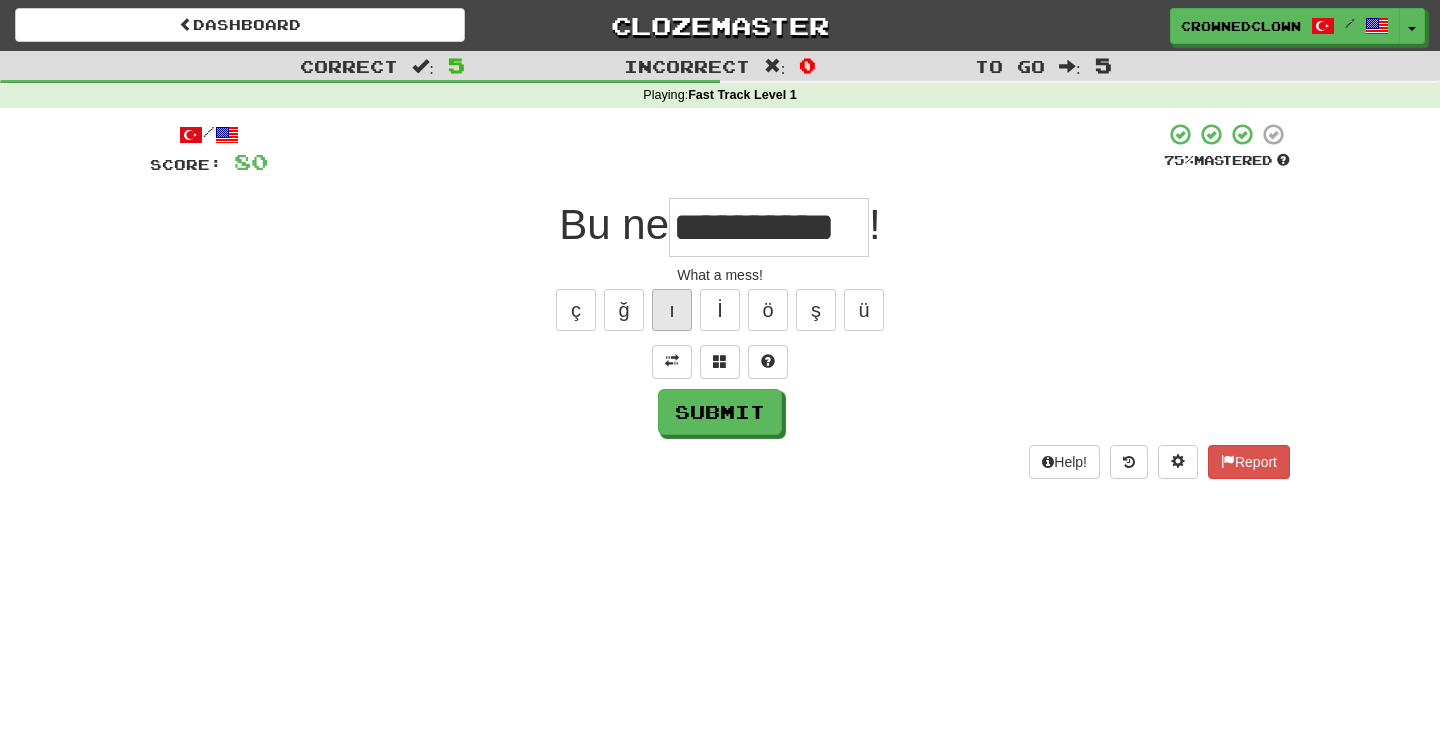 type on "**********" 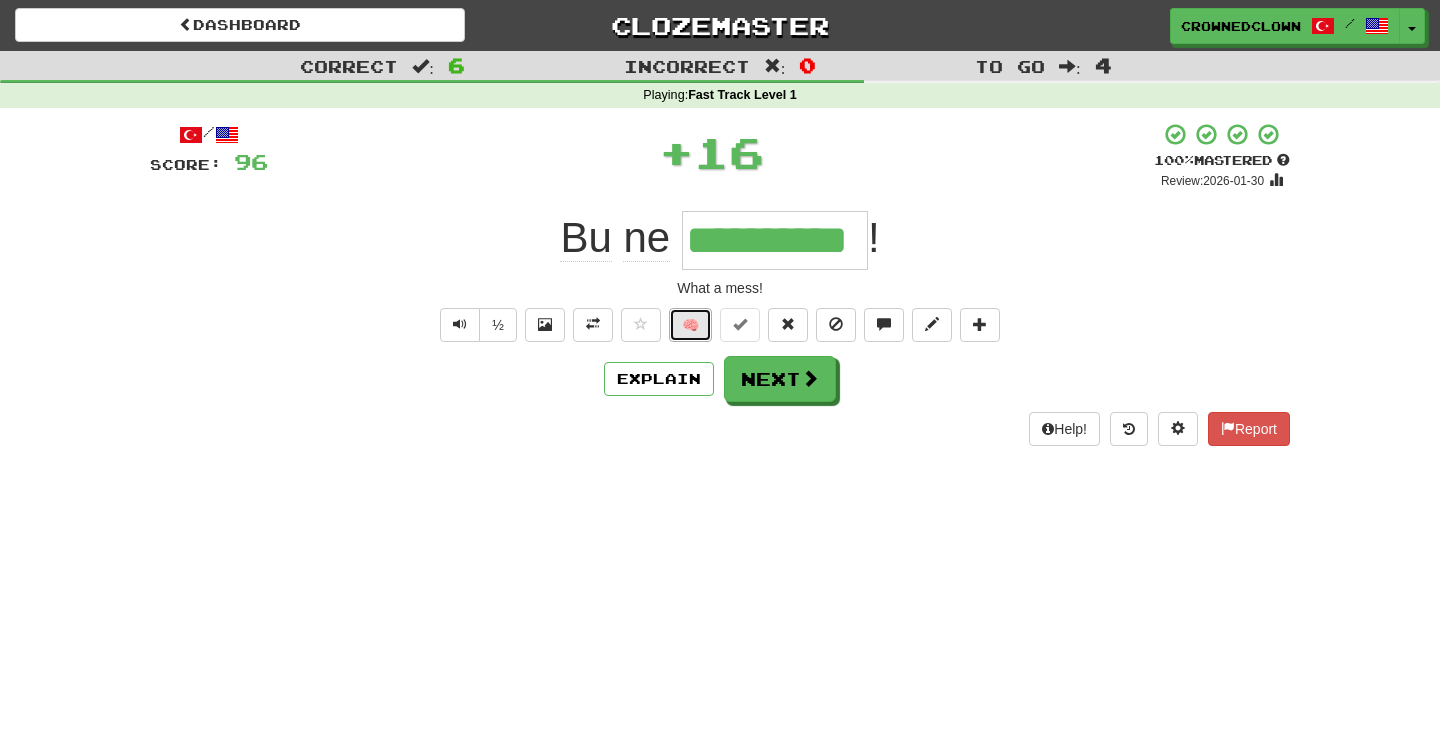 click on "🧠" at bounding box center (690, 325) 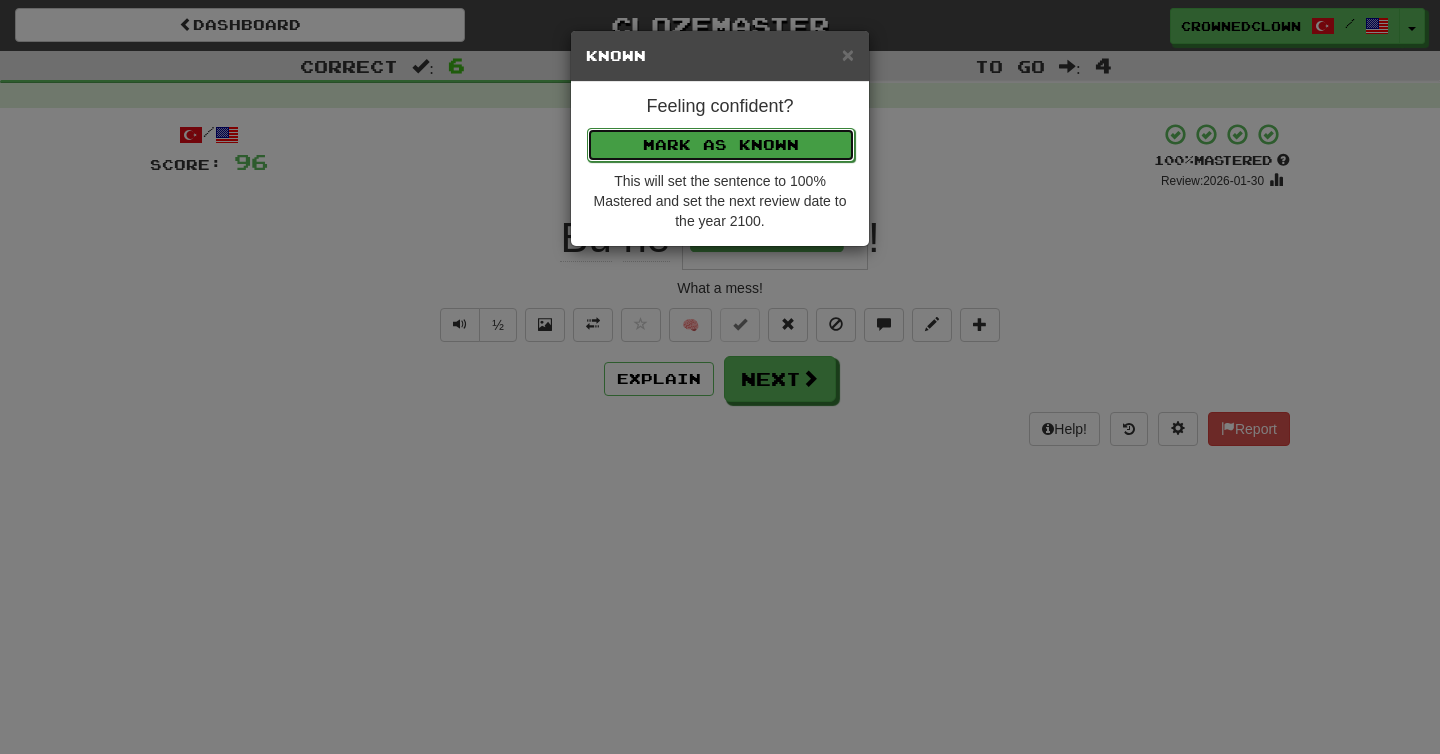 click on "Mark as Known" at bounding box center (721, 145) 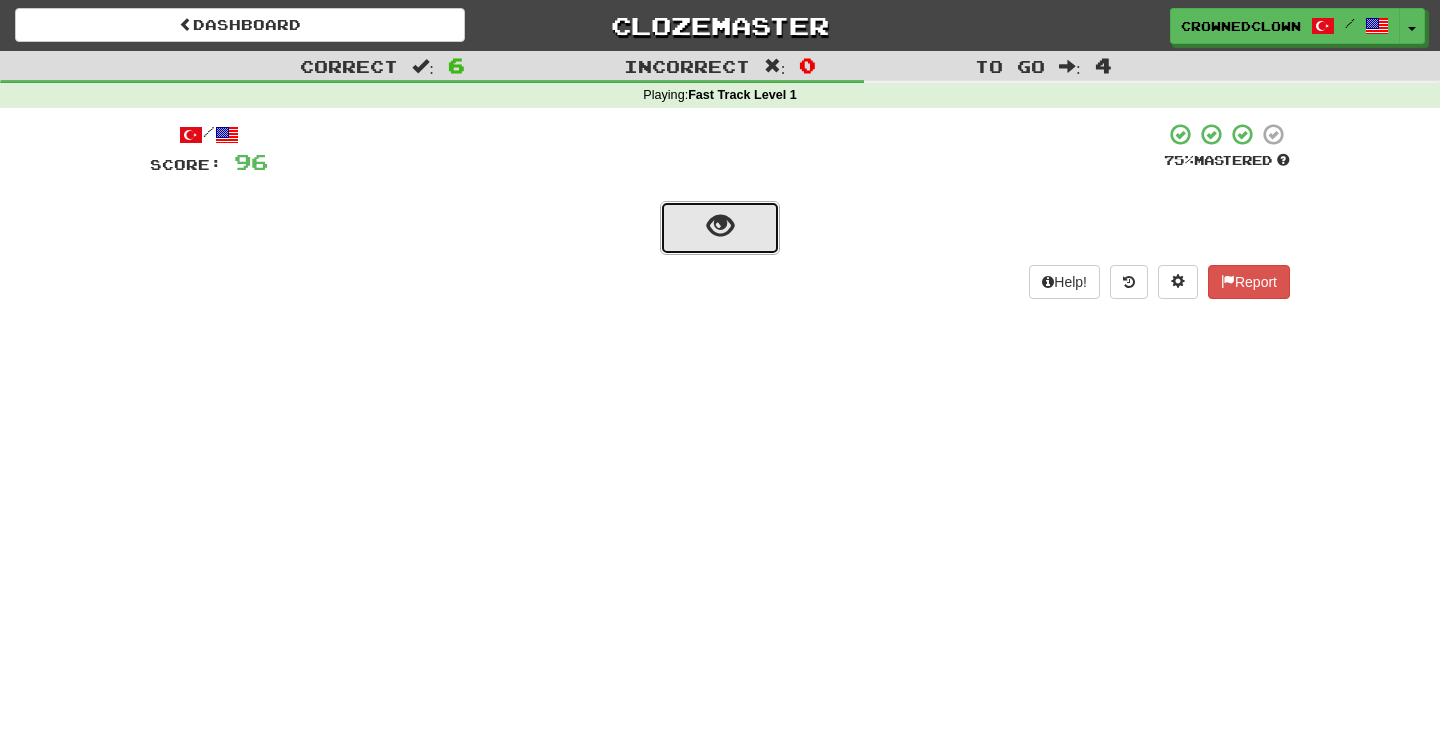 click at bounding box center (720, 226) 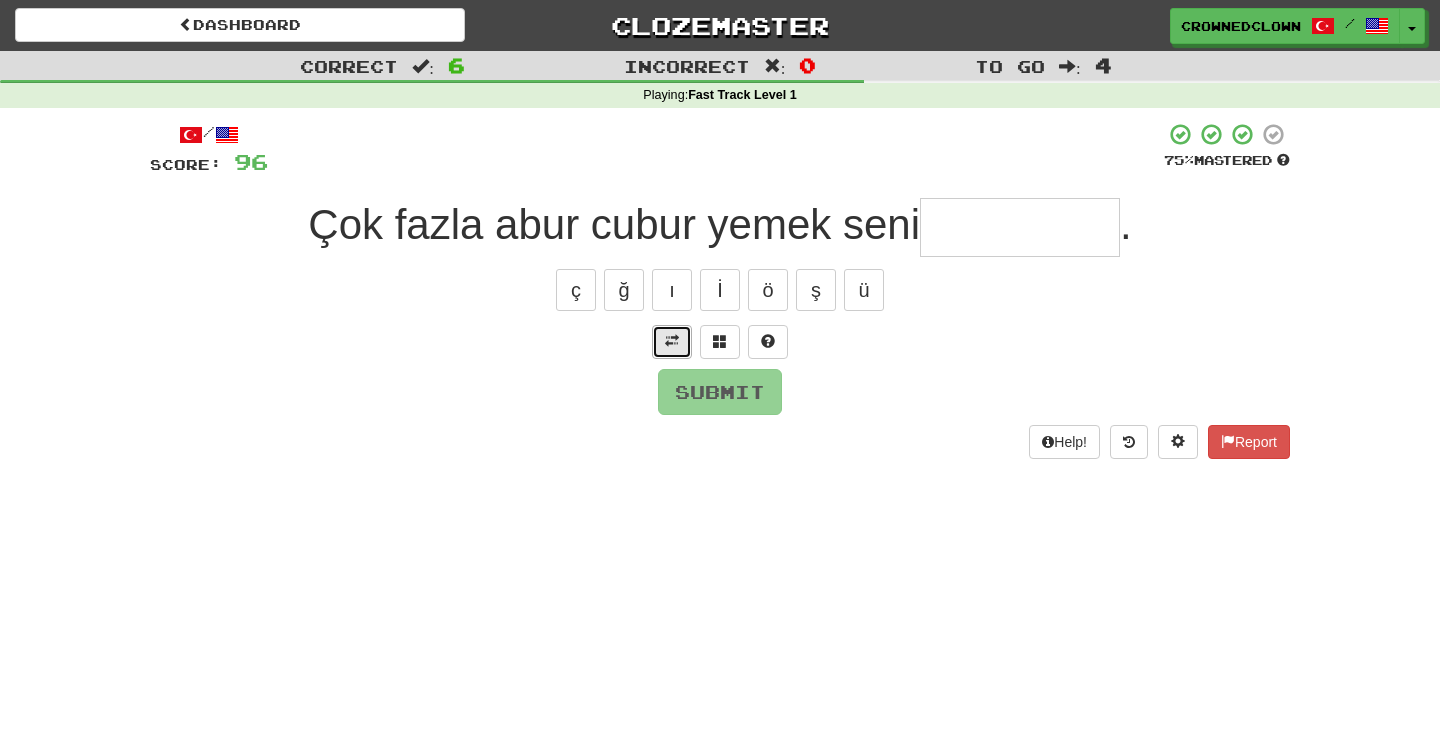 click at bounding box center [672, 341] 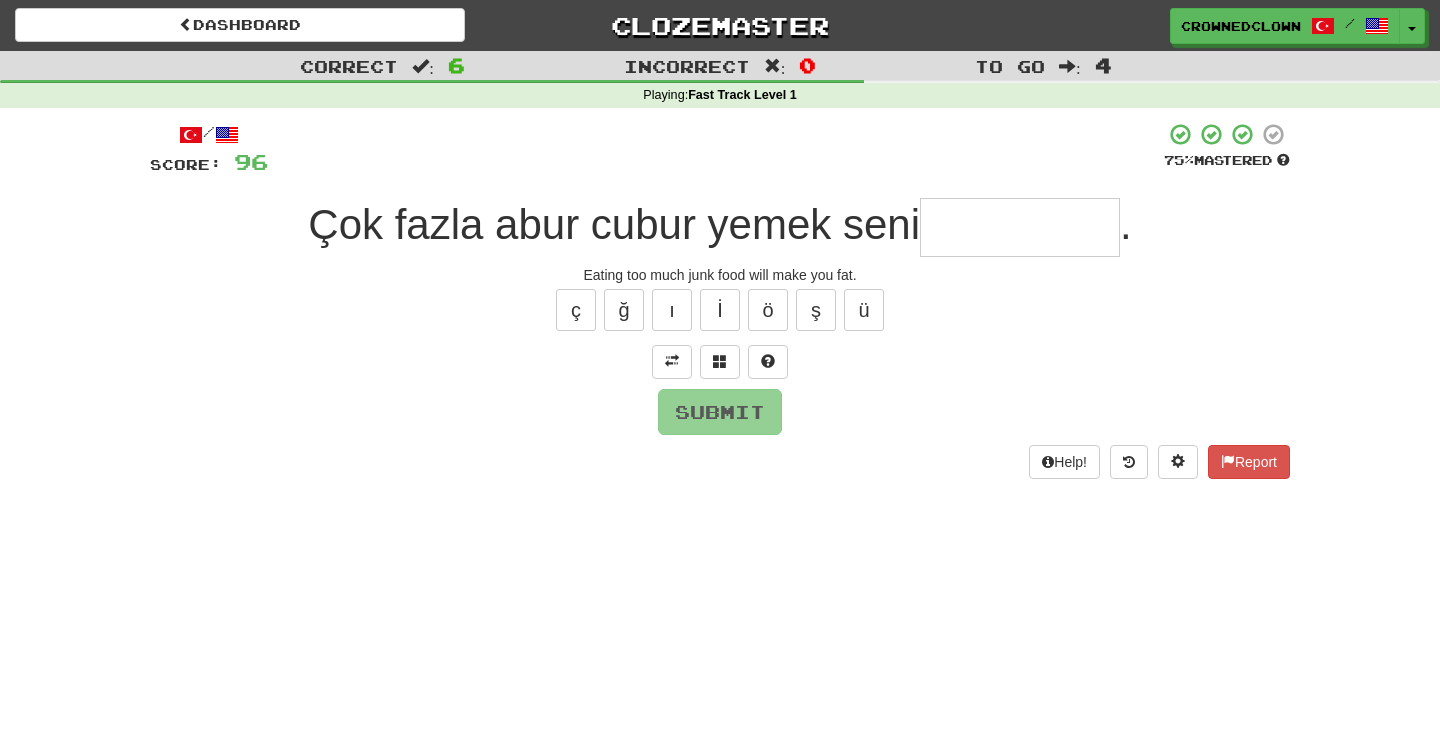click at bounding box center [1020, 227] 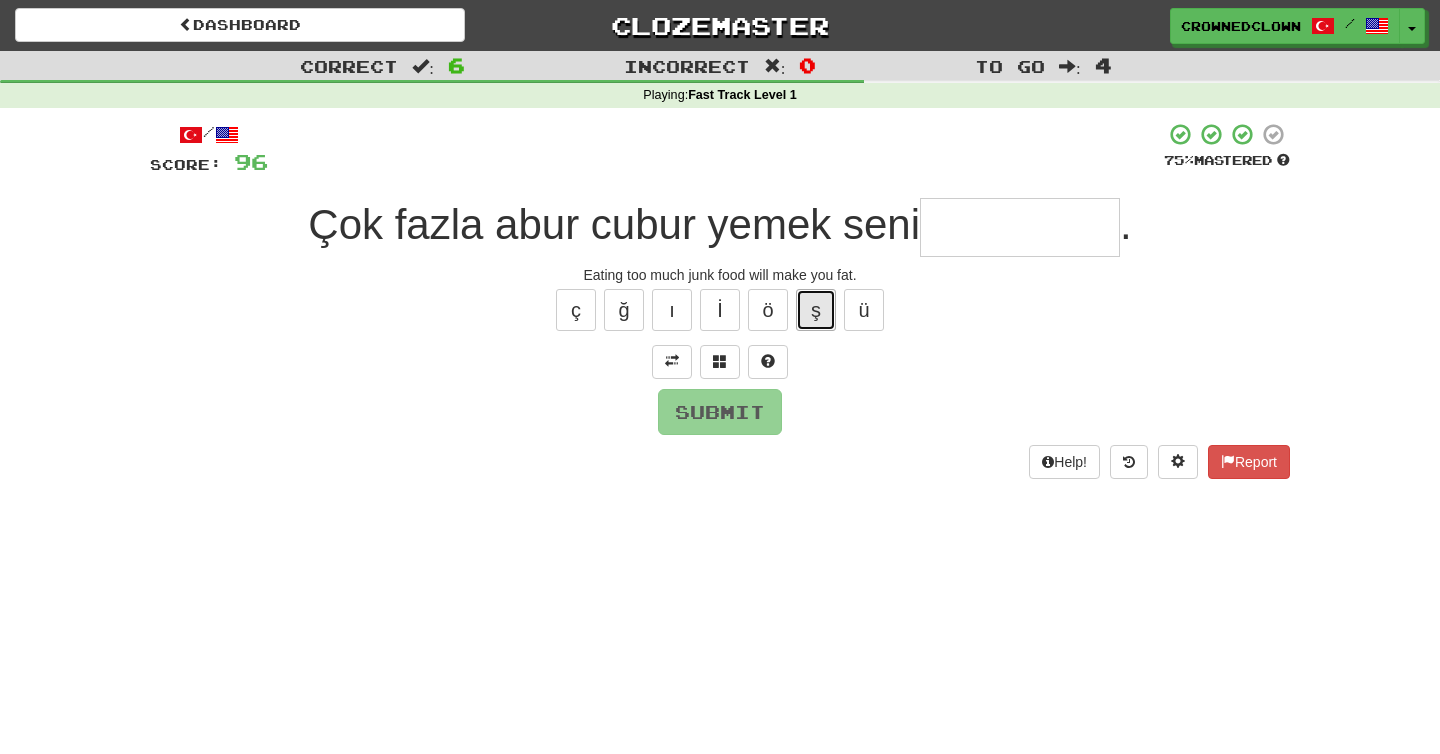 click on "ş" at bounding box center [816, 310] 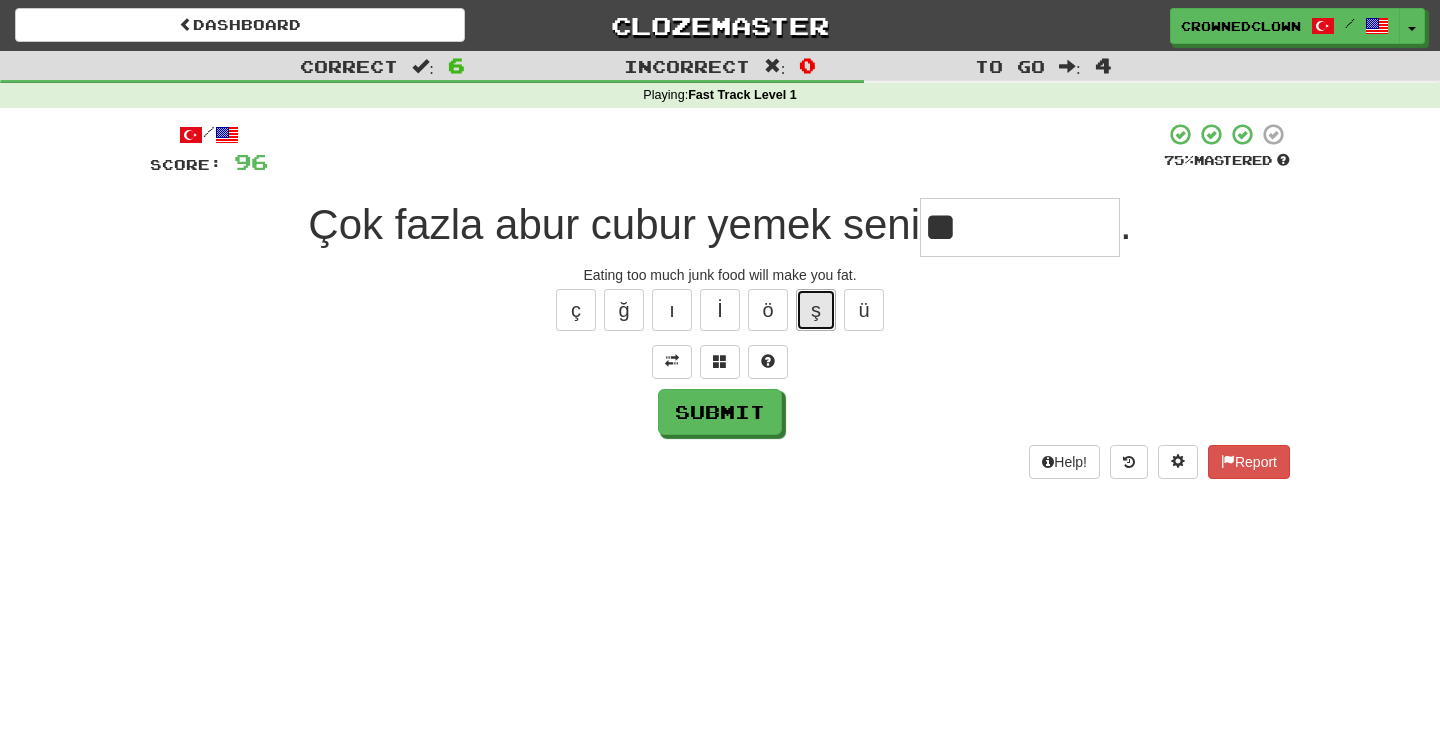 click on "ş" at bounding box center [816, 310] 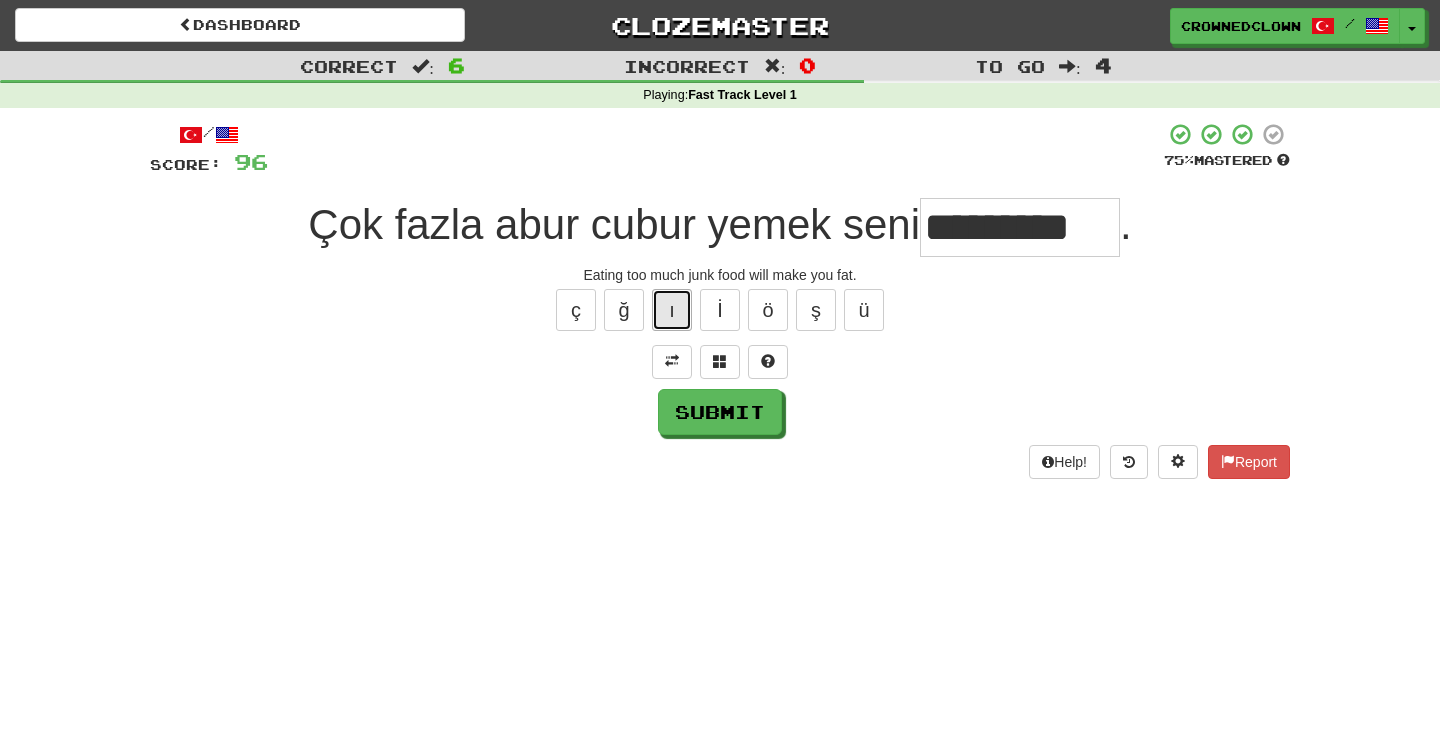 click on "ı" at bounding box center (672, 310) 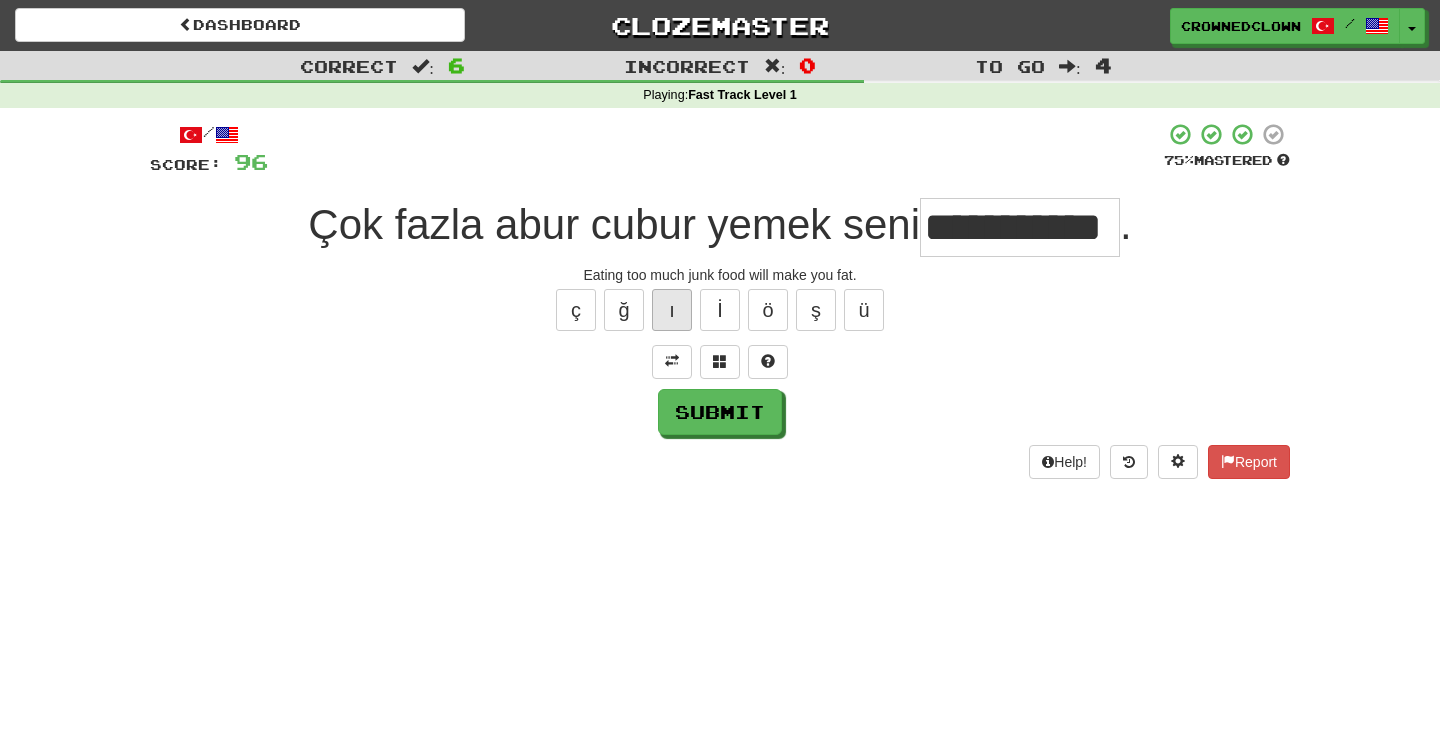 scroll, scrollTop: 0, scrollLeft: 9, axis: horizontal 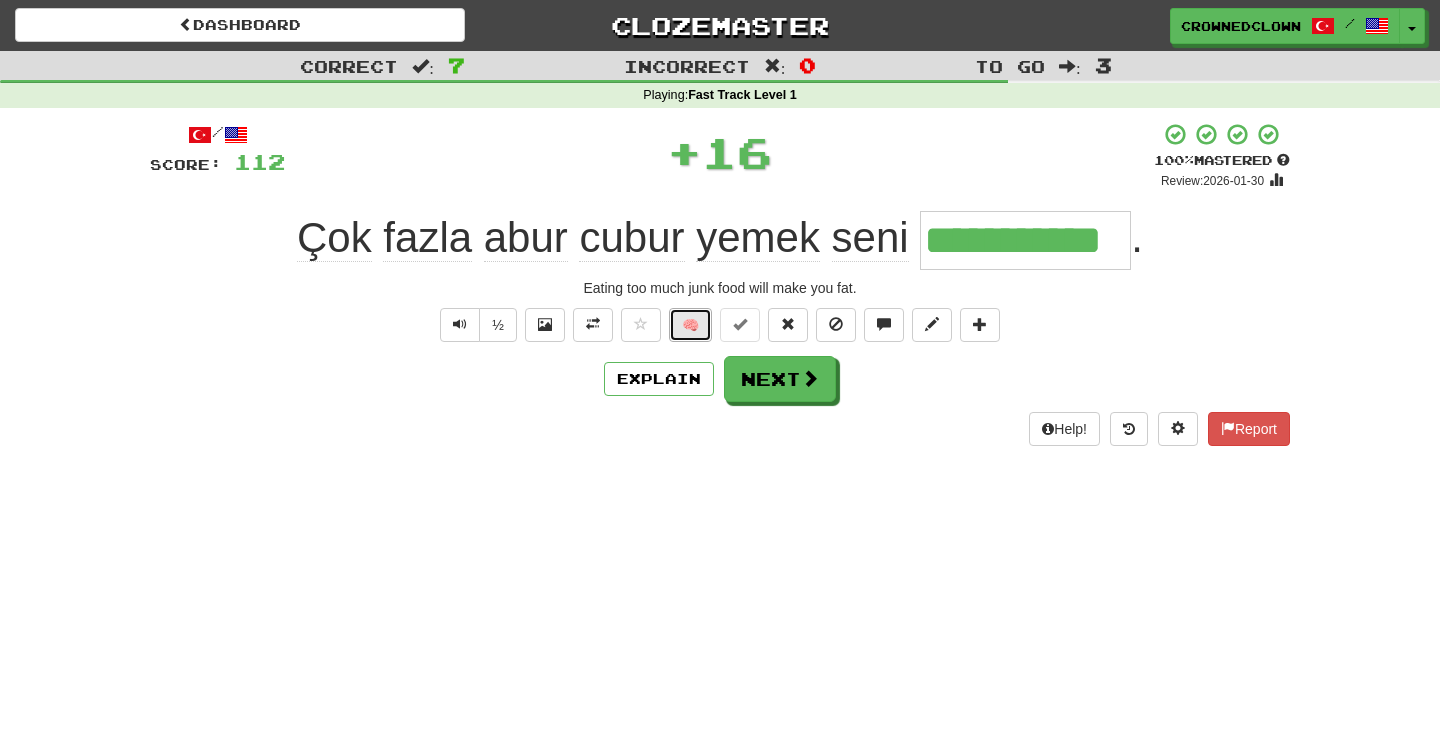 click on "🧠" at bounding box center [690, 325] 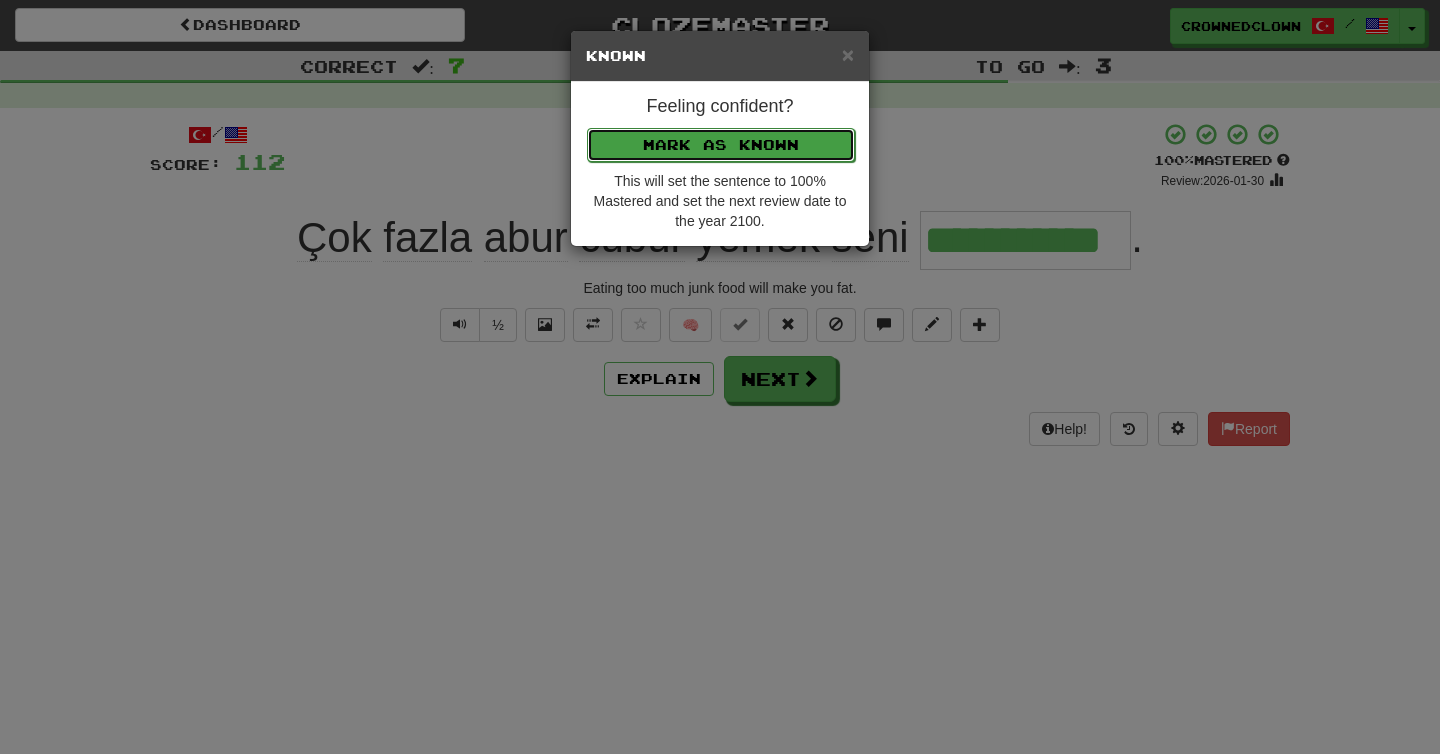 click on "Mark as Known" at bounding box center [721, 145] 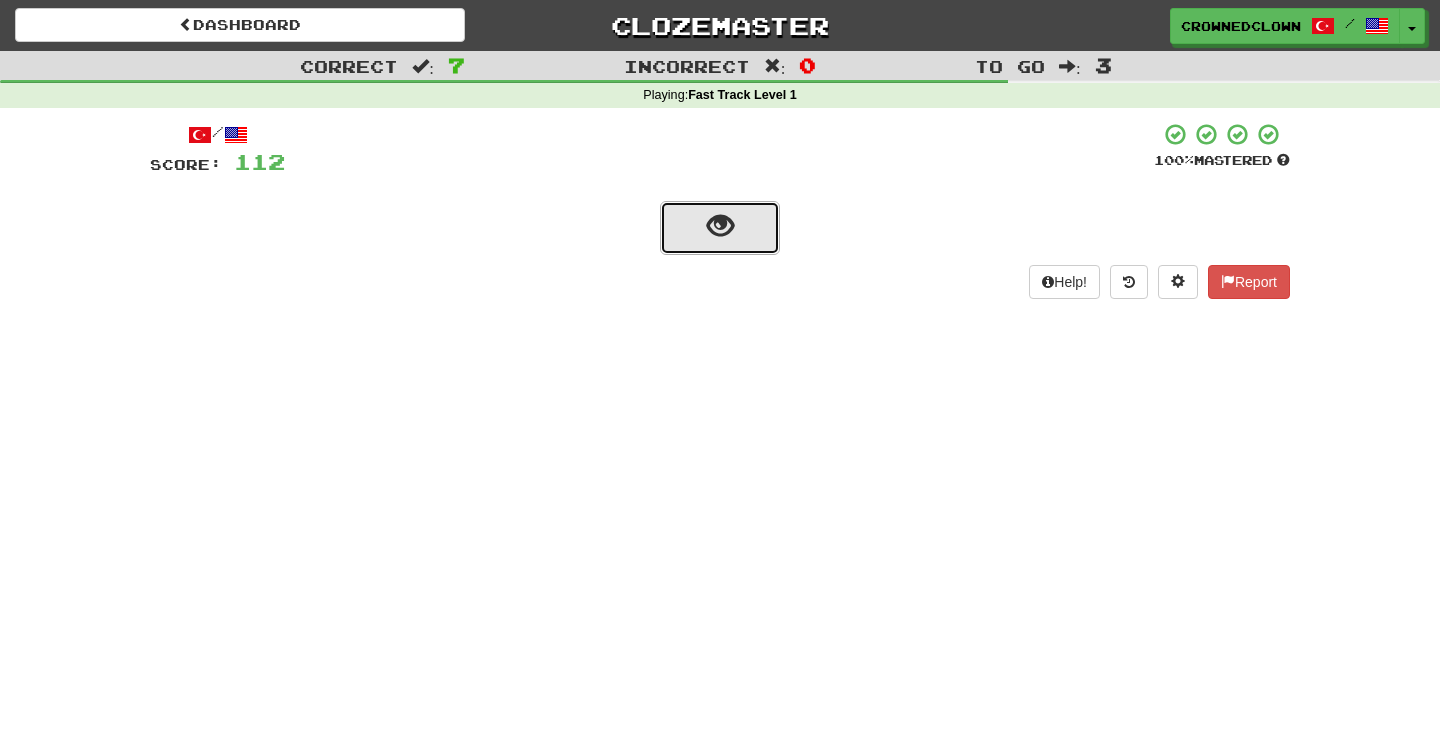 click at bounding box center (720, 228) 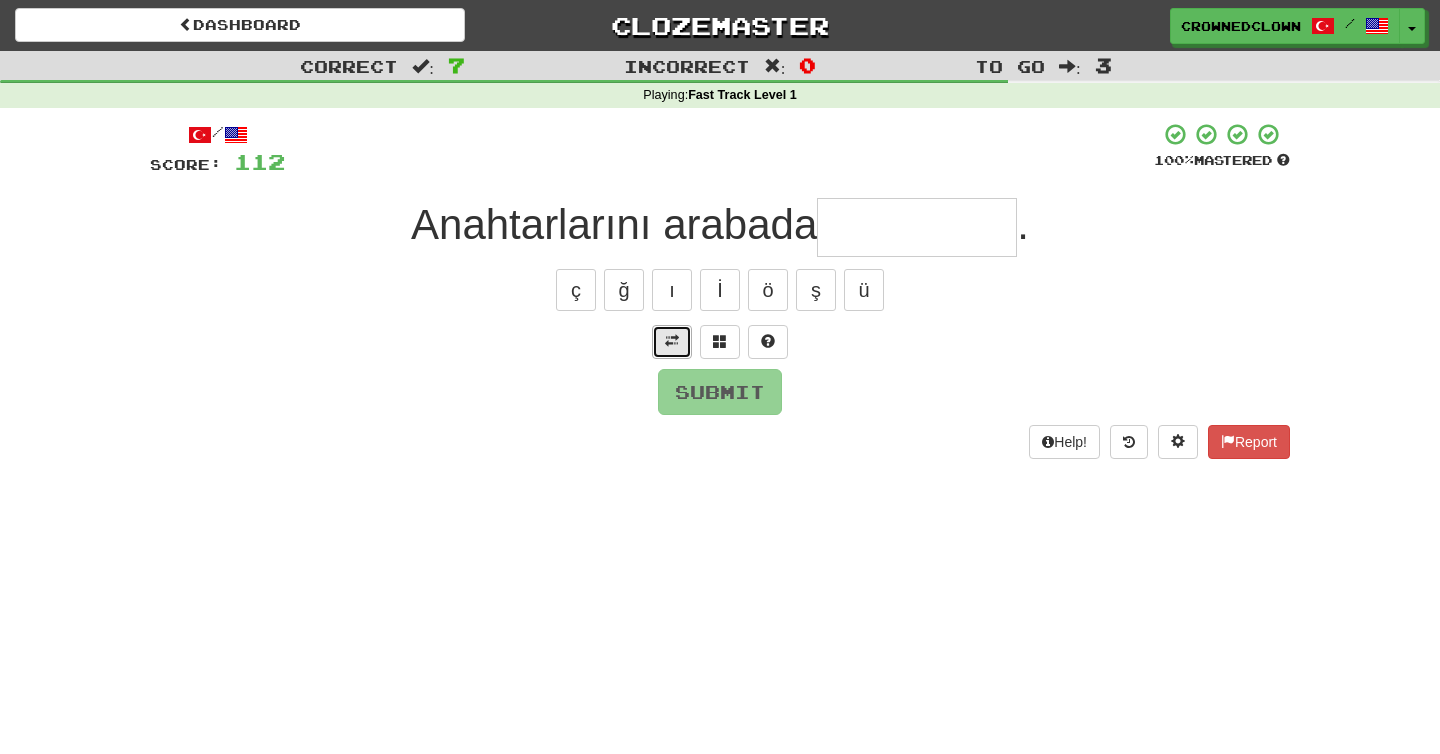 click at bounding box center (672, 342) 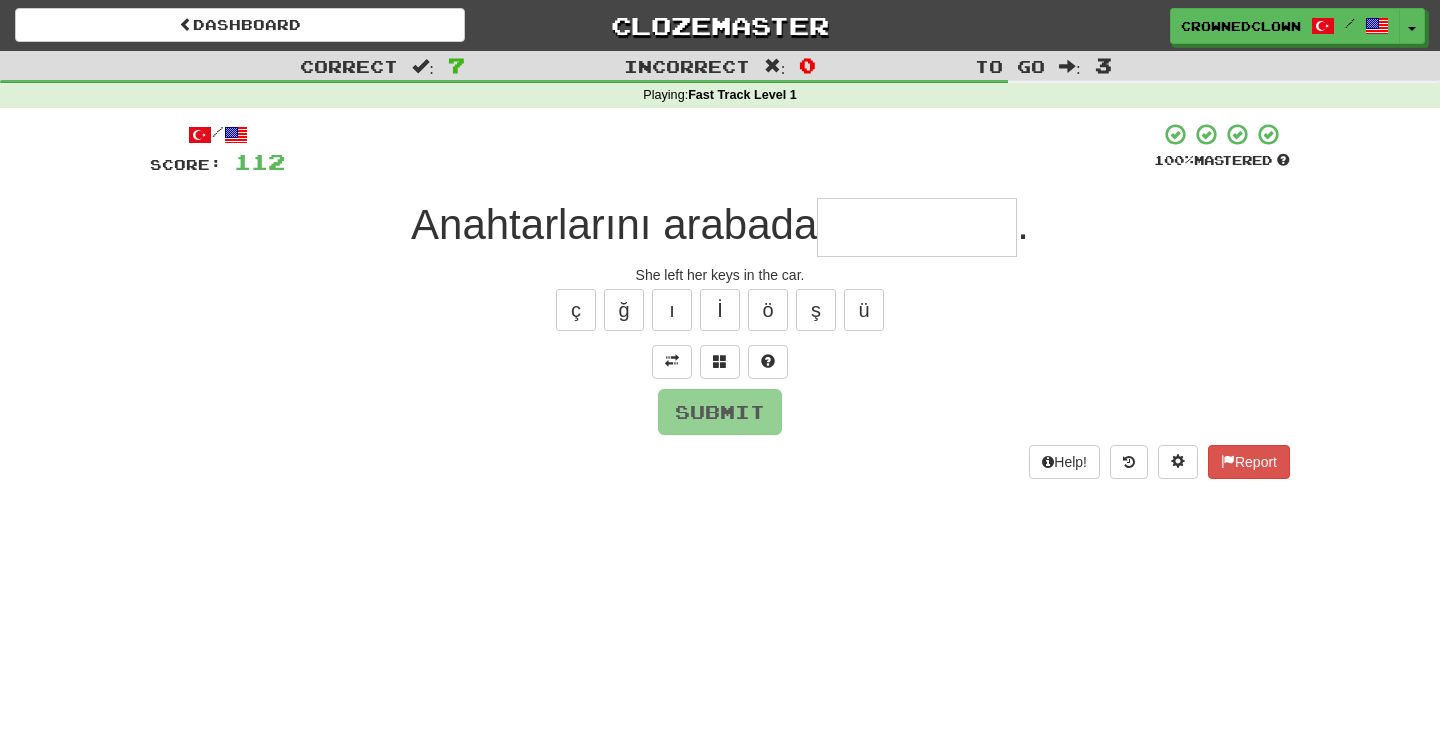 click at bounding box center (917, 227) 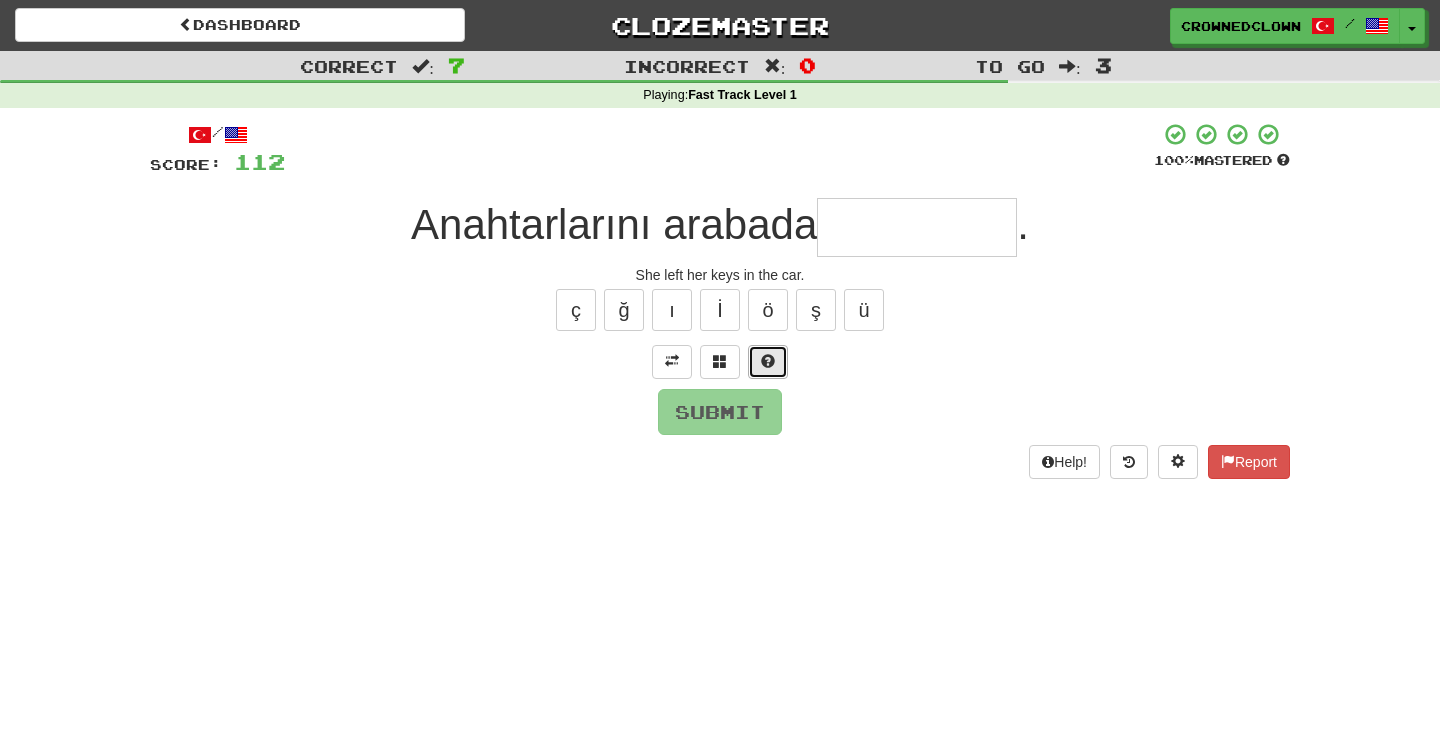 click at bounding box center (768, 362) 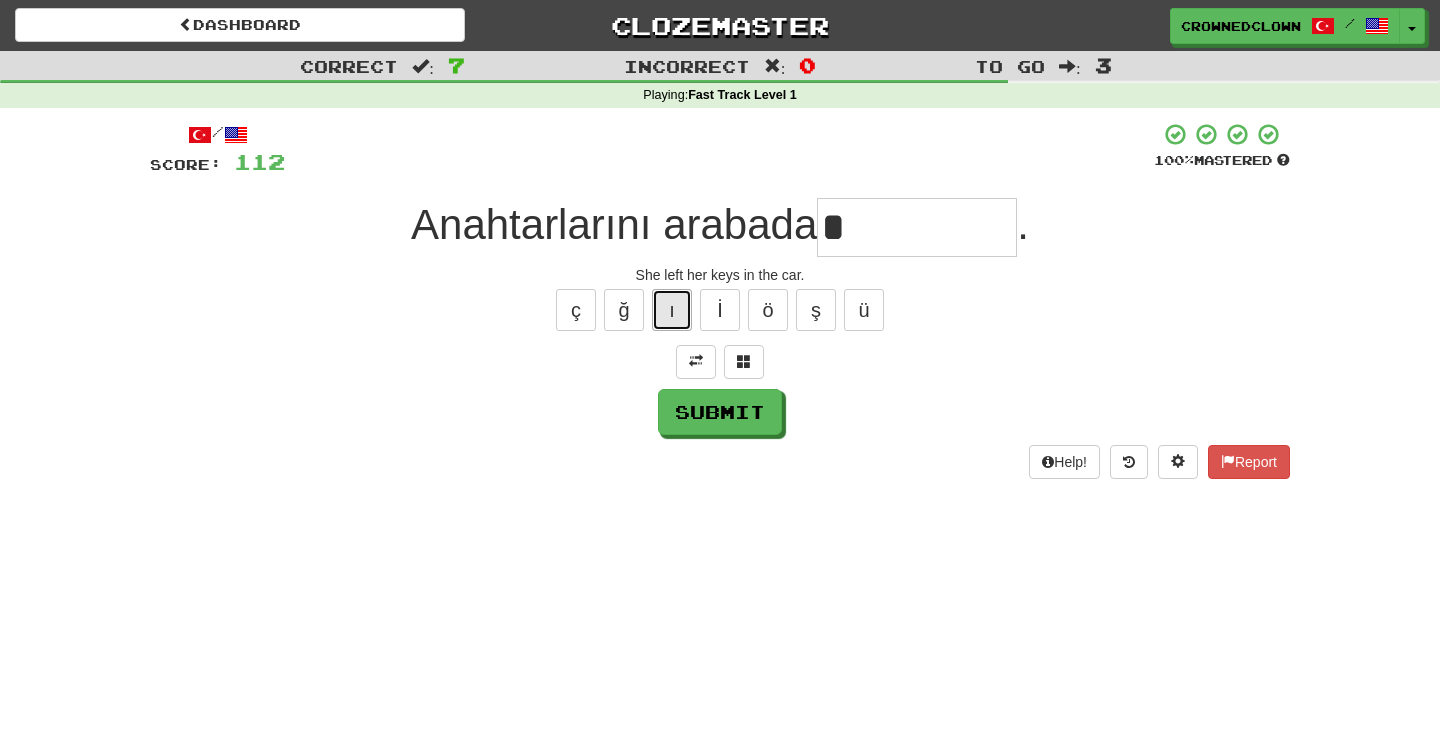 click on "ı" at bounding box center (672, 310) 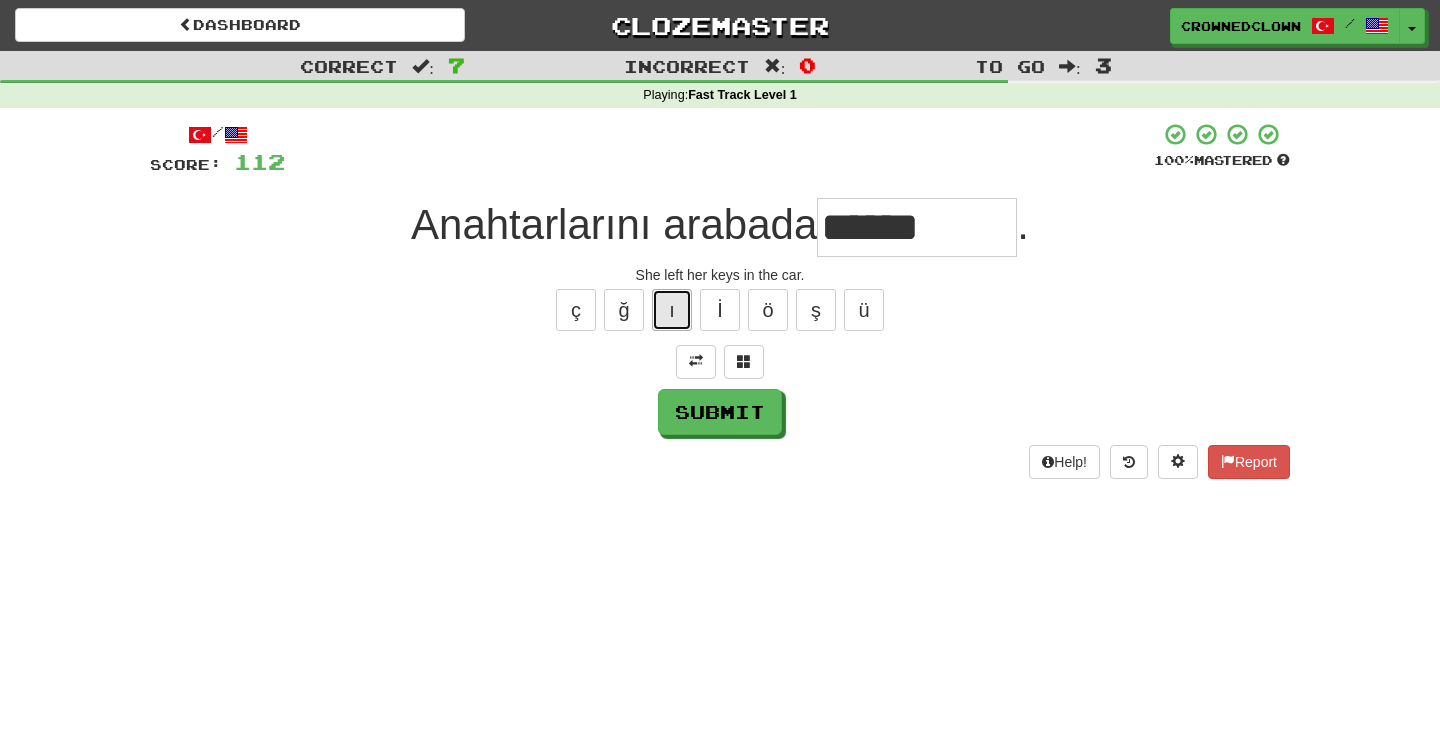 click on "ı" at bounding box center [672, 310] 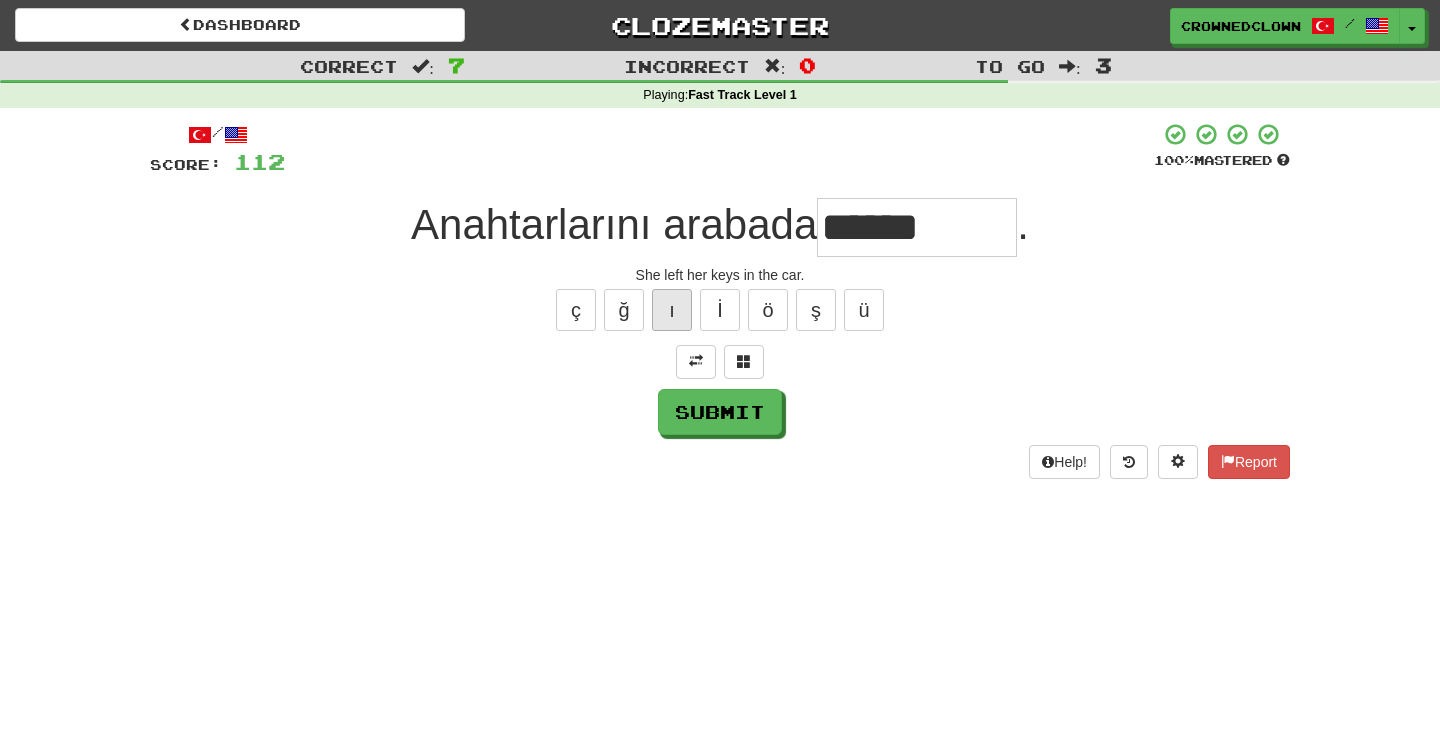 type on "*******" 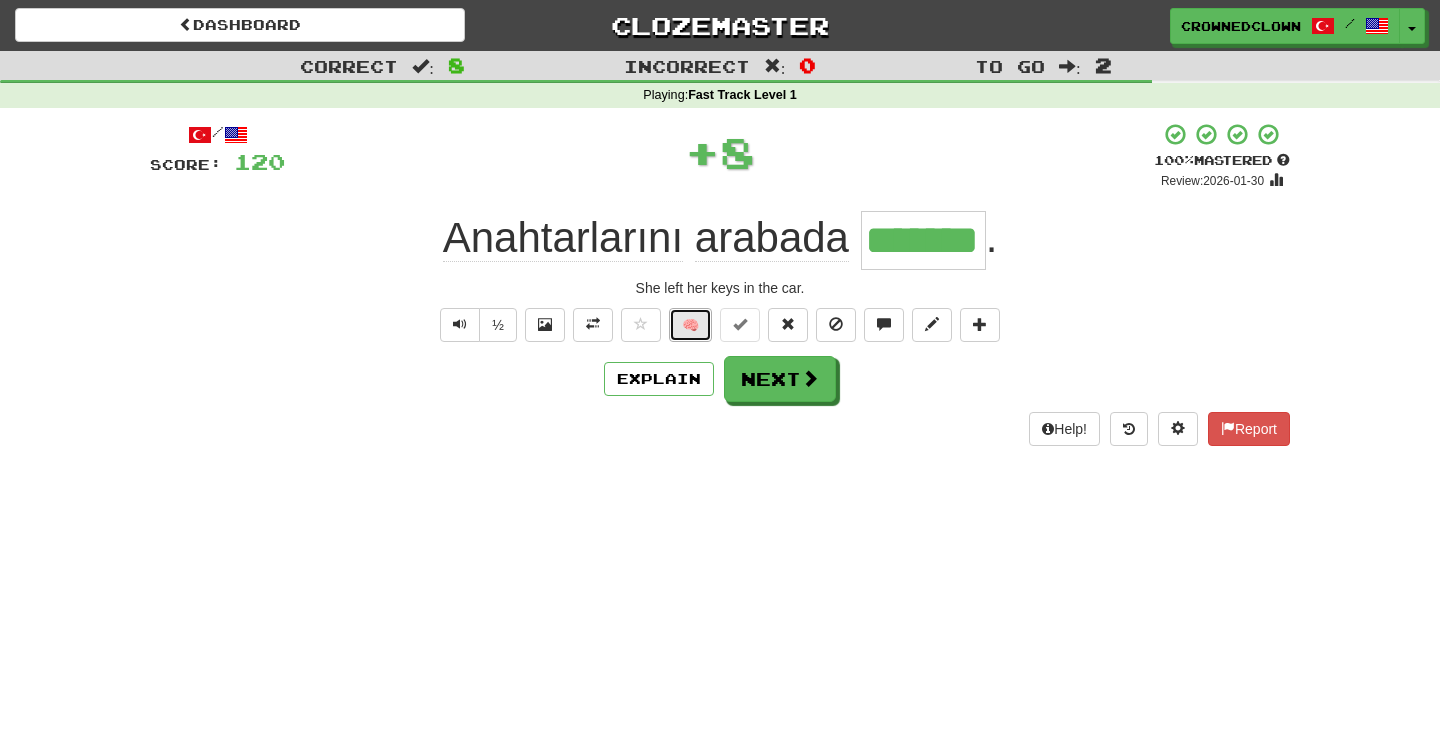 click on "🧠" at bounding box center (690, 325) 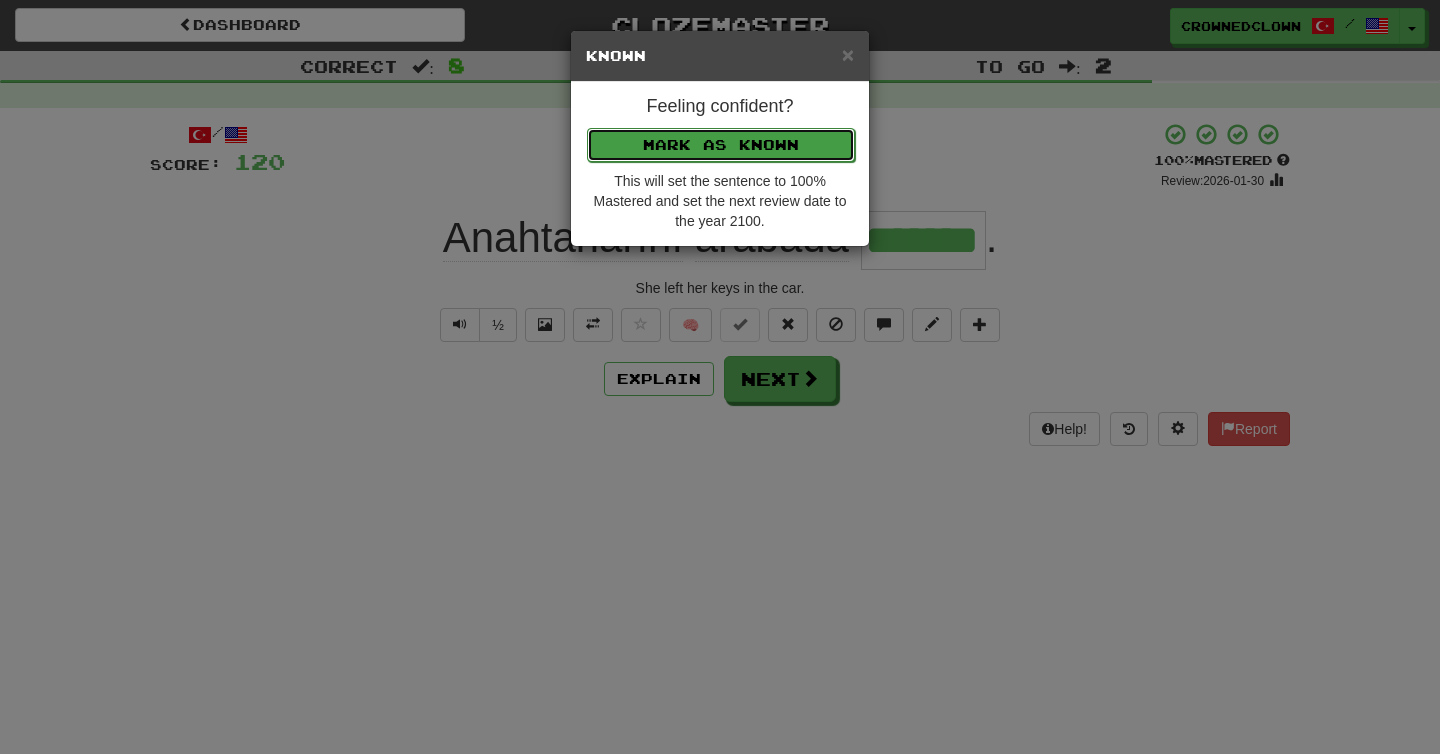 click on "Mark as Known" at bounding box center [721, 145] 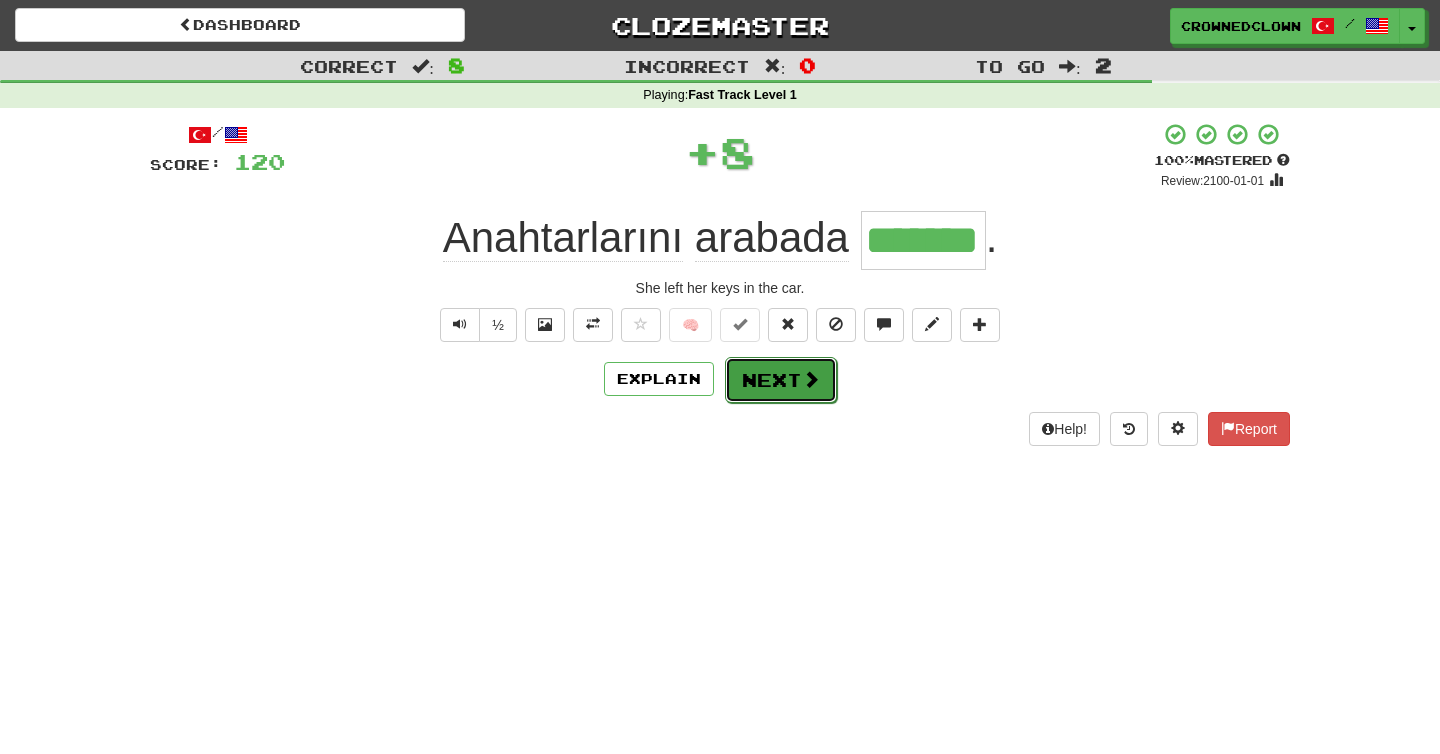 click on "Next" at bounding box center (781, 380) 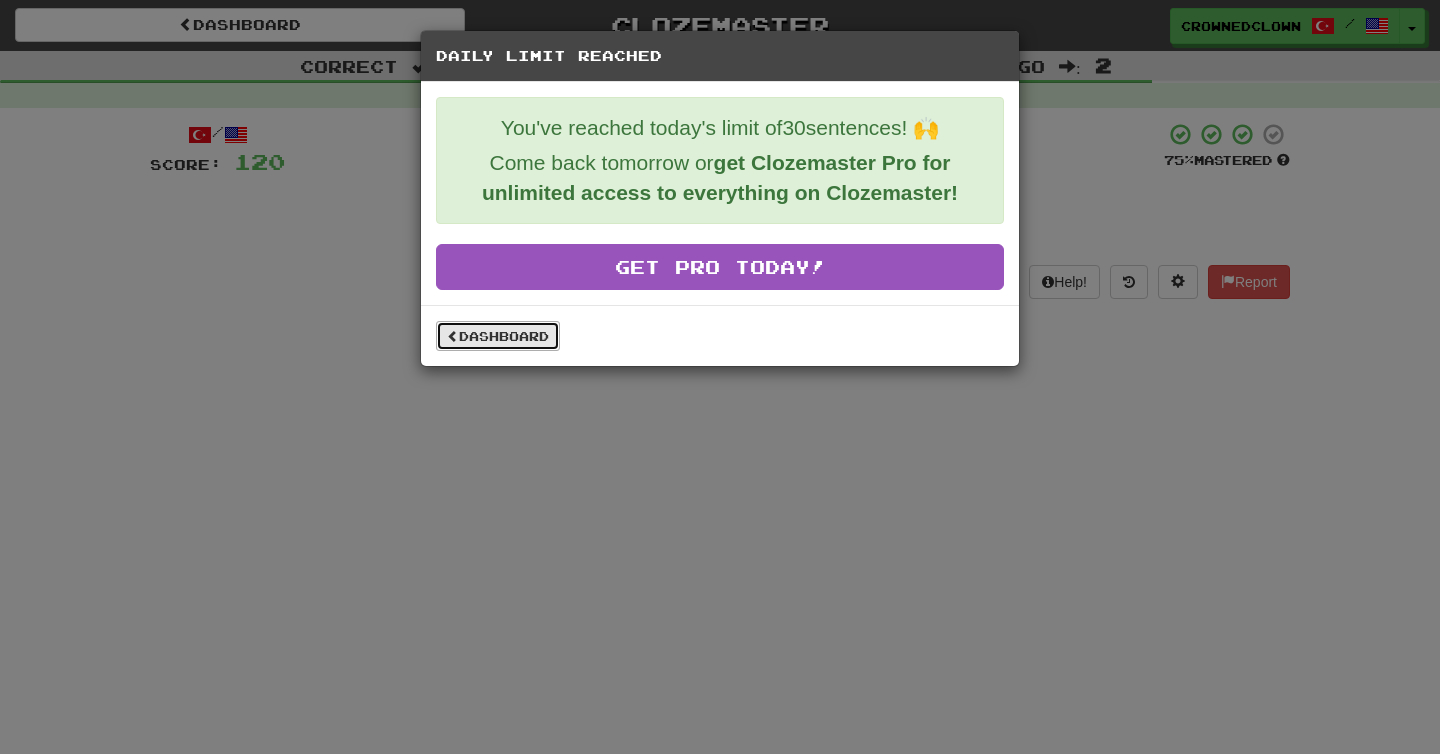 click on "Dashboard" at bounding box center (498, 336) 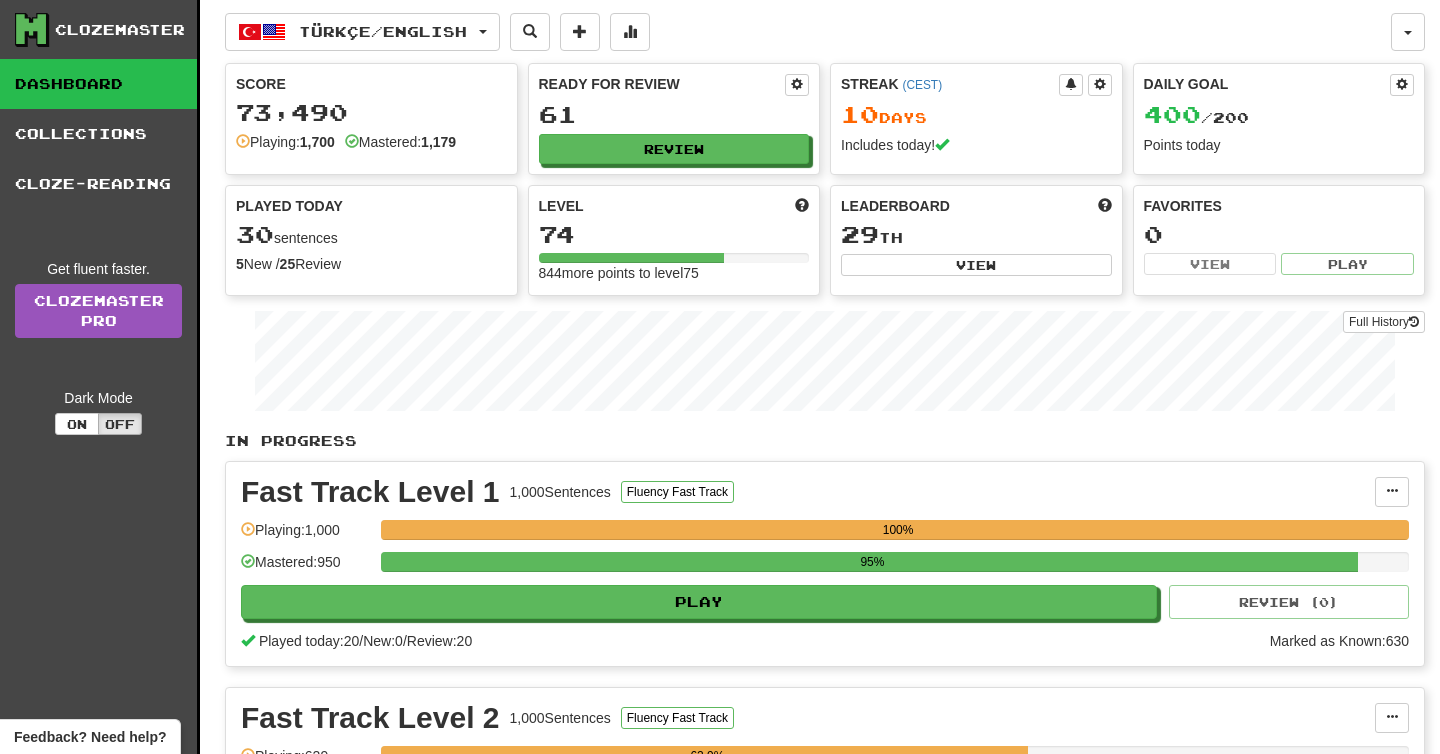scroll, scrollTop: 0, scrollLeft: 0, axis: both 